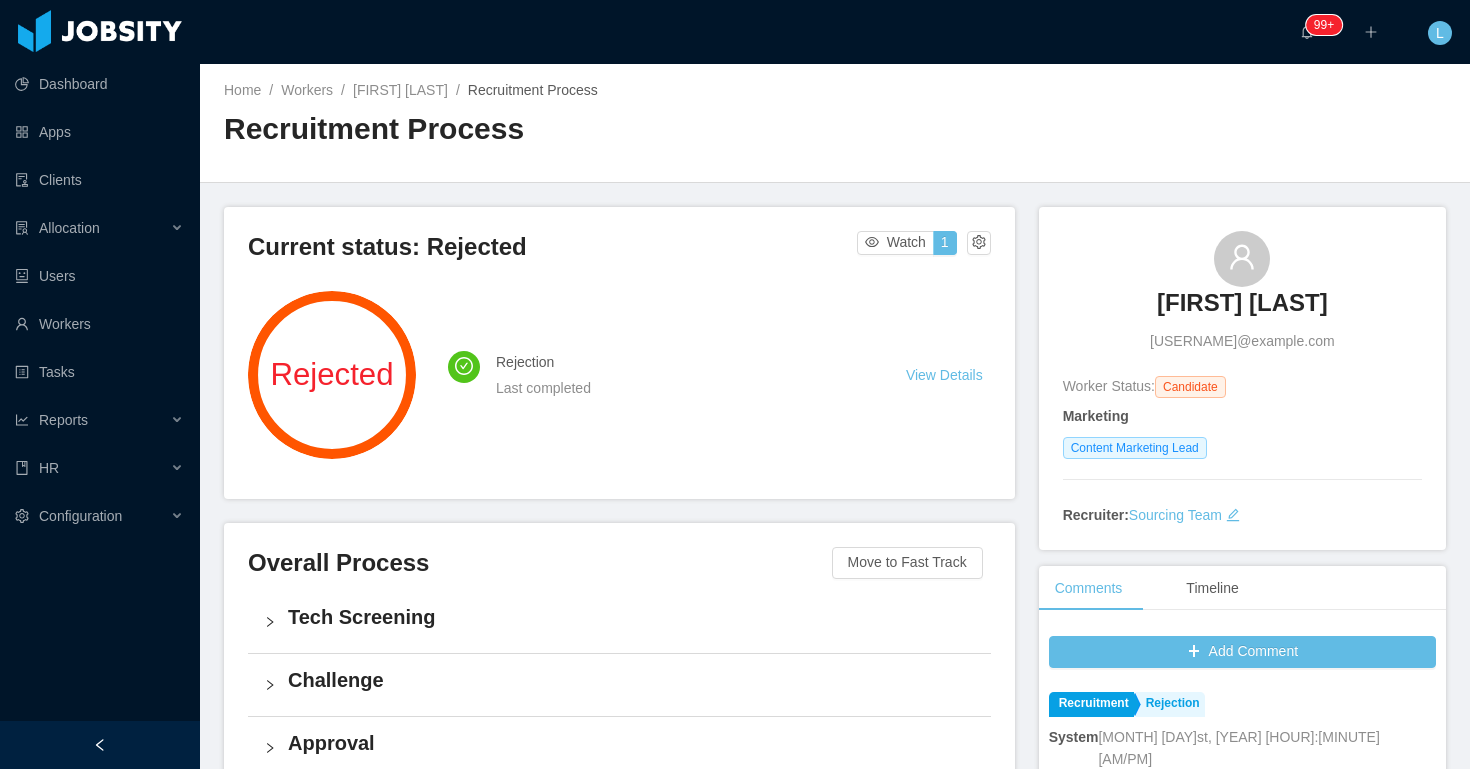 scroll, scrollTop: 0, scrollLeft: 0, axis: both 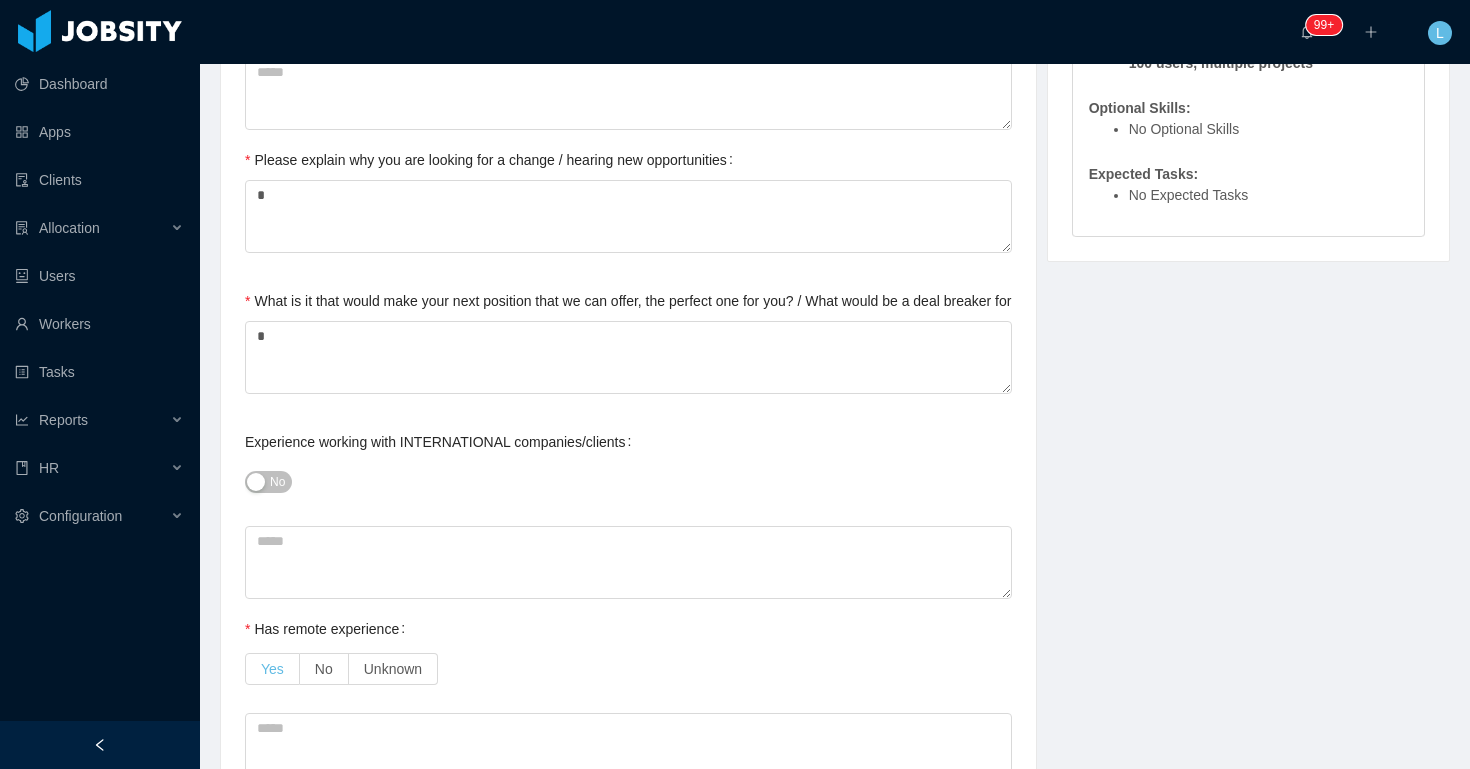 click on "Yes" at bounding box center (272, 669) 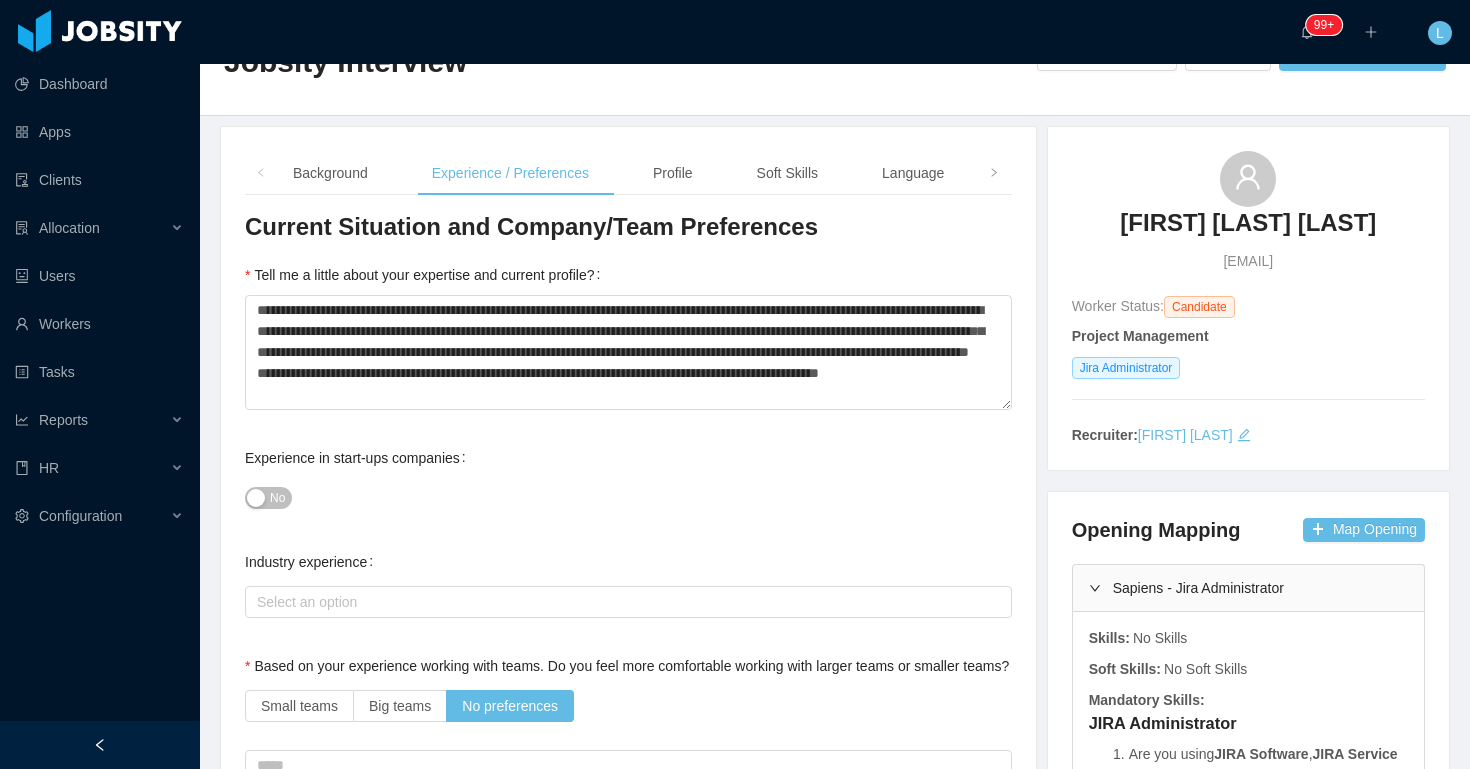 scroll, scrollTop: 0, scrollLeft: 0, axis: both 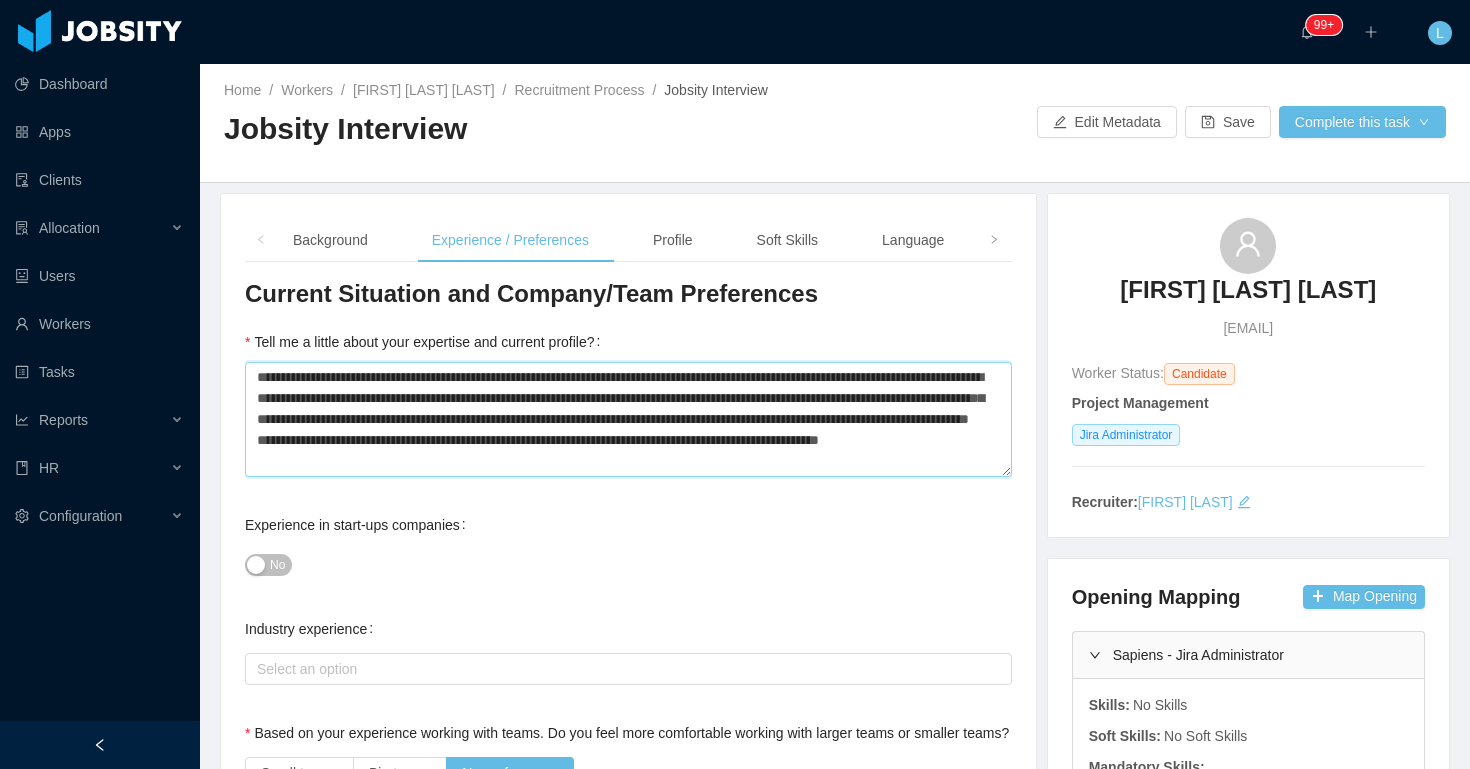 click on "**********" at bounding box center (628, 419) 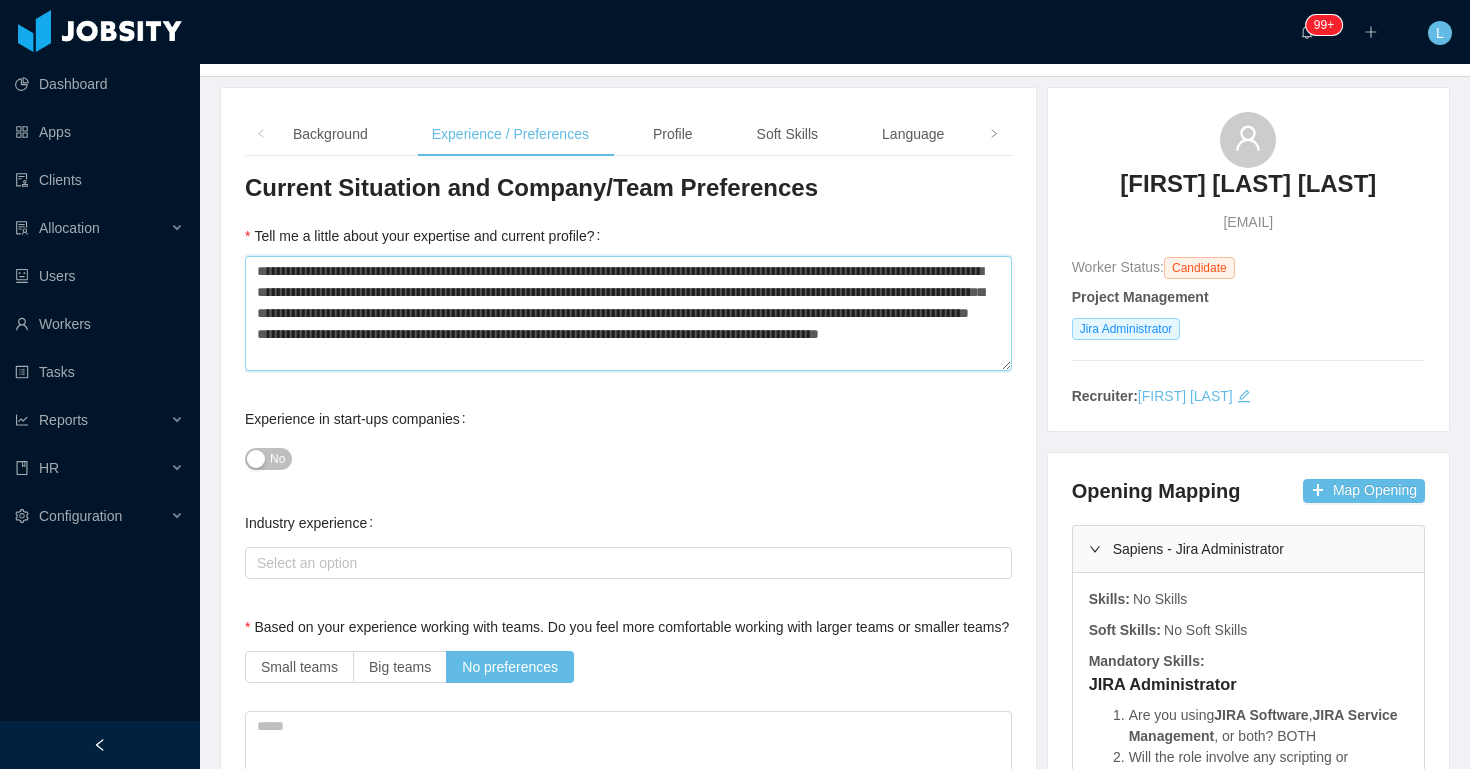 scroll, scrollTop: 107, scrollLeft: 0, axis: vertical 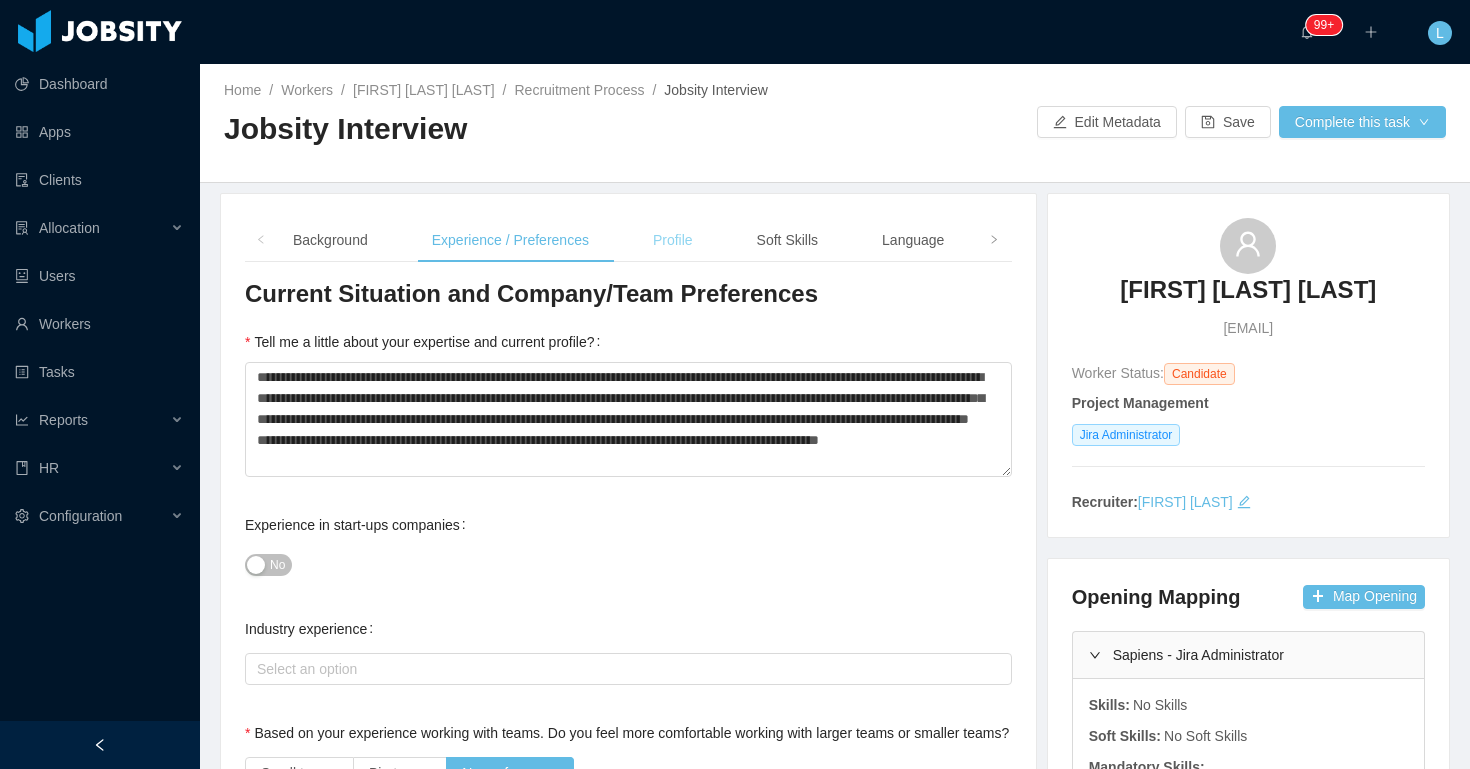 click on "Profile" at bounding box center (673, 240) 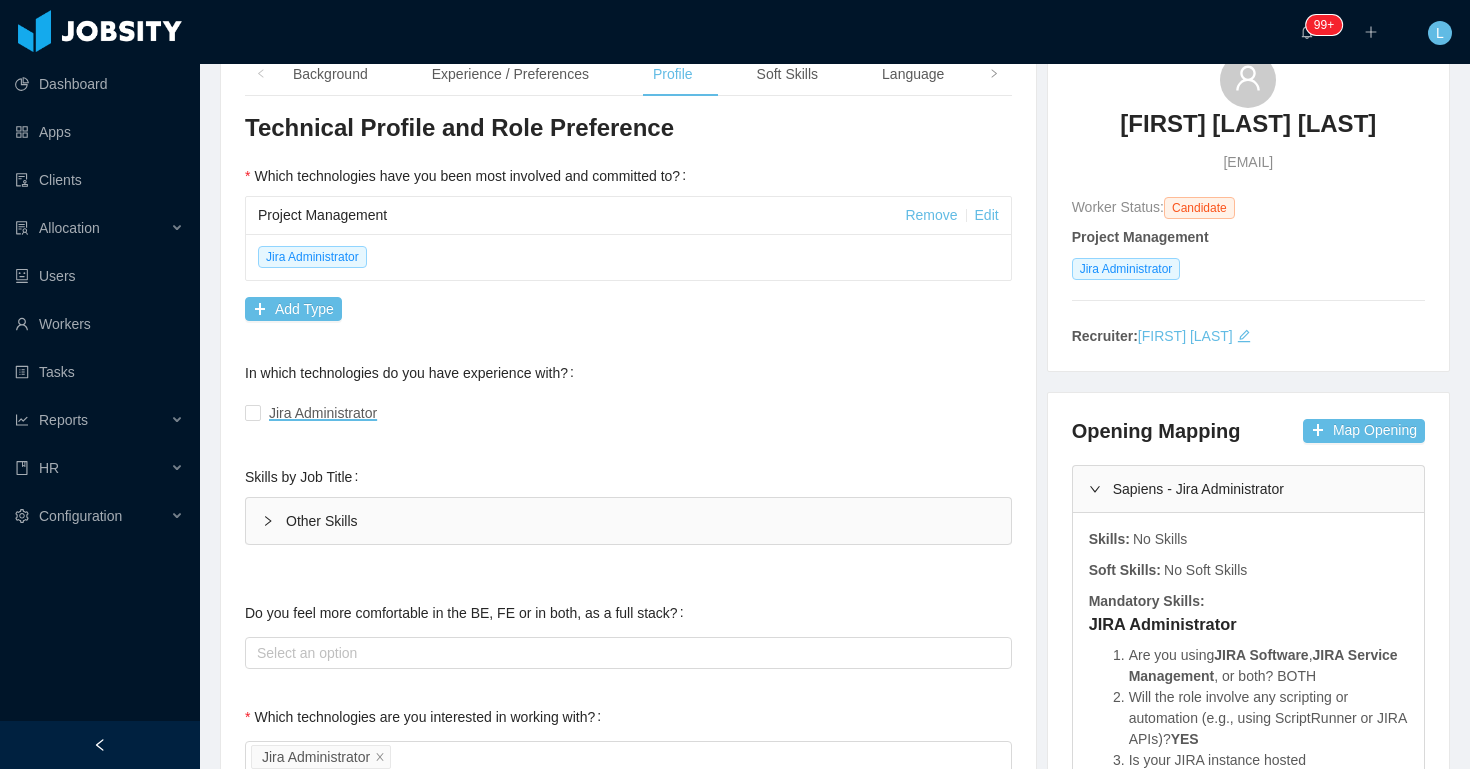 scroll, scrollTop: 188, scrollLeft: 0, axis: vertical 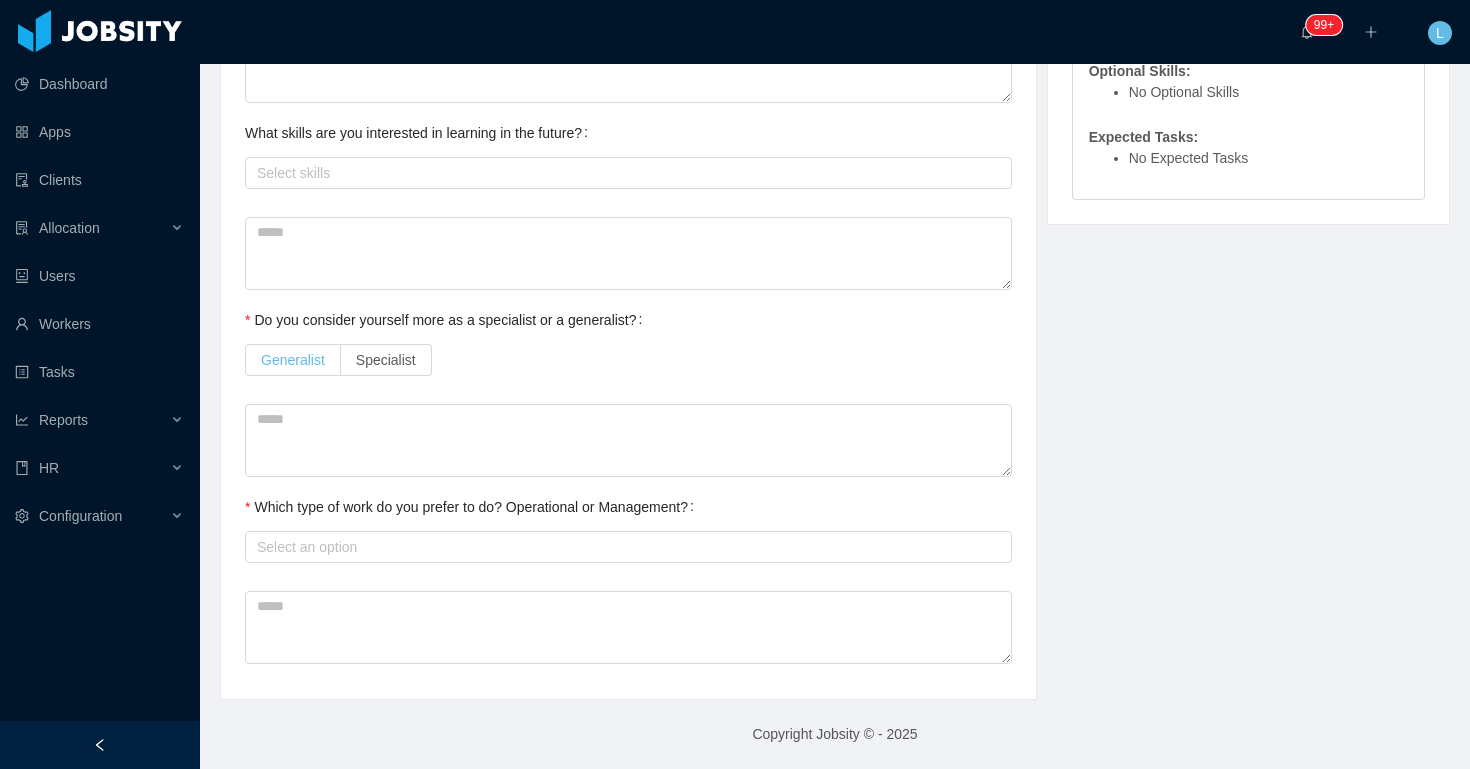click on "Generalist" at bounding box center [293, 360] 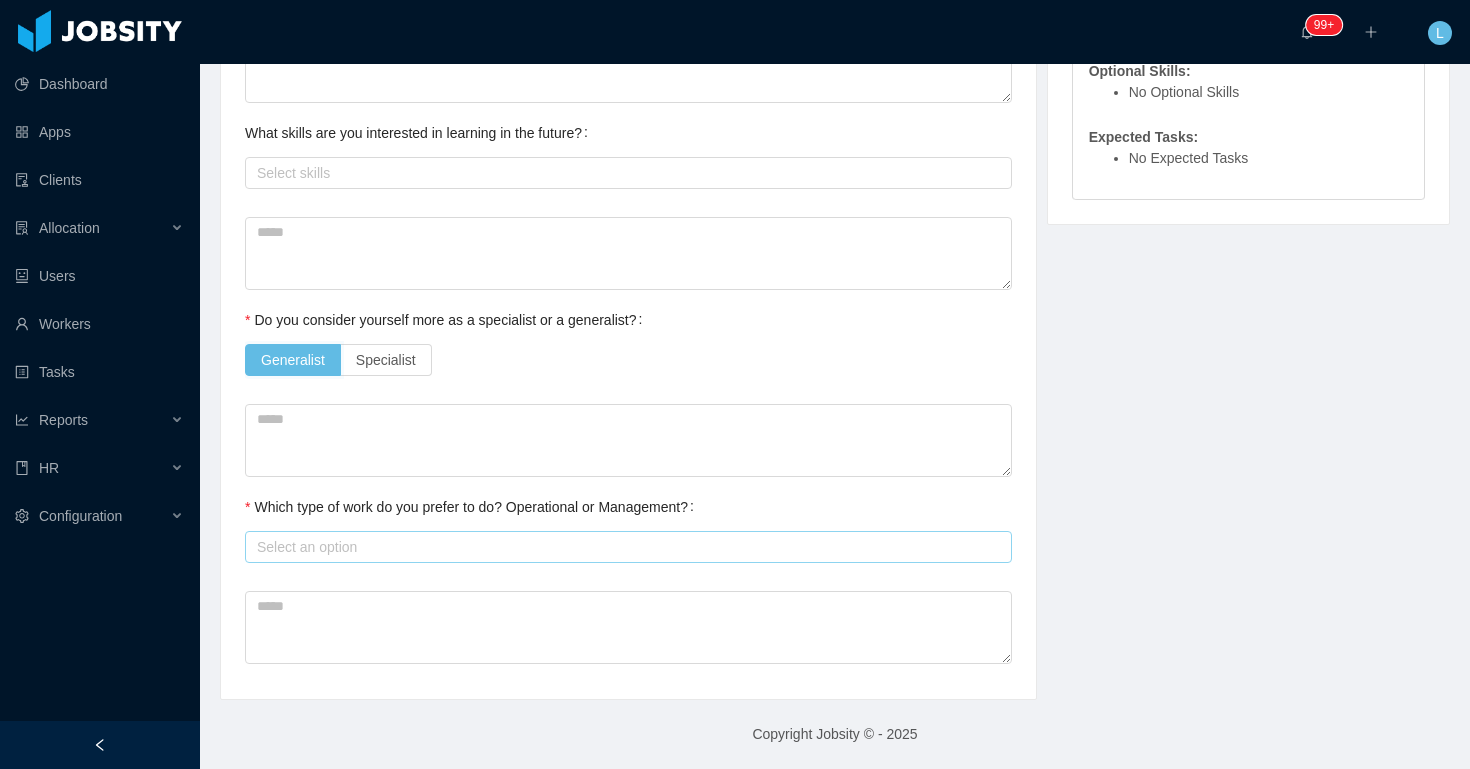 click on "Select an option" at bounding box center [624, 547] 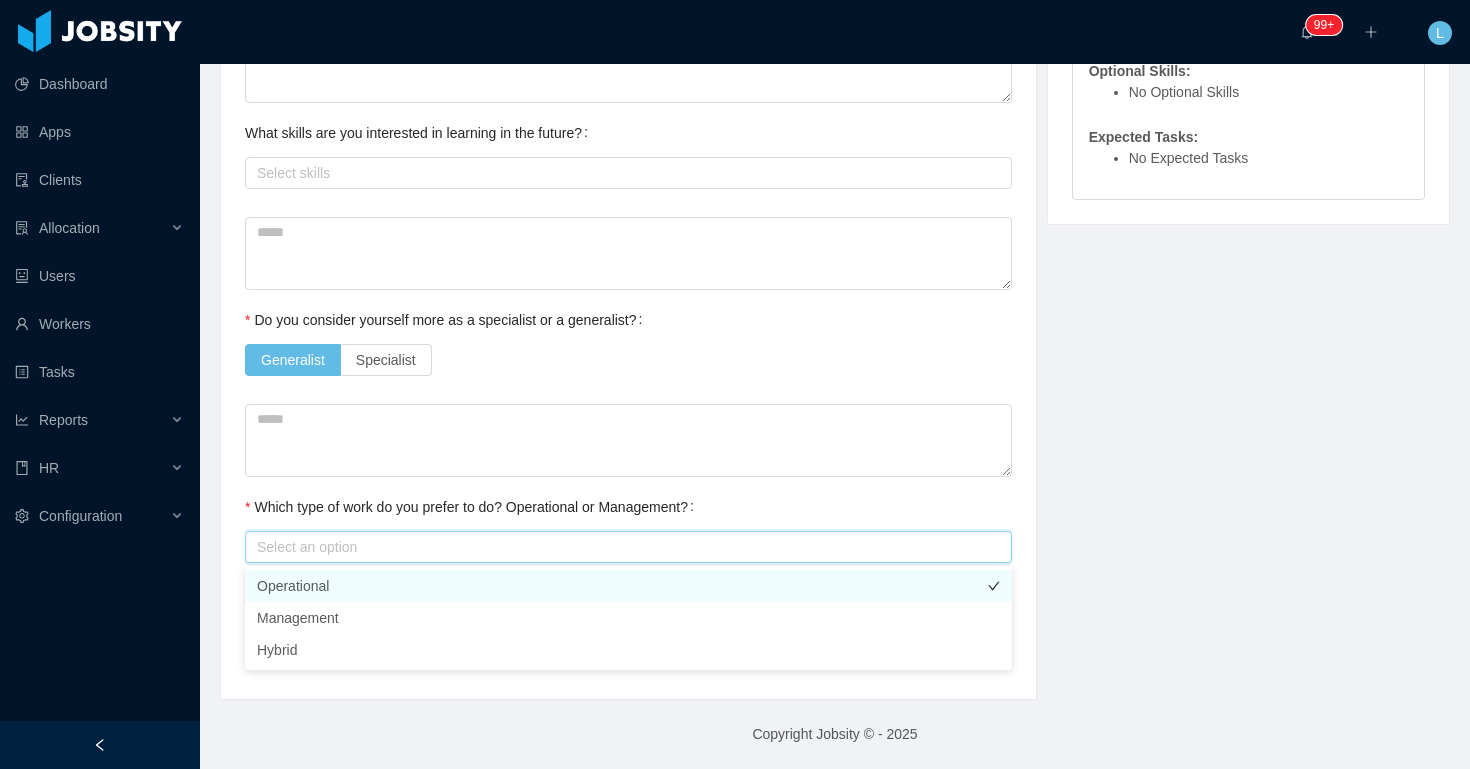 click on "Operational" at bounding box center (628, 586) 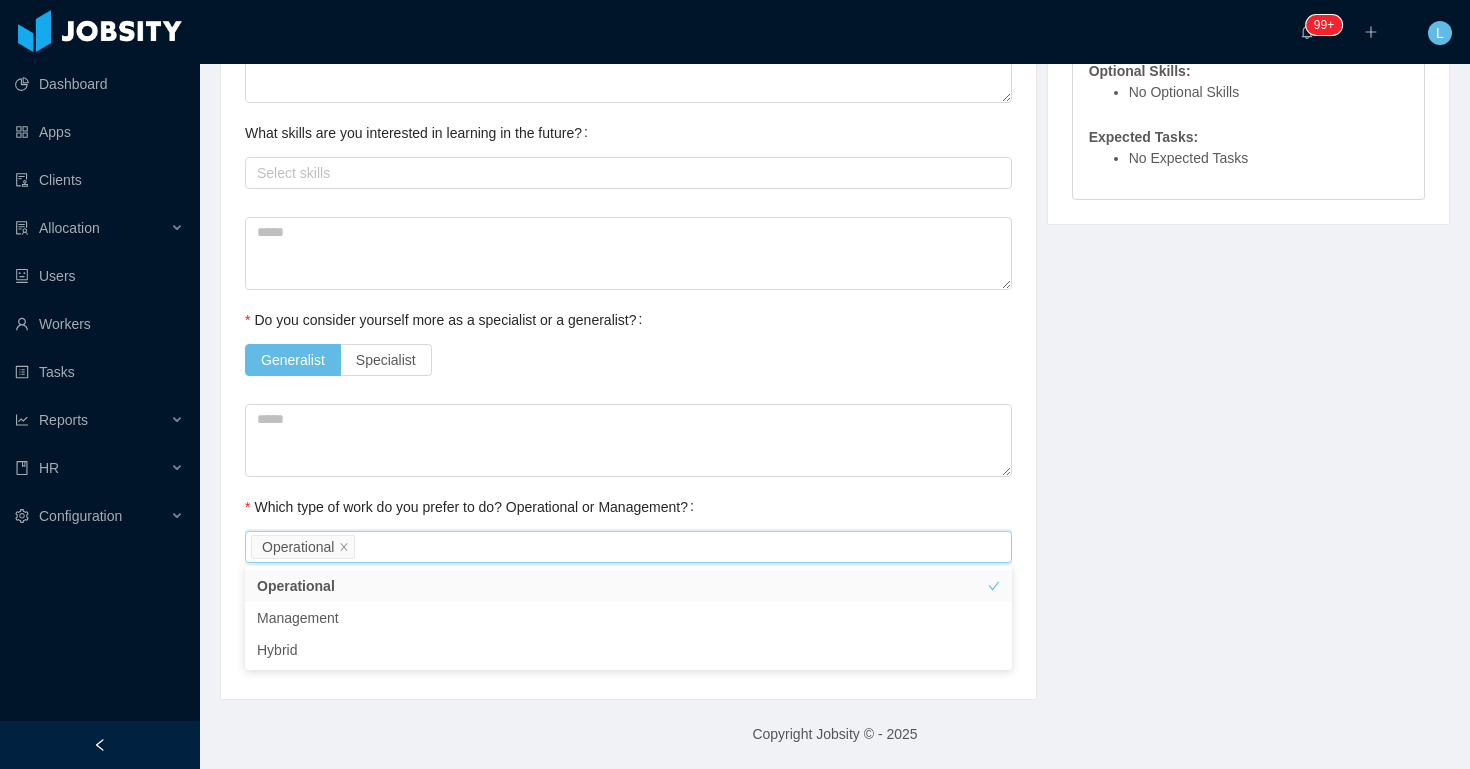 click on "Technical Profile and Role Preference Which technologies have you been most involved and committed to? Project Management Remove Edit Jira Administrator Add Type In which technologies do you have experience with? Jira Administrator Skills by Job Title Jira Administrator Other Skills + Add Do you feel more comfortable in the BE, FE or in both, as a full stack? Select an option   Which technologies are you interested in working with? Select Job Titles Jira Administrator   What skills are you interested in learning in the future? Select skills   Do you consider yourself more as a specialist or a generalist? Generalist Specialist Which type of work do you prefer to do? Operational or Management? Select an option Operational" at bounding box center (628, -16) 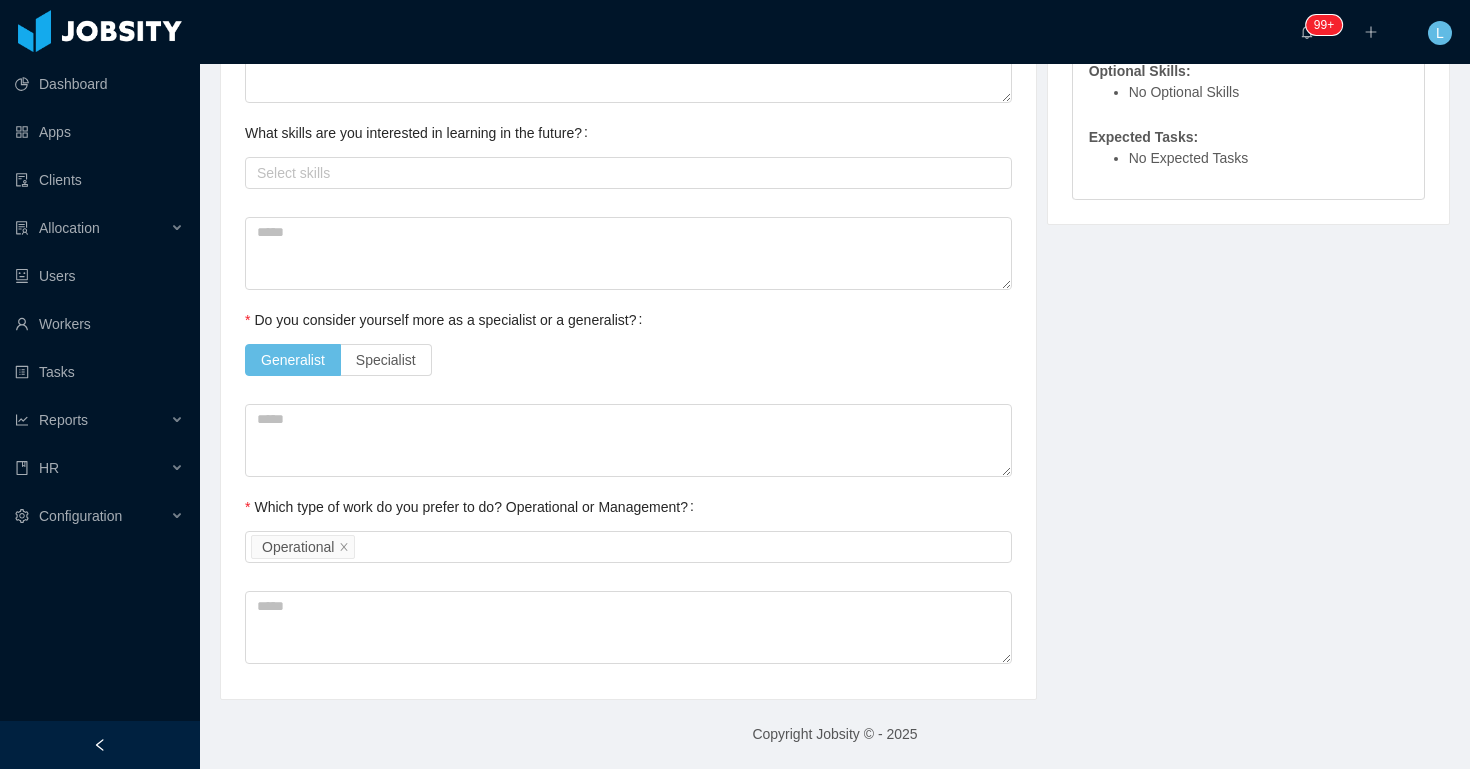scroll, scrollTop: 0, scrollLeft: 0, axis: both 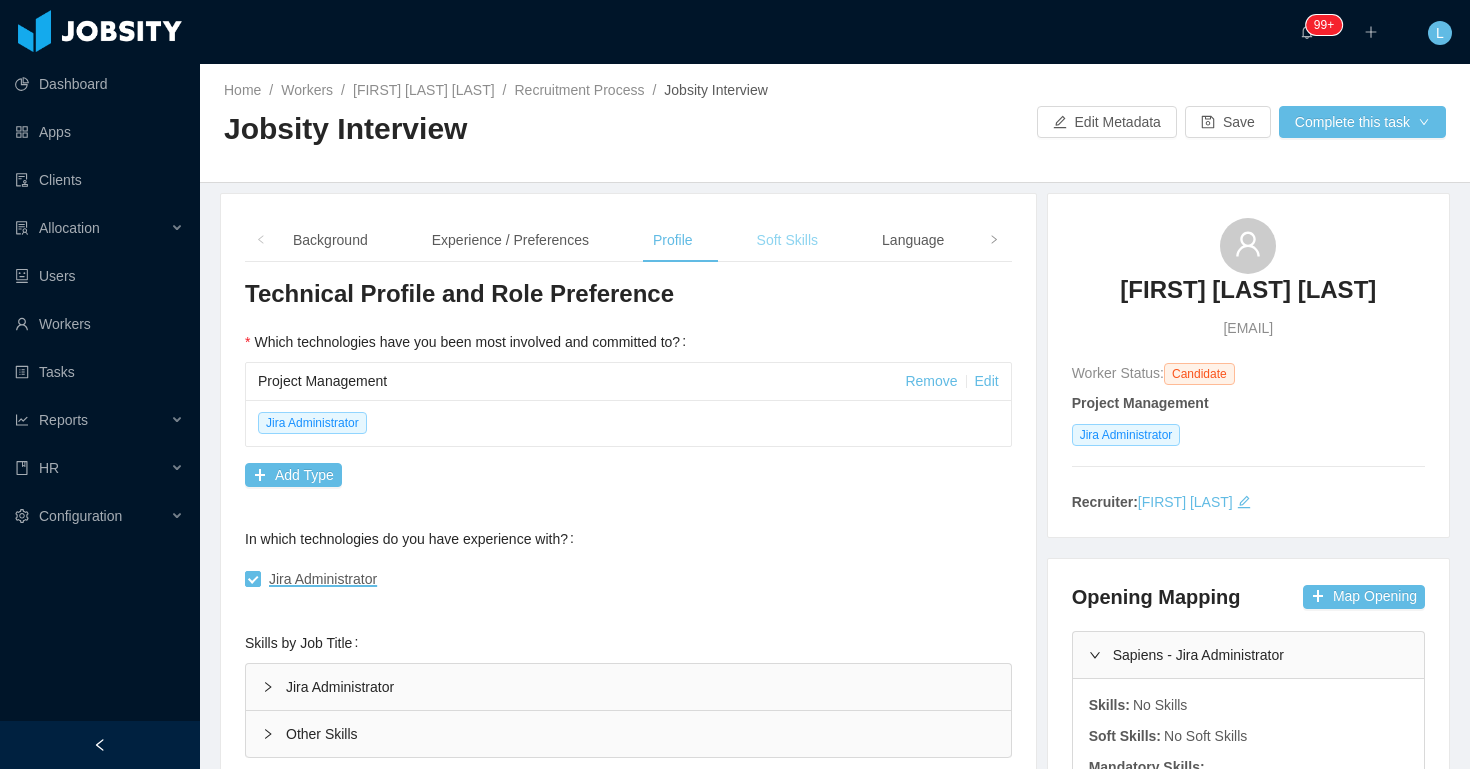 click on "Soft Skills" at bounding box center [787, 240] 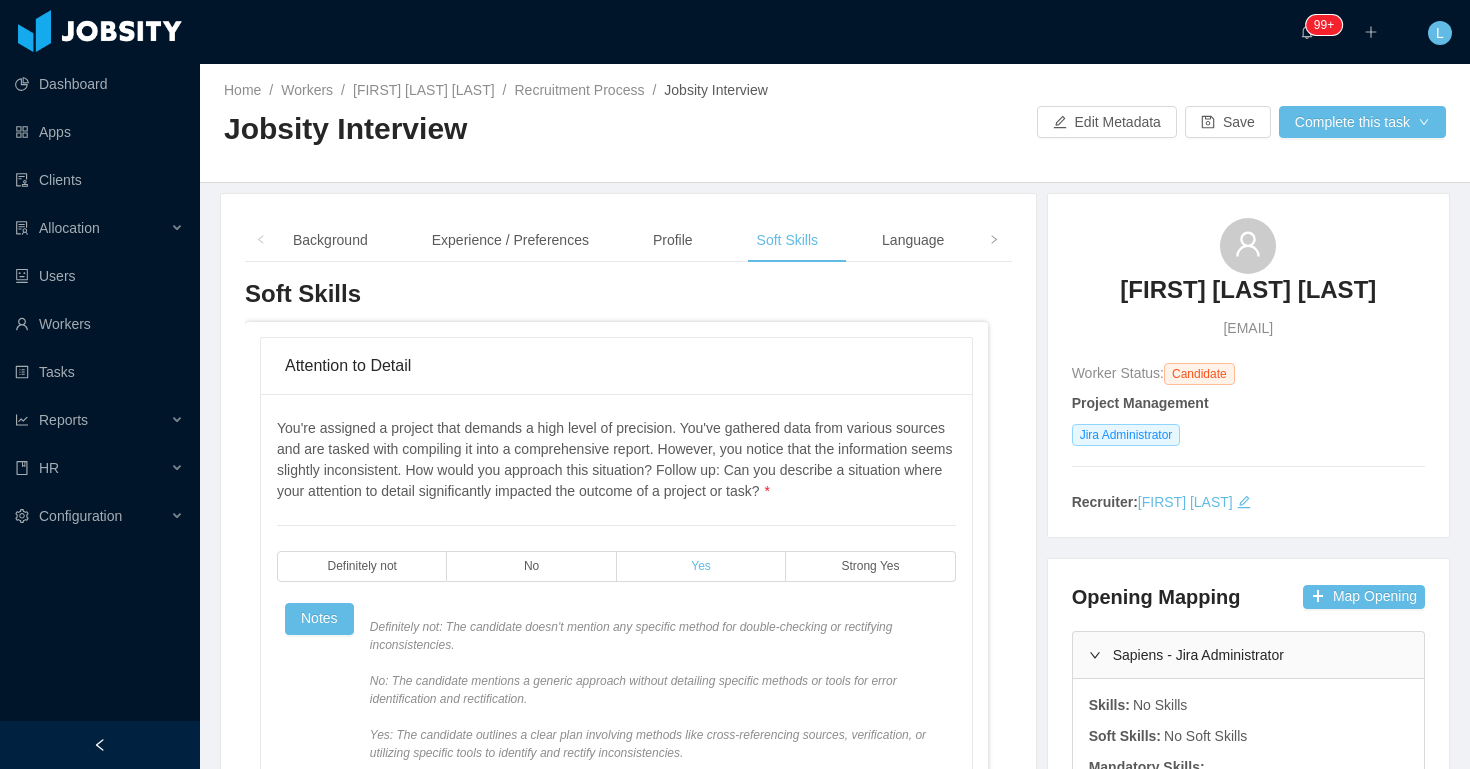 click on "Yes" at bounding box center (701, 566) 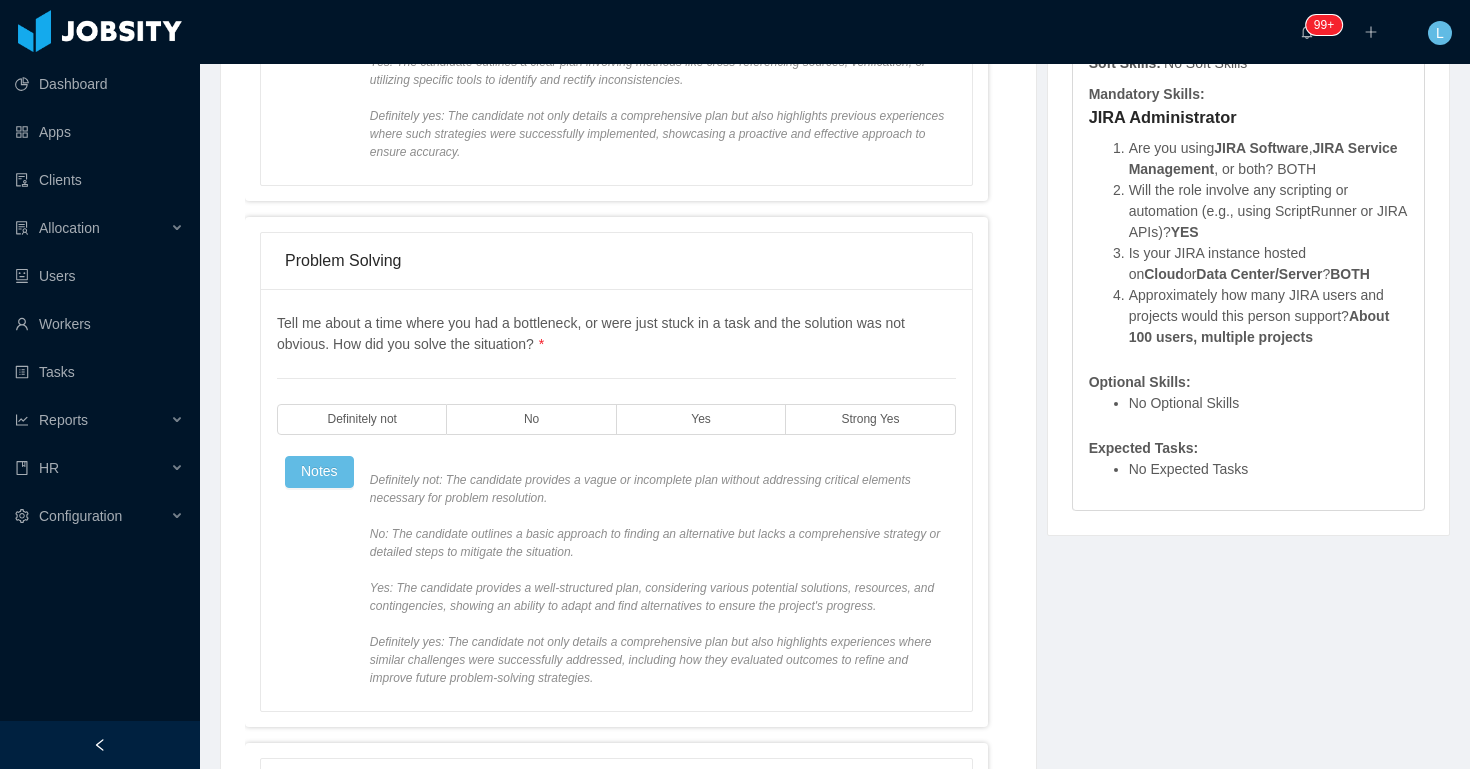 scroll, scrollTop: 801, scrollLeft: 0, axis: vertical 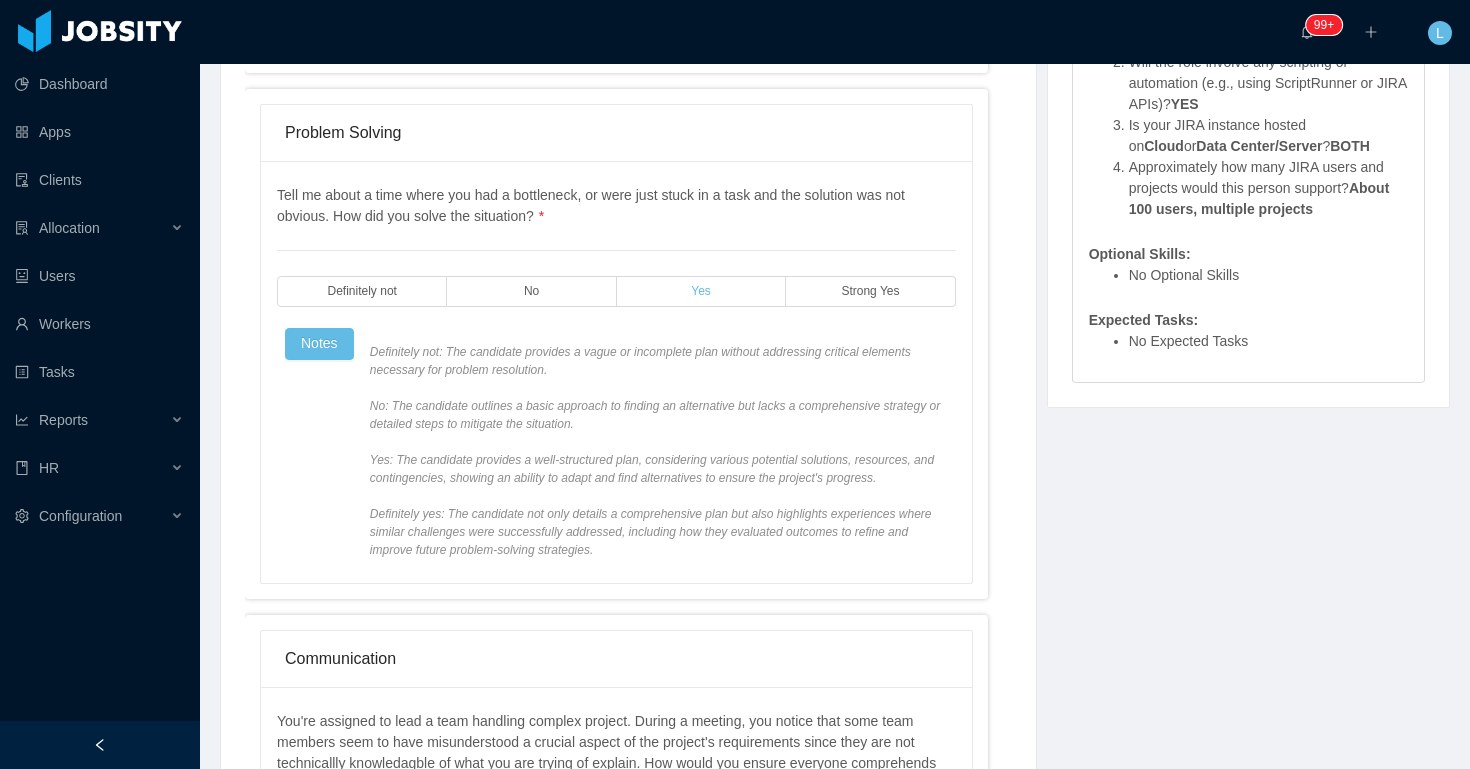 click on "Yes" at bounding box center (701, 291) 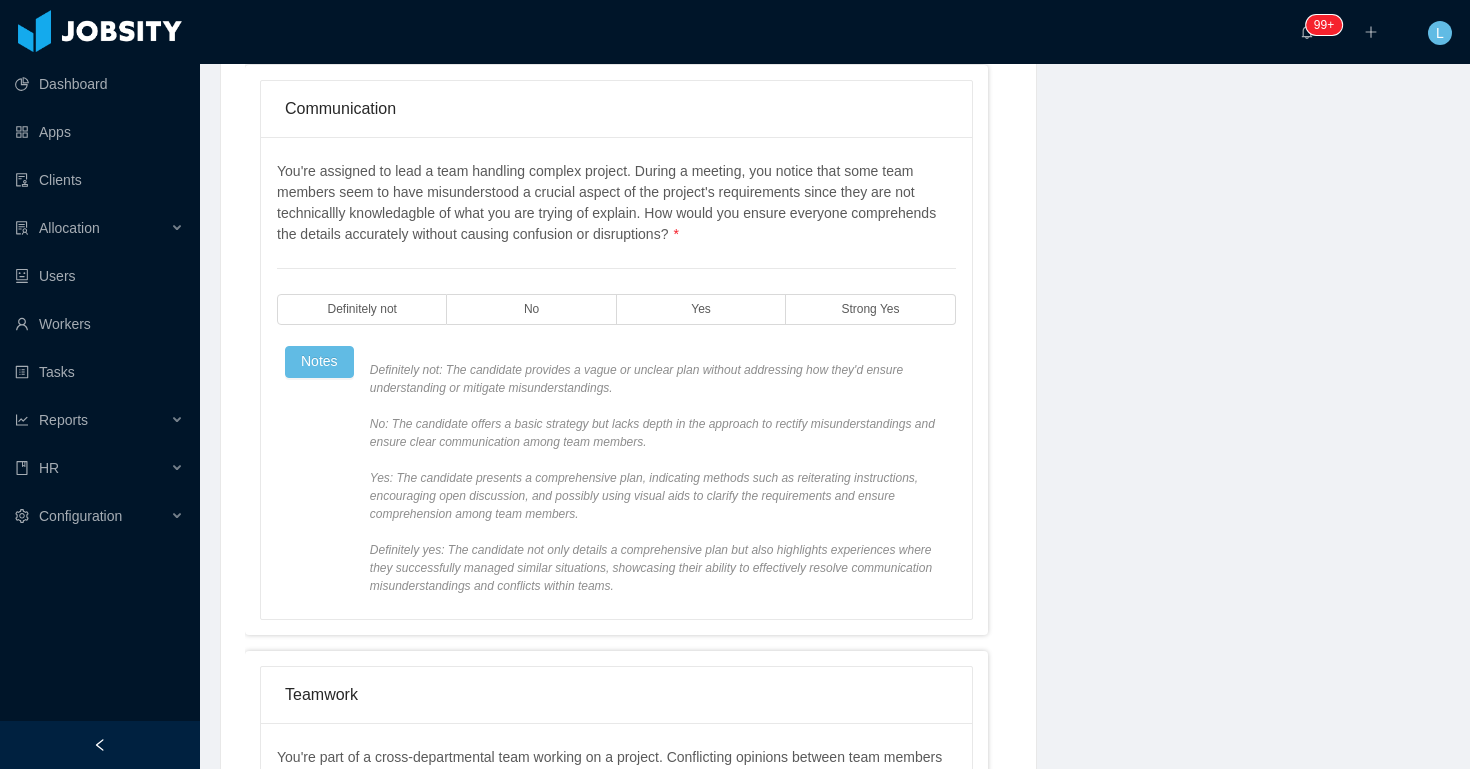 scroll, scrollTop: 1562, scrollLeft: 0, axis: vertical 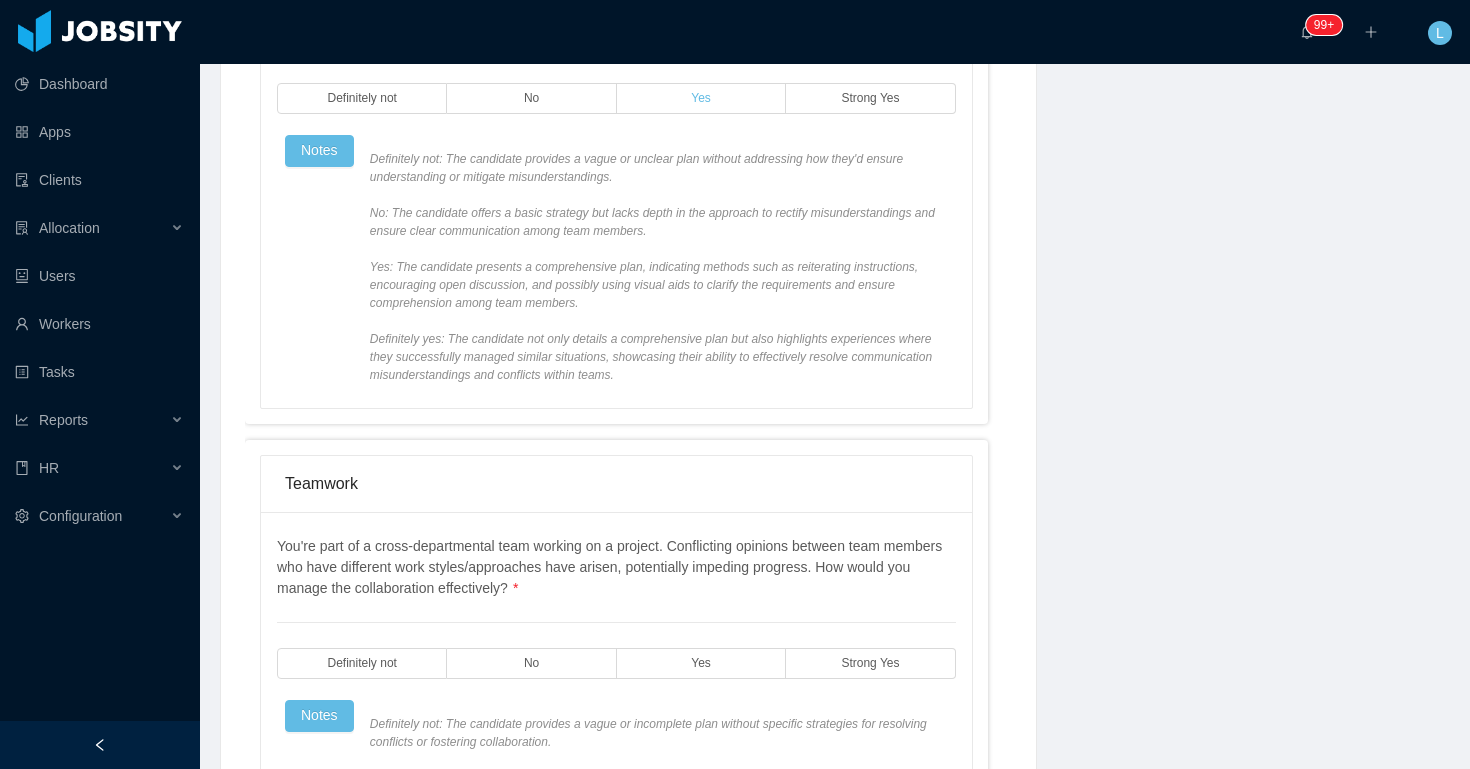 click on "Yes" at bounding box center (701, 98) 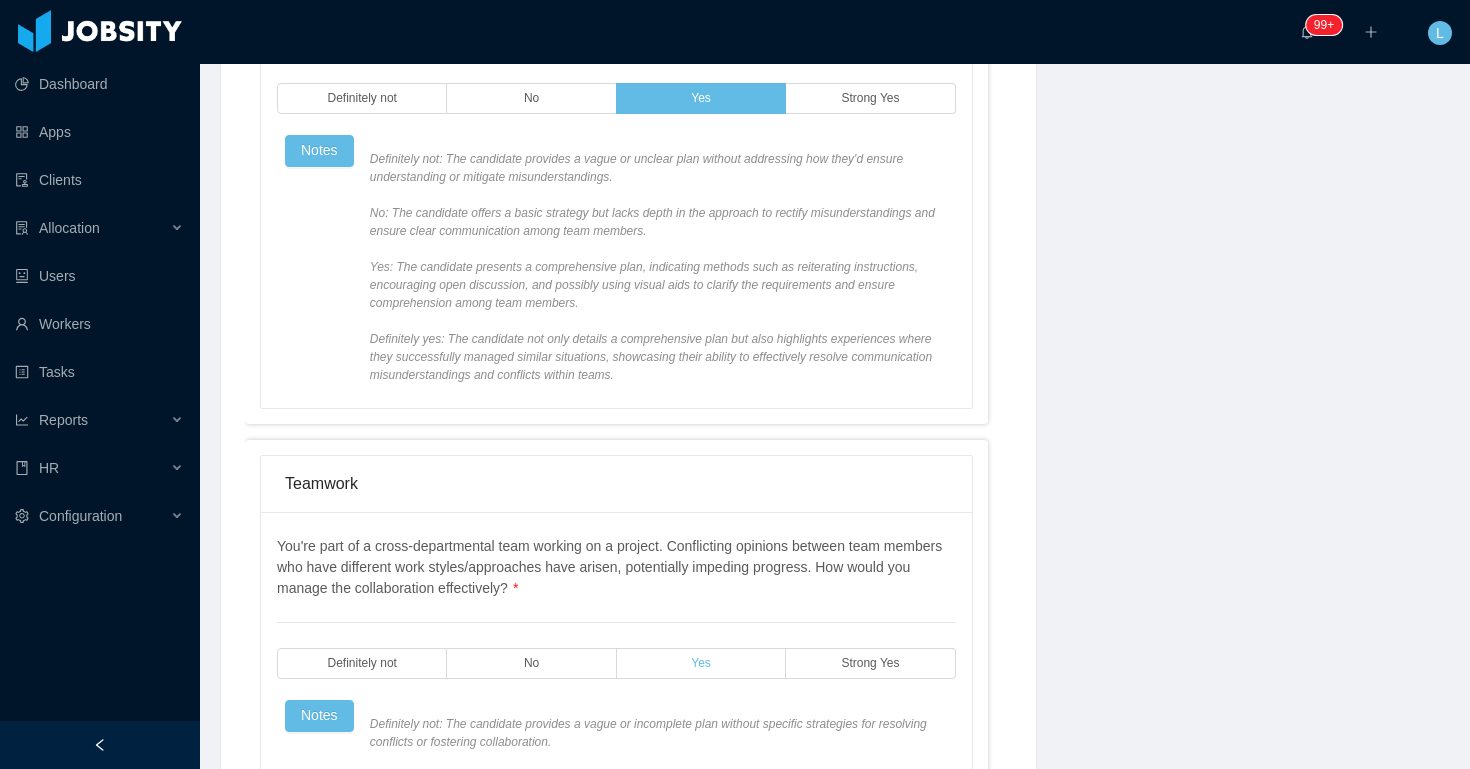 click on "Yes" at bounding box center (701, 663) 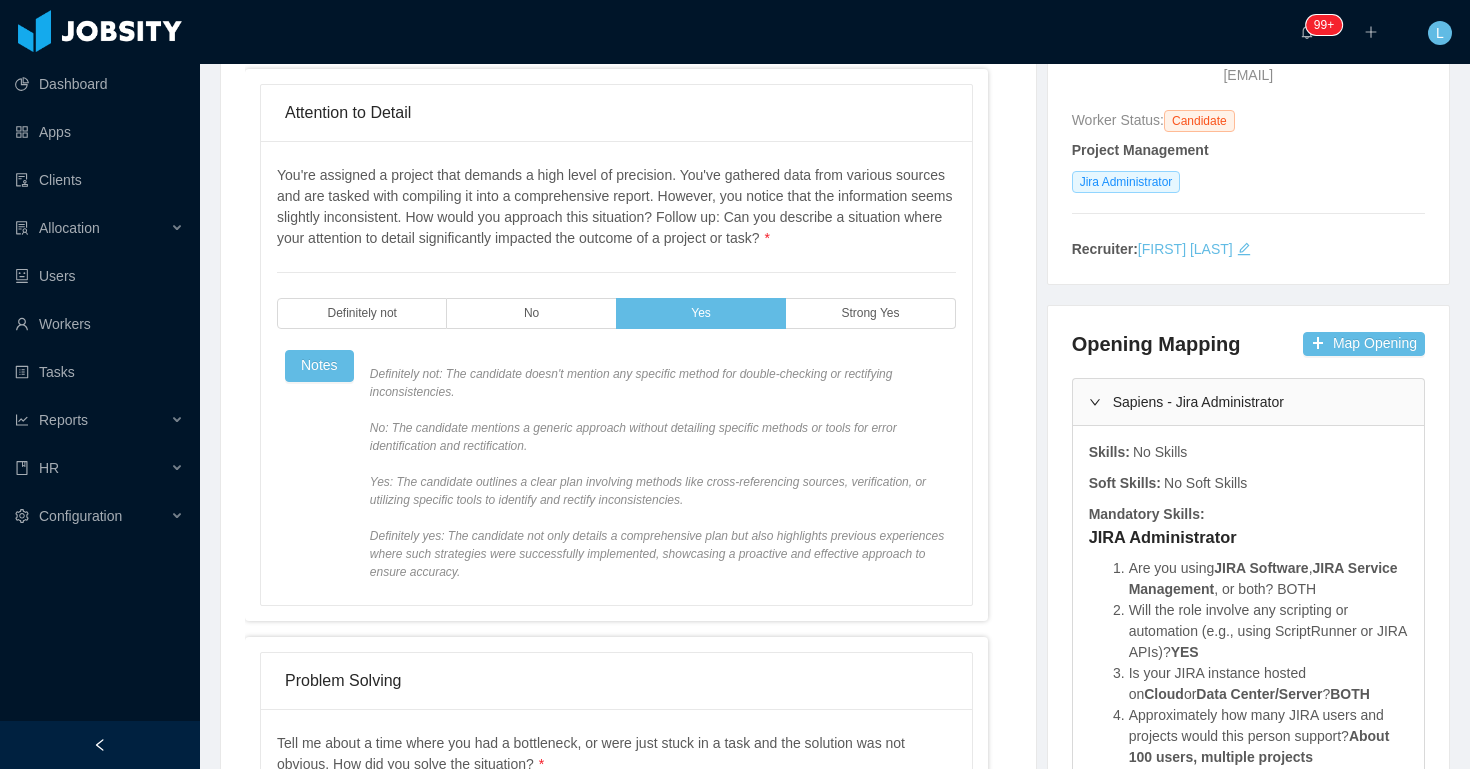 scroll, scrollTop: 0, scrollLeft: 0, axis: both 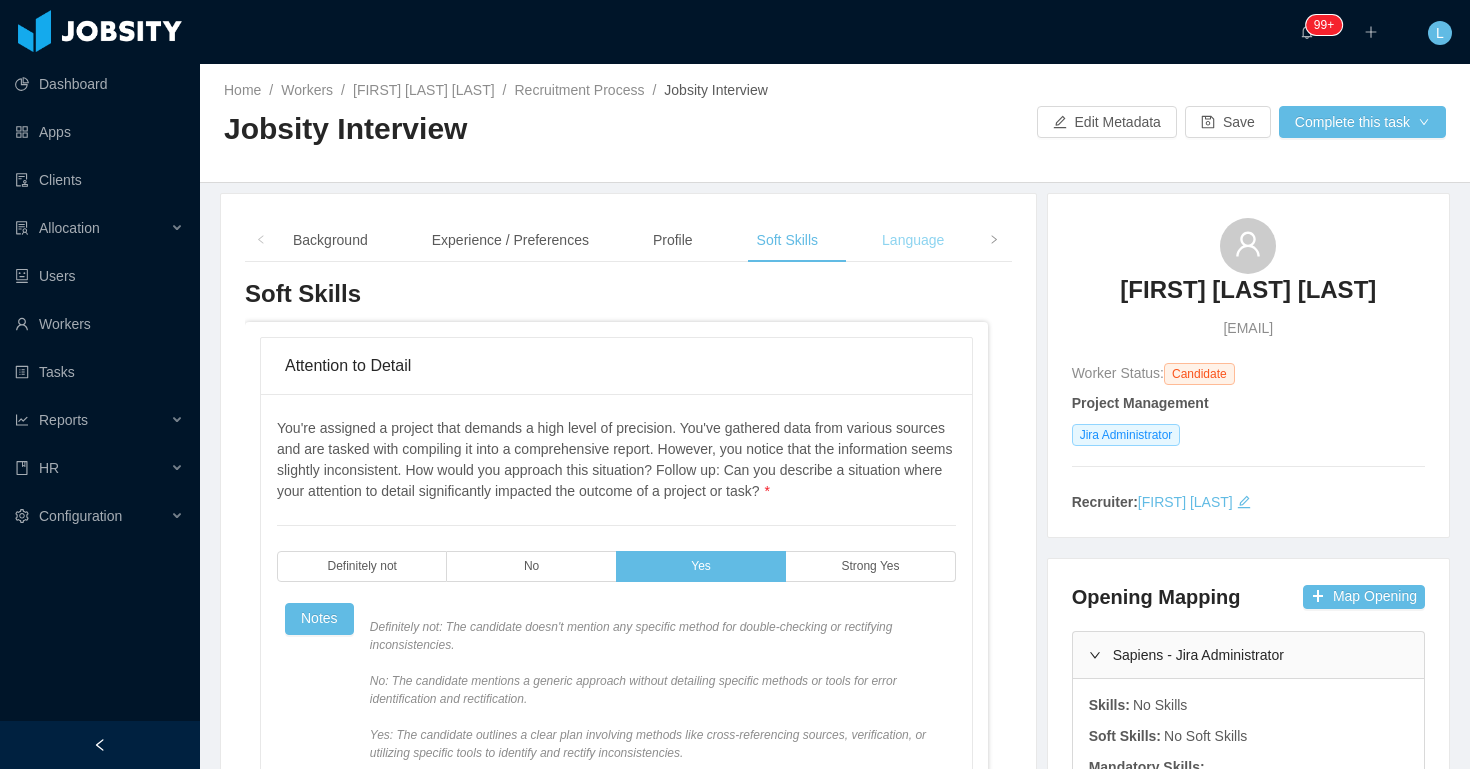 click on "**********" at bounding box center (628, 1387) 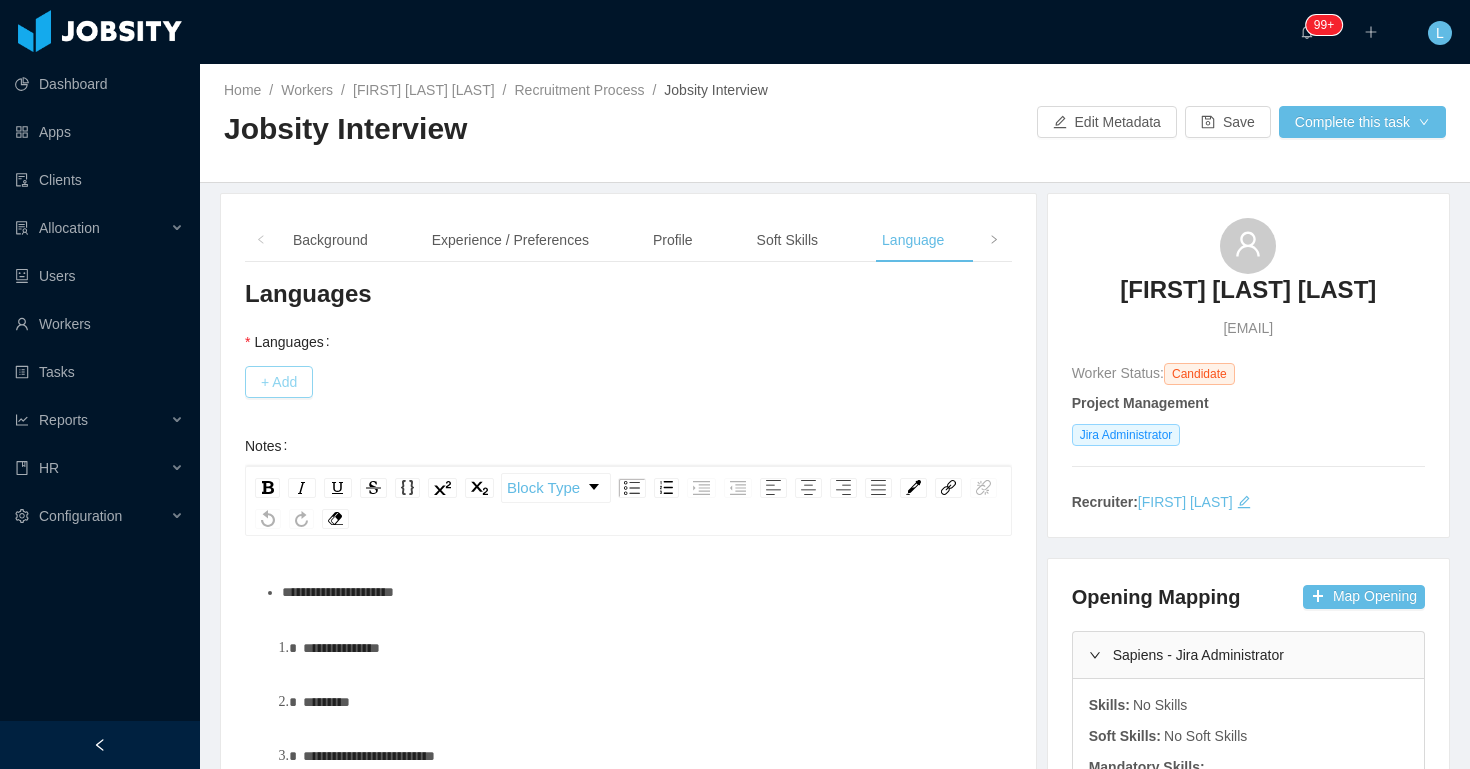 click on "+ Add" at bounding box center [279, 382] 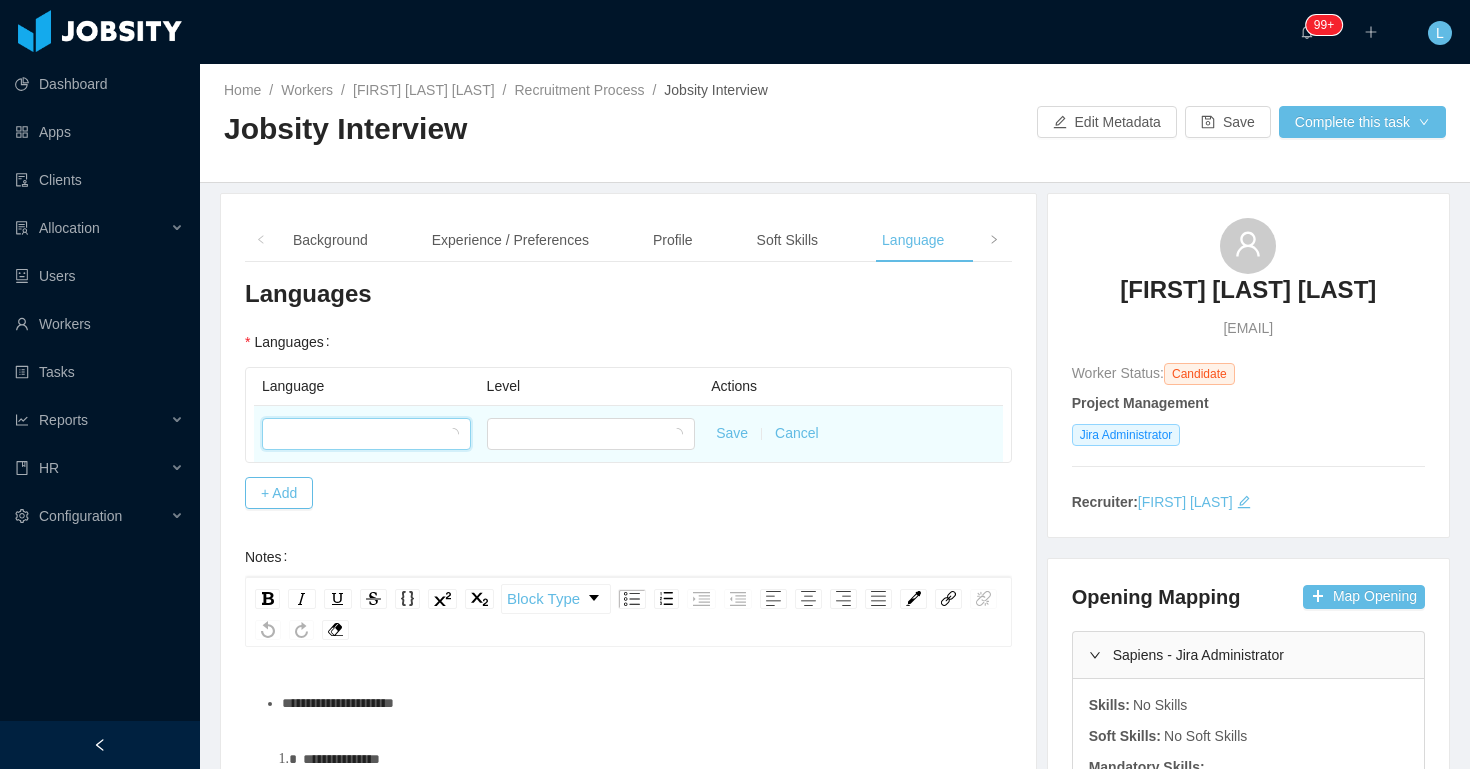 click at bounding box center [360, 434] 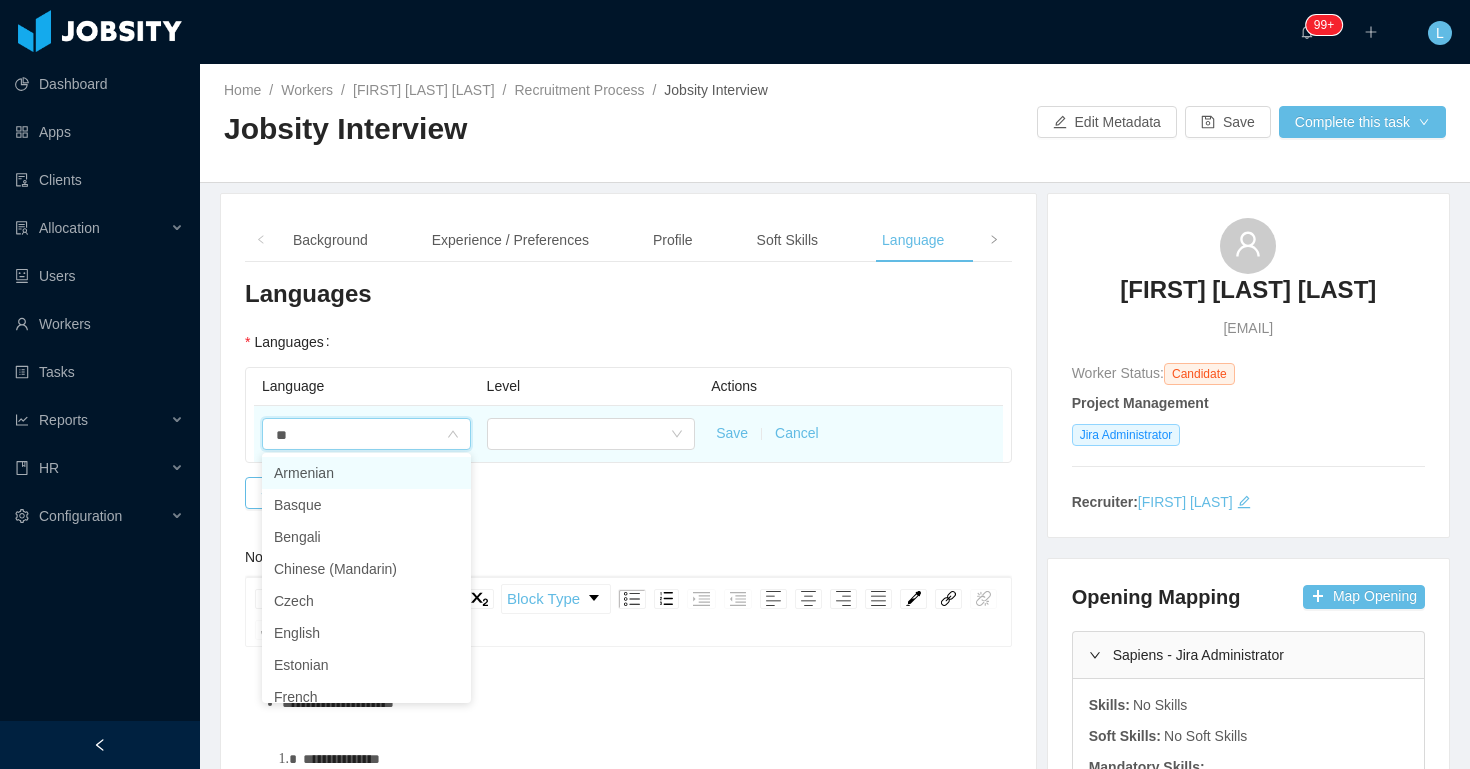 type on "***" 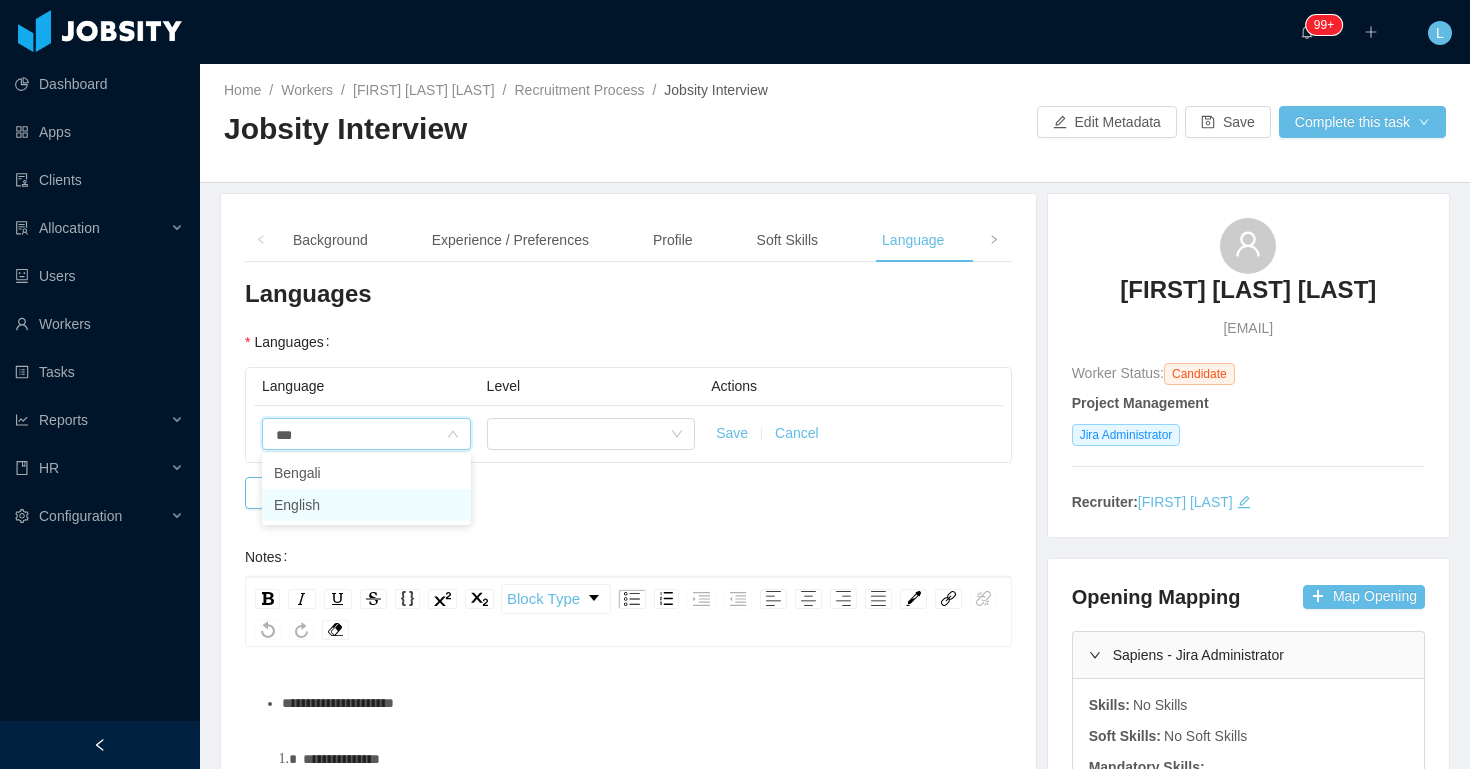 click on "English" at bounding box center [366, 505] 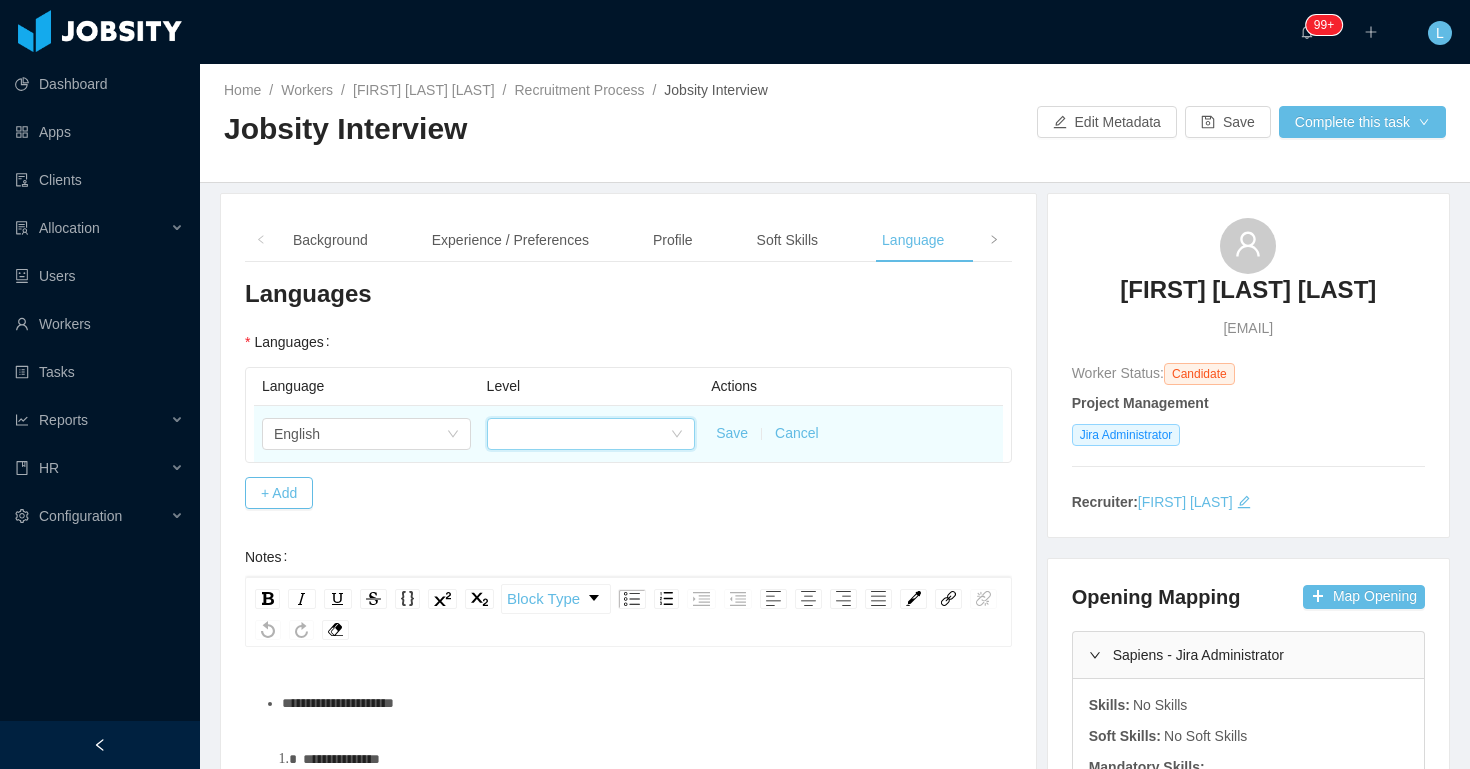 click at bounding box center [585, 434] 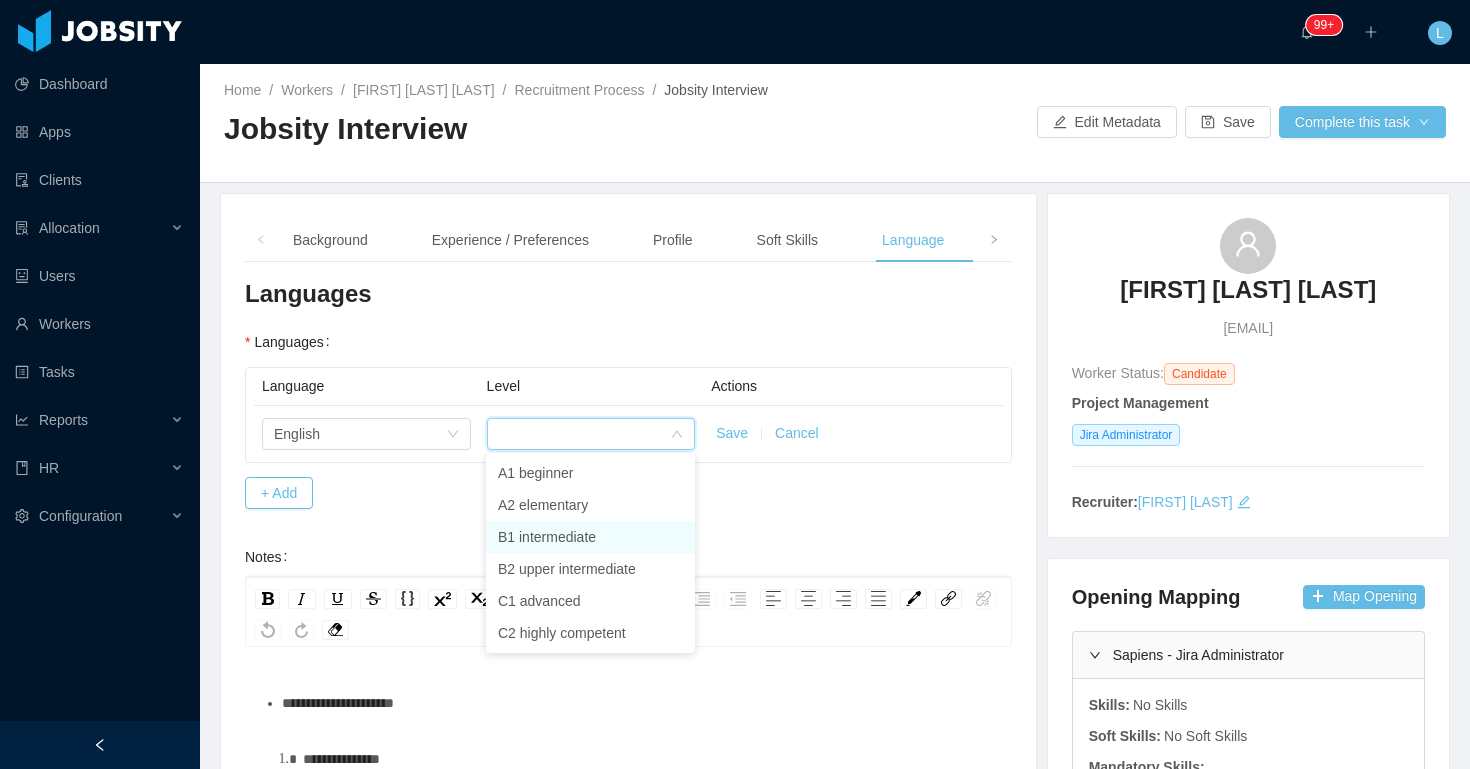 click on "B1 intermediate" at bounding box center (590, 537) 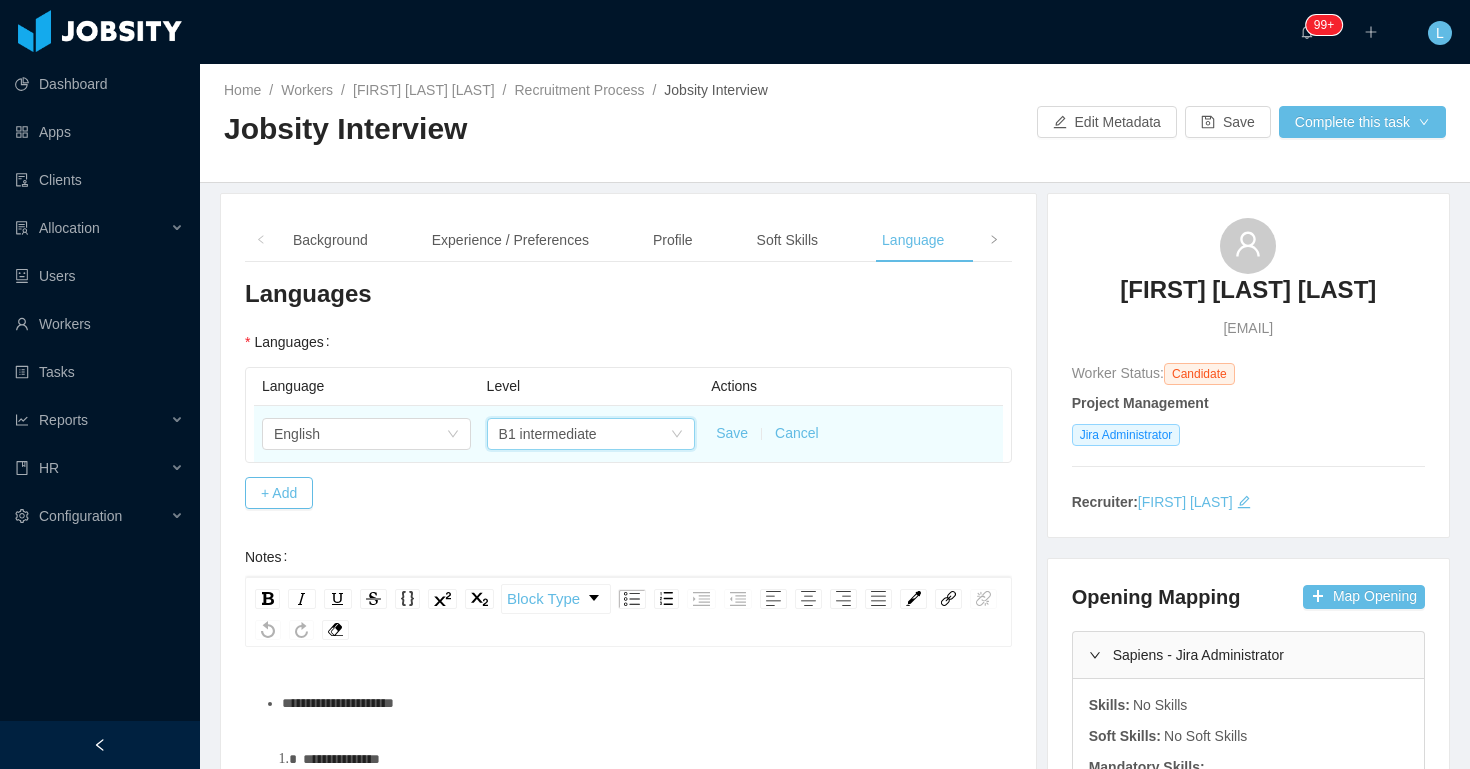 click on "Save" at bounding box center (732, 433) 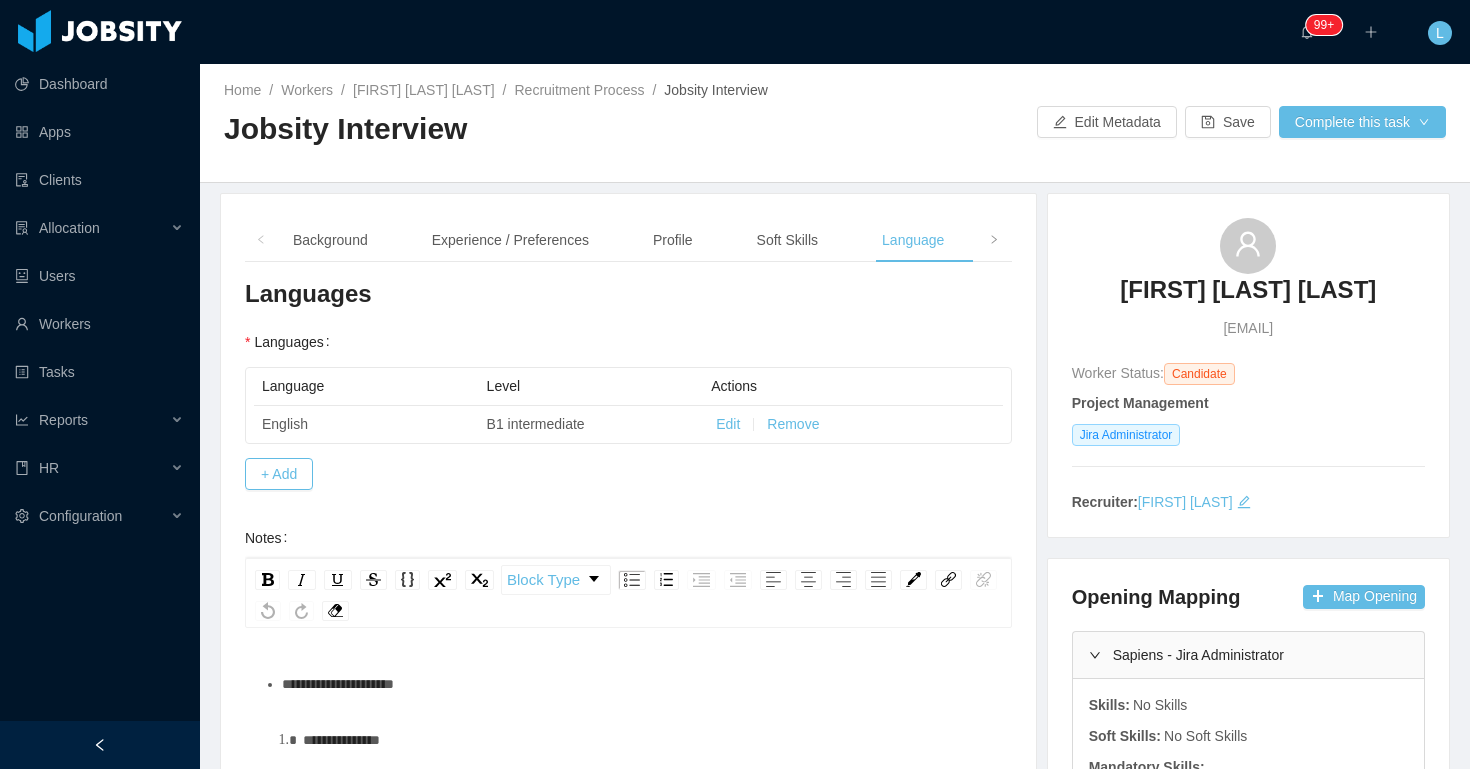 click on "**********" at bounding box center (639, 684) 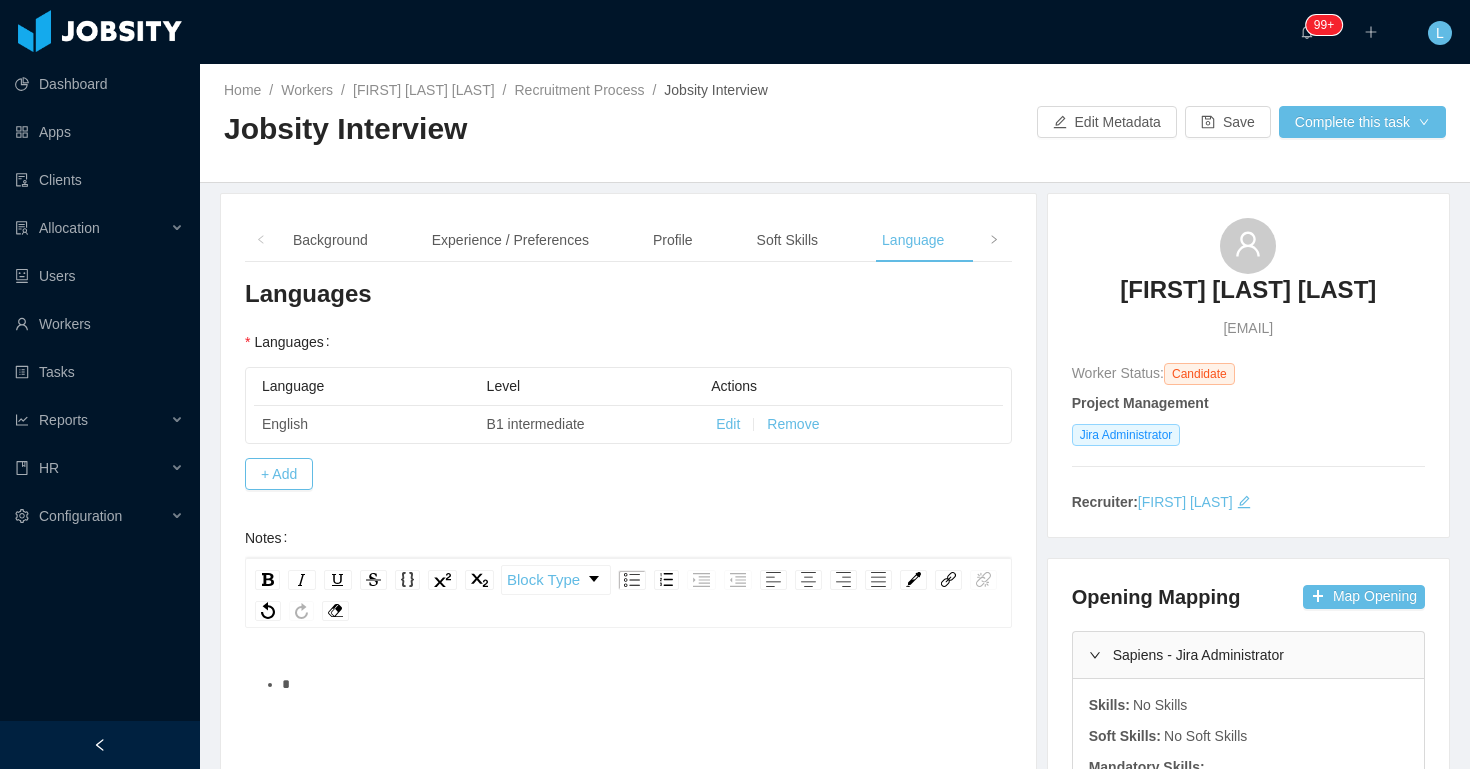 type 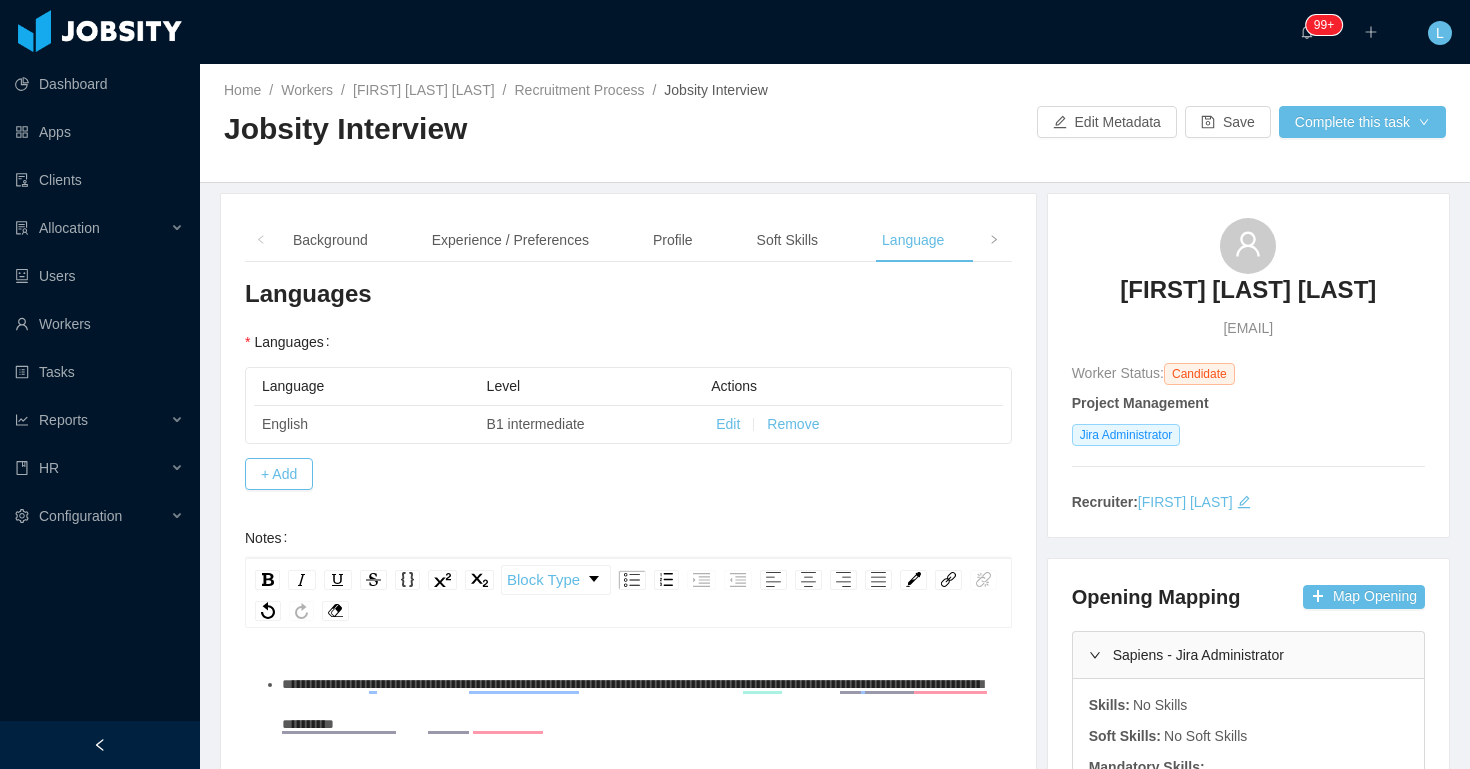 click on "**********" at bounding box center [632, 704] 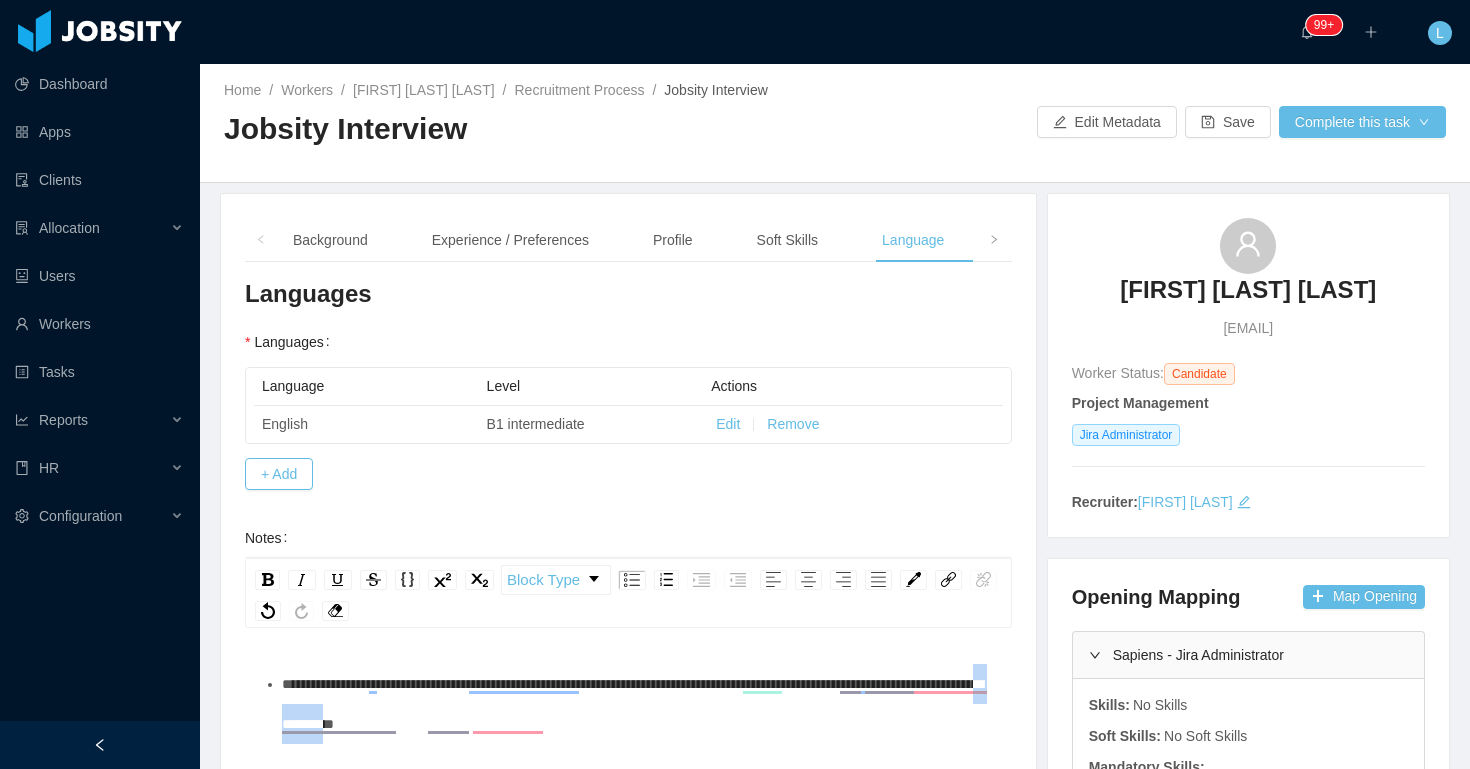 click on "**********" at bounding box center [632, 704] 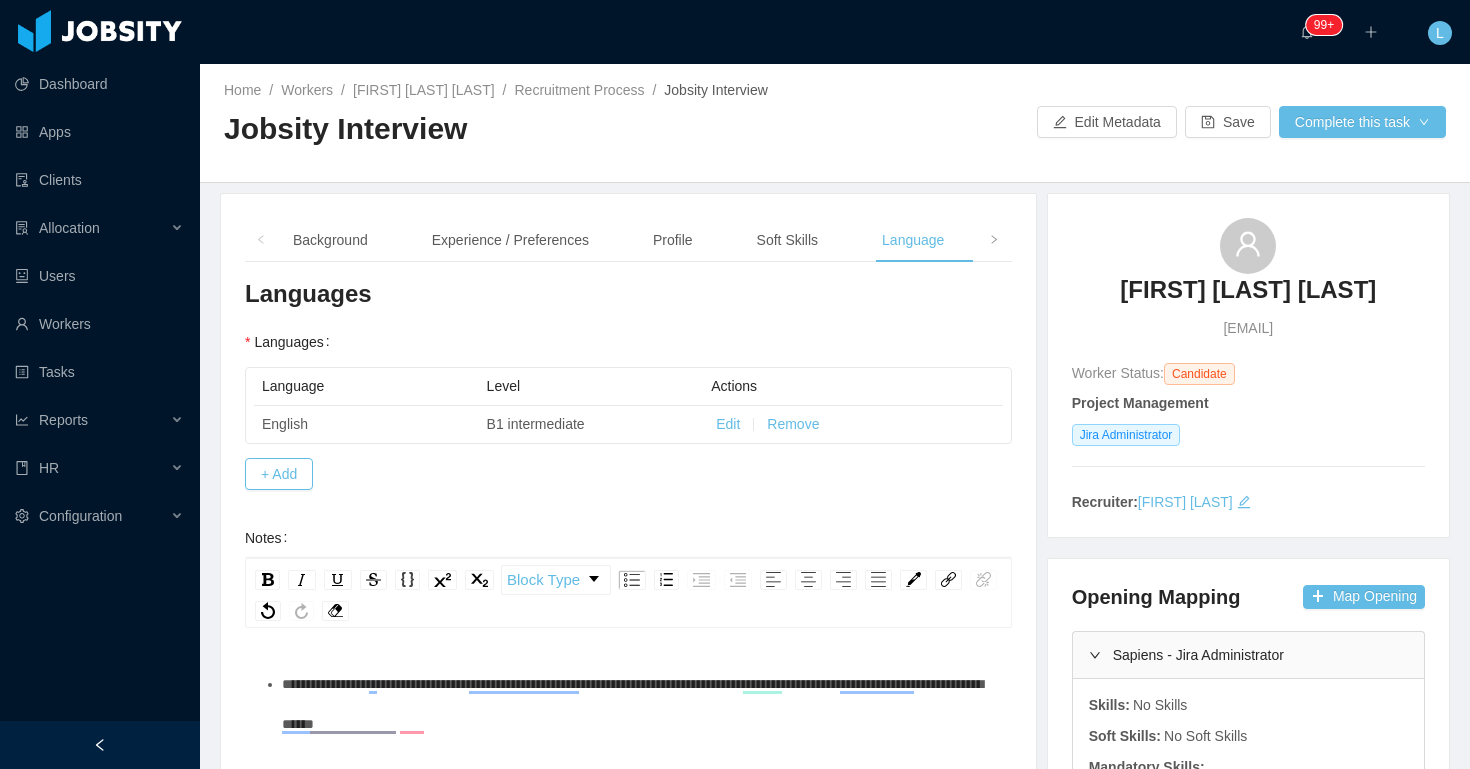 click on "**********" at bounding box center (639, 704) 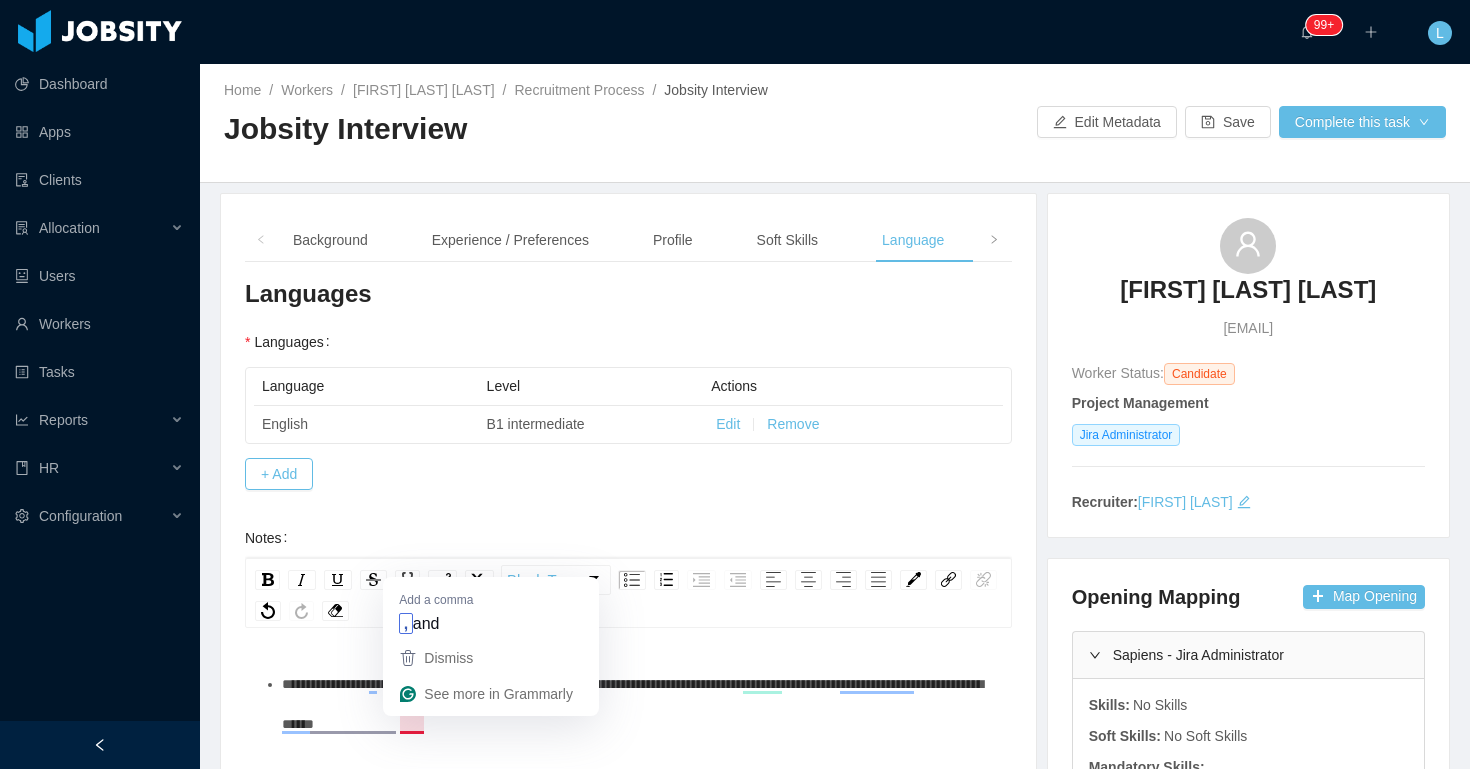 click on "**********" at bounding box center [632, 704] 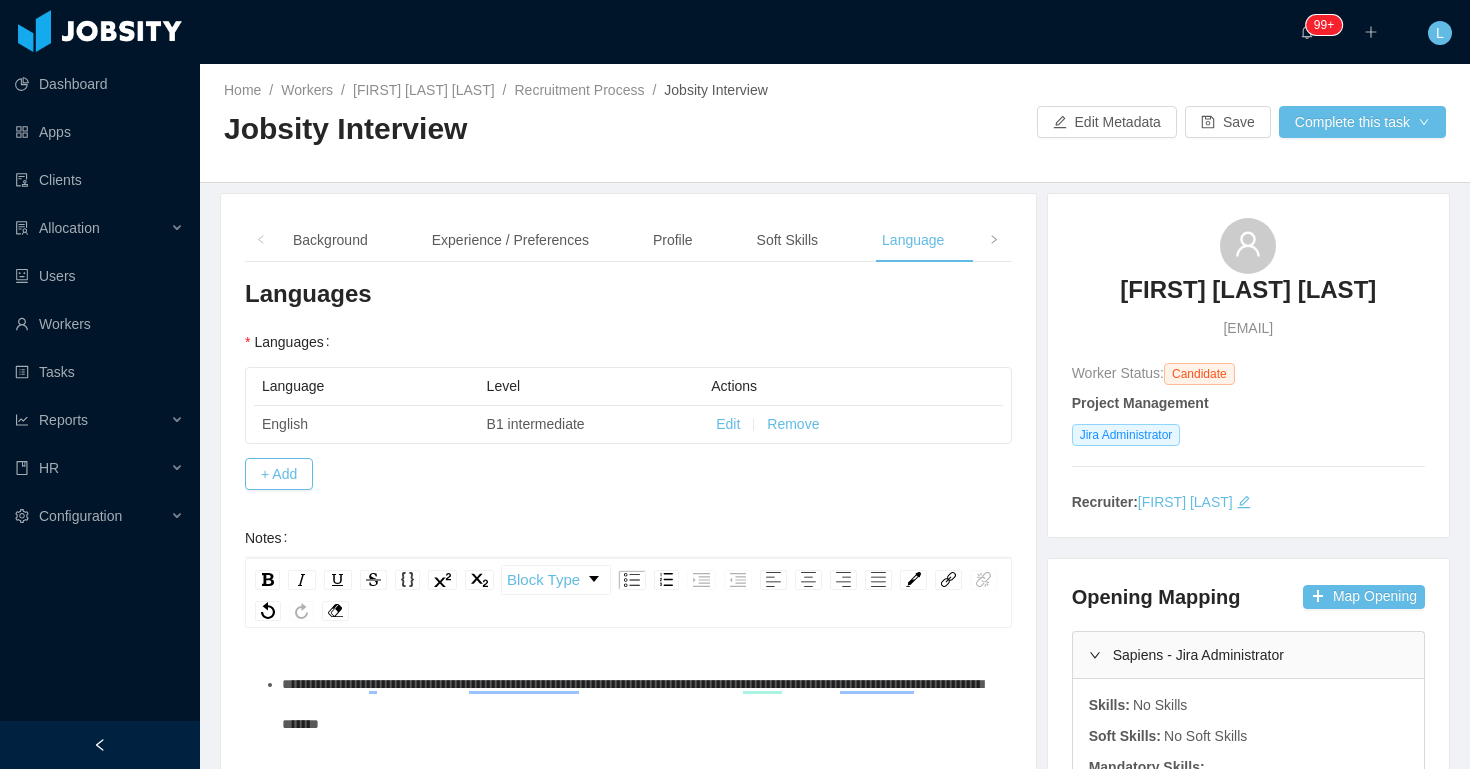 click on "**********" at bounding box center [632, 704] 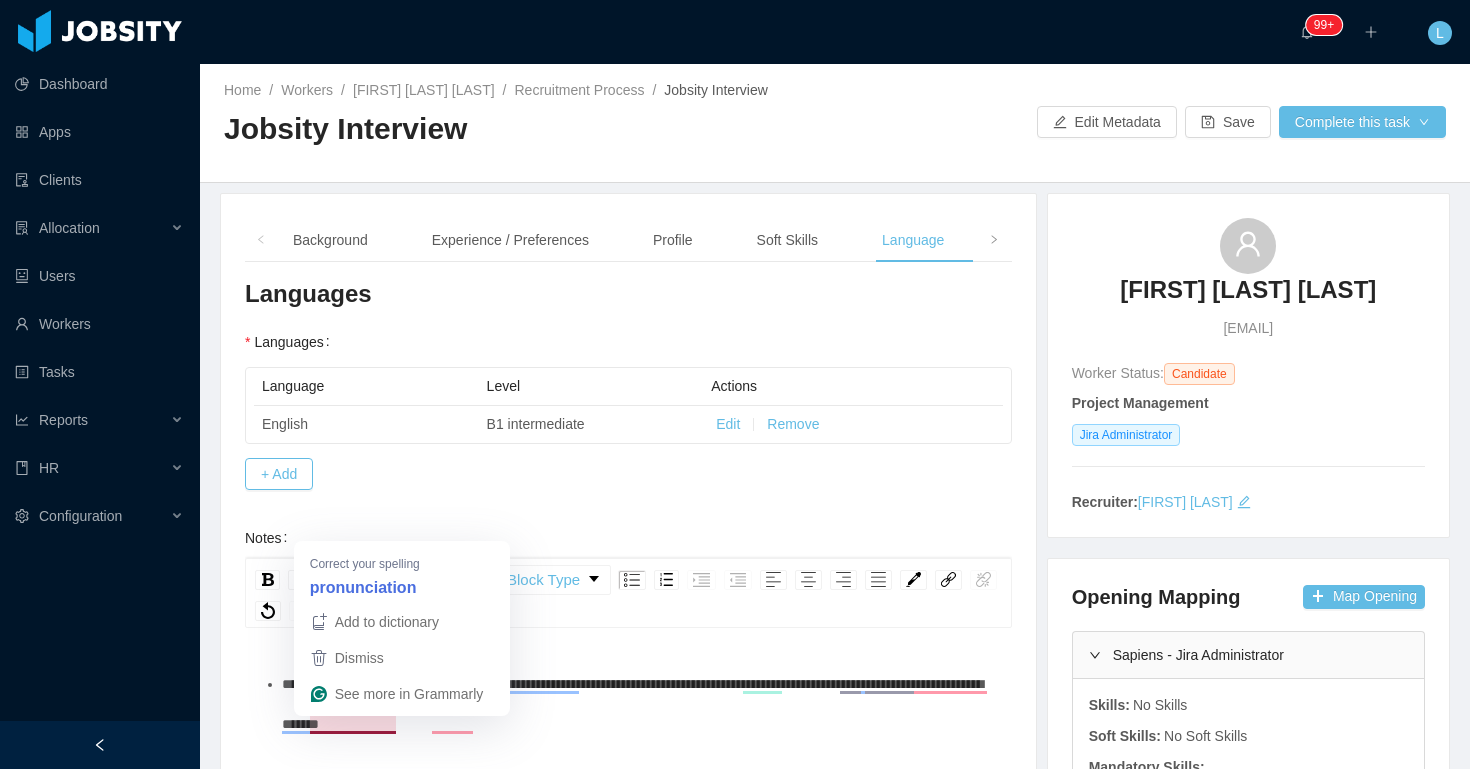 click on "**********" at bounding box center (632, 704) 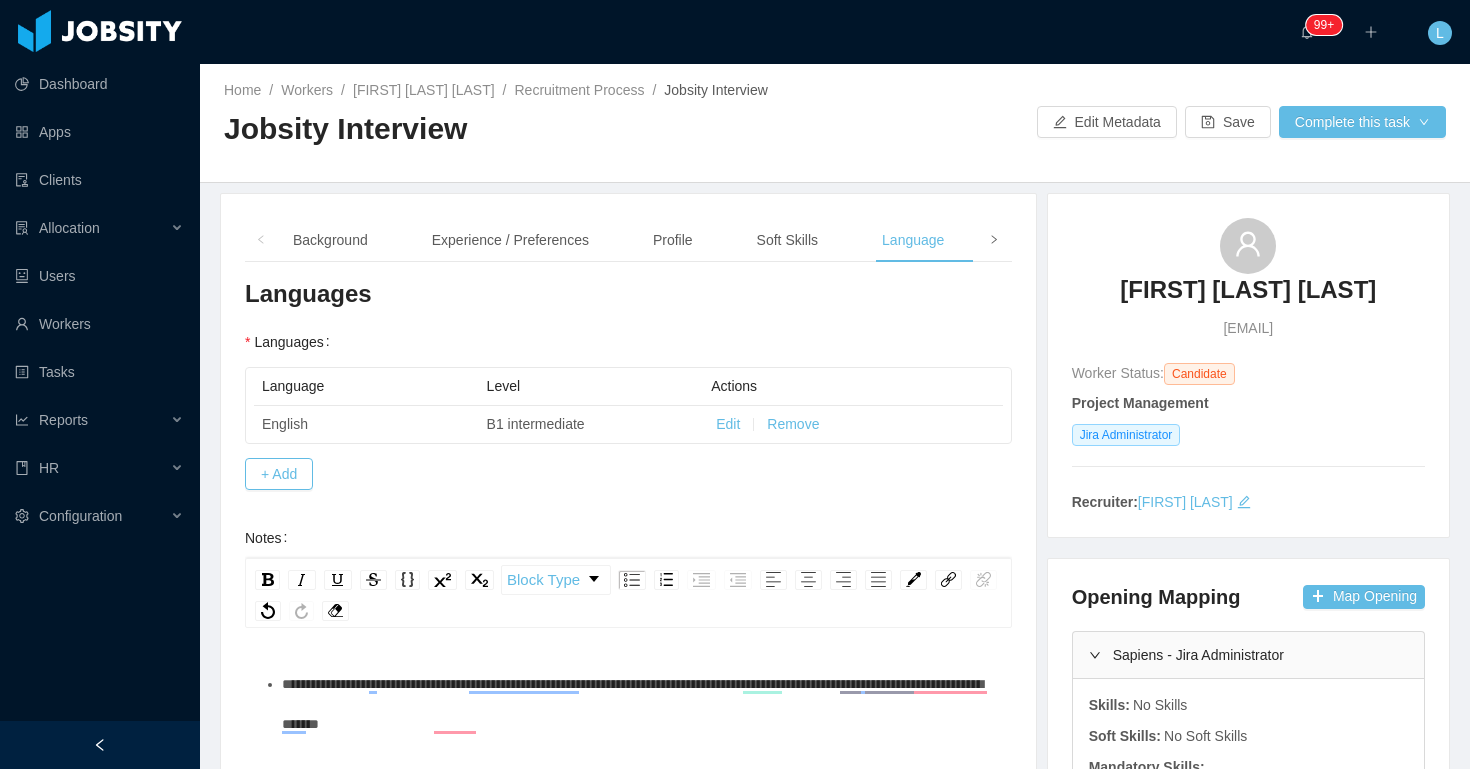 click at bounding box center [994, 239] 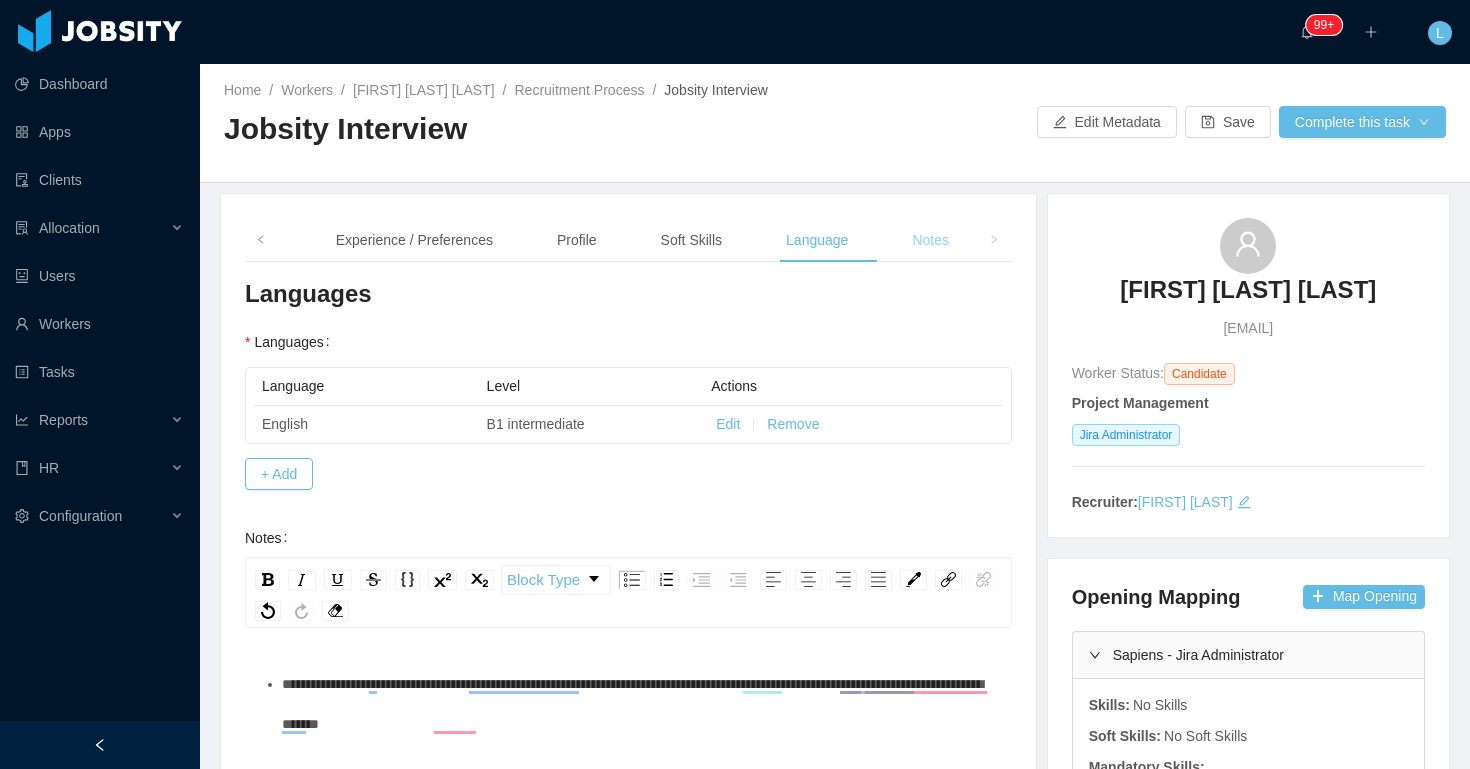click on "Notes" at bounding box center [930, 240] 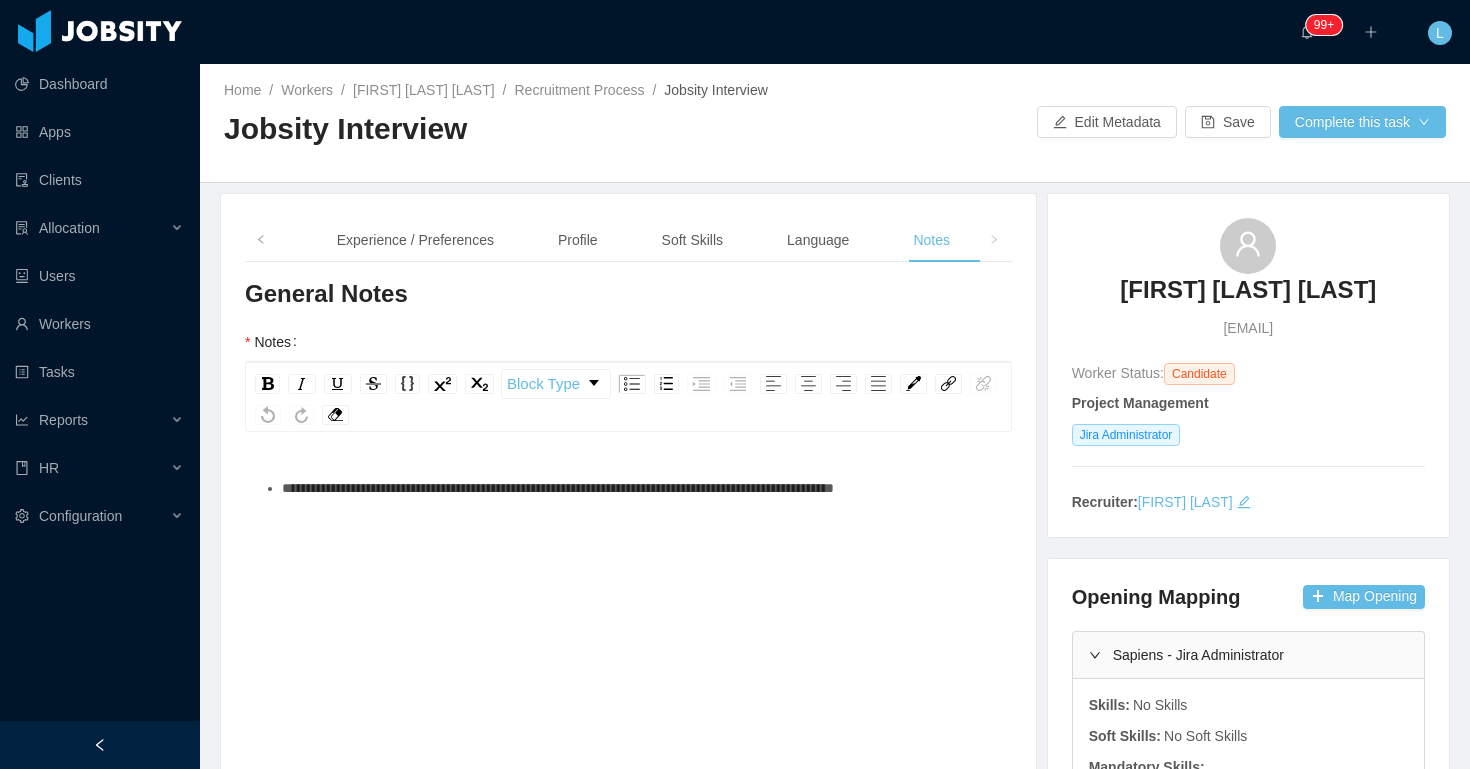 click on "**********" at bounding box center (629, 643) 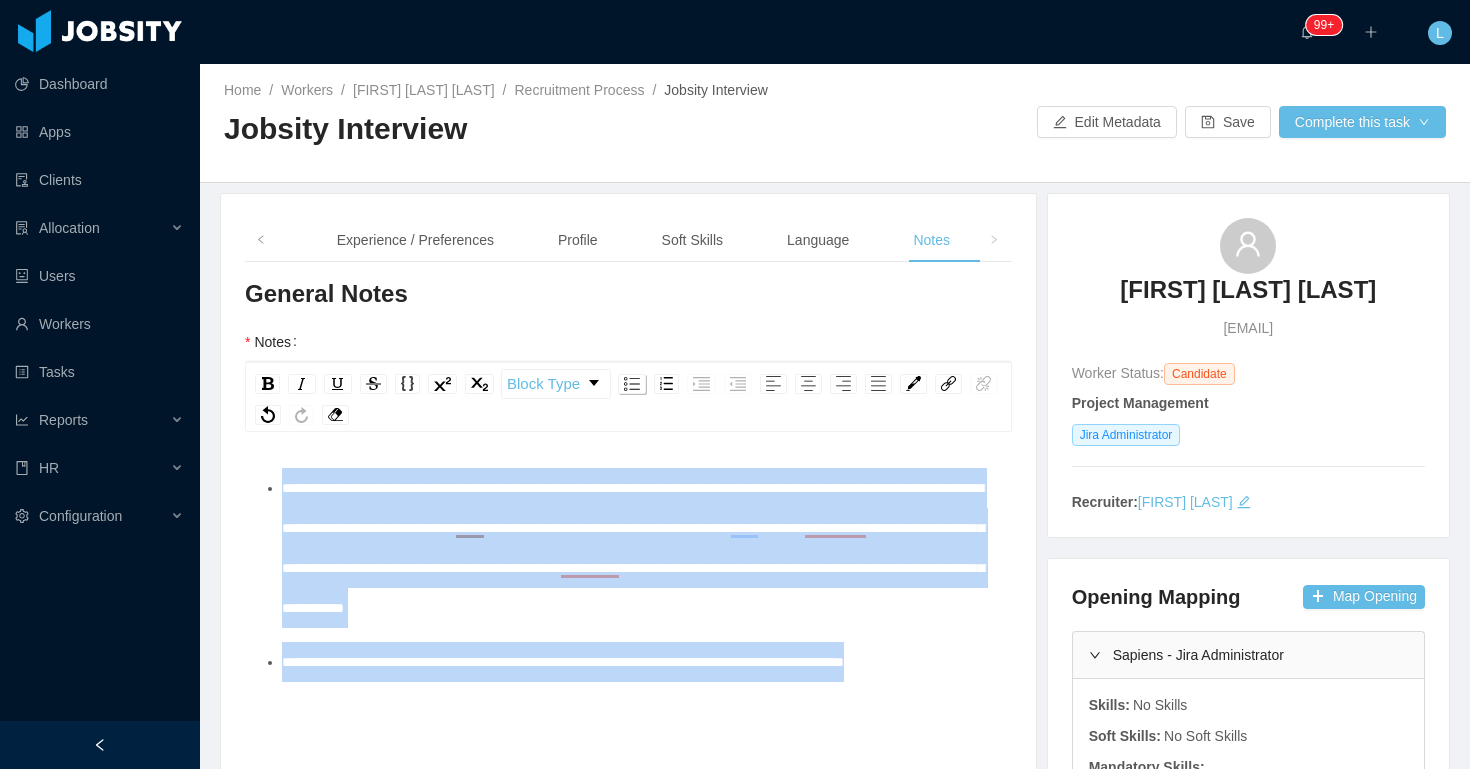 click at bounding box center [632, 384] 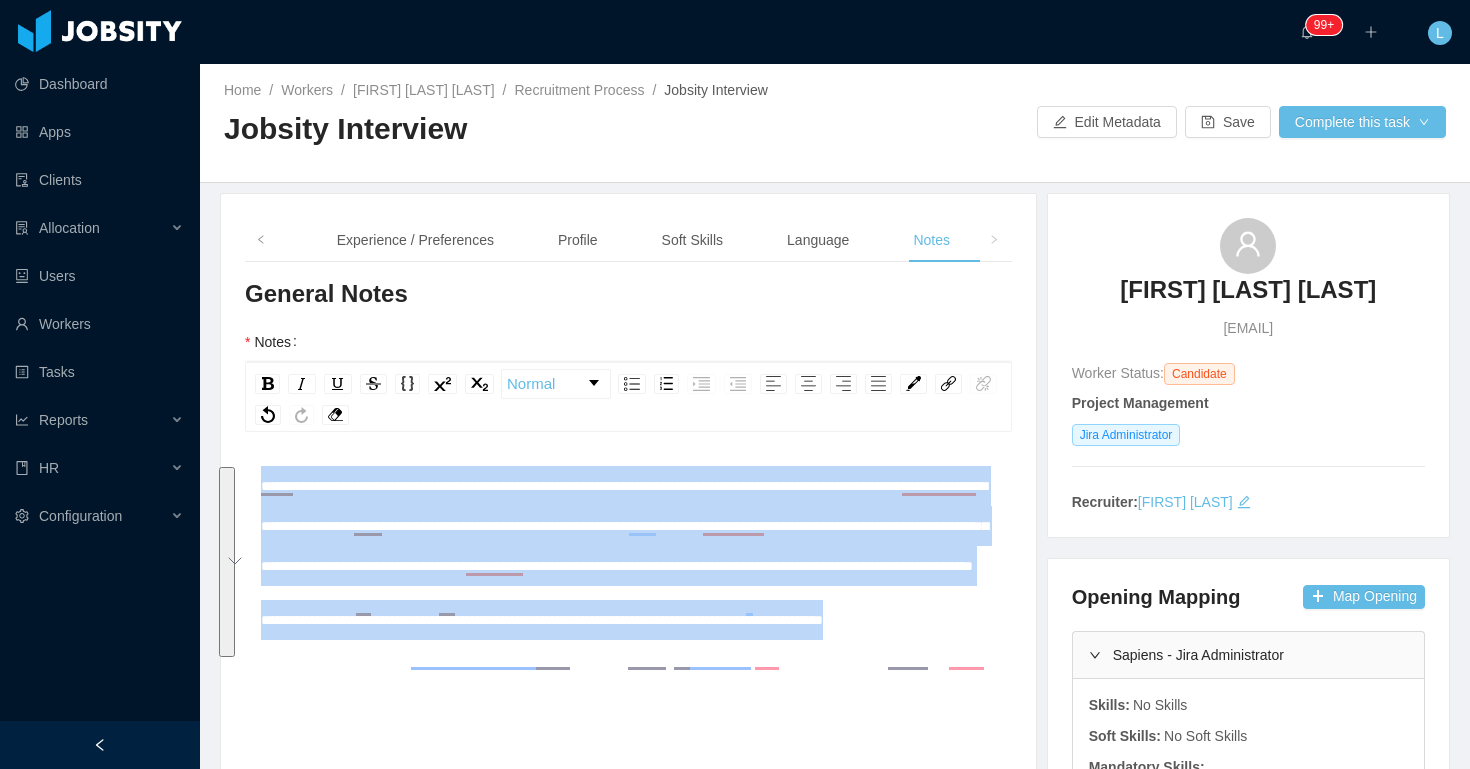 click on "**********" at bounding box center (624, 526) 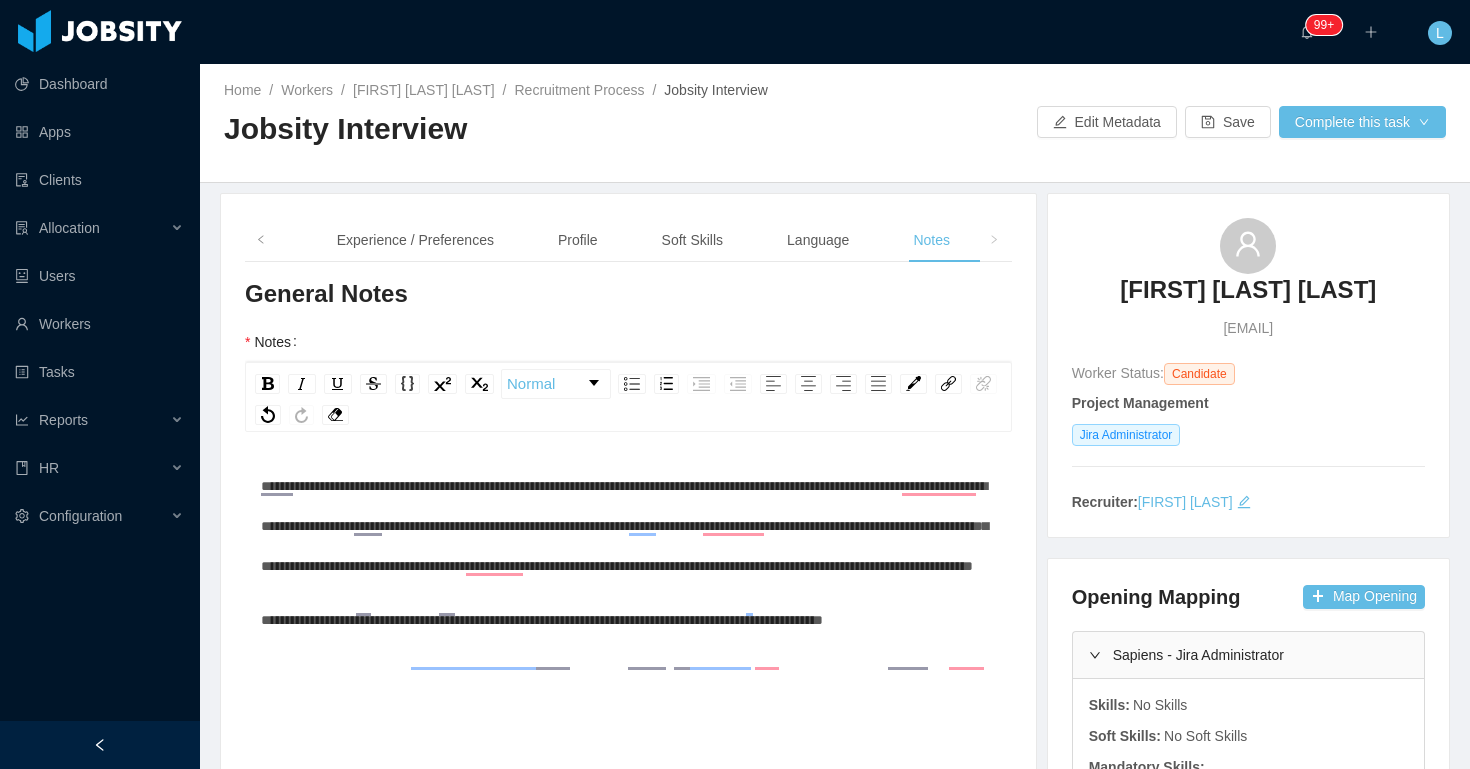 scroll, scrollTop: 44, scrollLeft: 0, axis: vertical 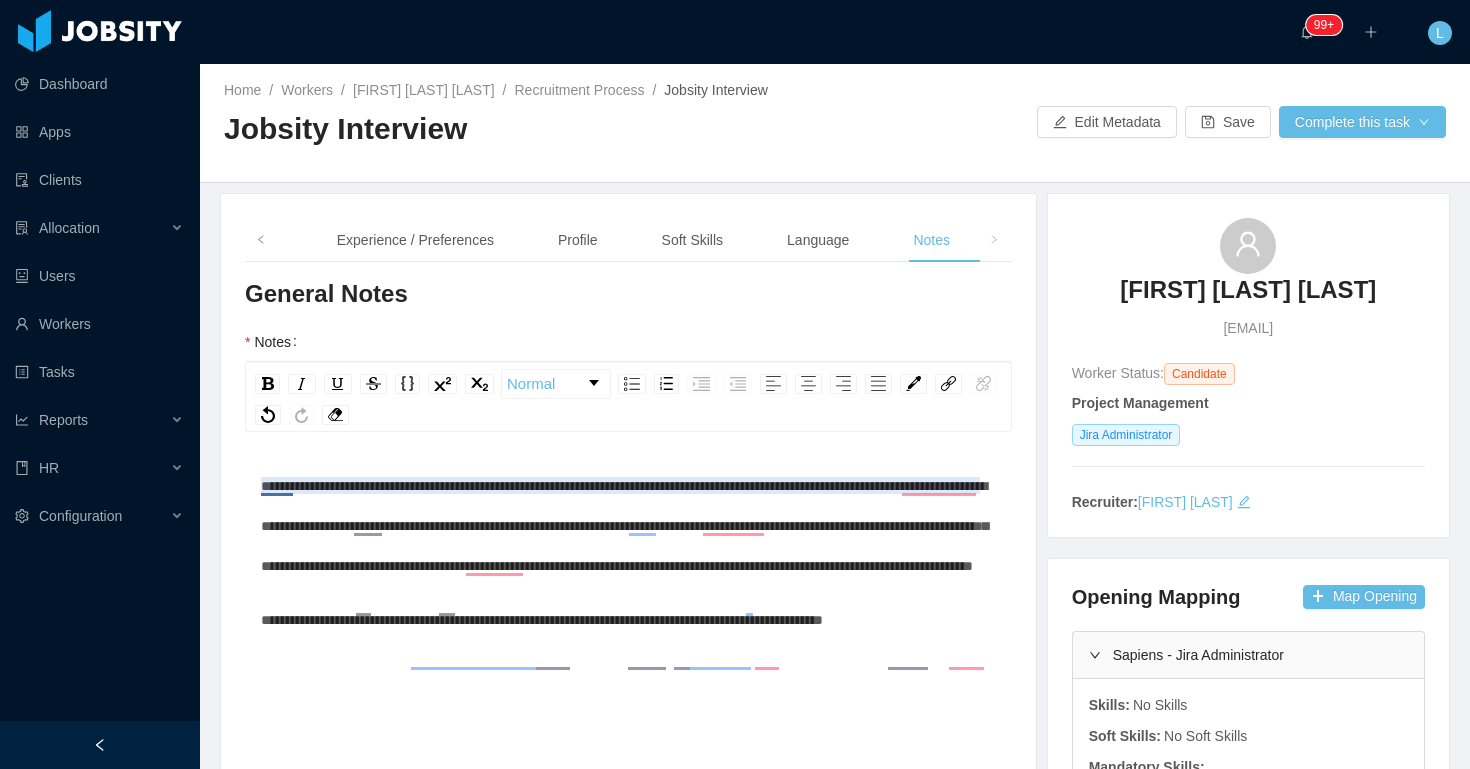 click on "**********" at bounding box center [624, 526] 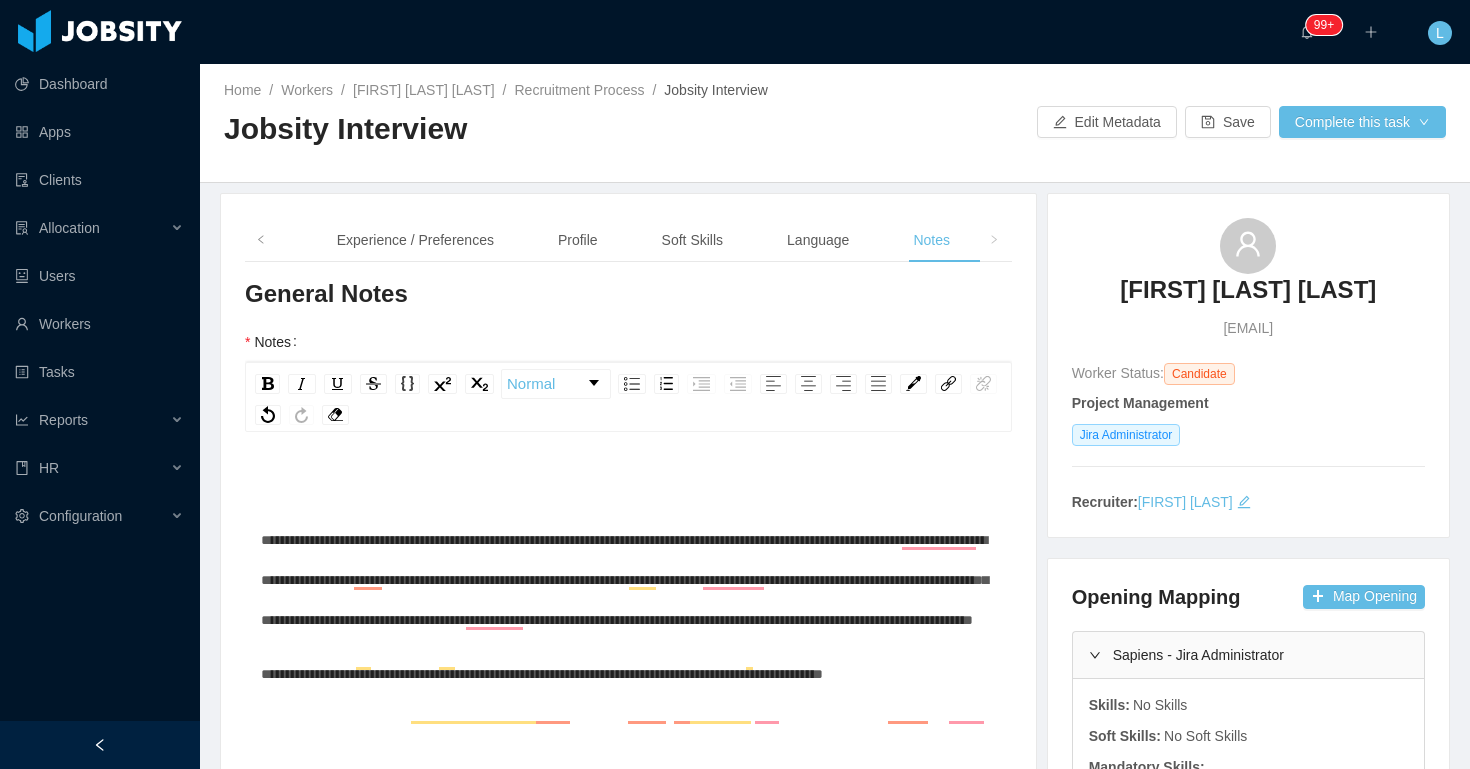 type 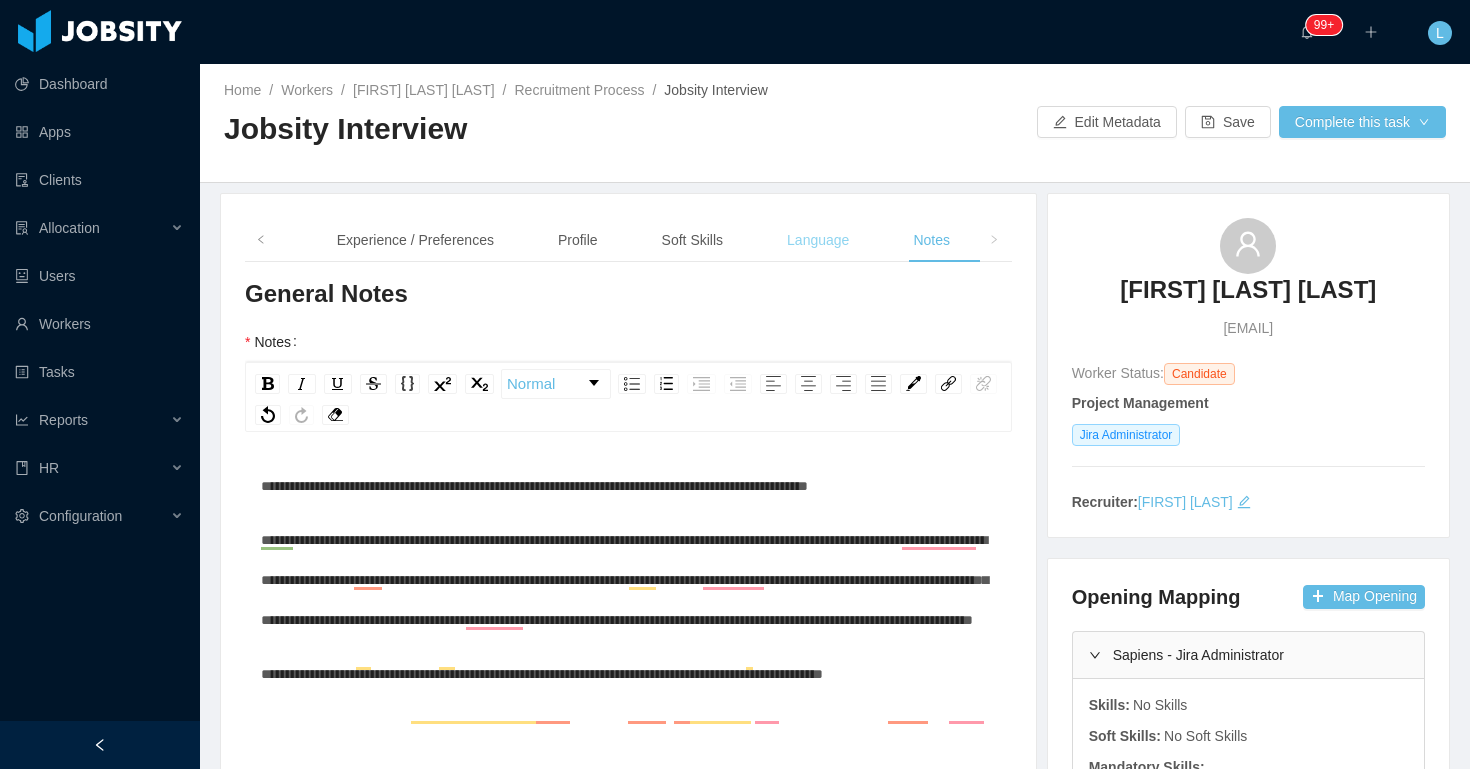 click on "Language" at bounding box center (818, 240) 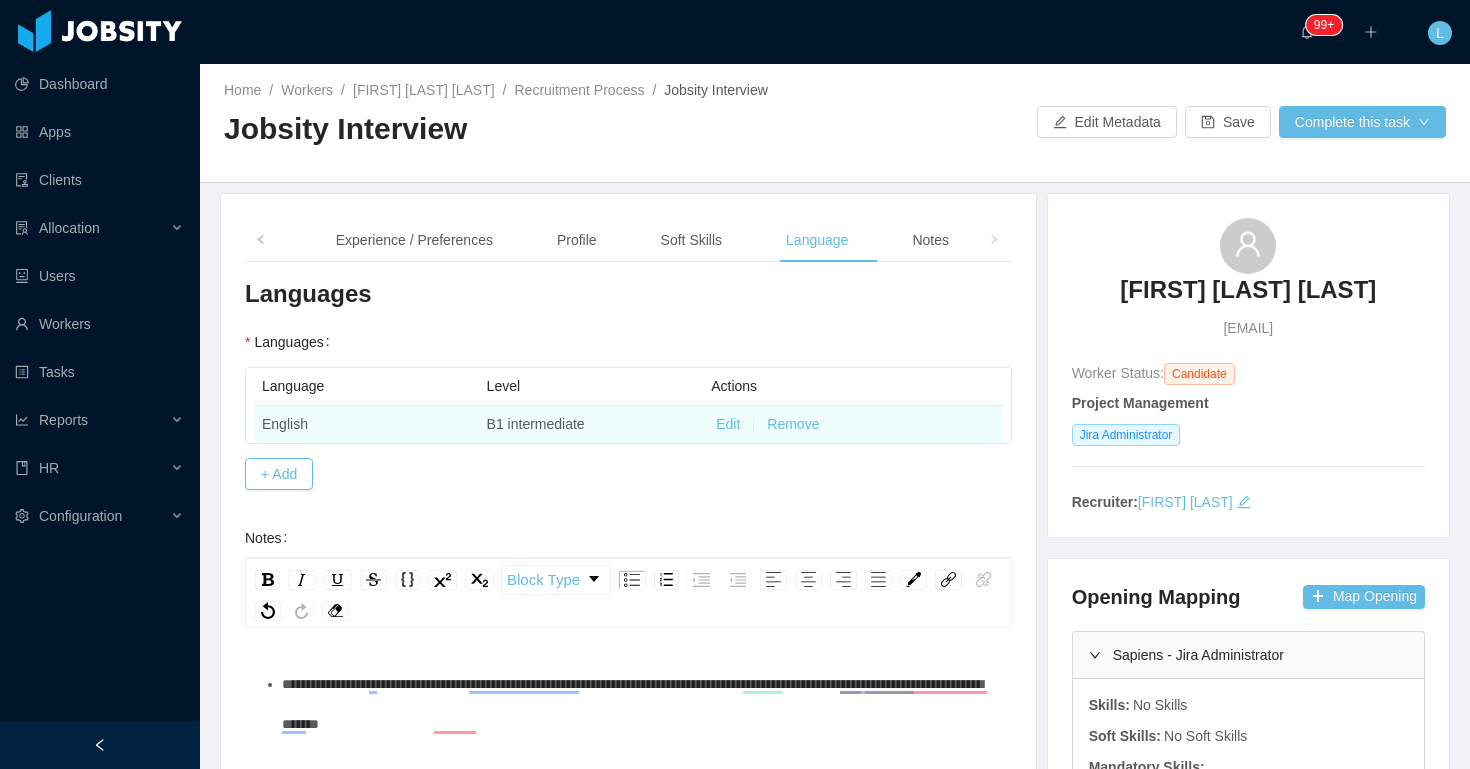 click on "Edit" at bounding box center [728, 424] 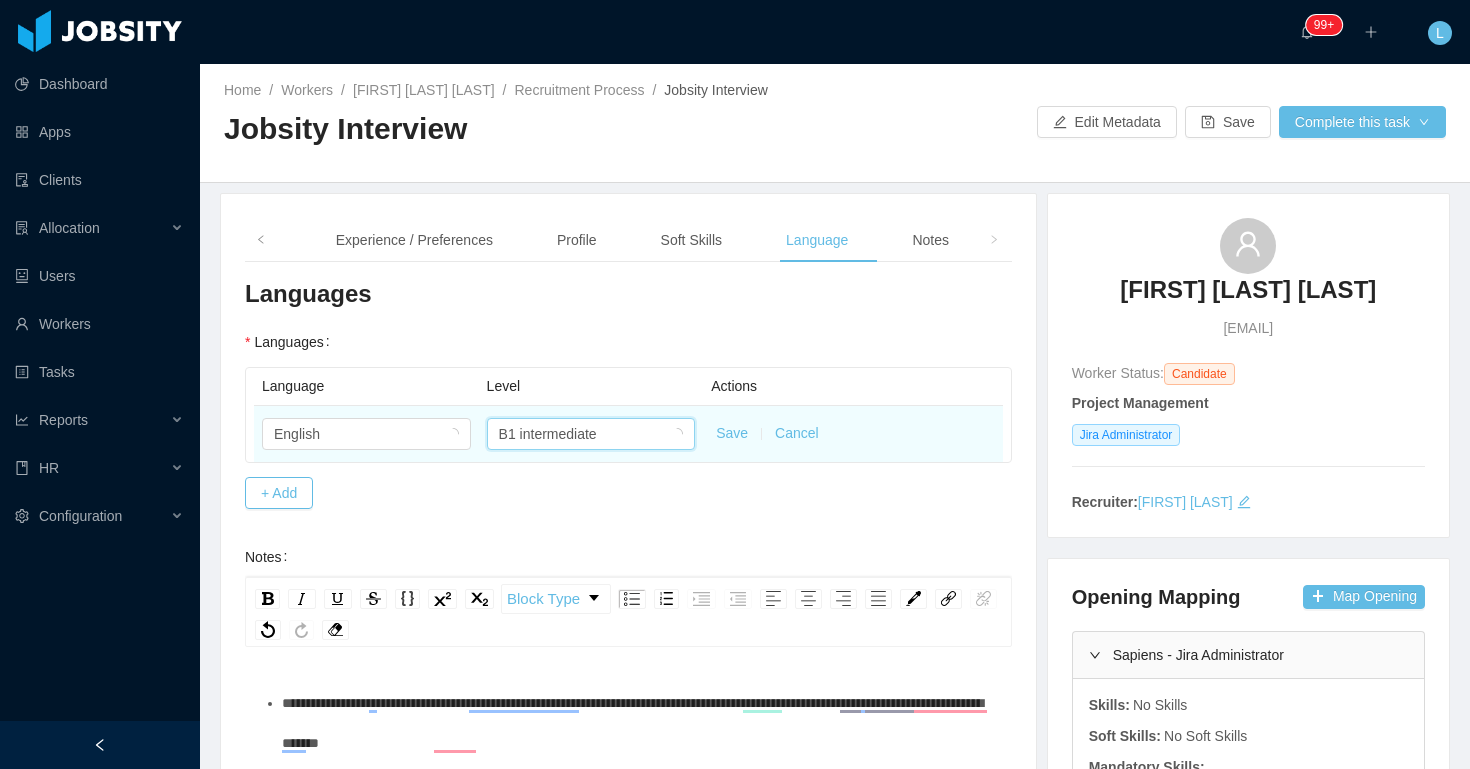 click on "B1 intermediate" at bounding box center [548, 434] 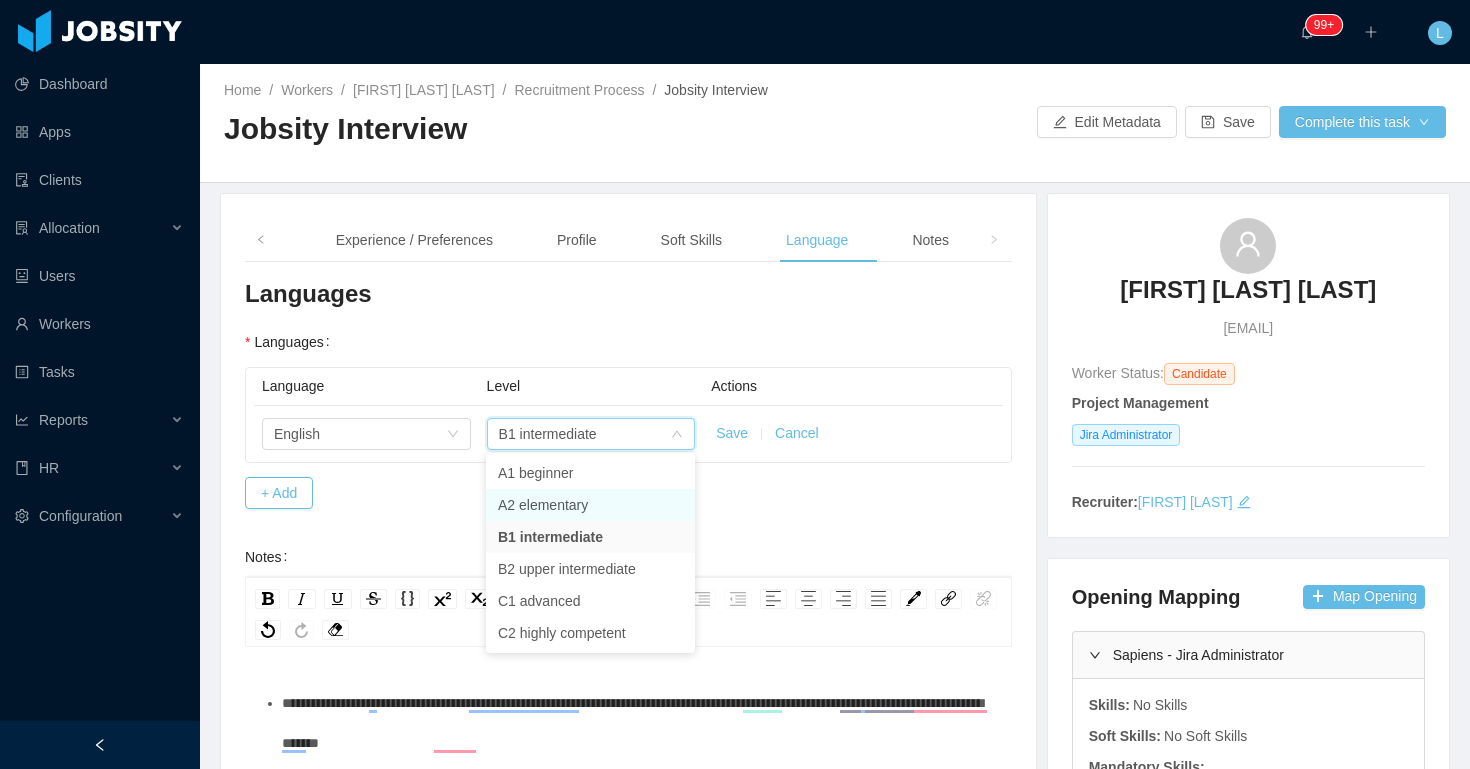 click on "A2 elementary" at bounding box center (590, 505) 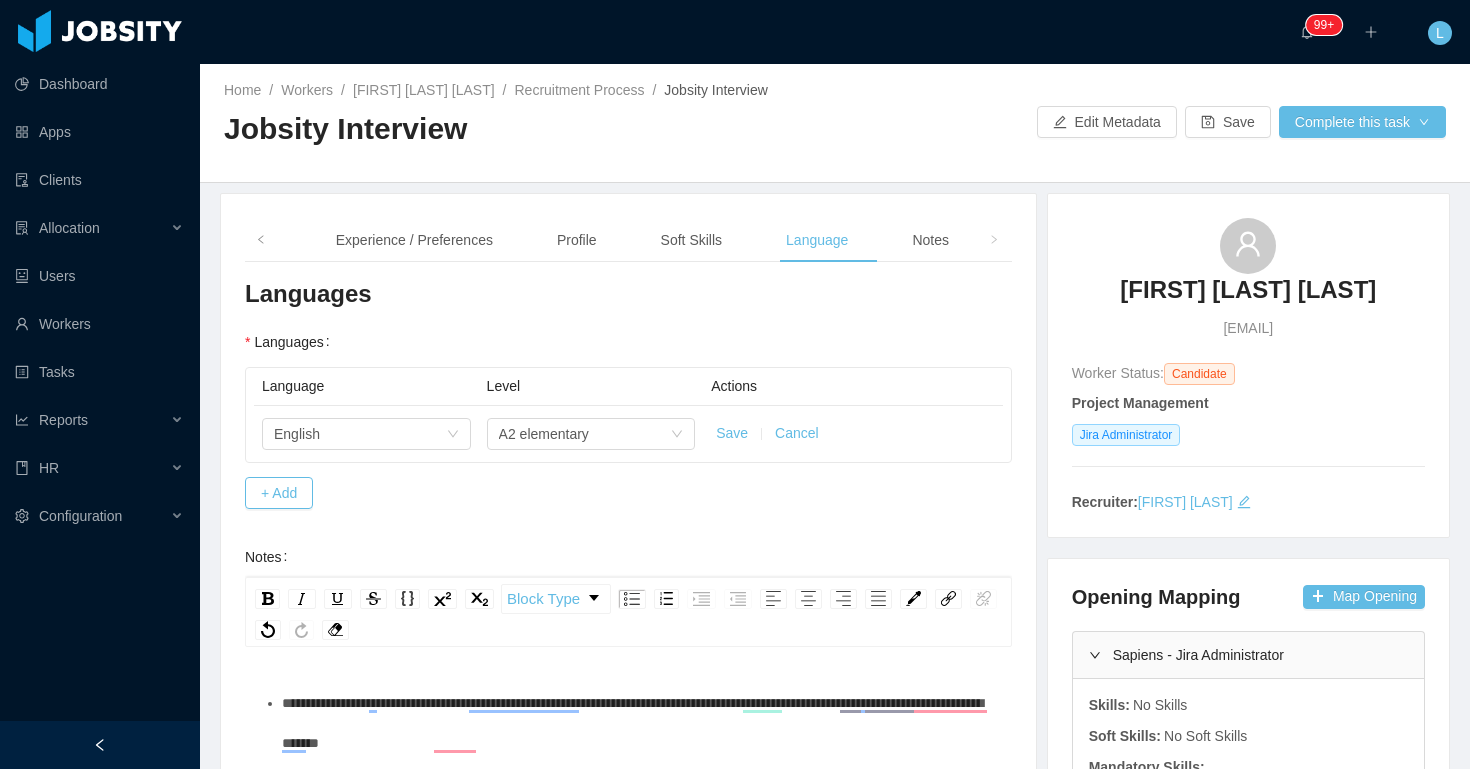 click on "Save Cancel" at bounding box center [852, 434] 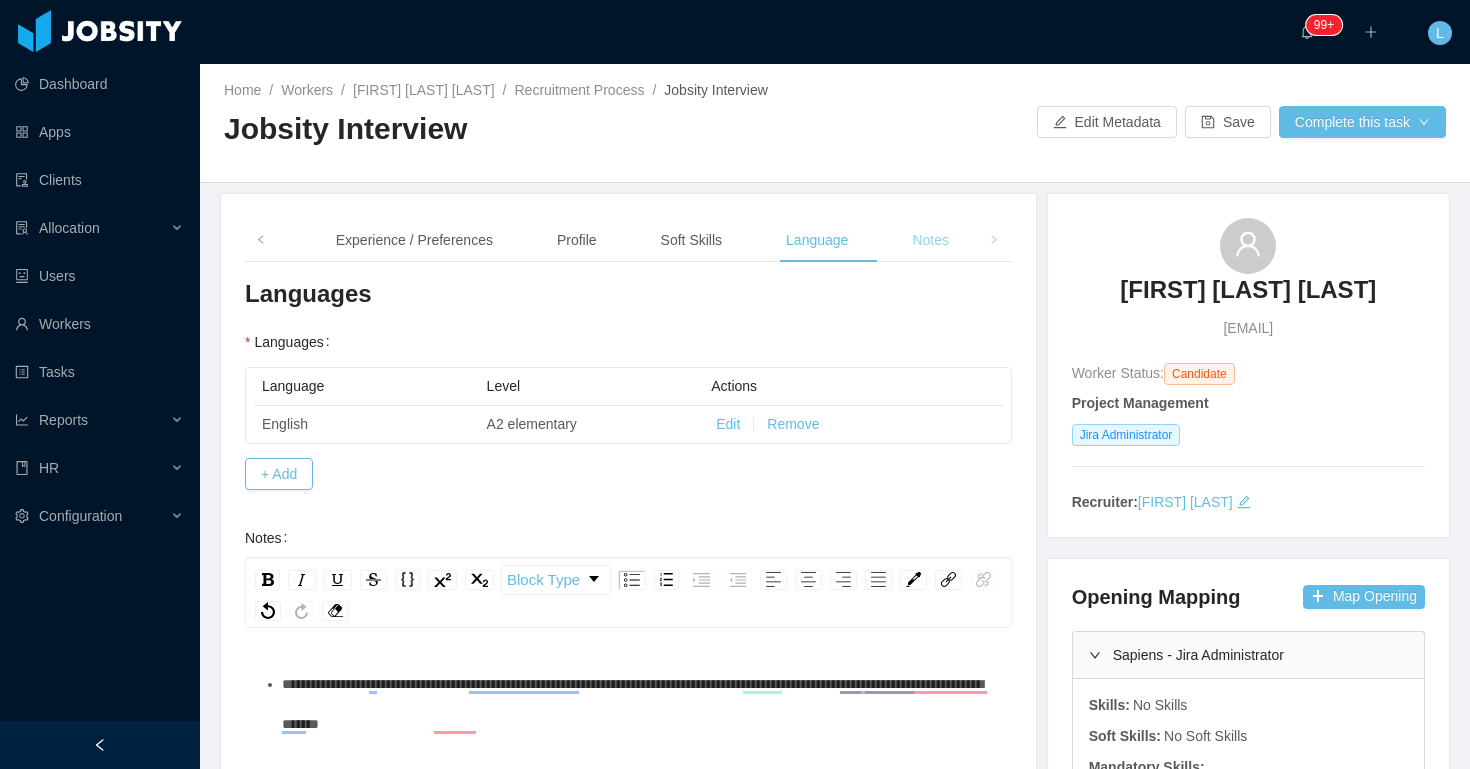 click on "Notes" at bounding box center [930, 240] 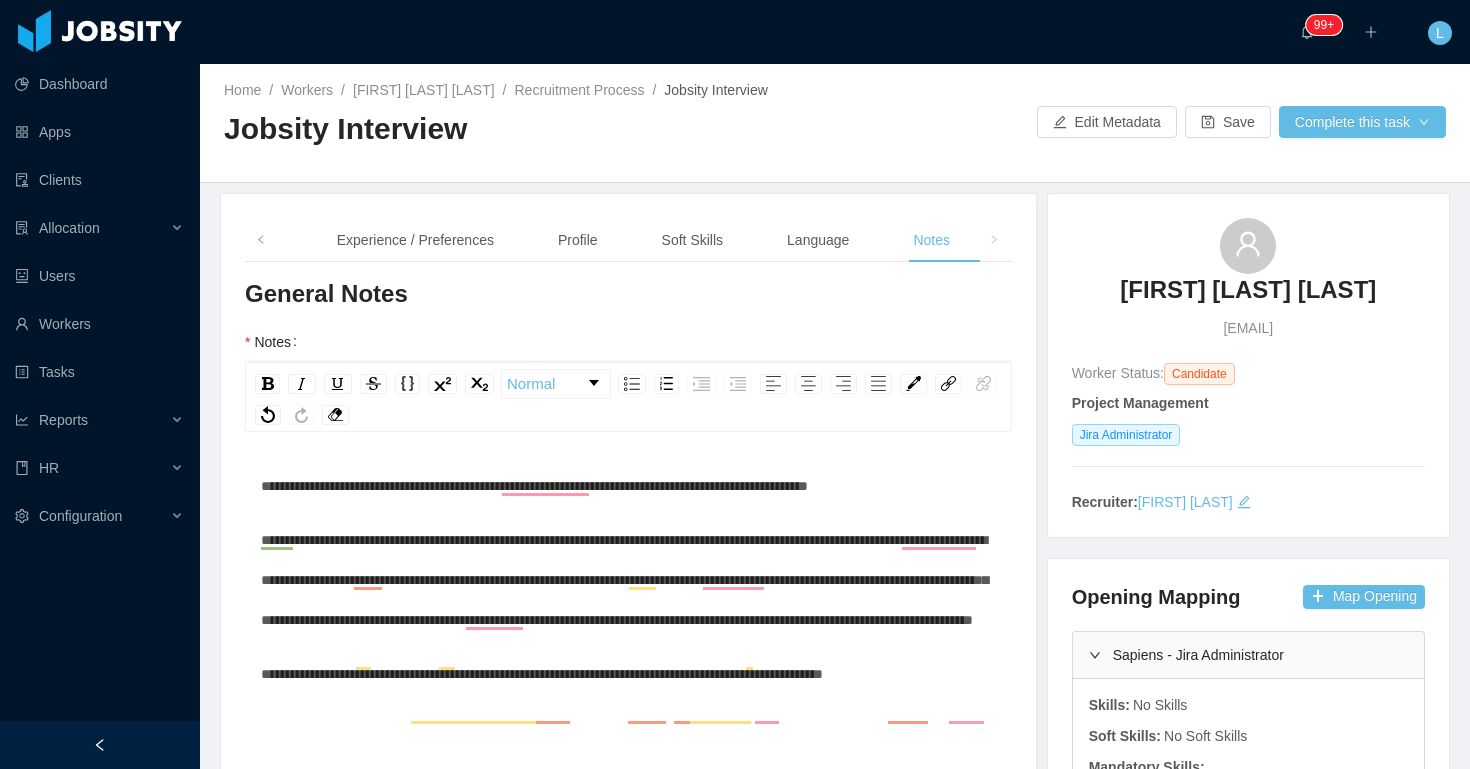 scroll, scrollTop: 706, scrollLeft: 0, axis: vertical 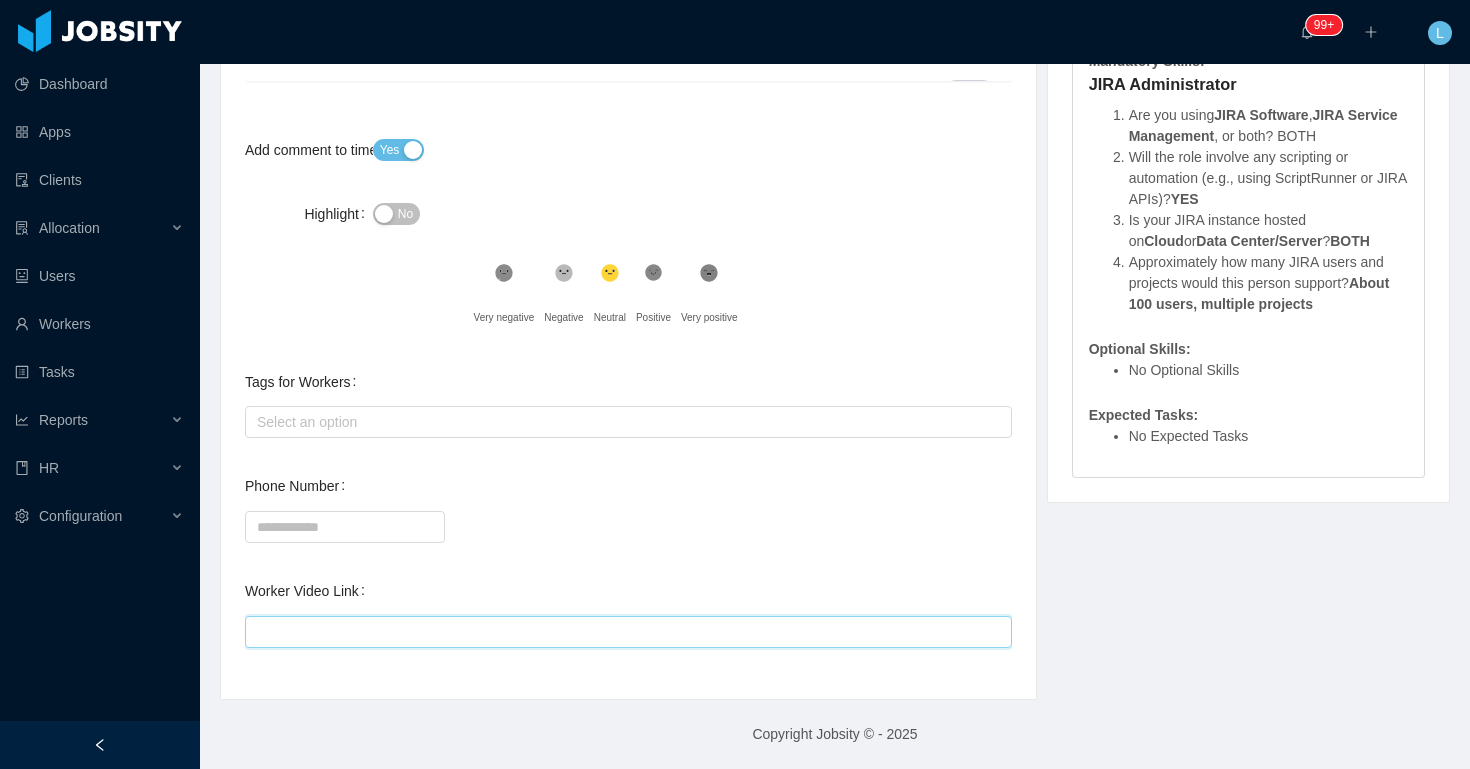click on "Worker Video Link" at bounding box center (628, 632) 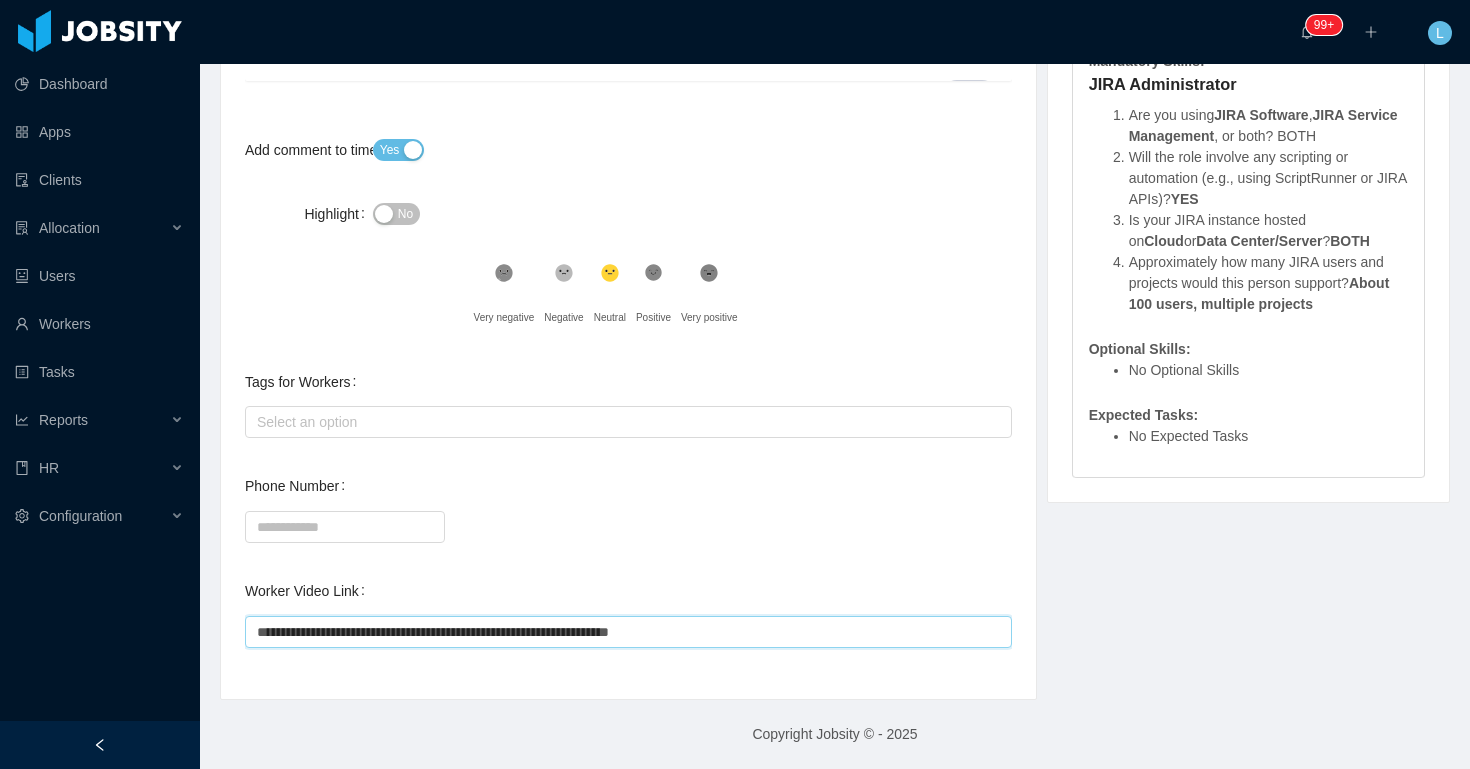 type on "**********" 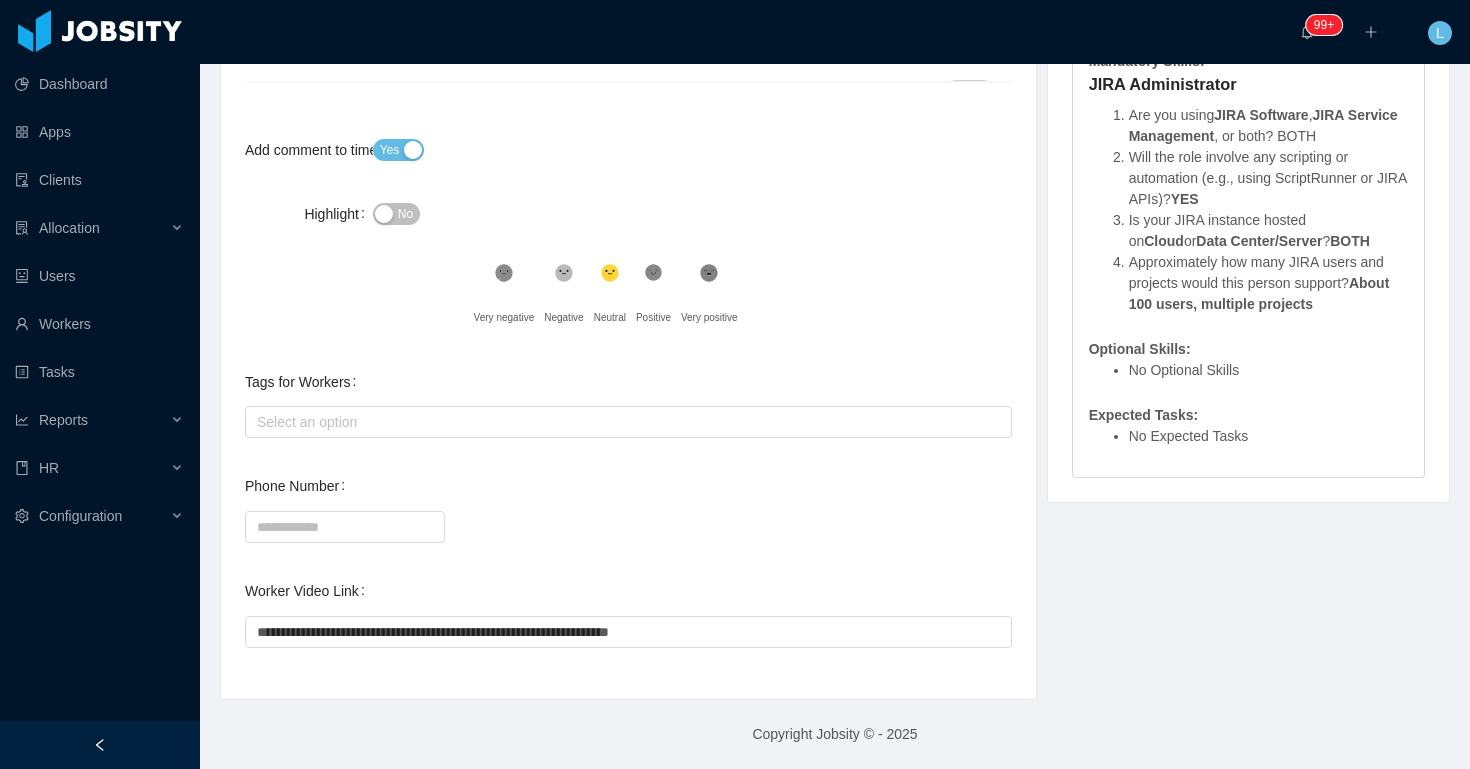 click on "Phone Number" at bounding box center (628, 506) 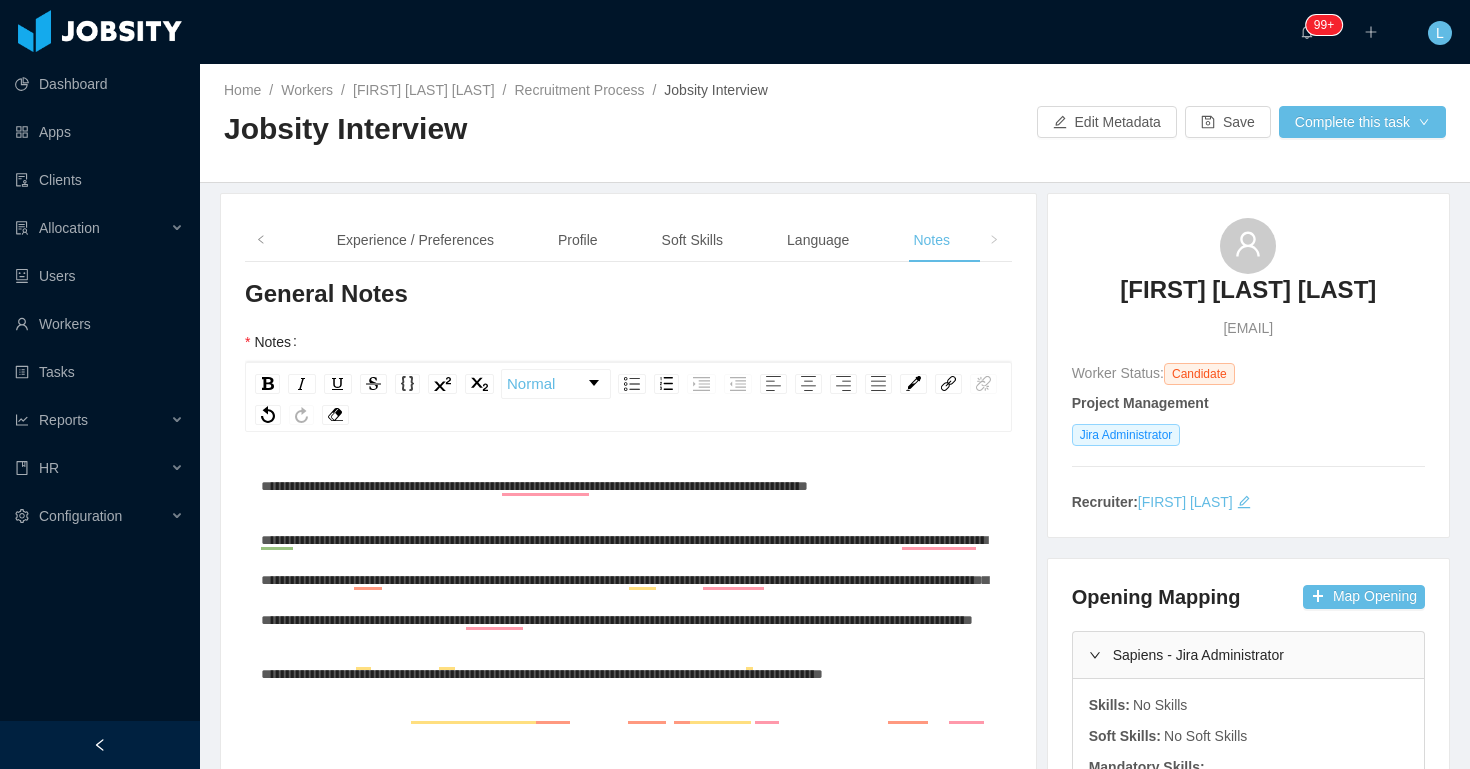 scroll, scrollTop: 35, scrollLeft: 0, axis: vertical 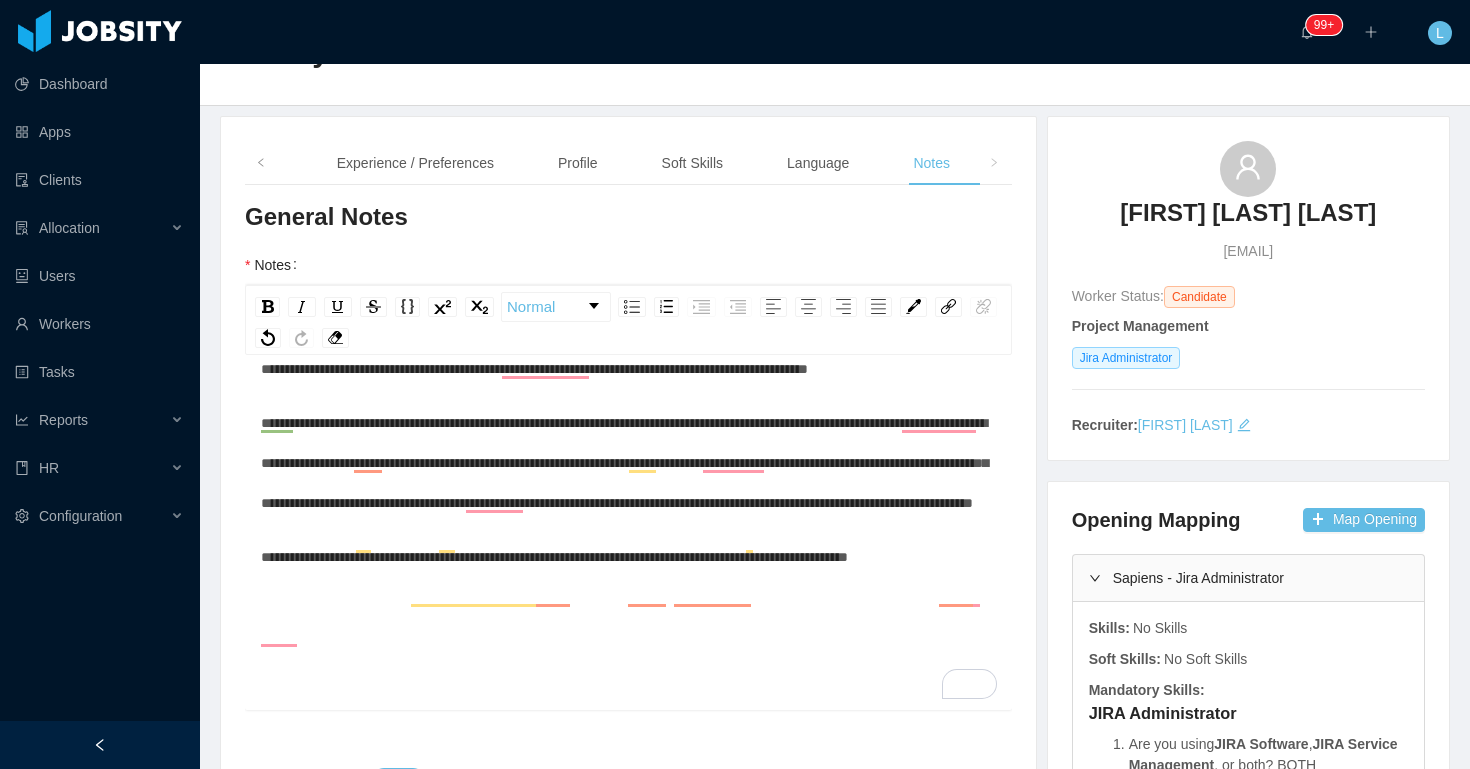 click on "**********" at bounding box center (629, 557) 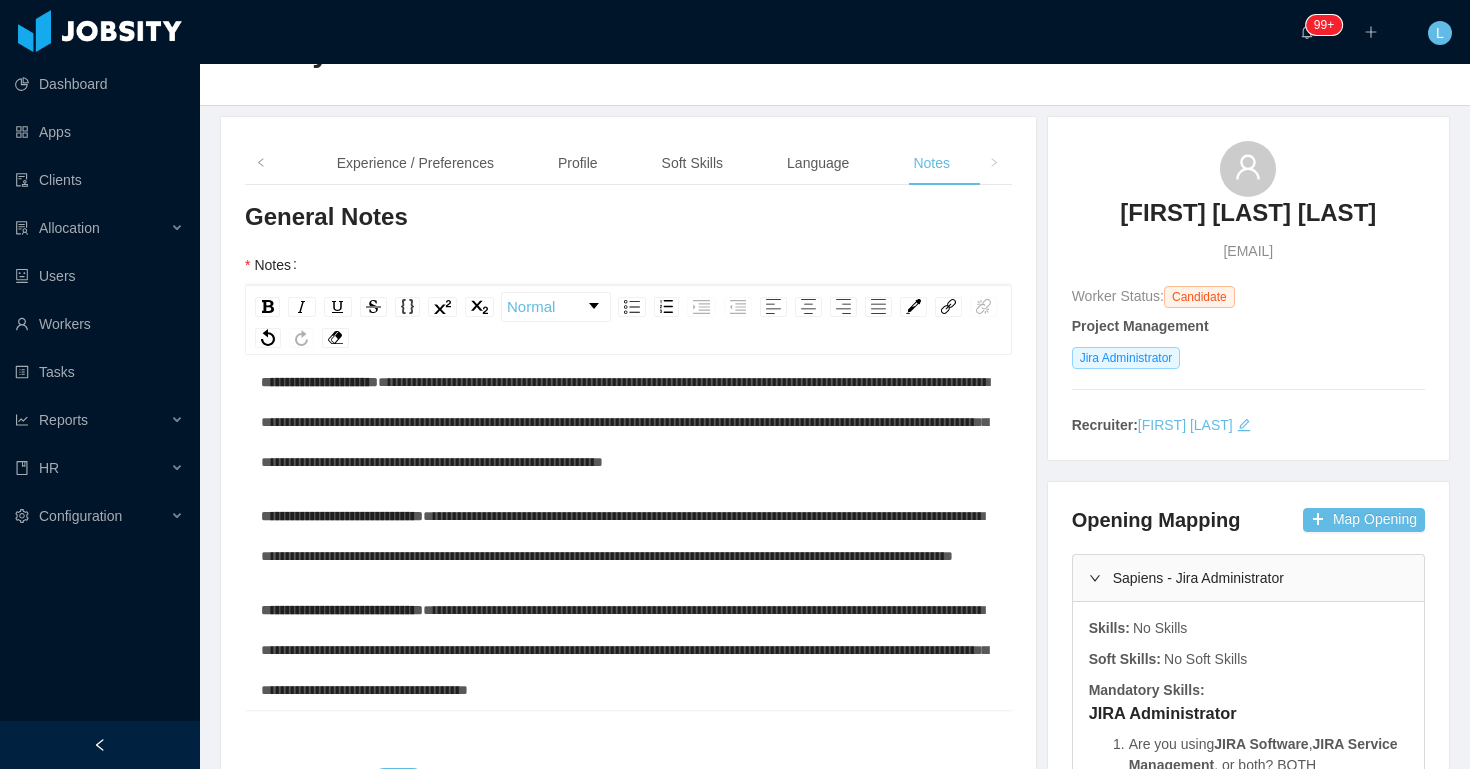 scroll, scrollTop: 504, scrollLeft: 0, axis: vertical 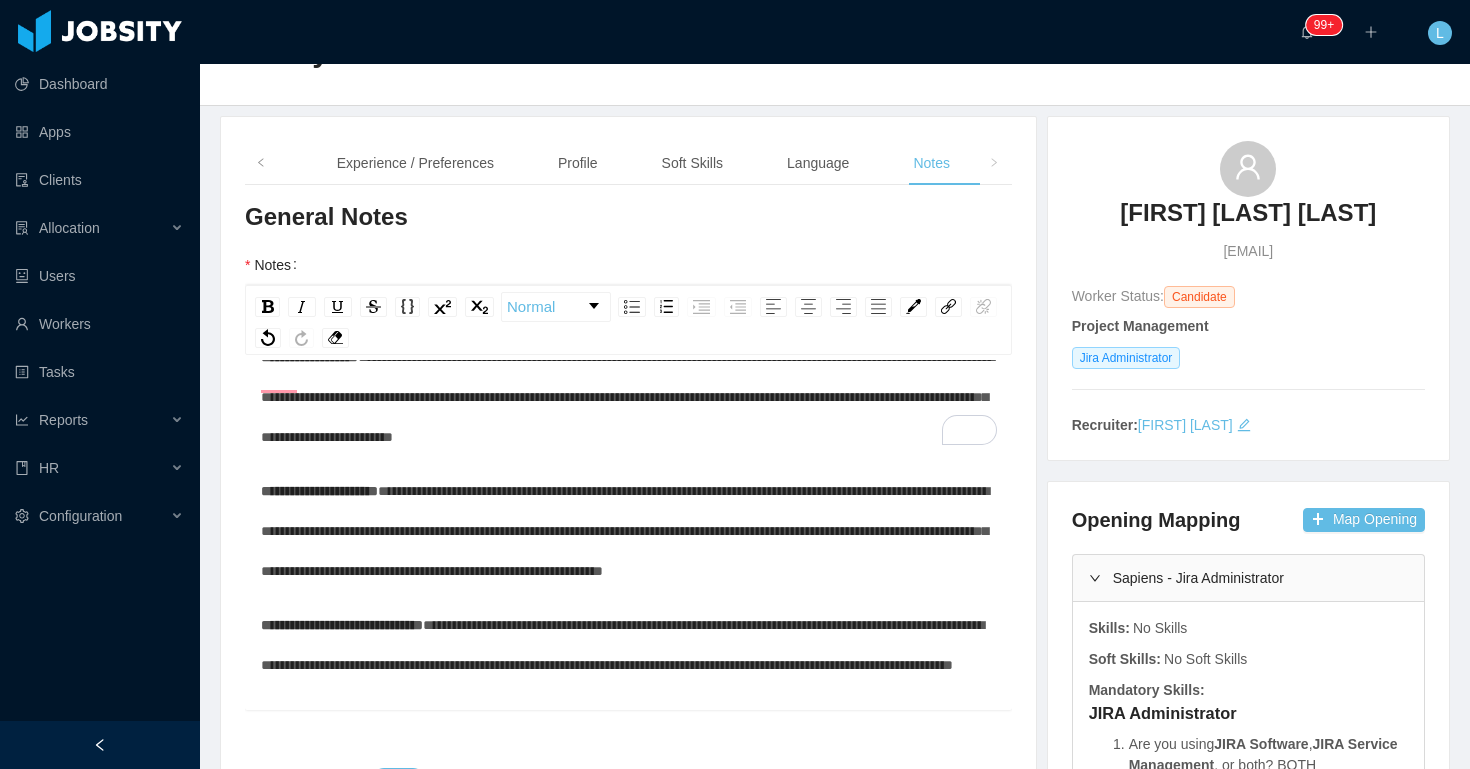 click on "**********" at bounding box center (627, 397) 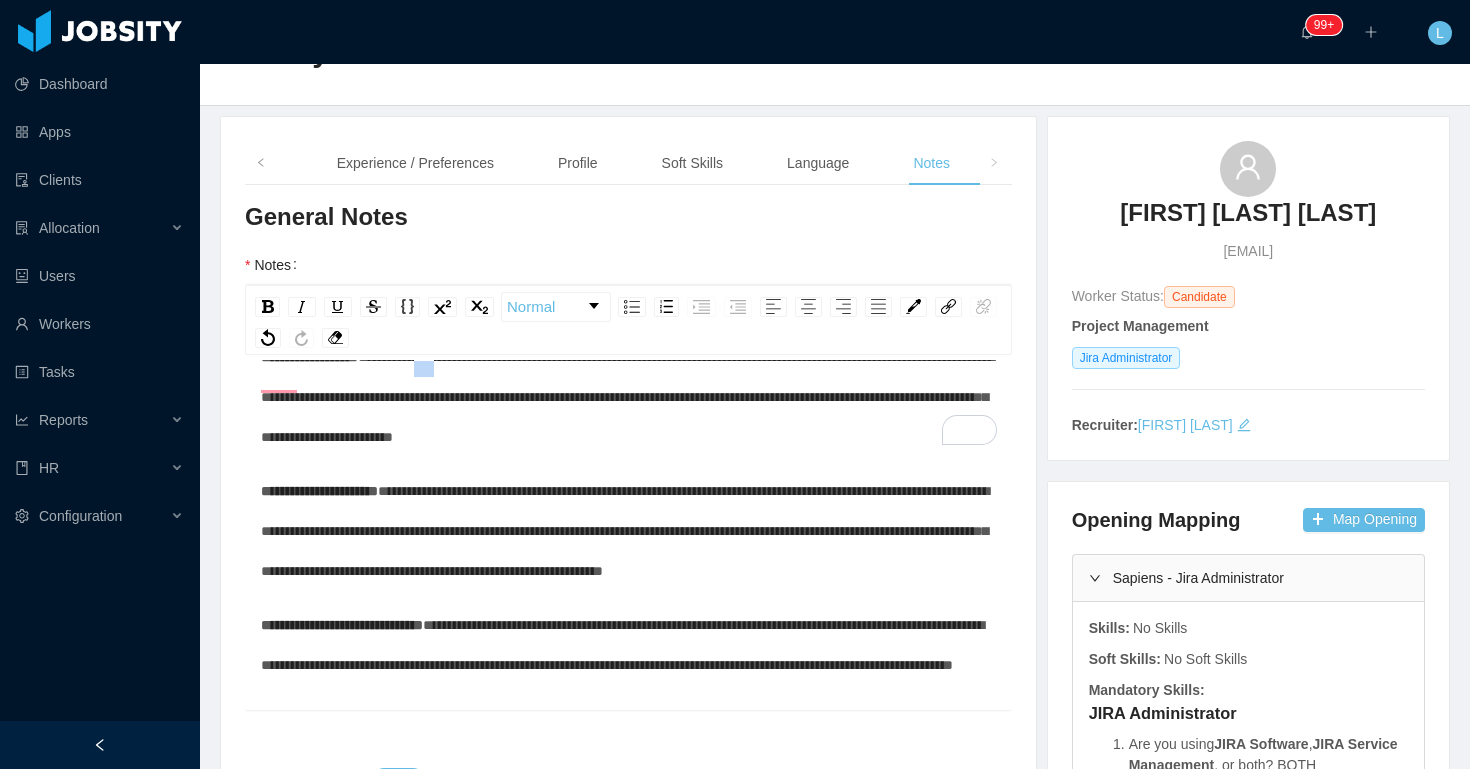click on "**********" at bounding box center (627, 397) 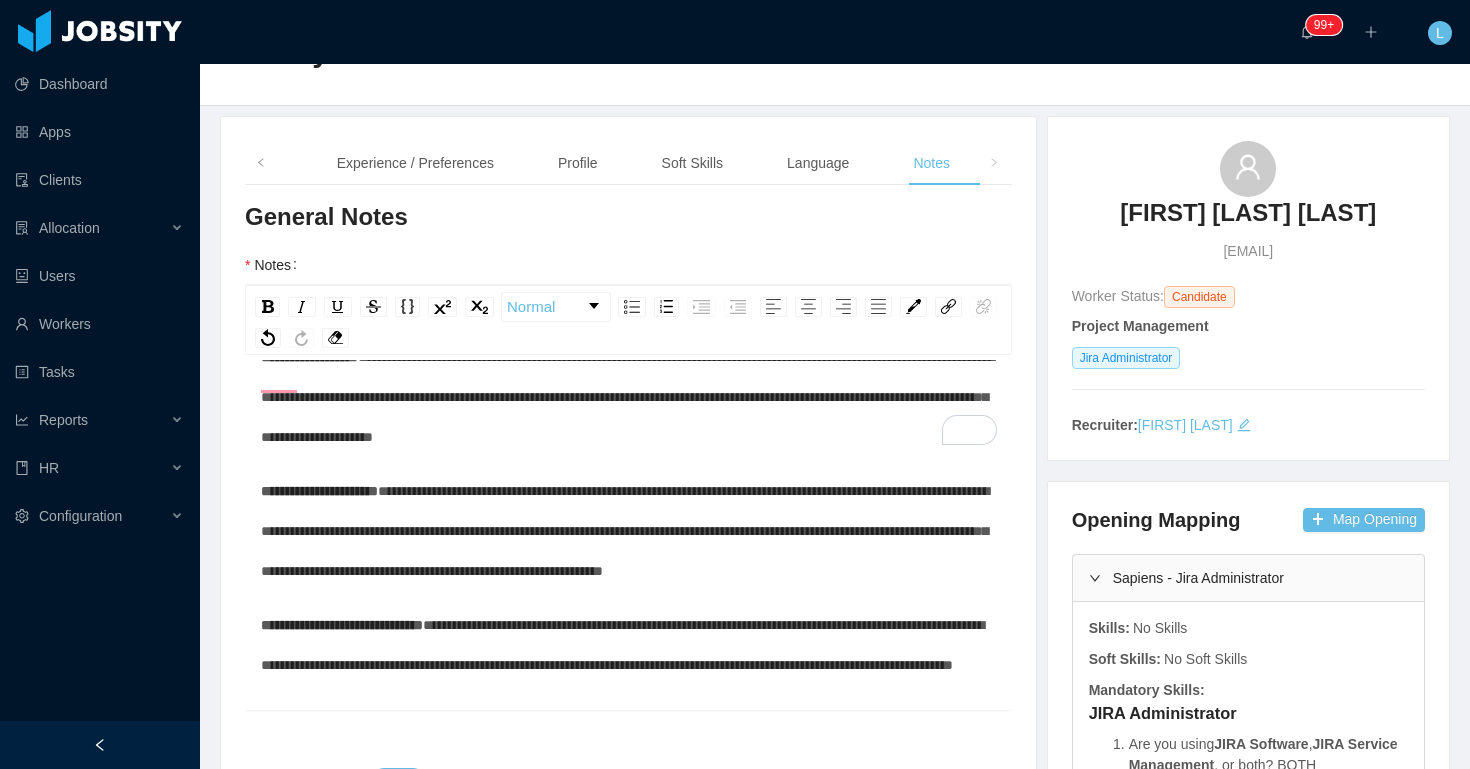 click on "**********" at bounding box center (627, 397) 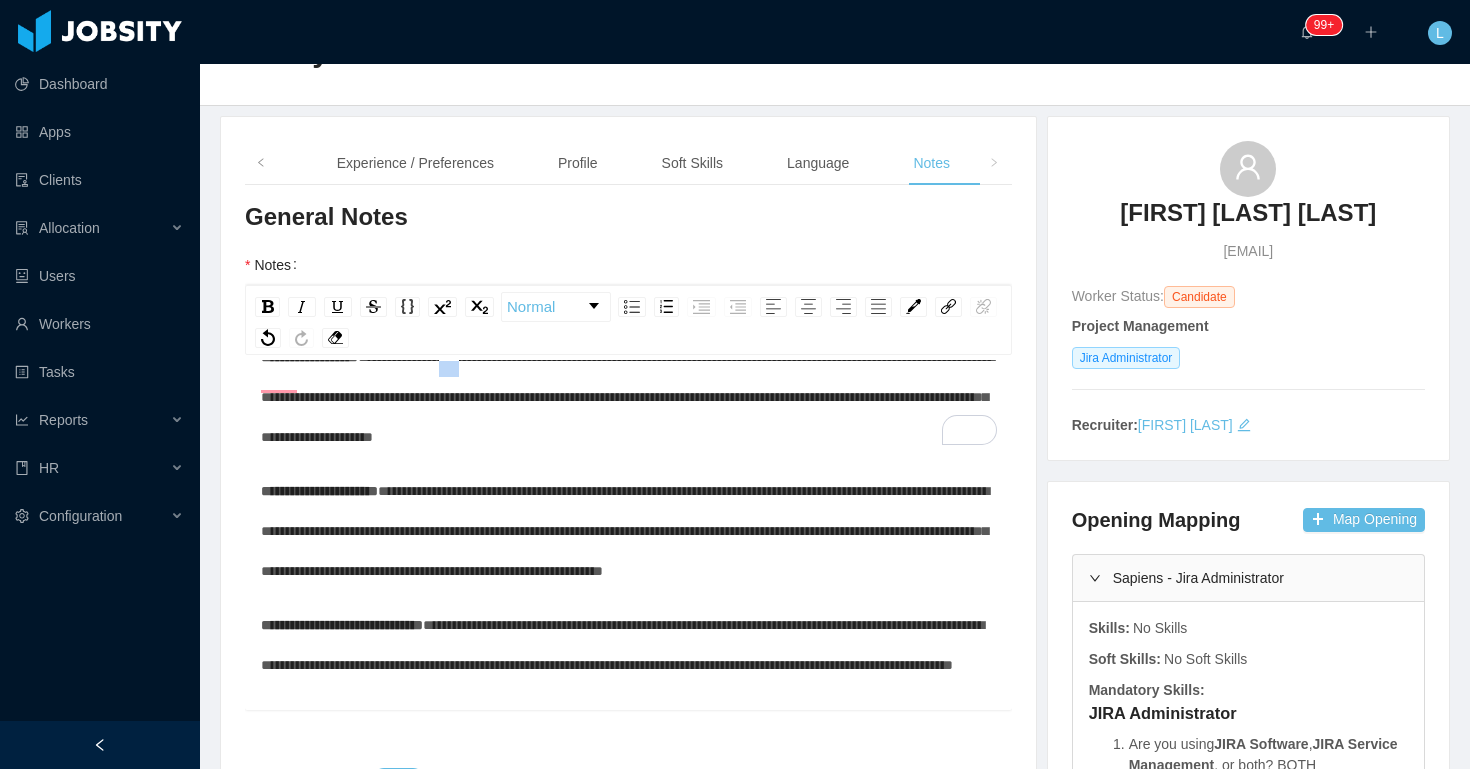 click on "**********" at bounding box center [627, 397] 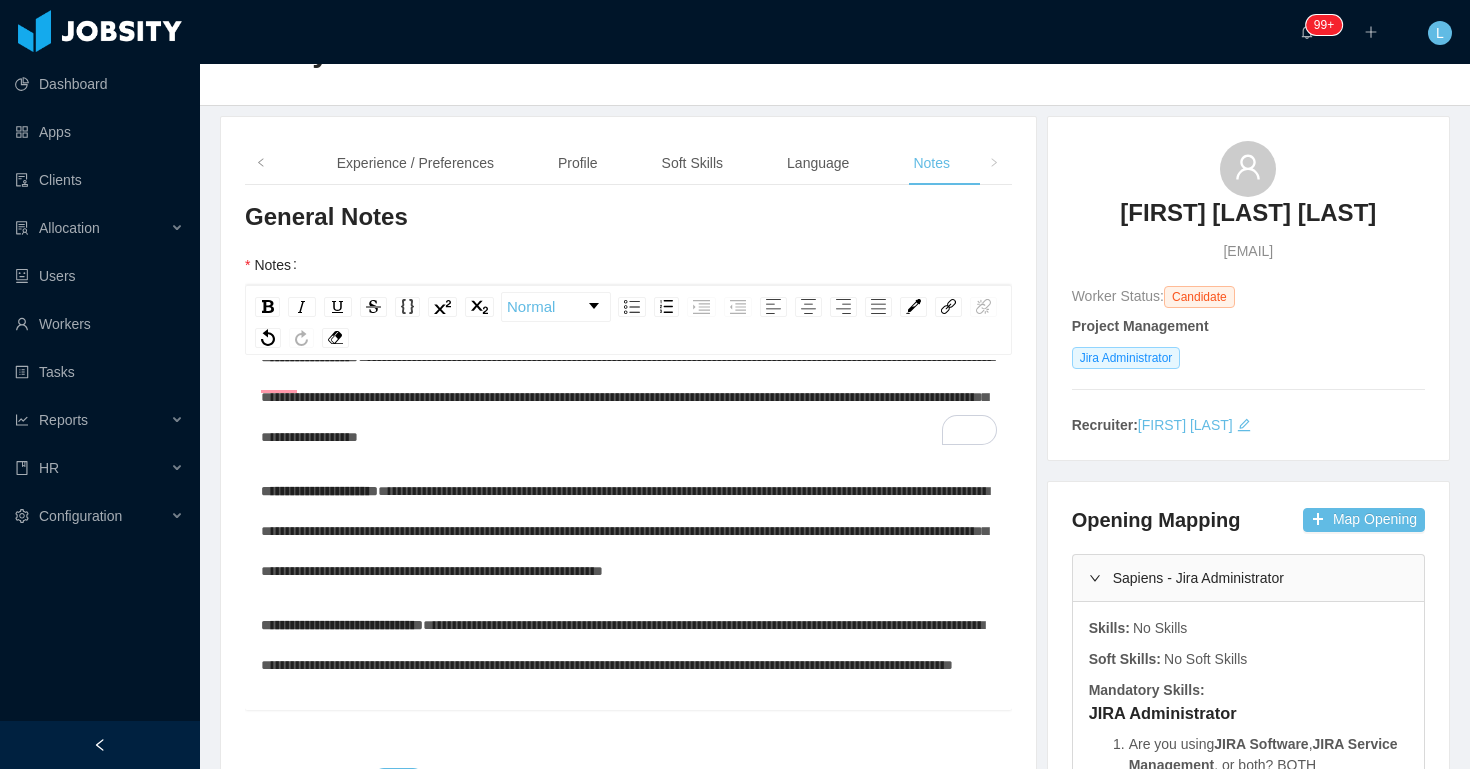scroll, scrollTop: 0, scrollLeft: 0, axis: both 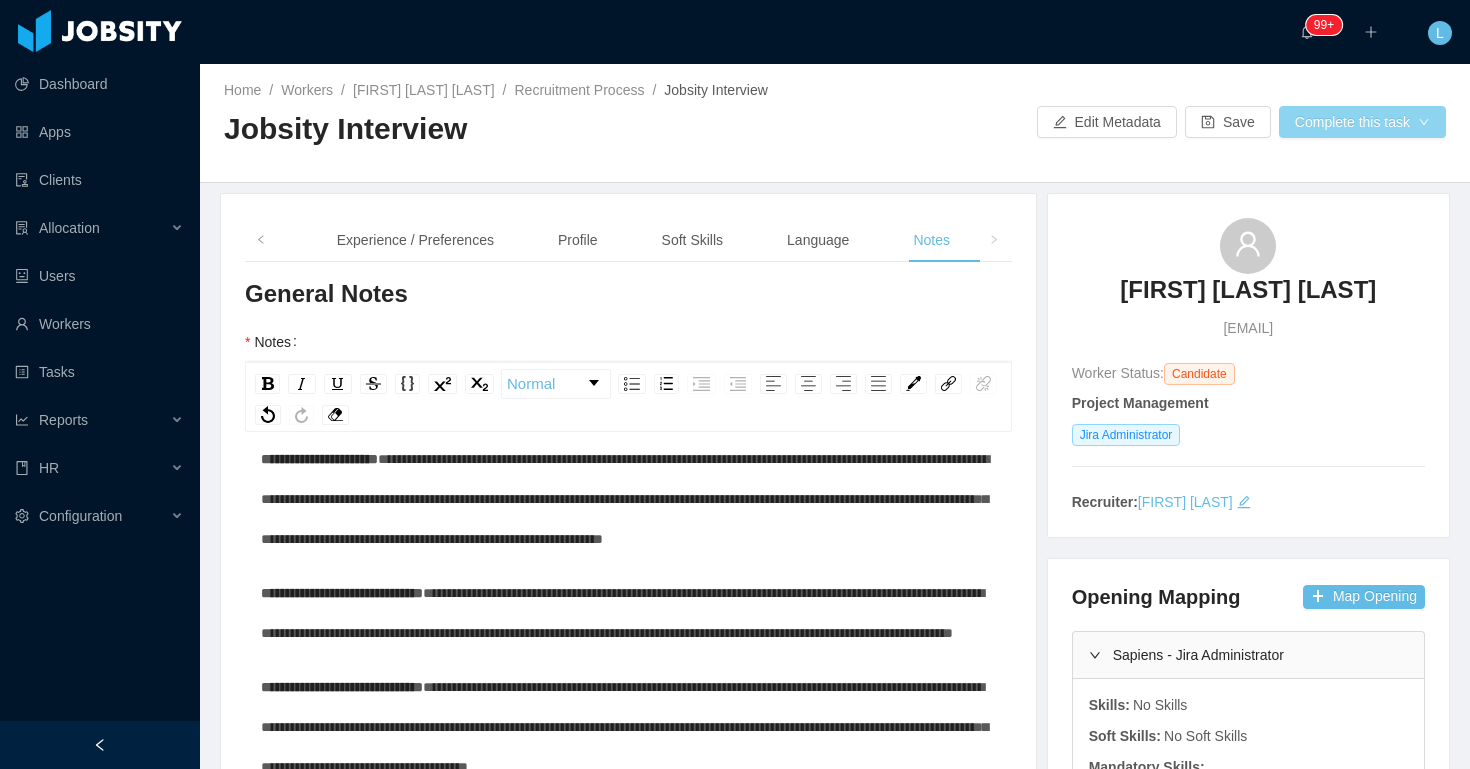 click on "Complete this task" at bounding box center [1362, 122] 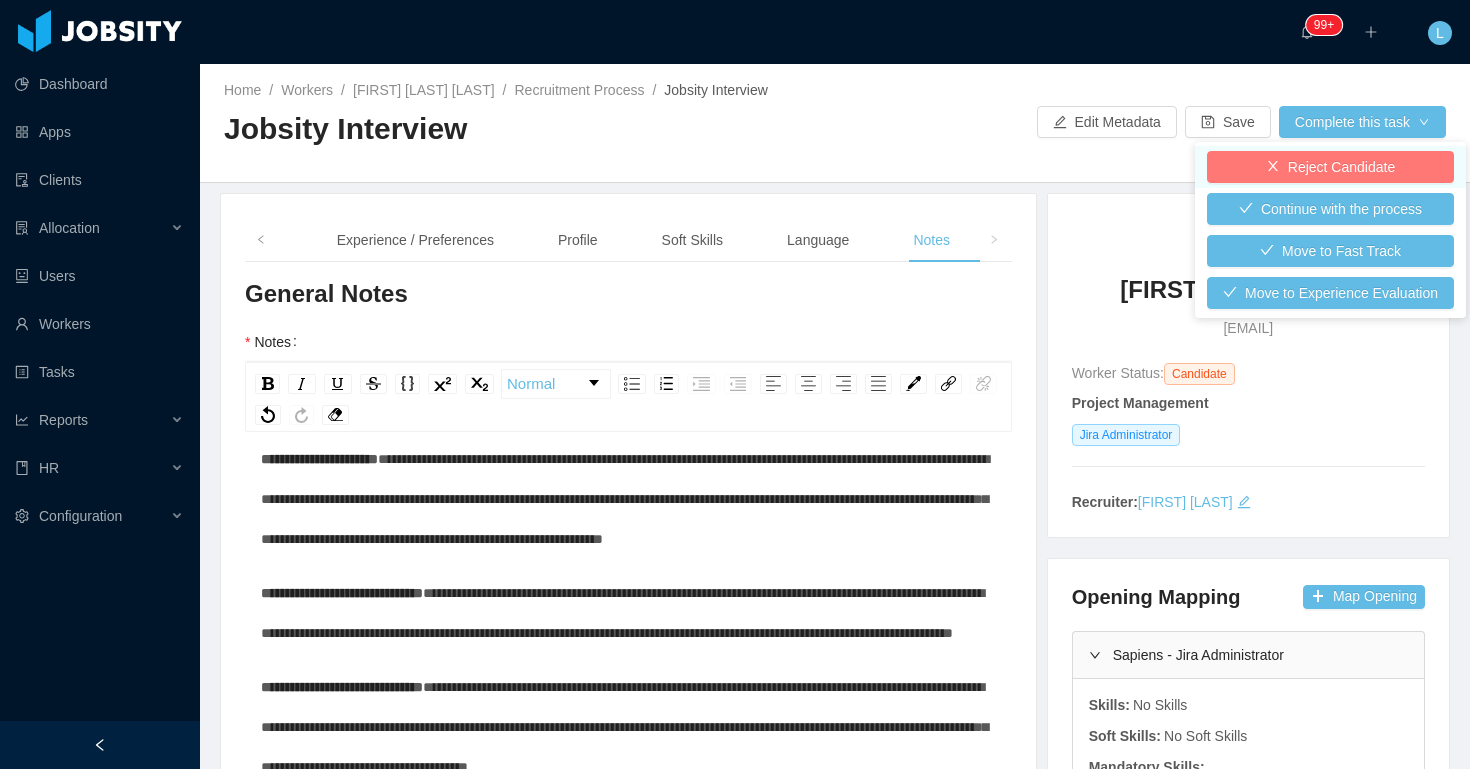 click on "Reject Candidate" at bounding box center (1330, 167) 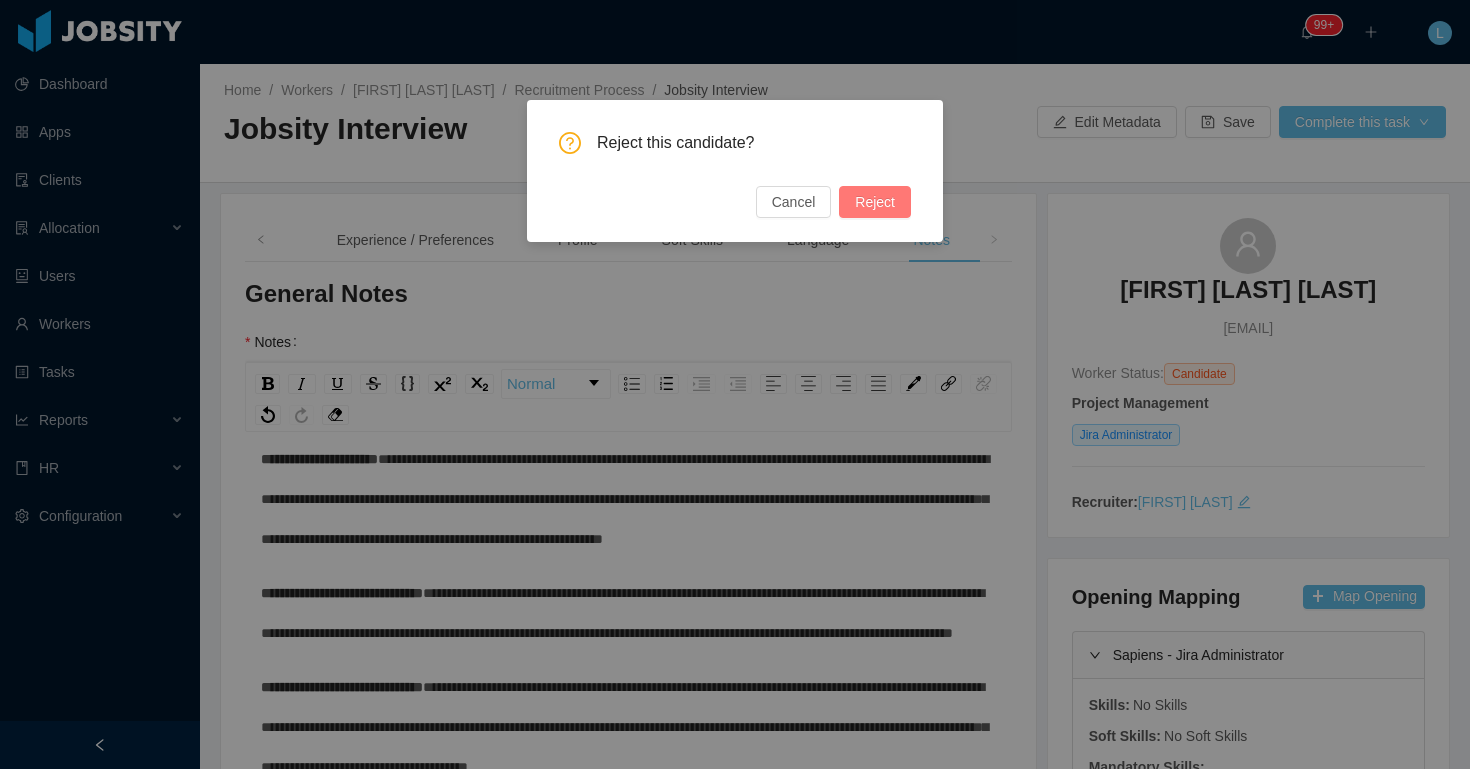click on "Reject" at bounding box center (875, 202) 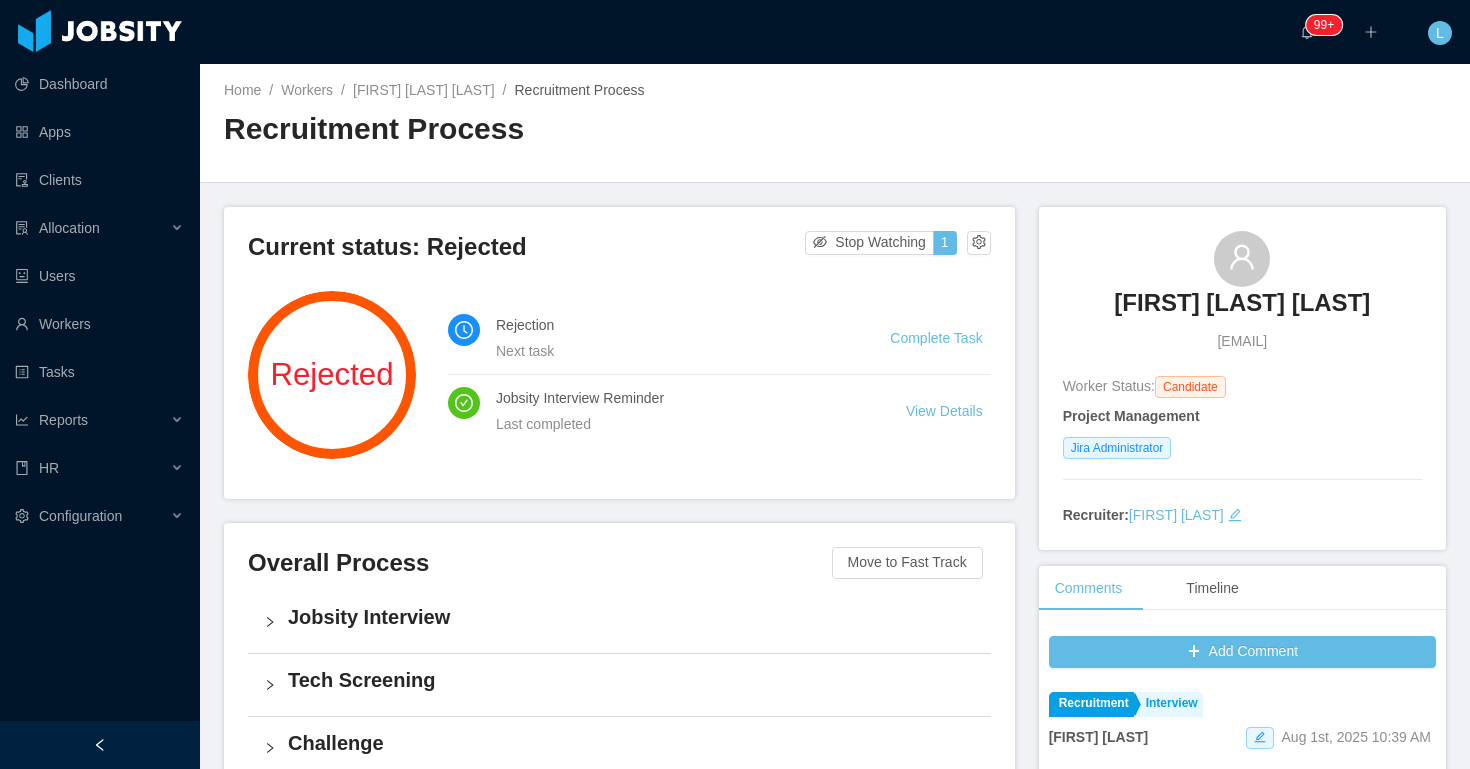 click on "jonatan94.sogo@gmail.com" at bounding box center (1242, 341) 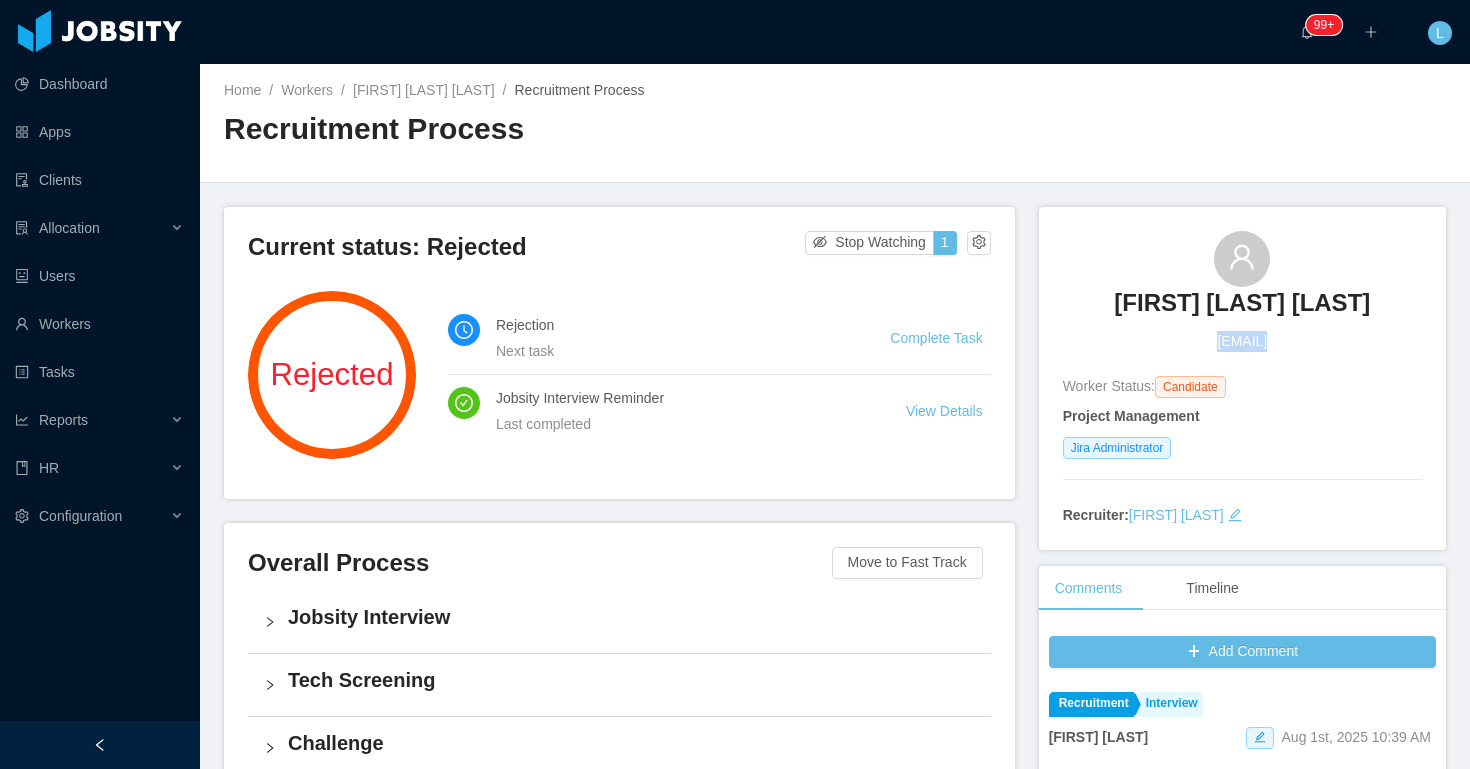 click on "jonatan94.sogo@gmail.com" at bounding box center [1242, 341] 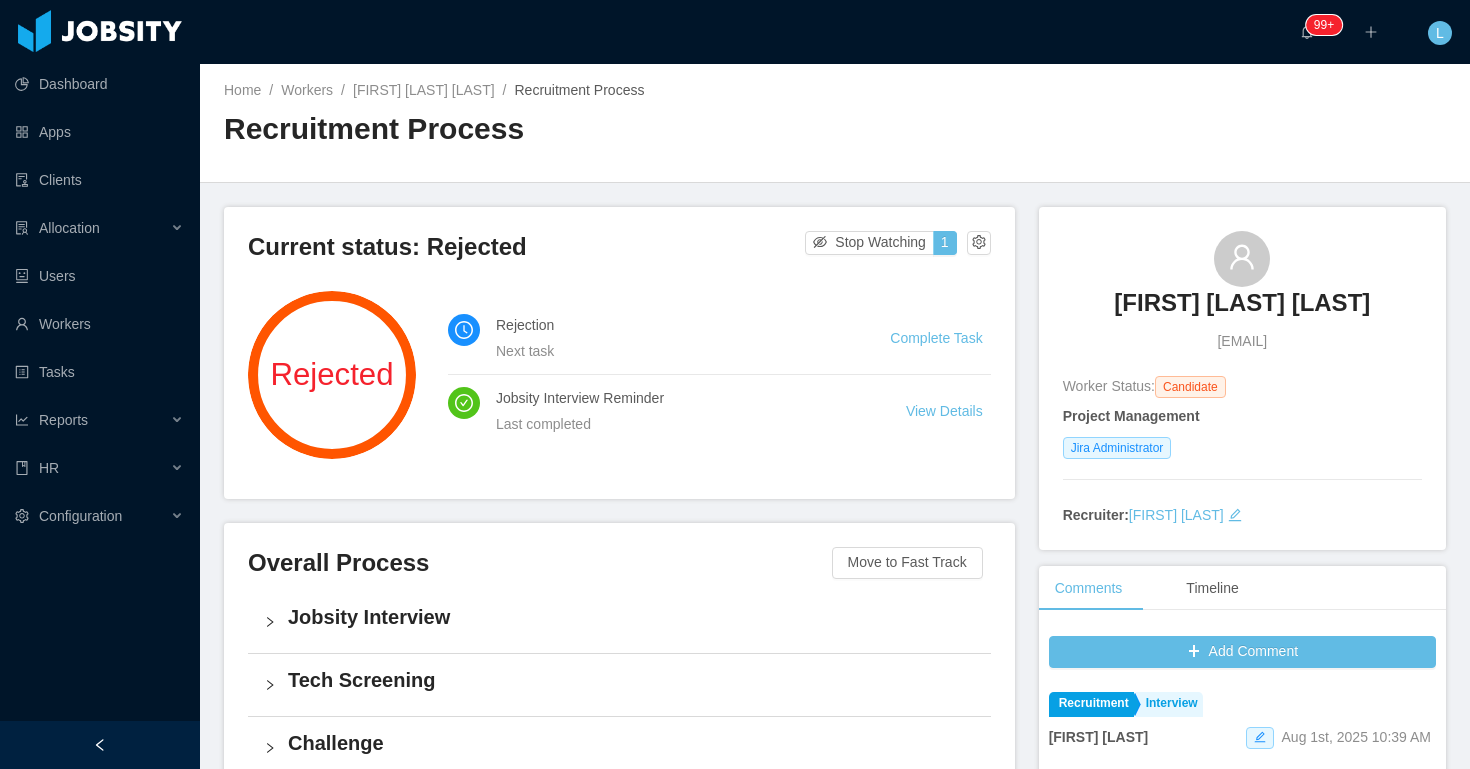 click on "Complete Task" at bounding box center (940, 338) 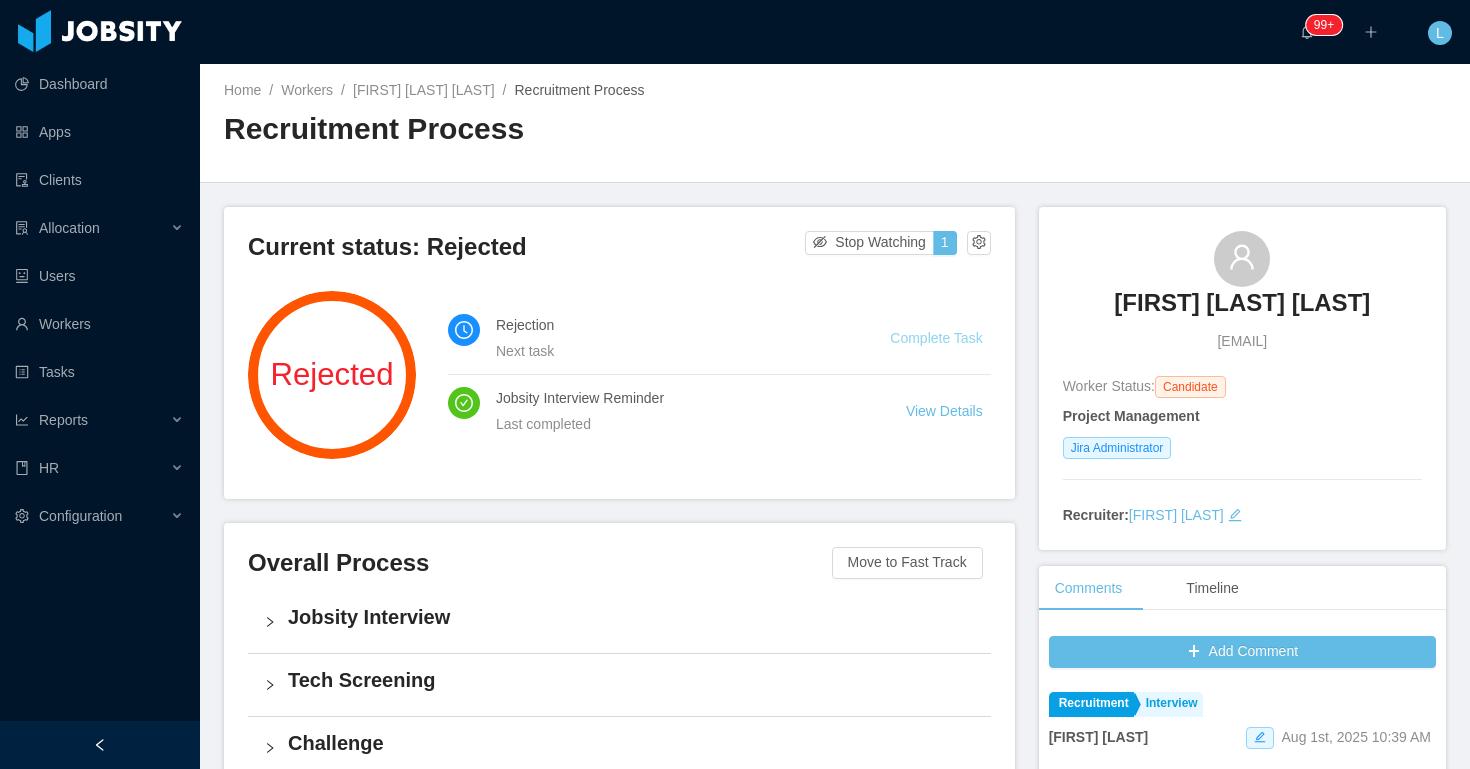 click on "Complete Task" at bounding box center [936, 338] 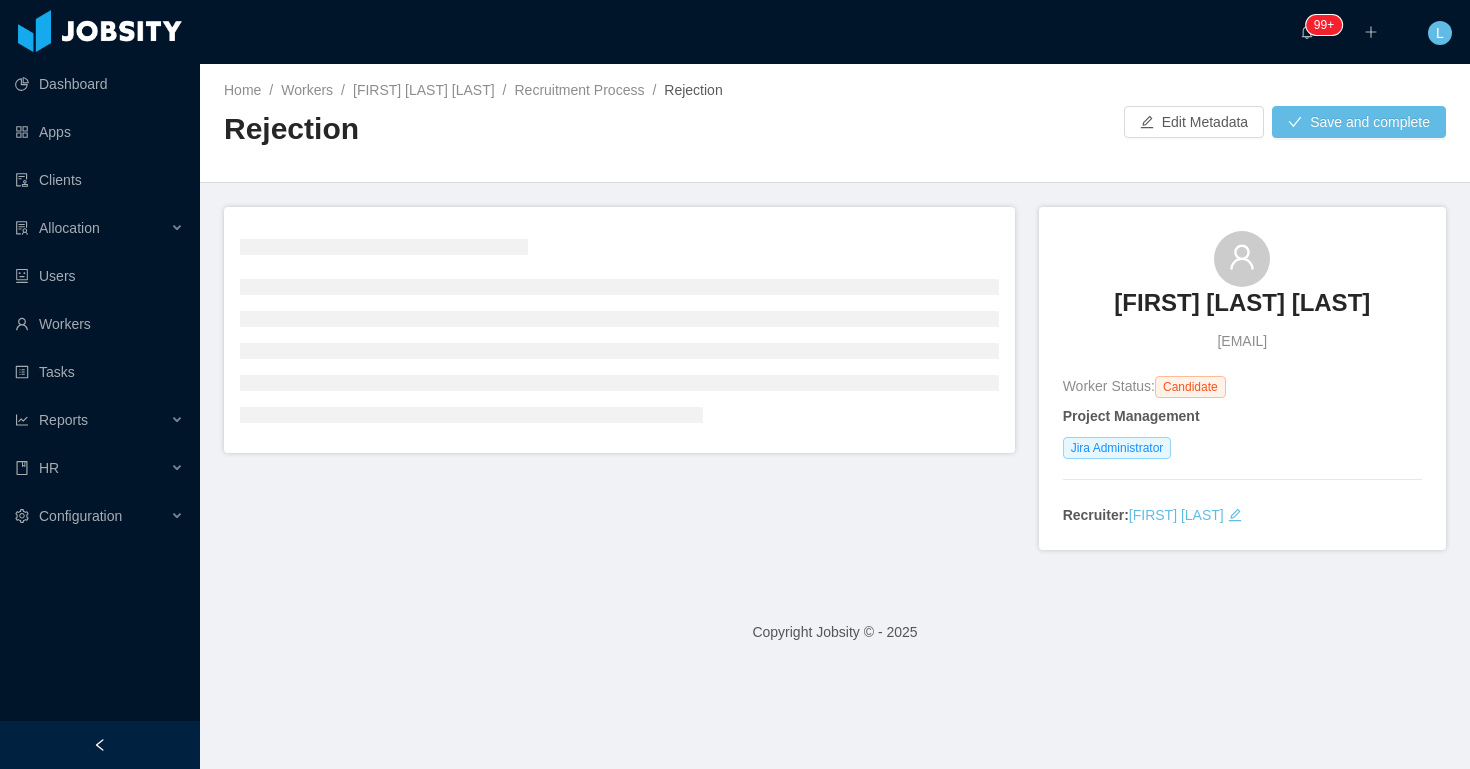 type 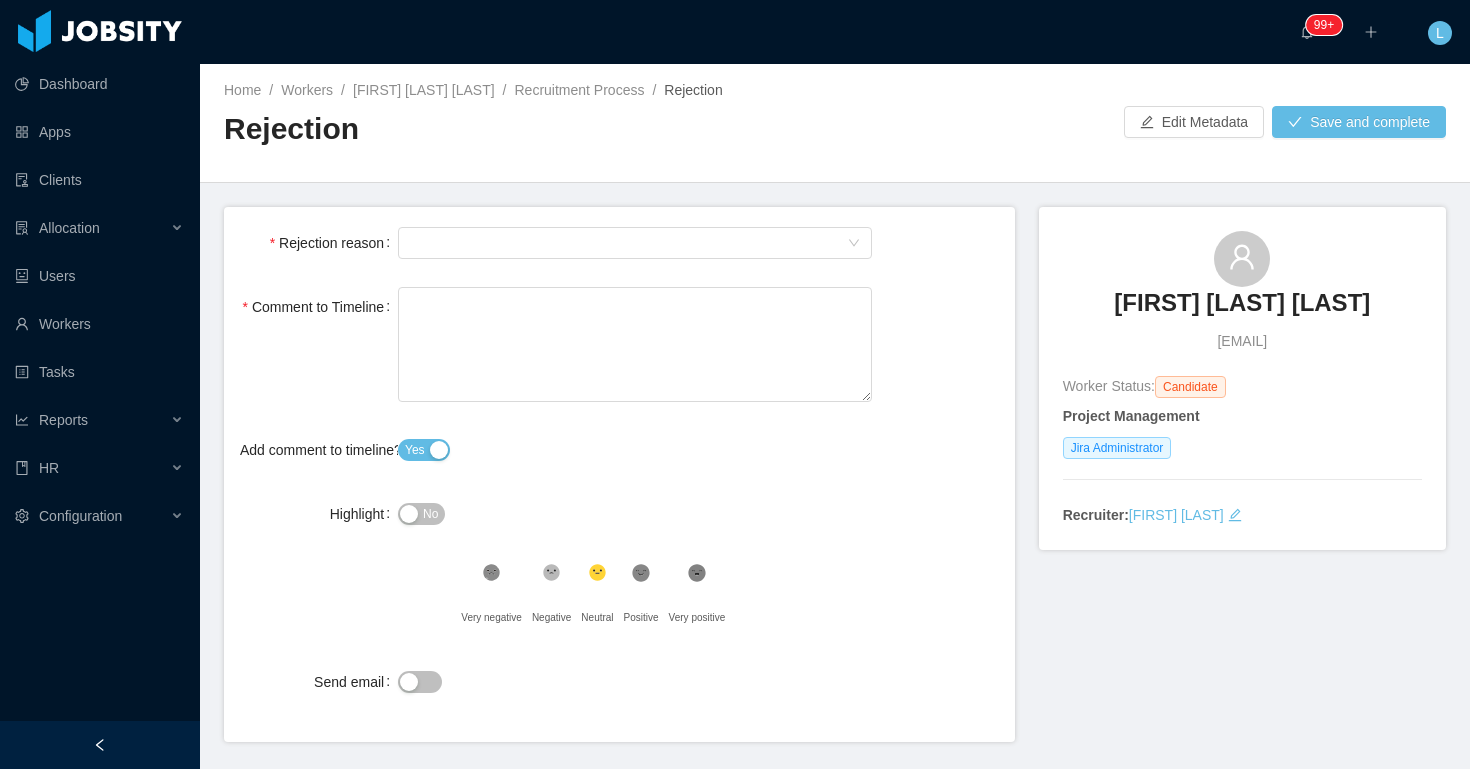 type 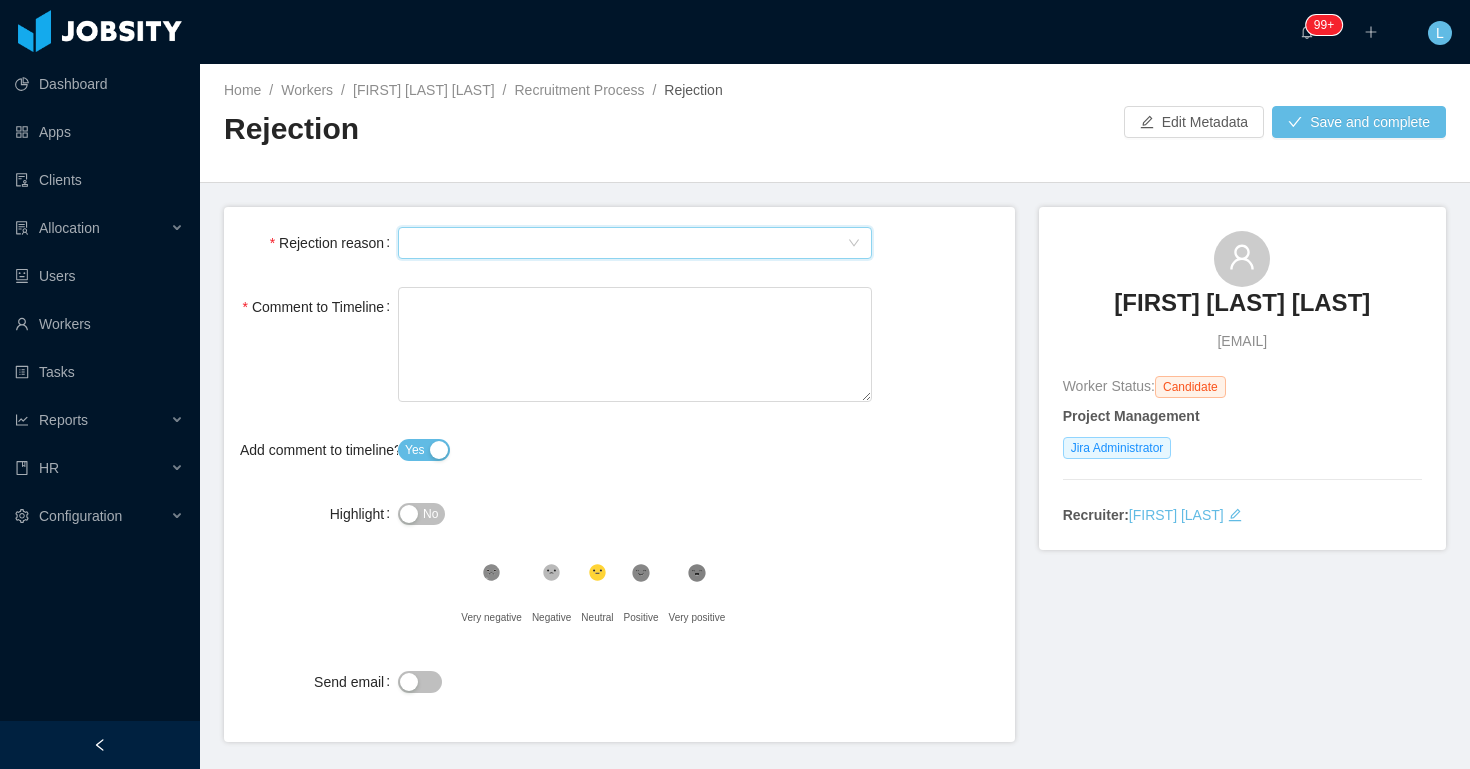 click on "Select Type" at bounding box center (628, 243) 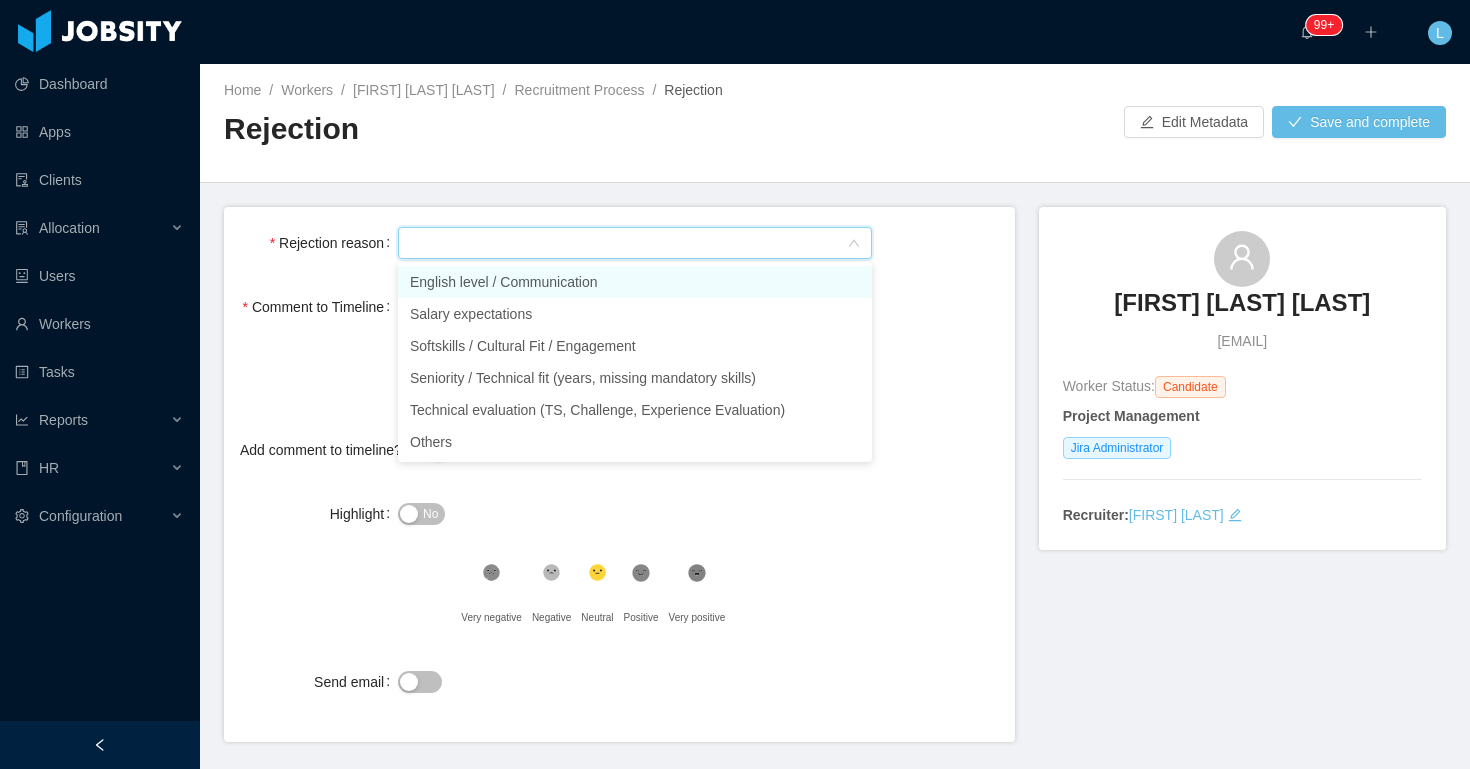 click on "English level / Communication" at bounding box center [635, 282] 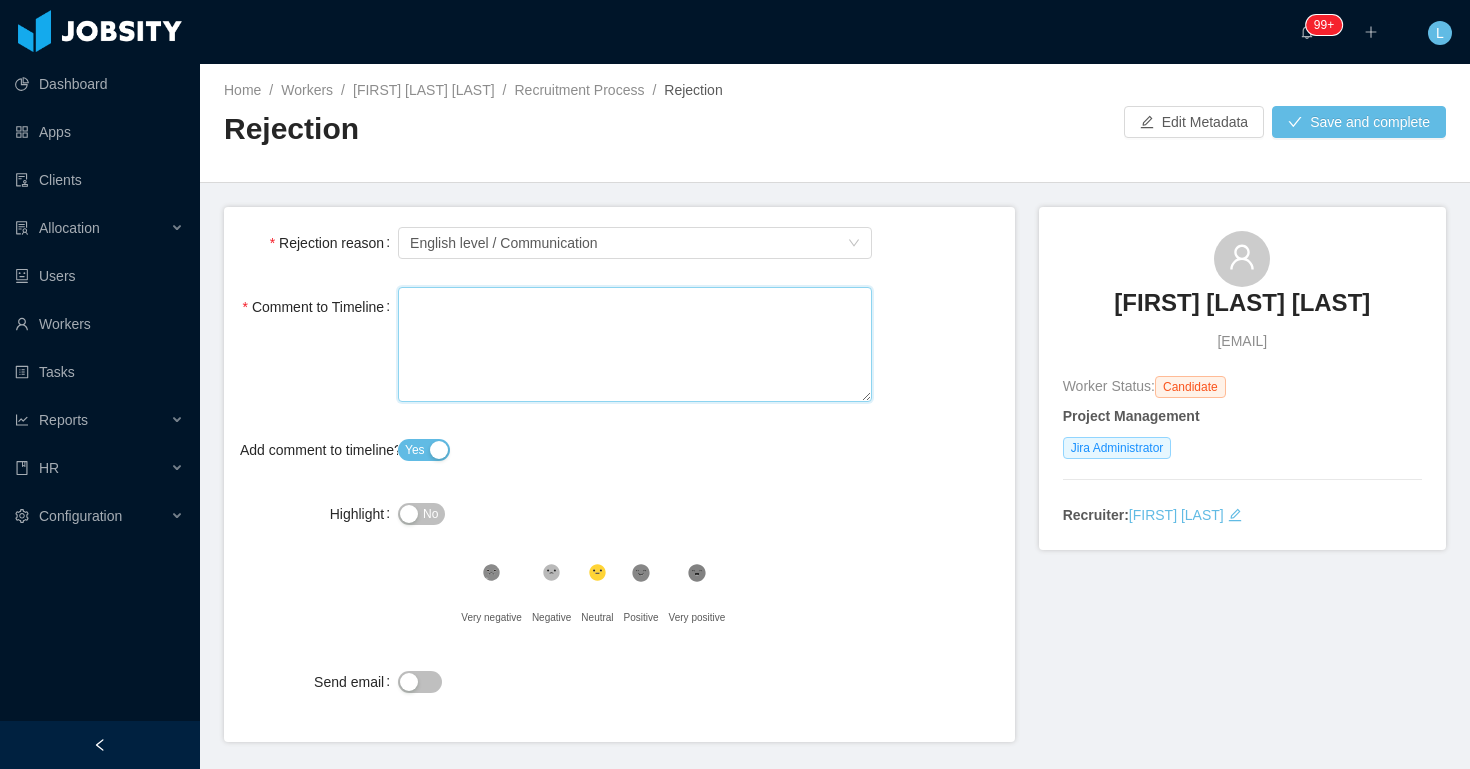 click on "Comment to Timeline" at bounding box center (635, 344) 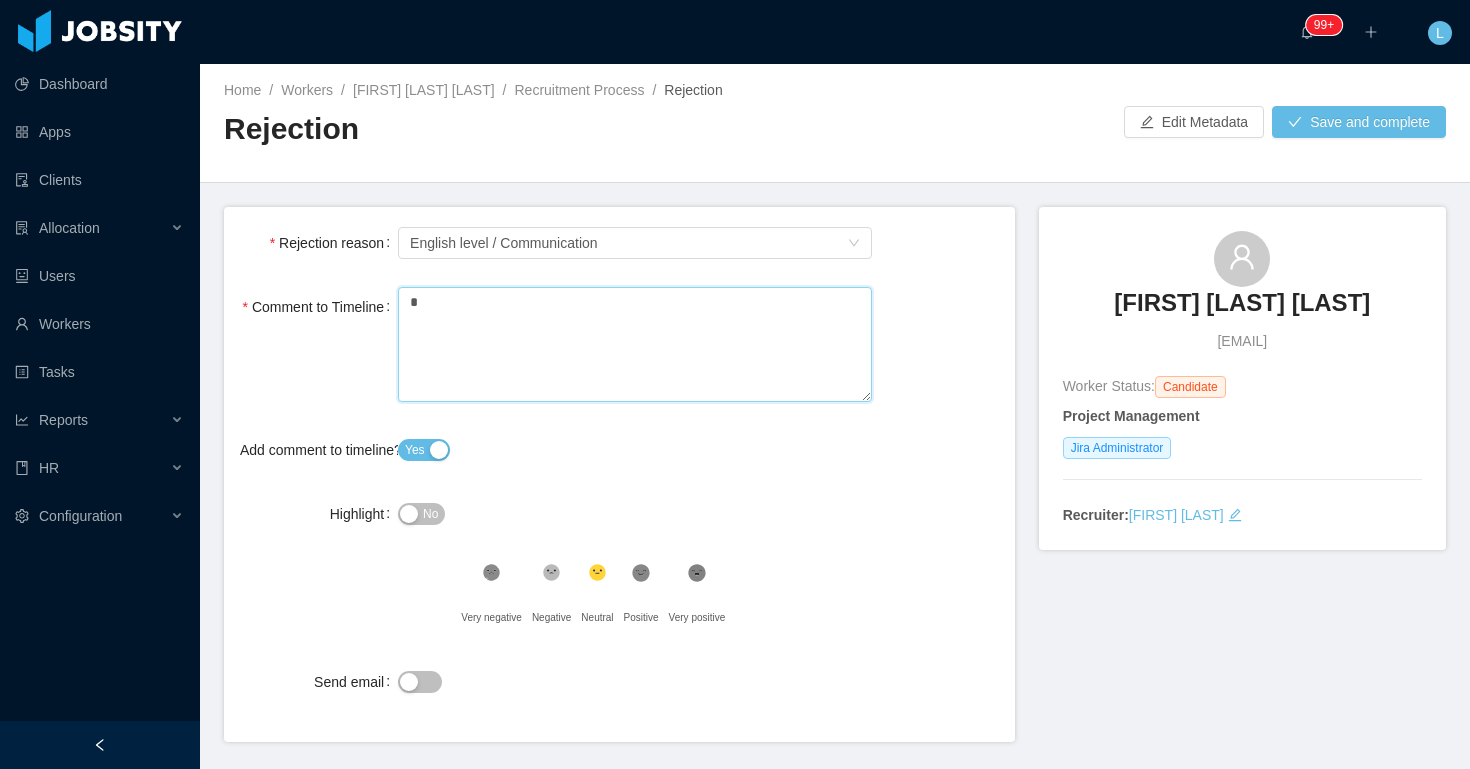 type on "**" 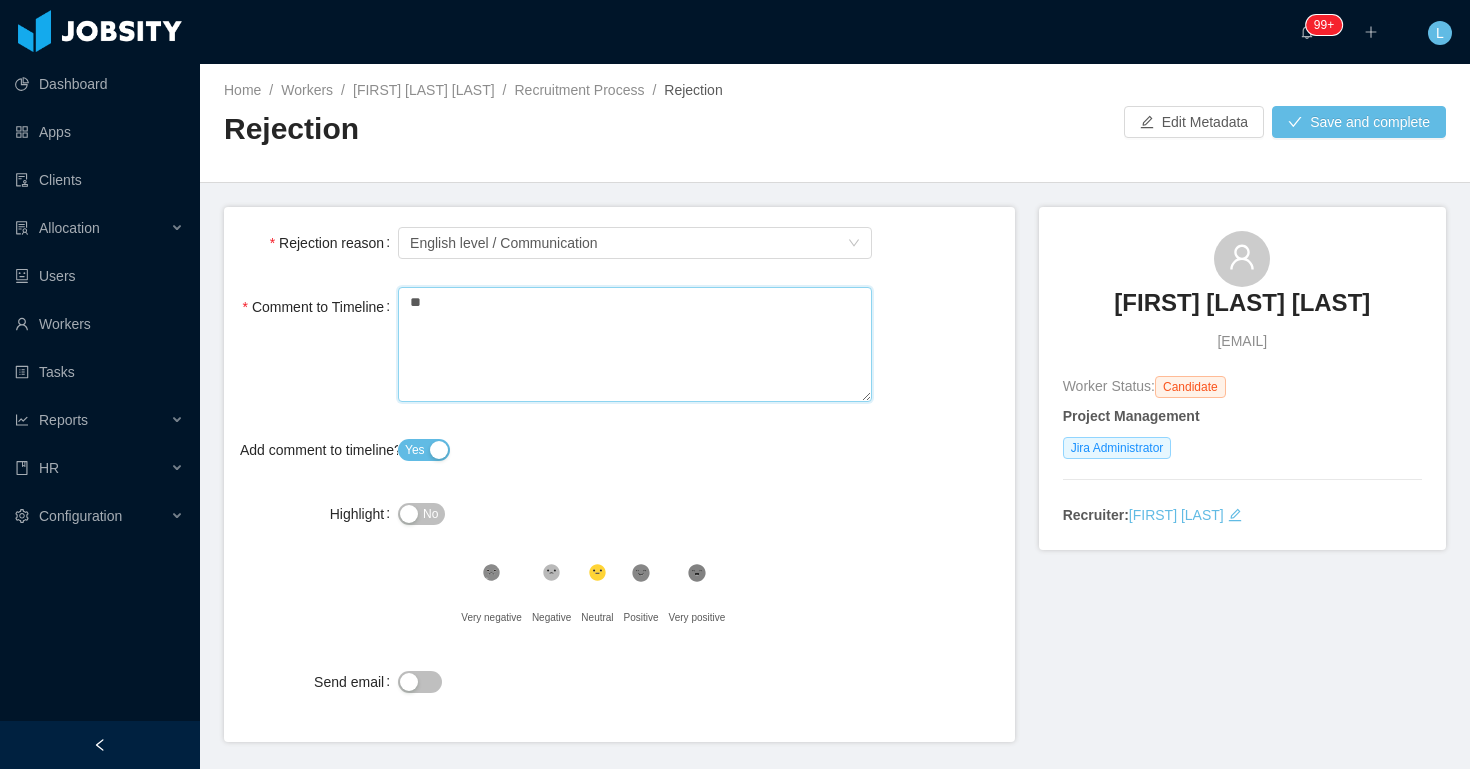 type on "***" 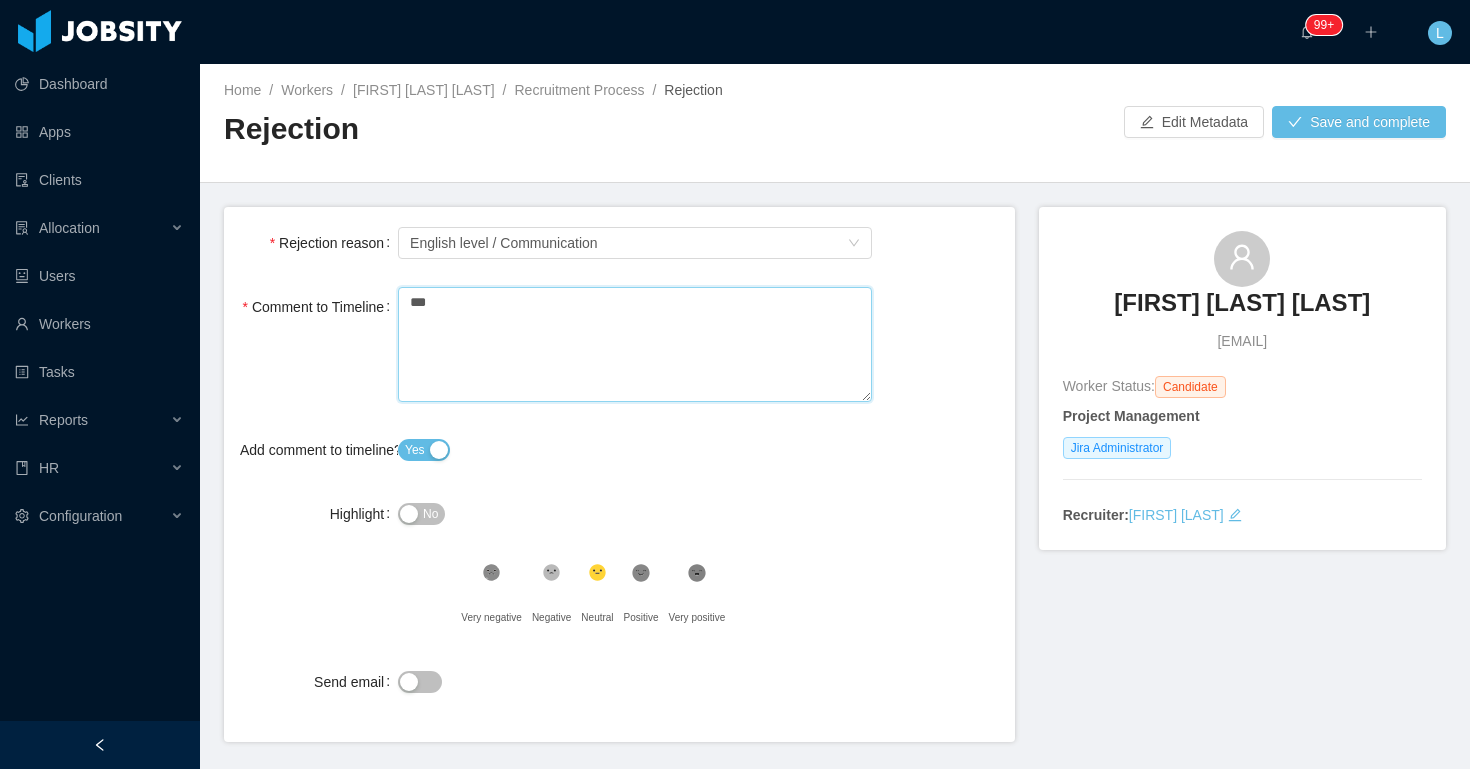 type on "***" 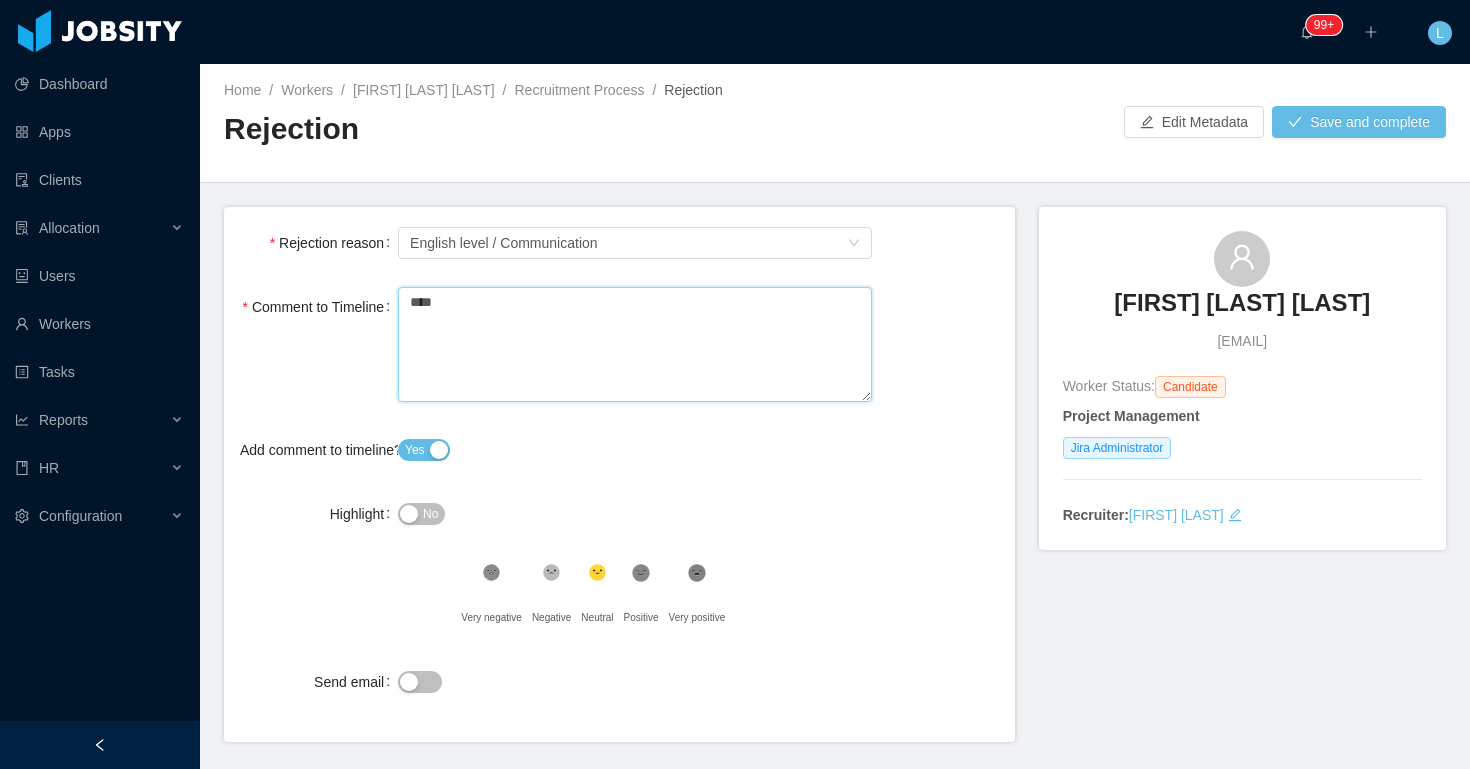 type 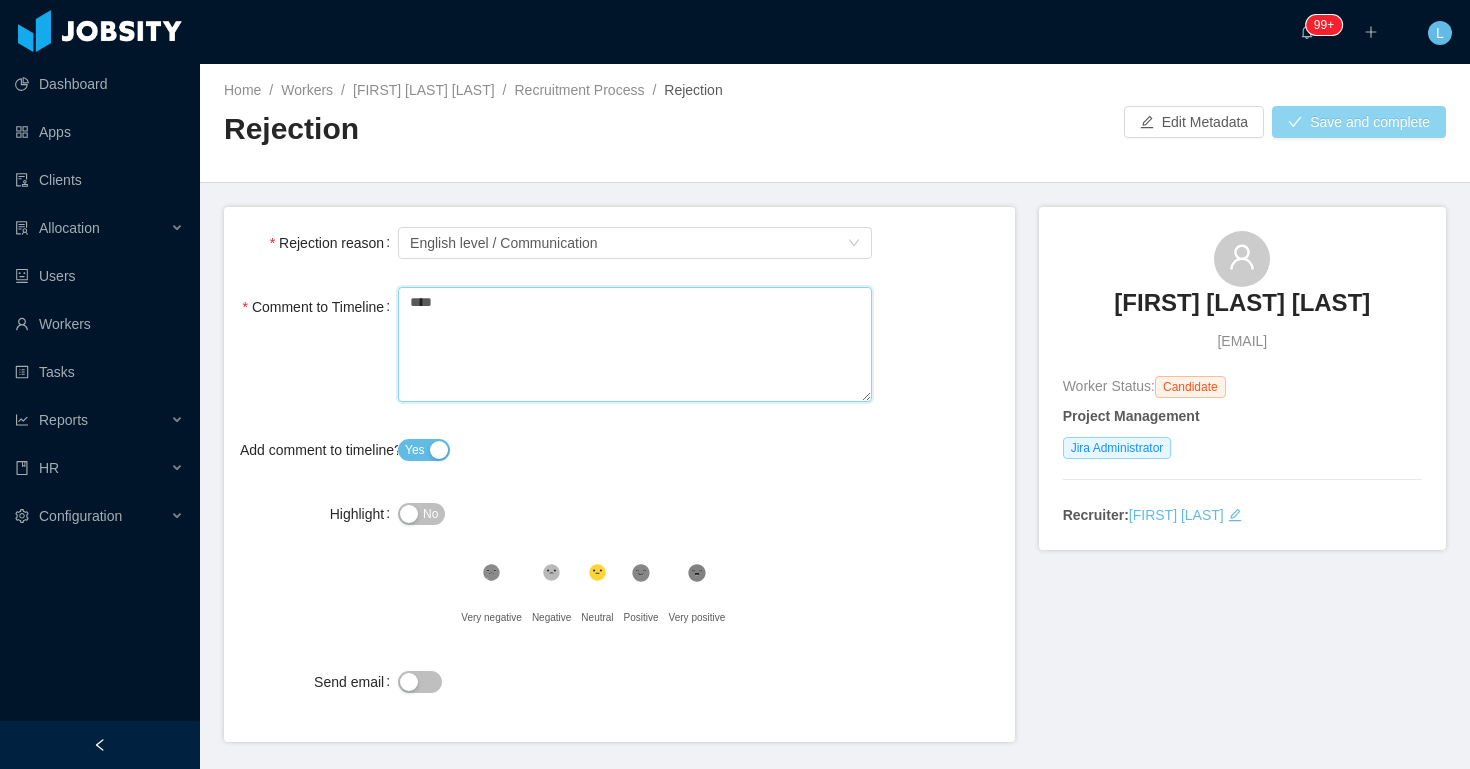 type on "***" 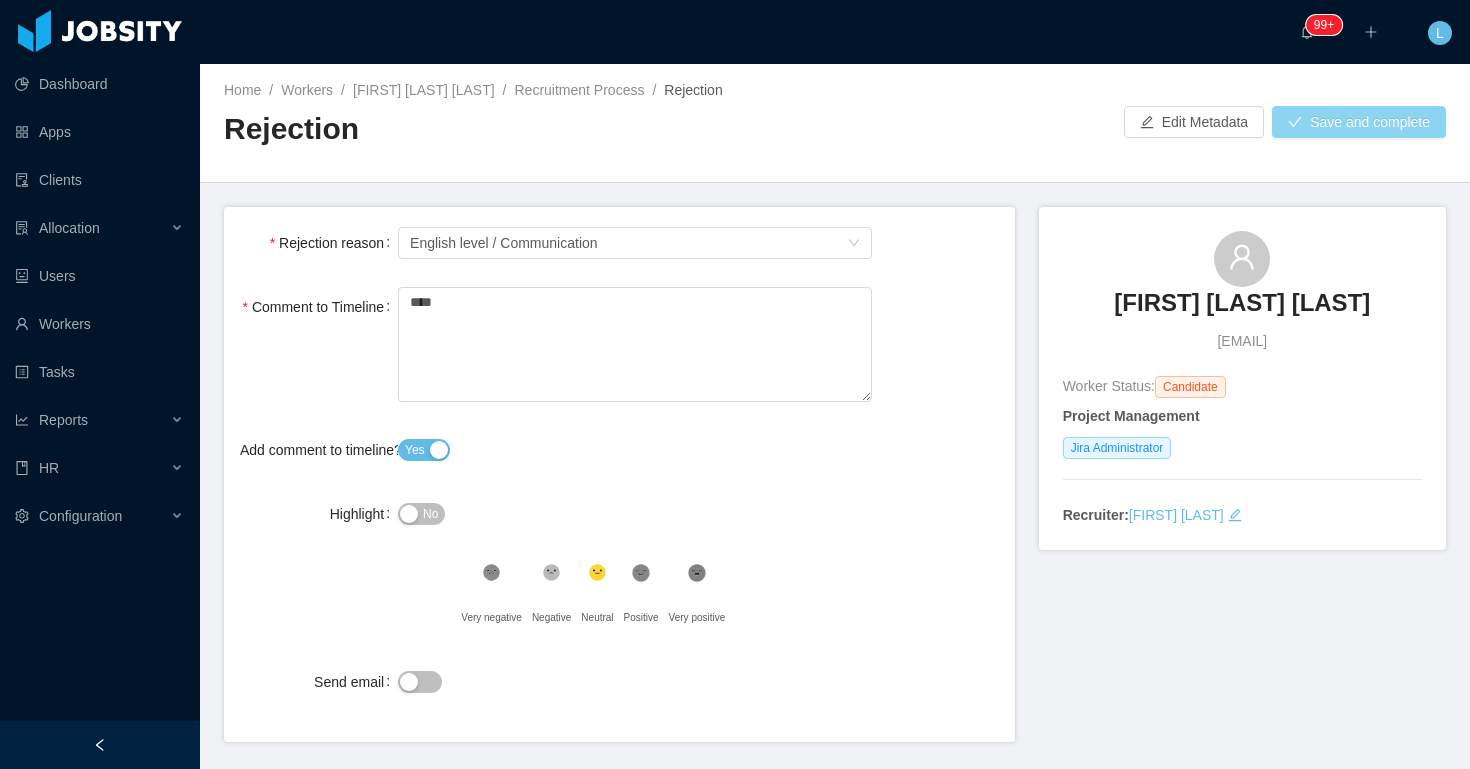 click on "Save and complete" at bounding box center [1359, 122] 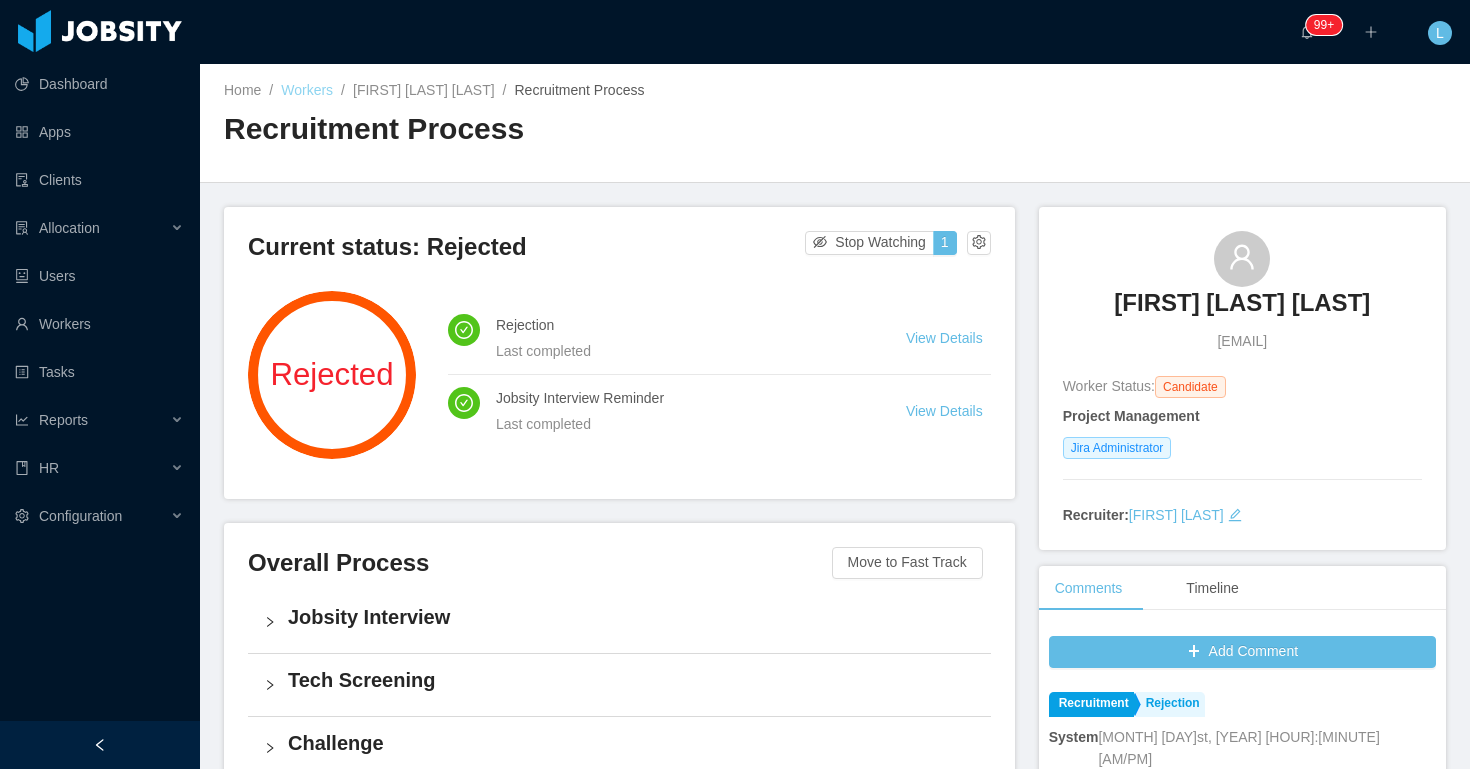 click on "Workers" at bounding box center [307, 90] 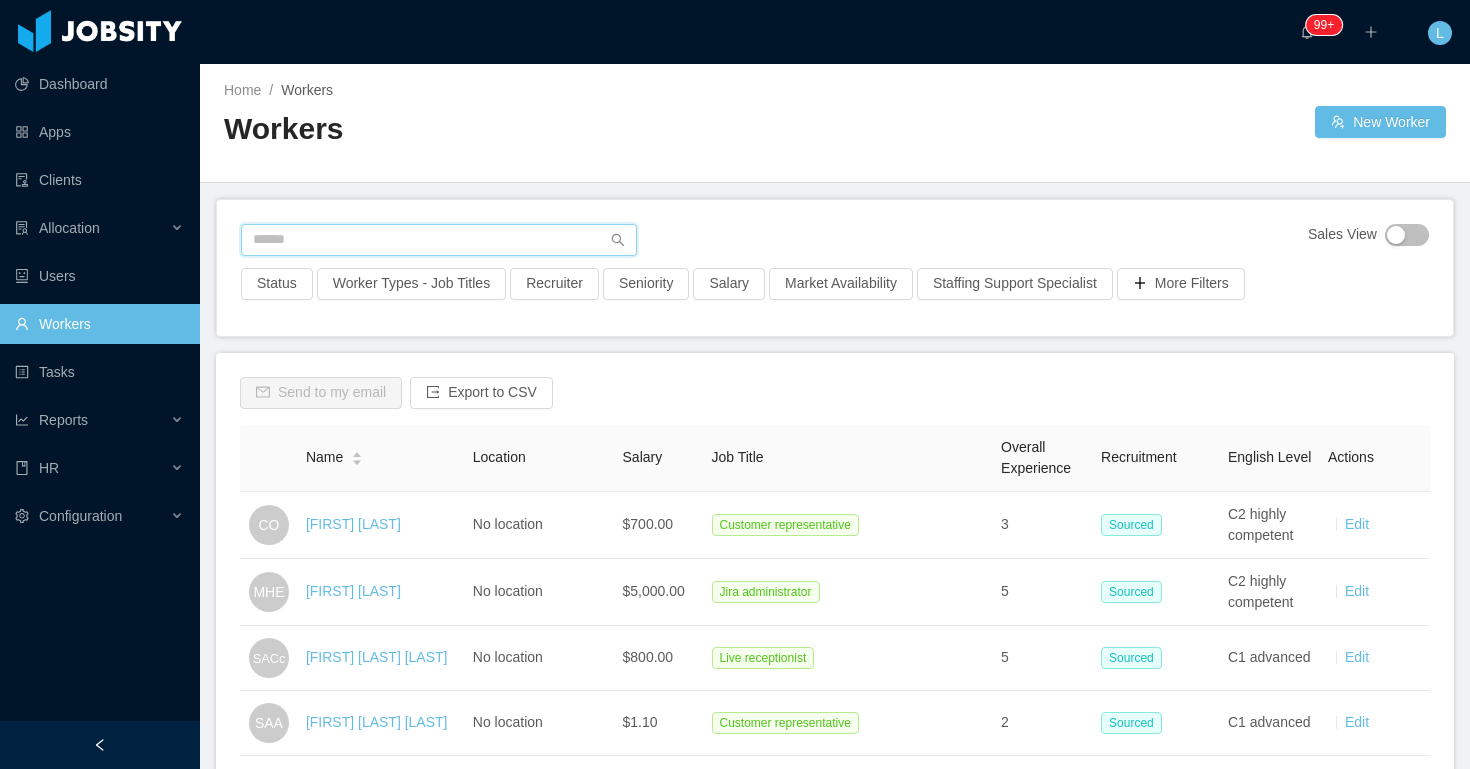 paste on "**********" 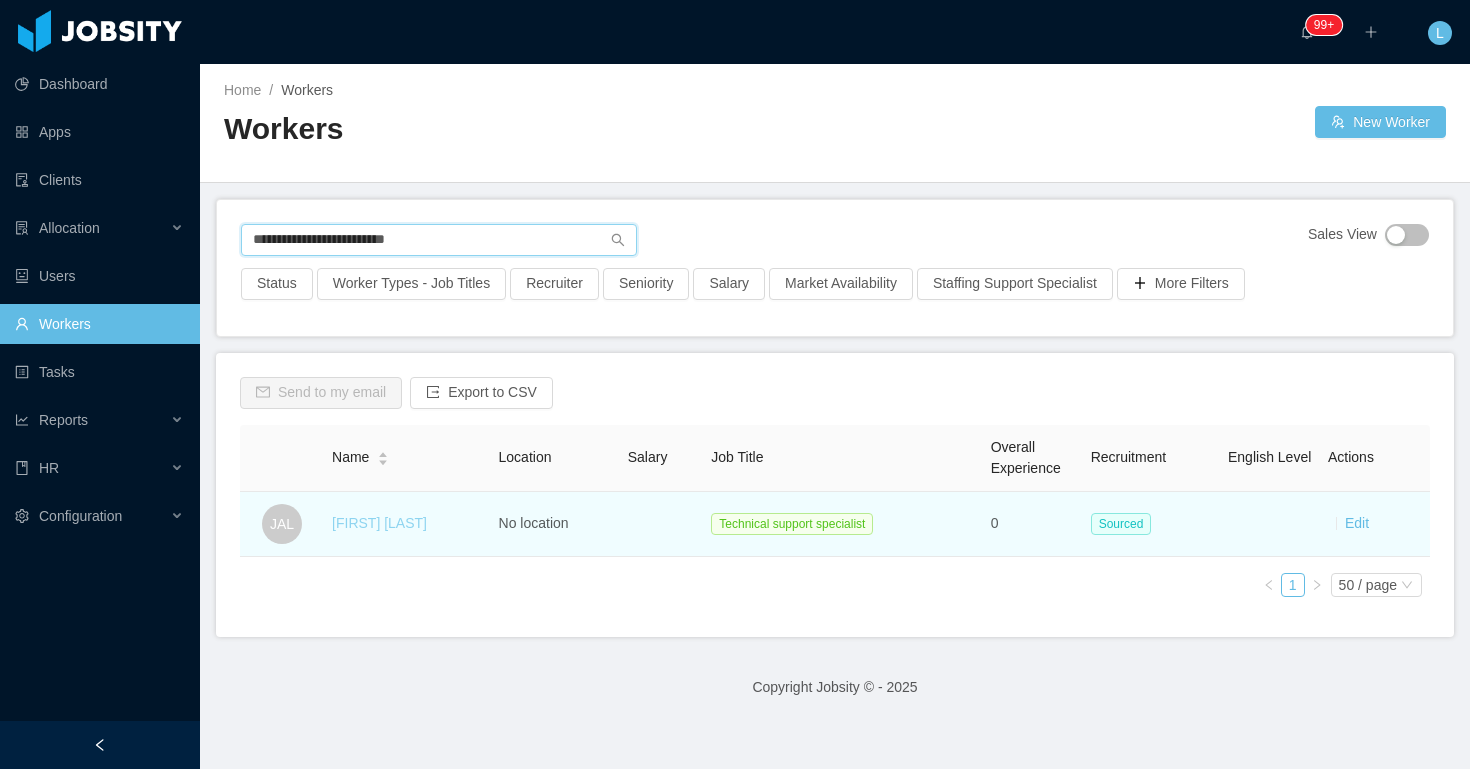 type on "**********" 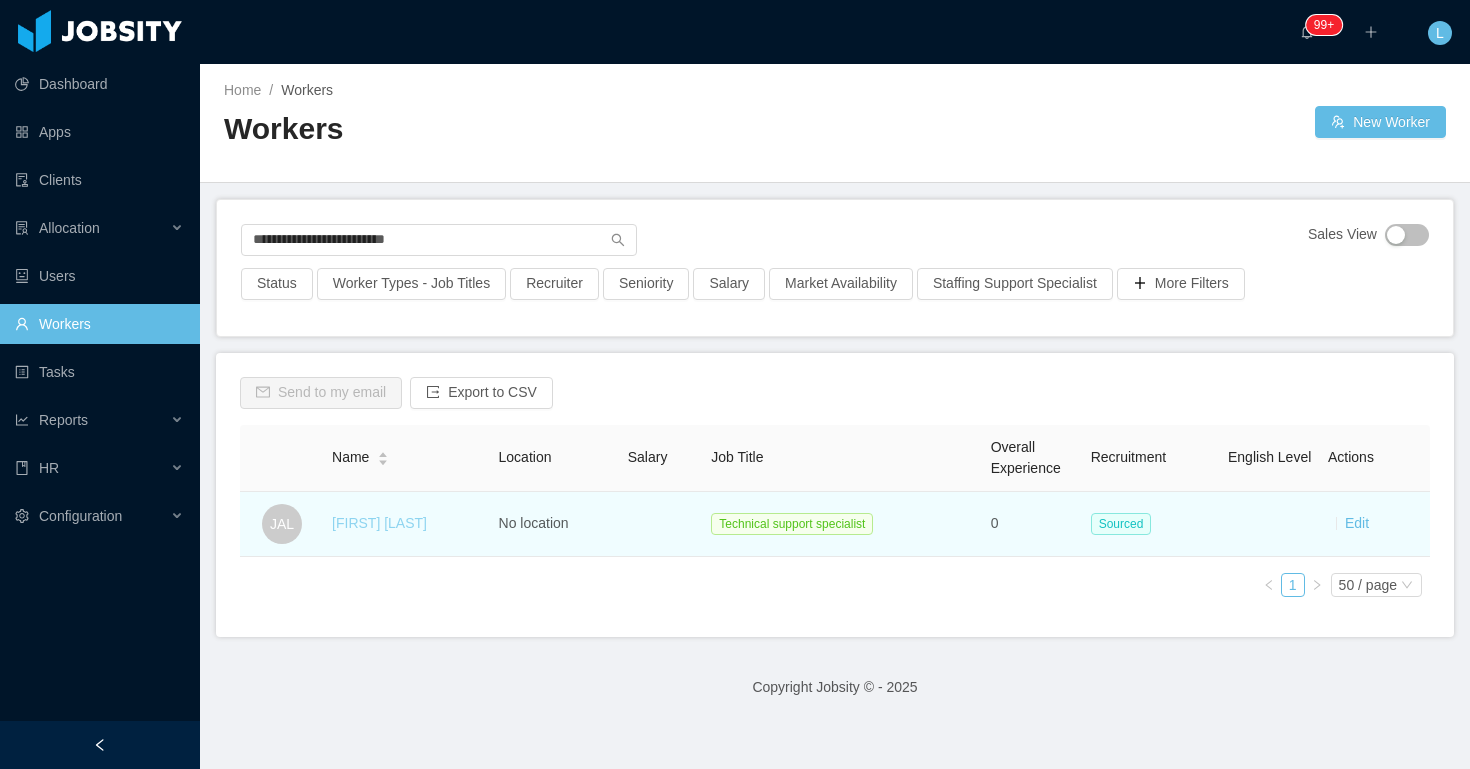 click on "Jose Adilson Lara" at bounding box center (379, 523) 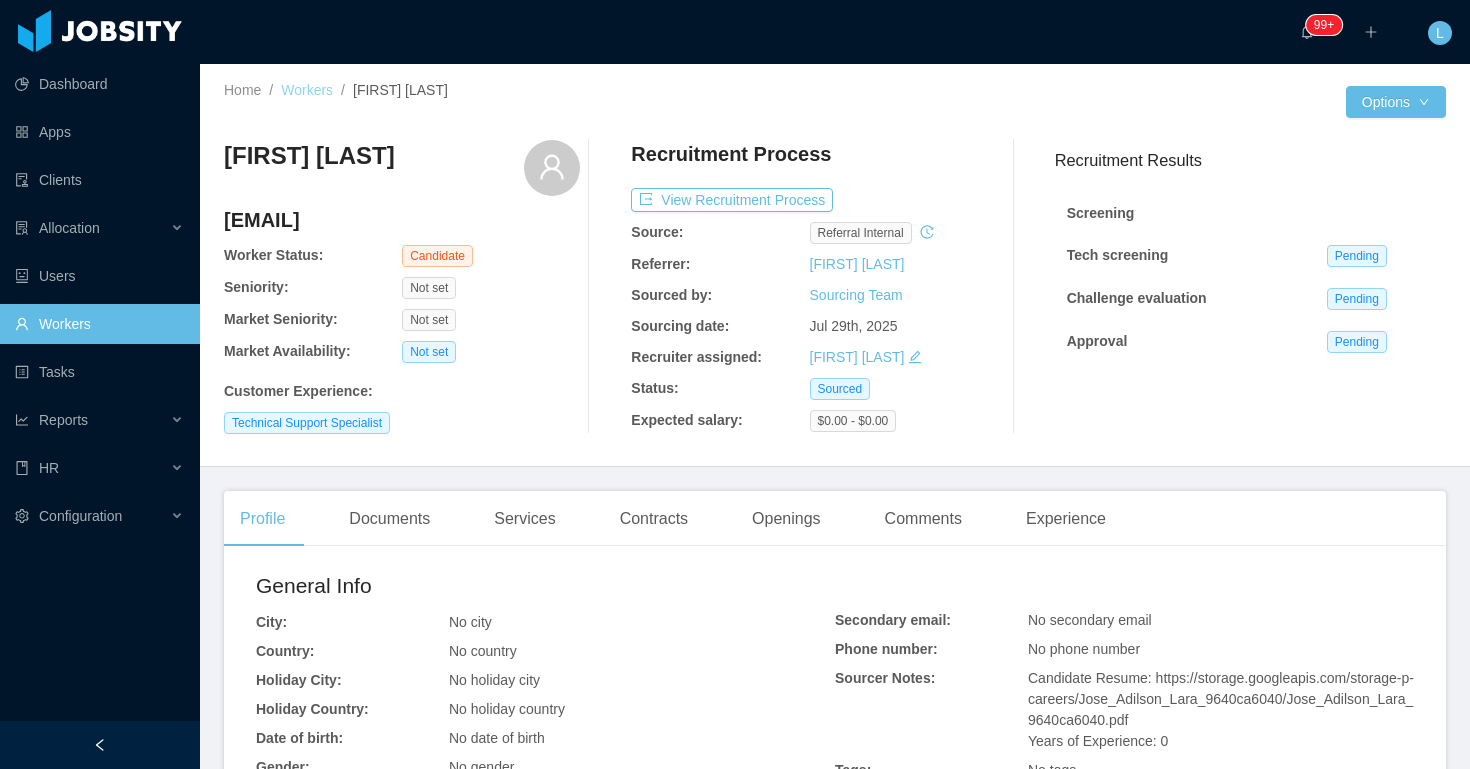 click on "Workers" at bounding box center (307, 90) 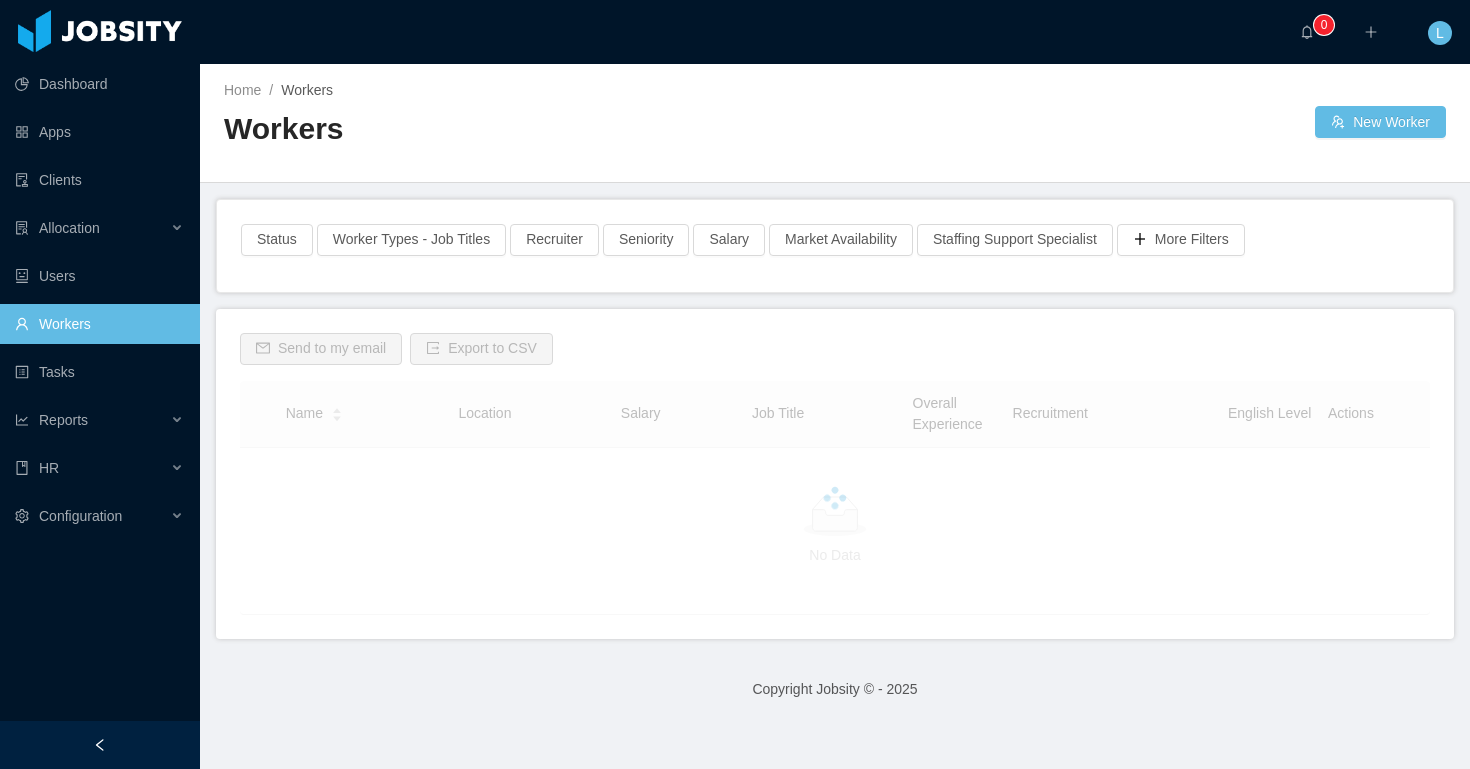 scroll, scrollTop: 0, scrollLeft: 0, axis: both 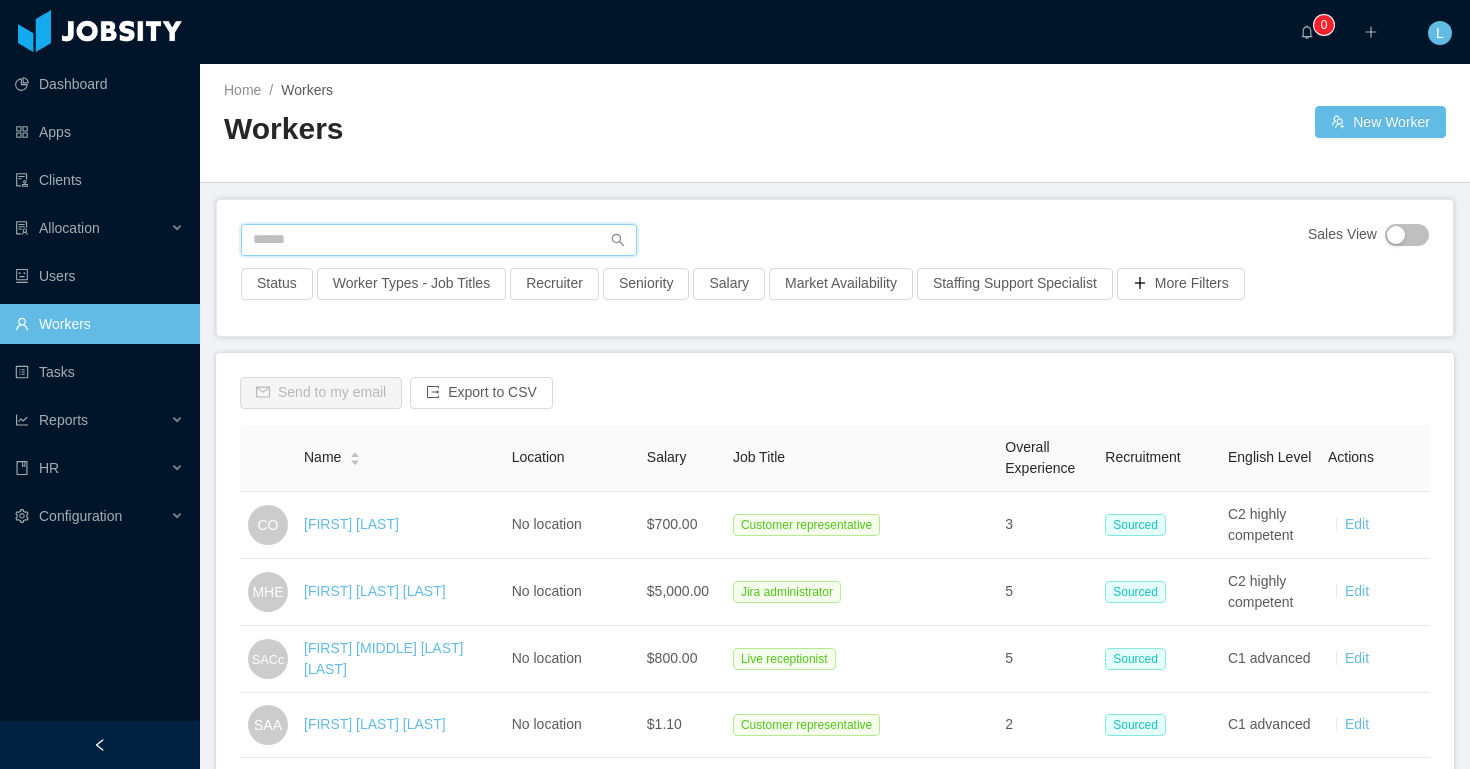 click at bounding box center [439, 240] 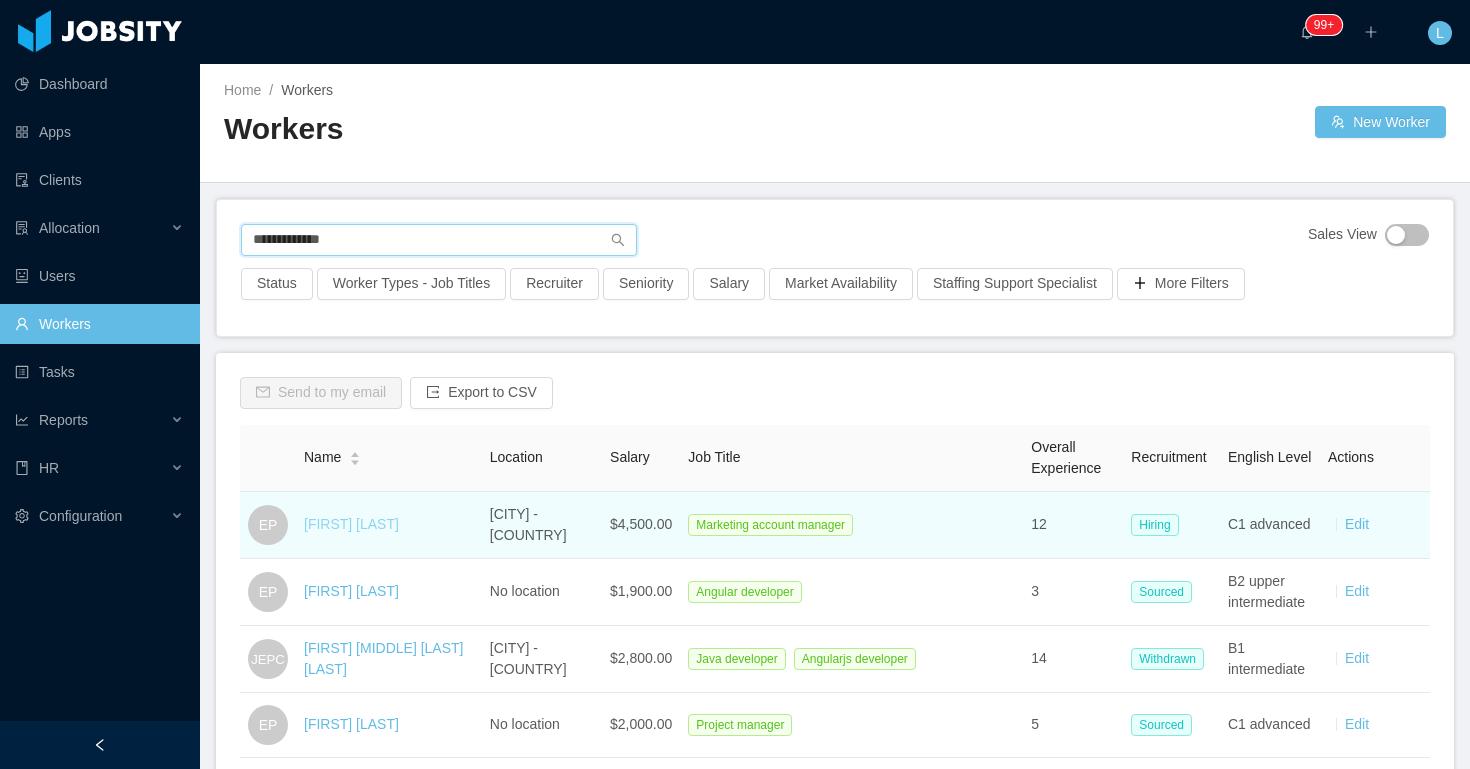 type on "**********" 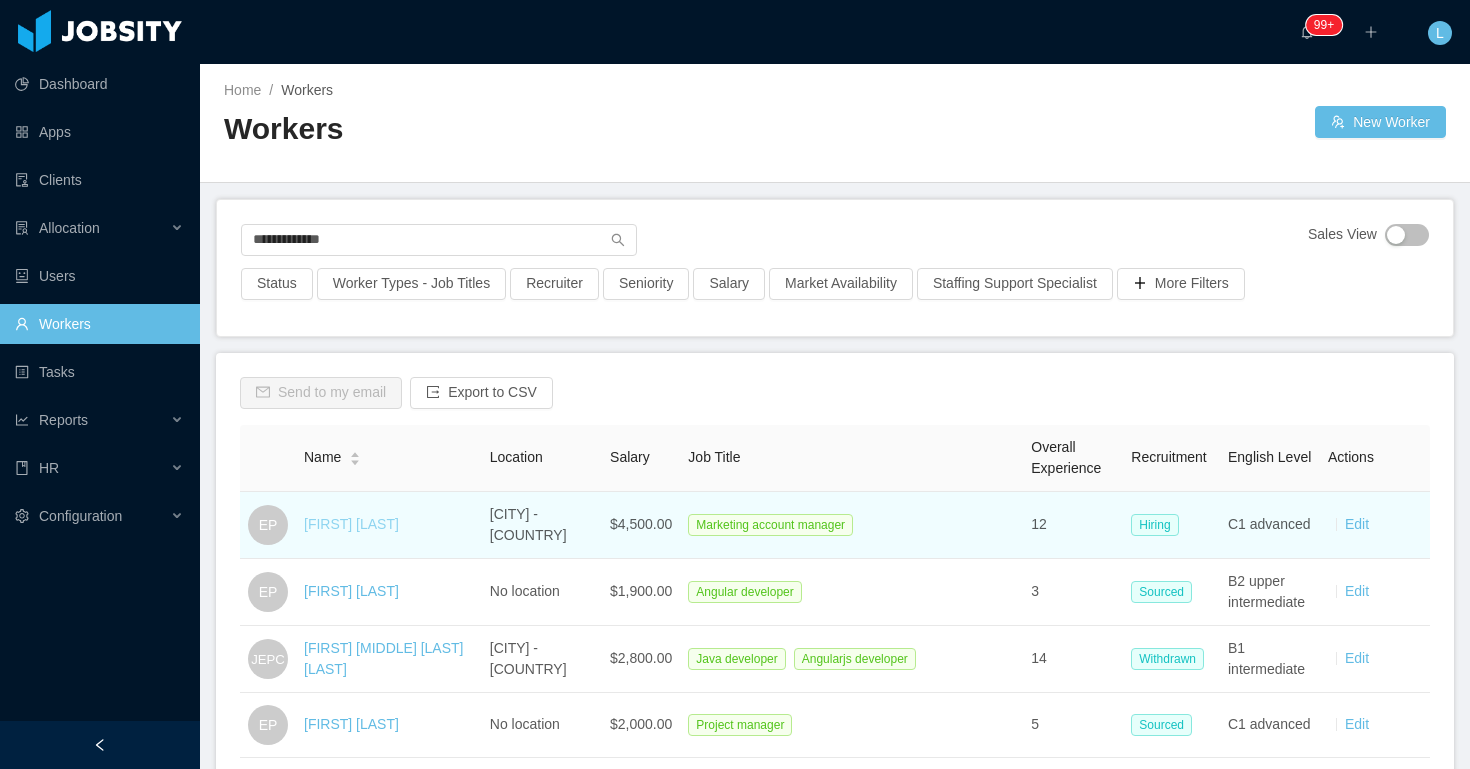click on "Eduardo Perez" at bounding box center [351, 524] 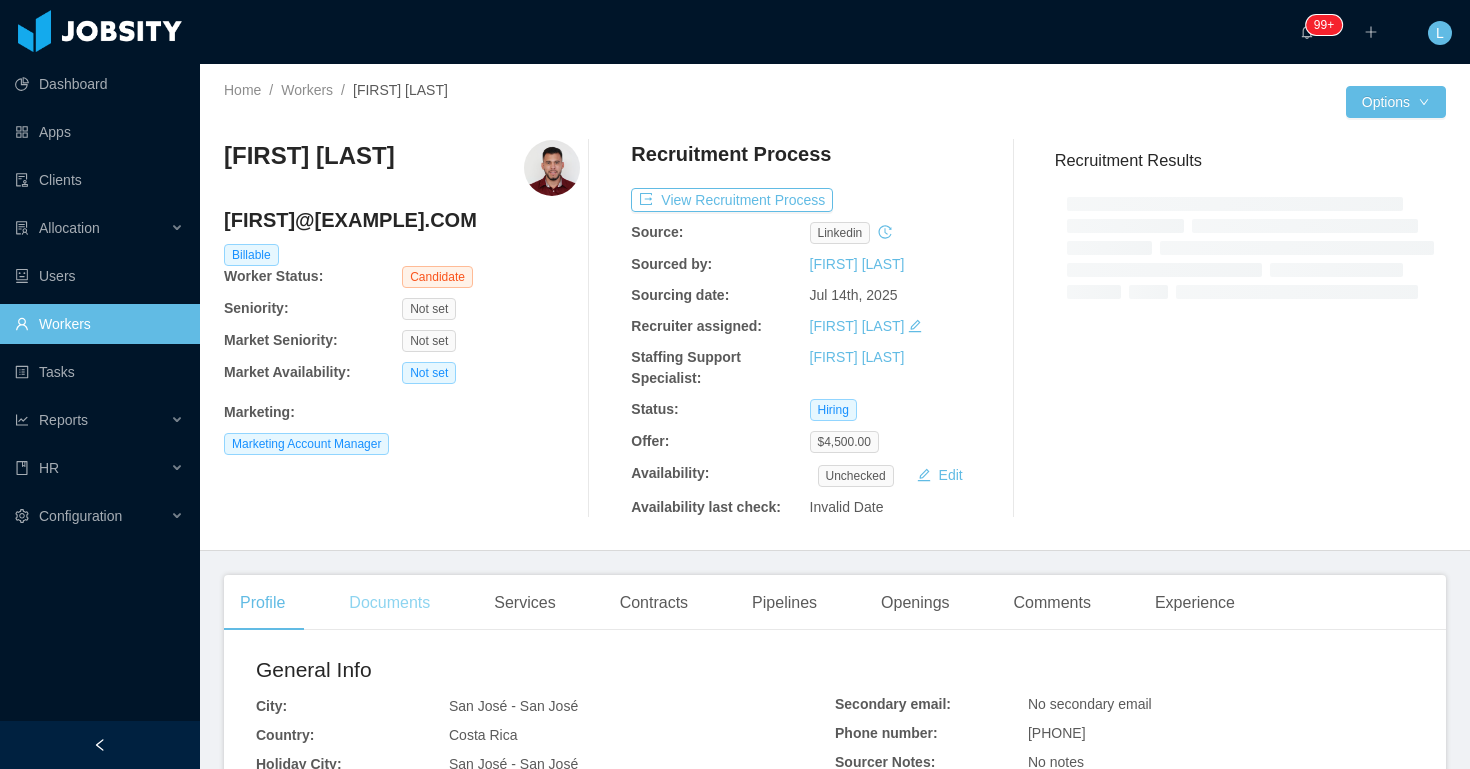 click on "Eduardo Perez eduarperezr16@gmail.com  Billable  Worker Status: Candidate Seniority:  Not set  Market Seniority:  Not set  Market Availability: Not set Marketing : Marketing Account Manager" at bounding box center (402, 329) 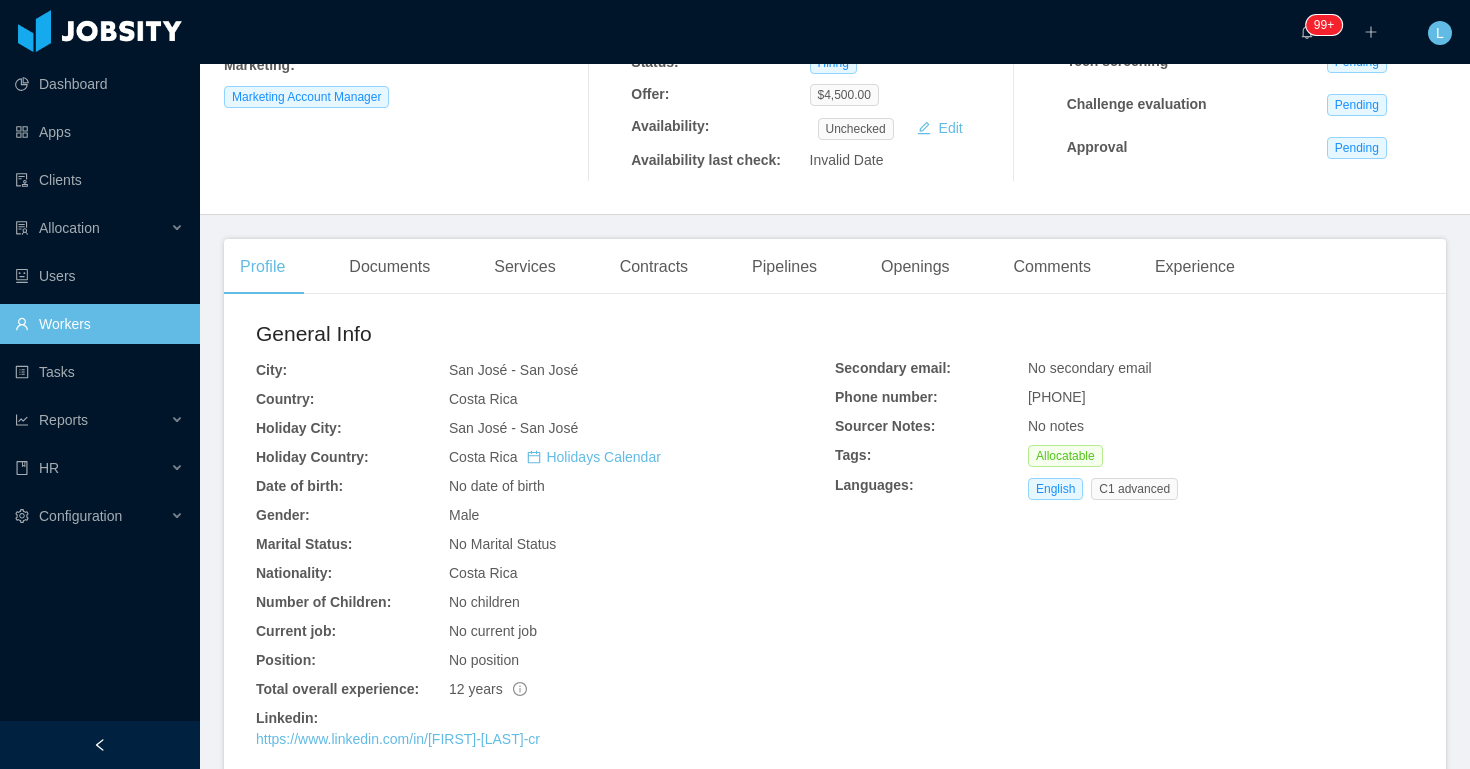 scroll, scrollTop: 465, scrollLeft: 0, axis: vertical 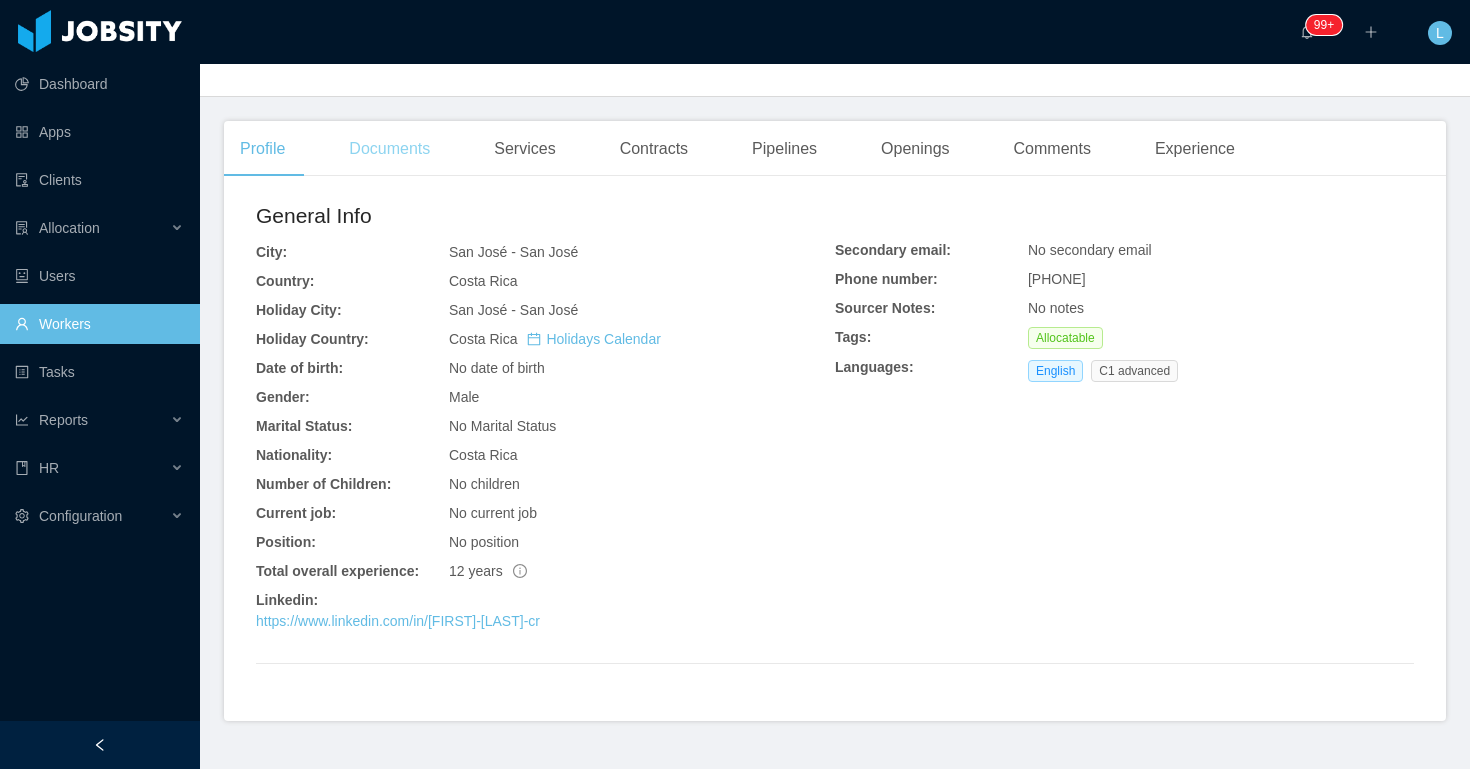 click on "Documents" at bounding box center [389, 149] 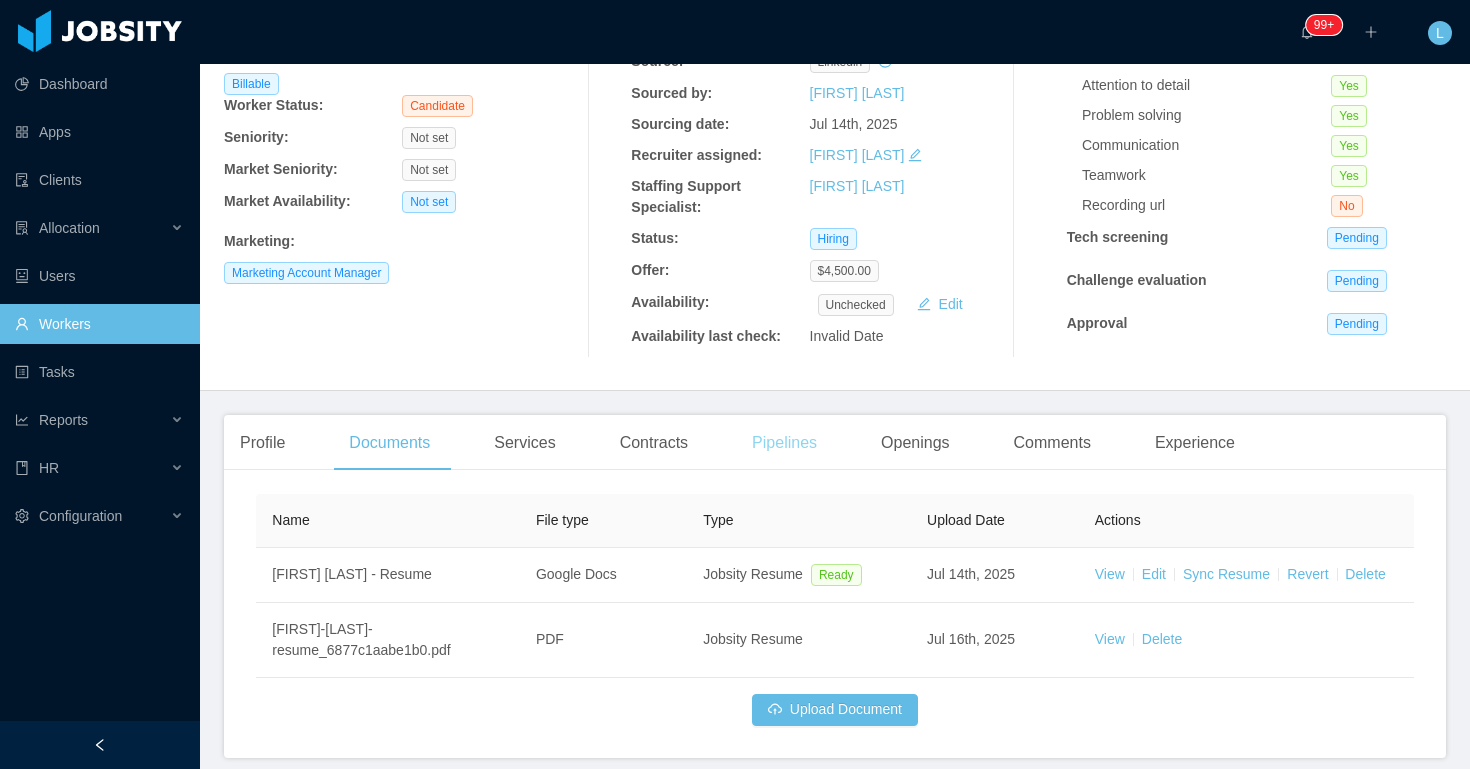 scroll, scrollTop: 253, scrollLeft: 0, axis: vertical 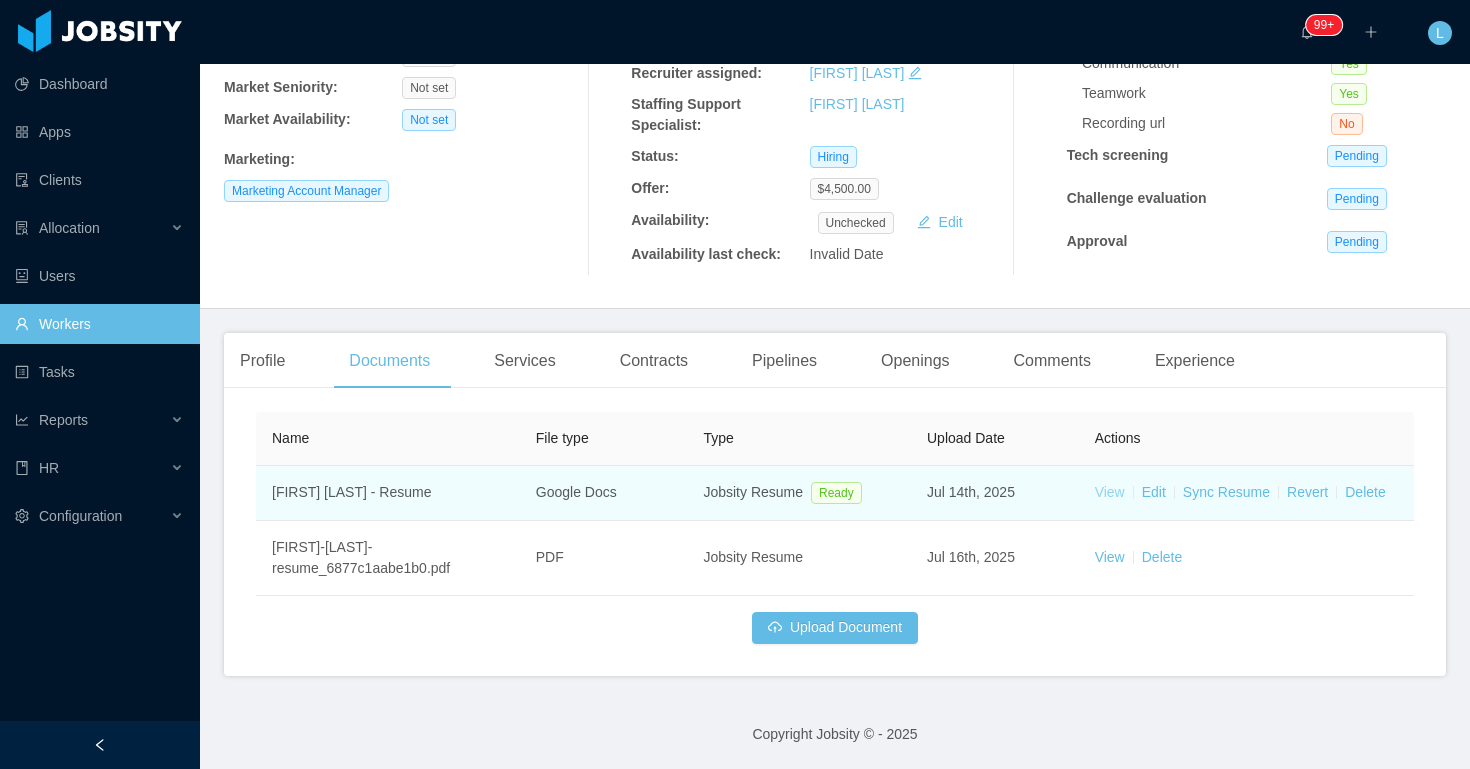 click on "View" at bounding box center (1110, 492) 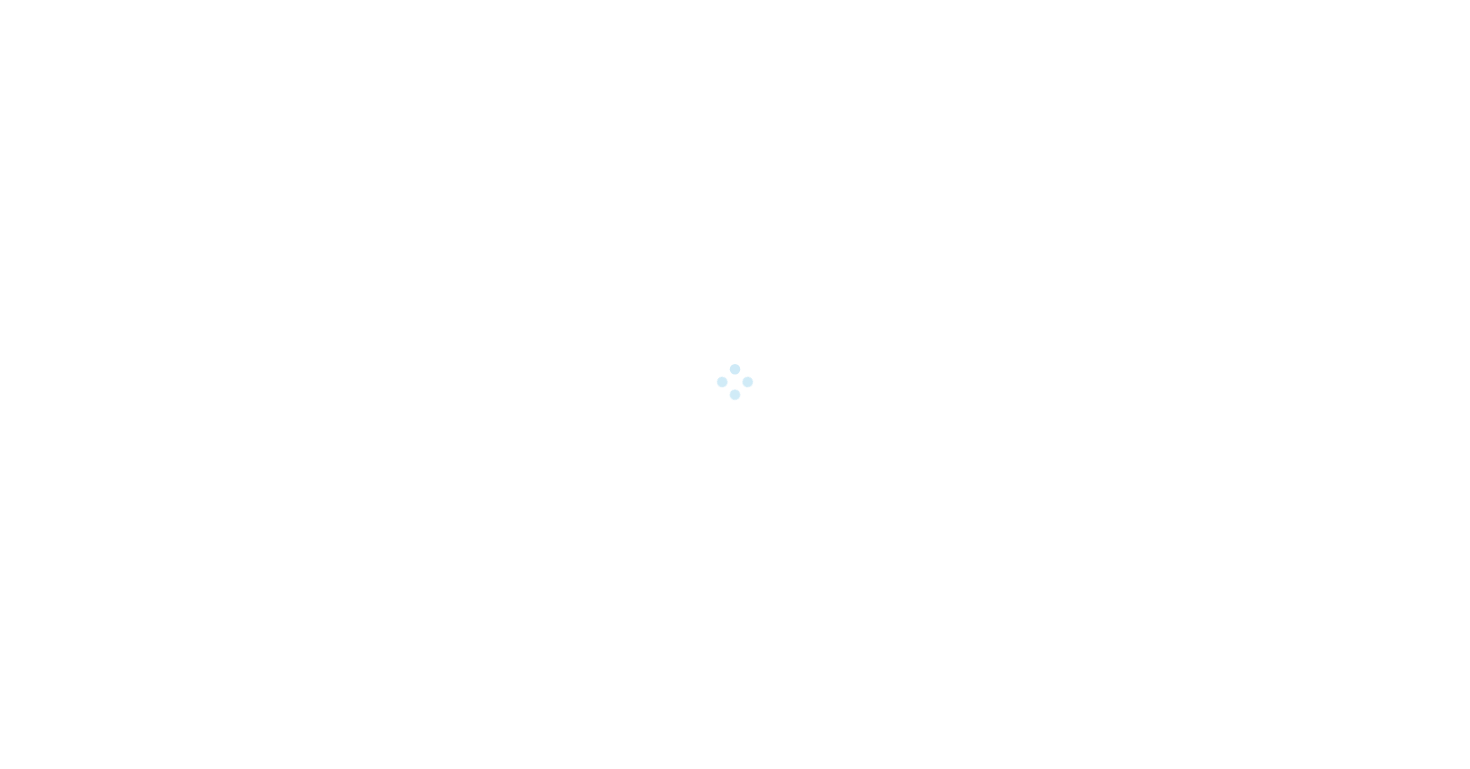 scroll, scrollTop: 0, scrollLeft: 0, axis: both 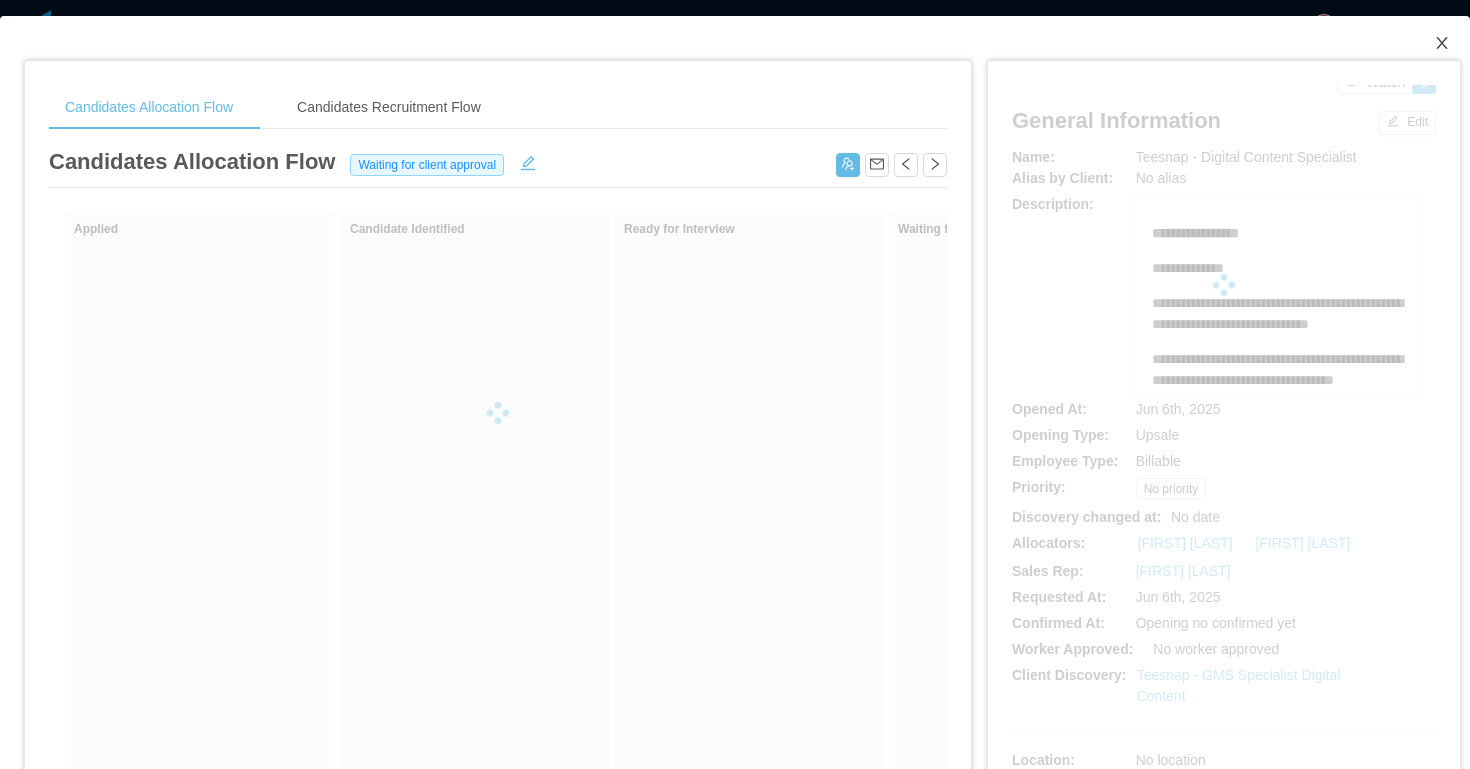 click 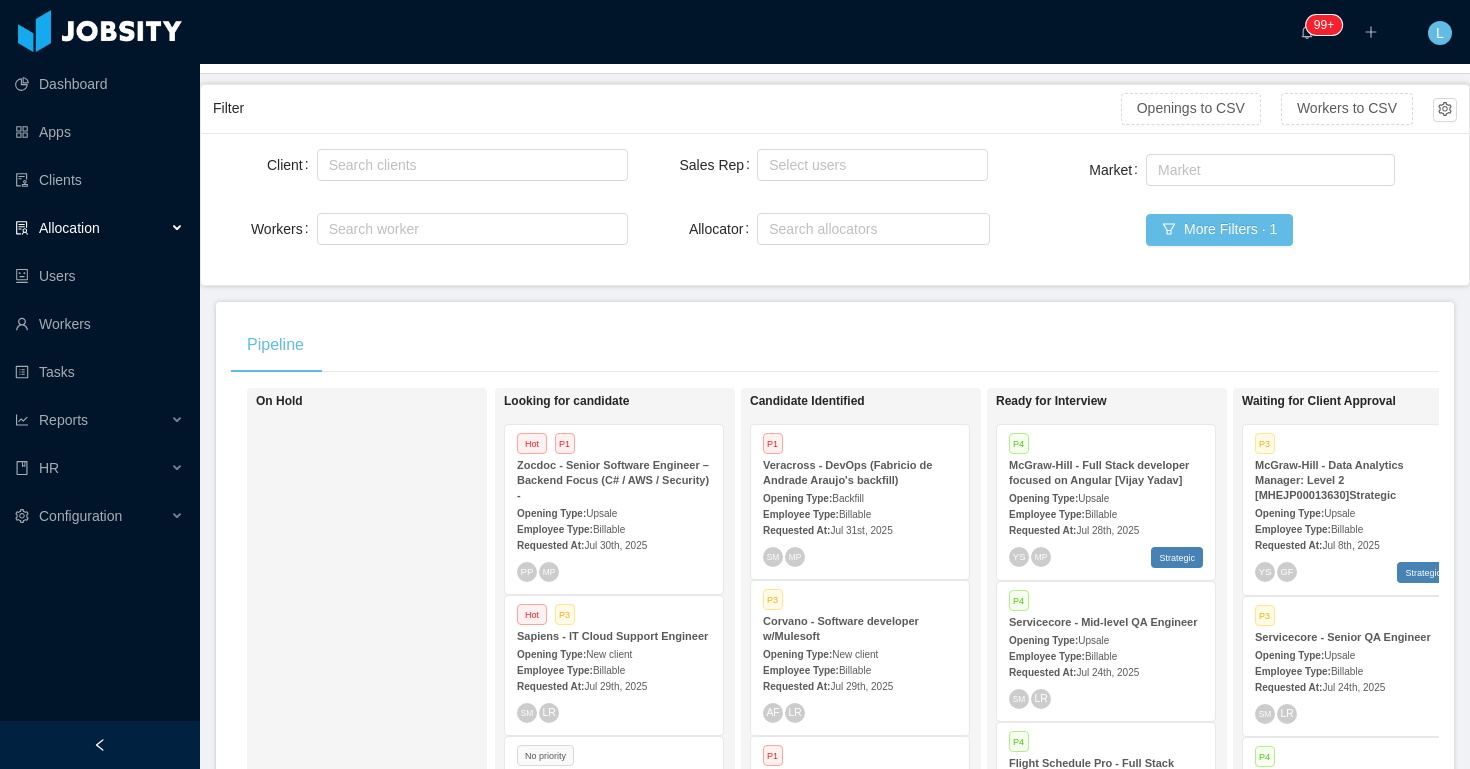 scroll, scrollTop: 256, scrollLeft: 0, axis: vertical 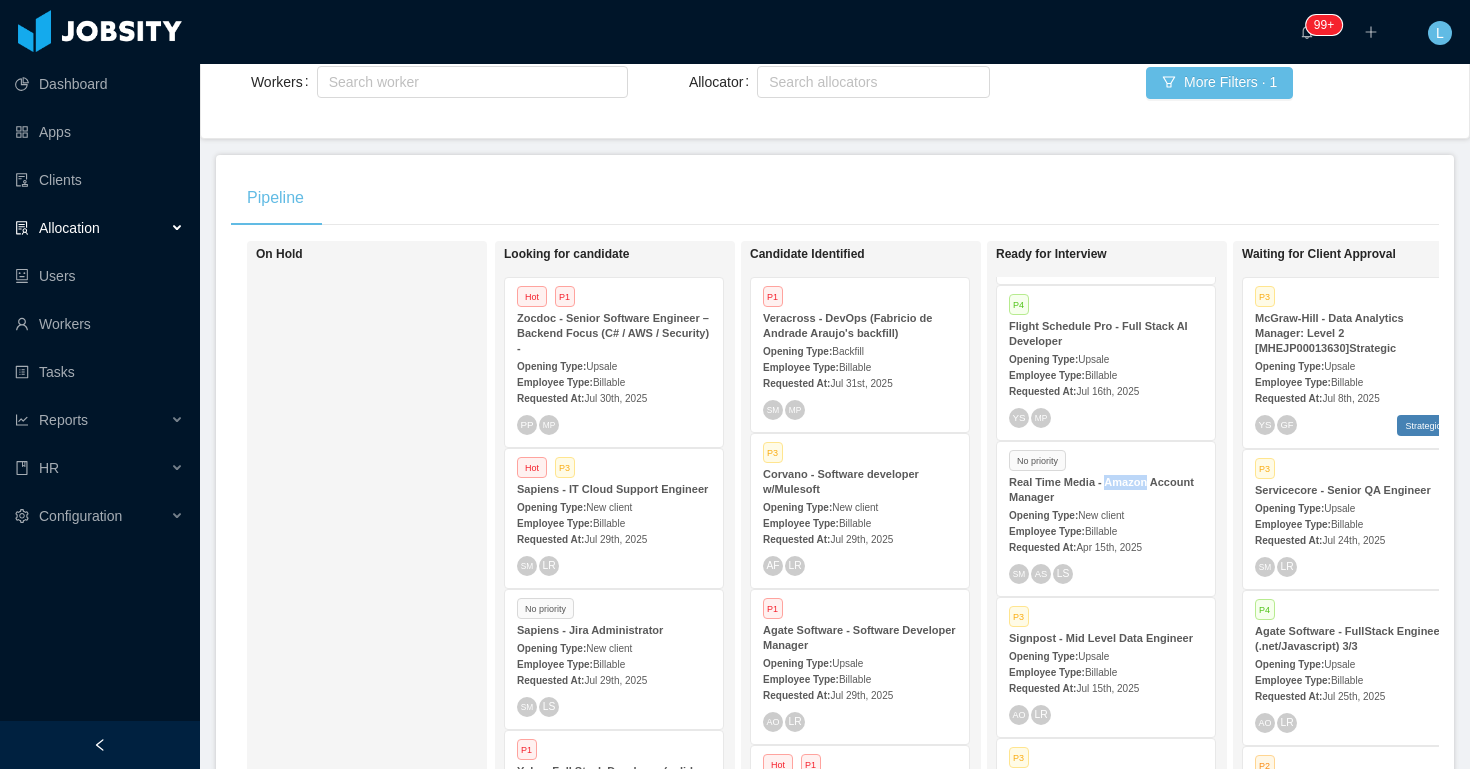 click on "Real Time Media - Amazon Account Manager" at bounding box center [1106, 490] 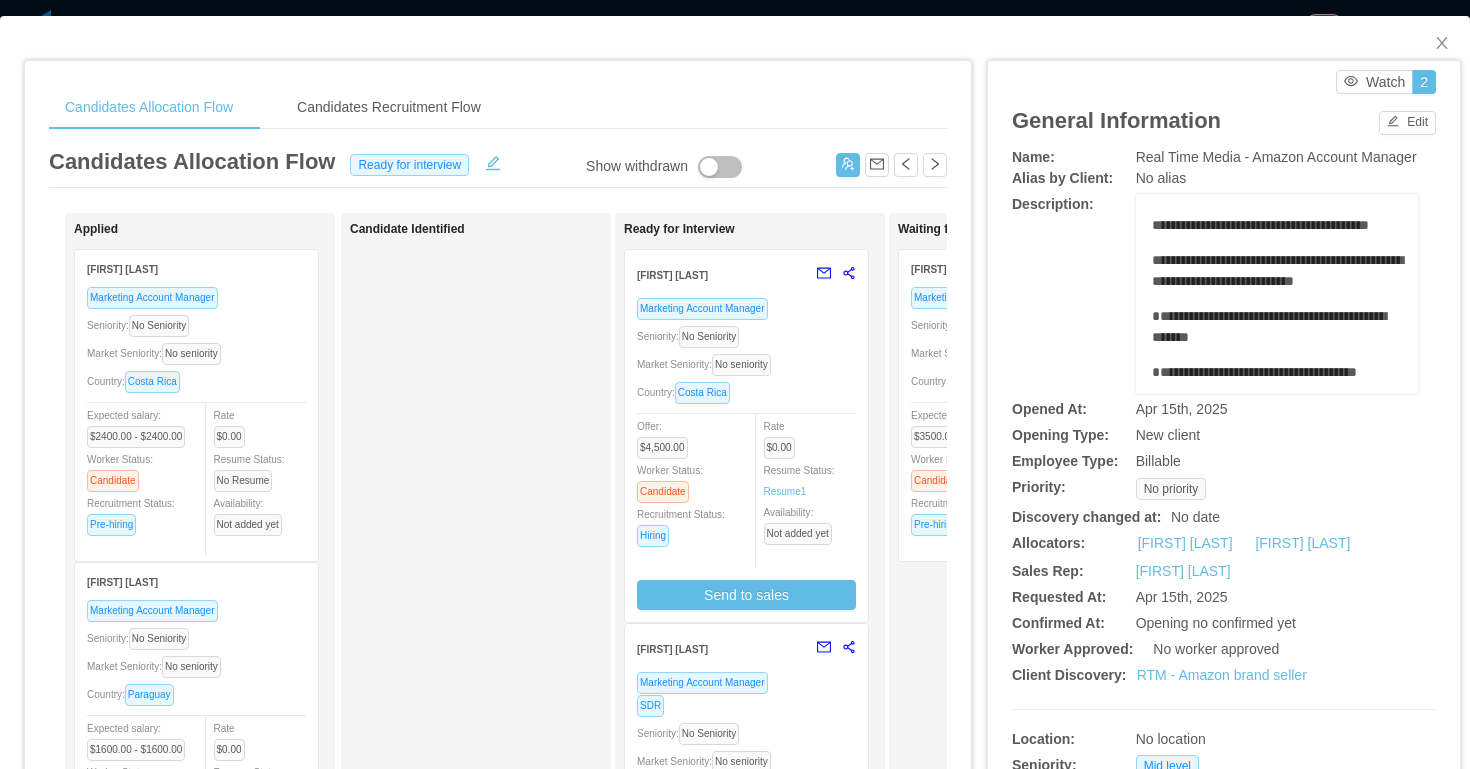 scroll, scrollTop: 214, scrollLeft: 0, axis: vertical 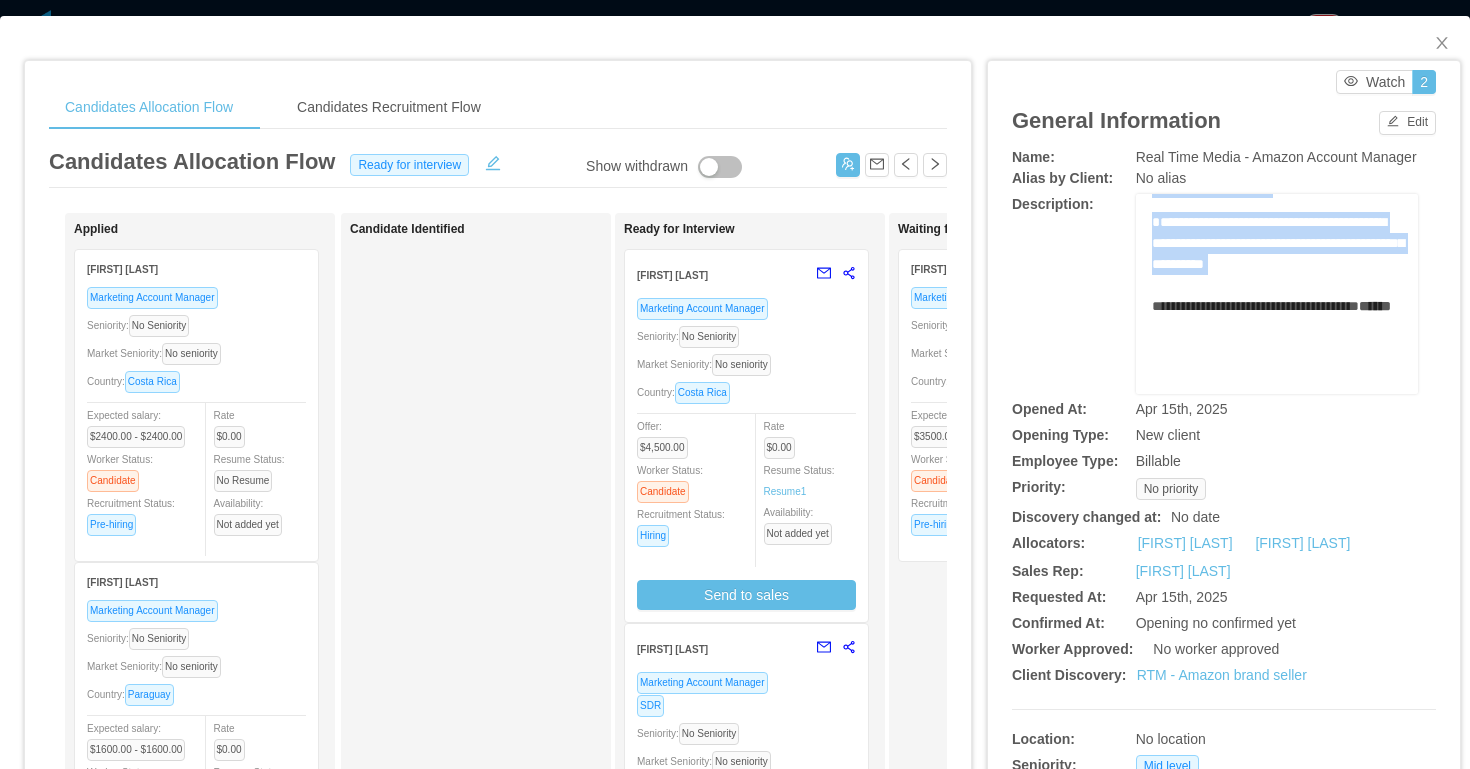 drag, startPoint x: 1149, startPoint y: 259, endPoint x: 1348, endPoint y: 265, distance: 199.09044 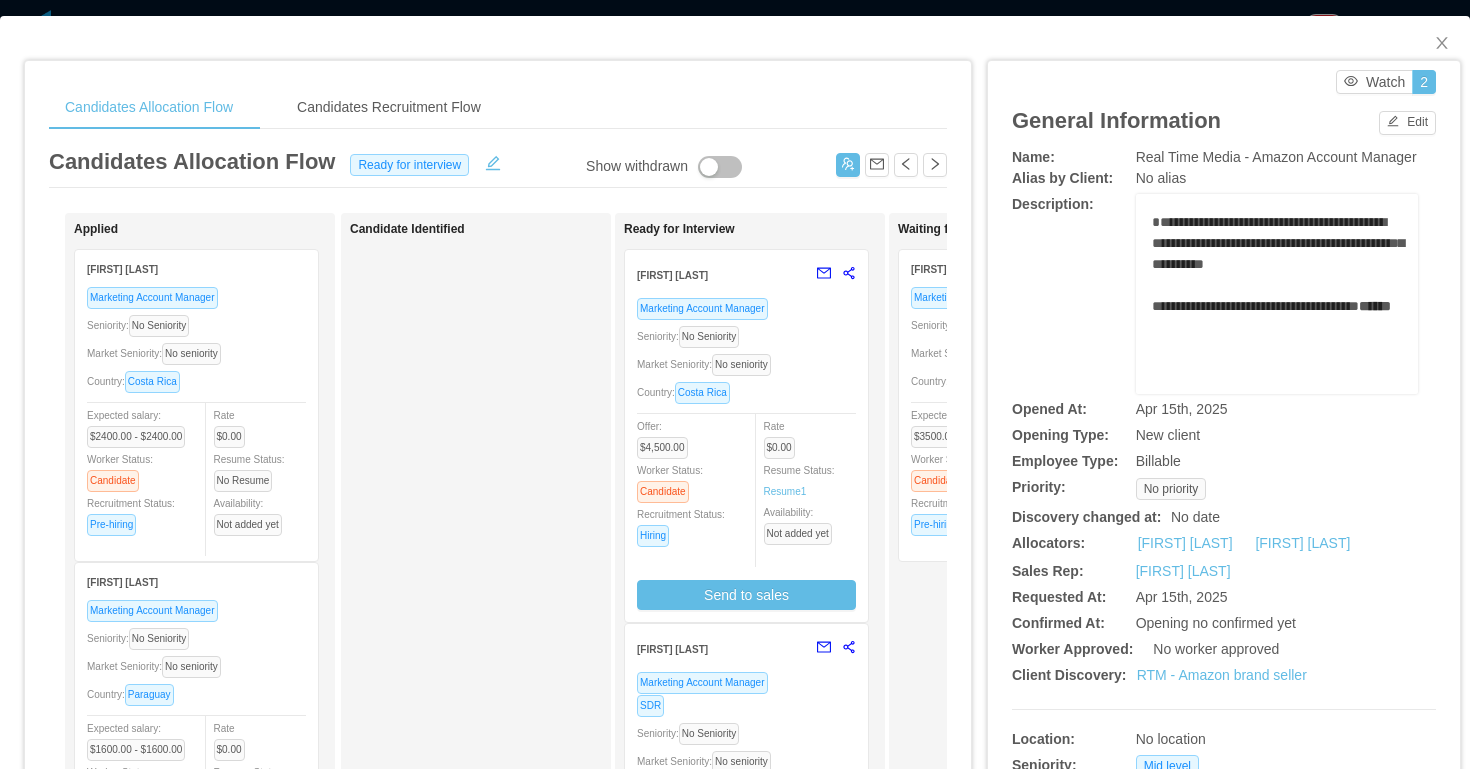 click on "**********" at bounding box center (1278, 285) 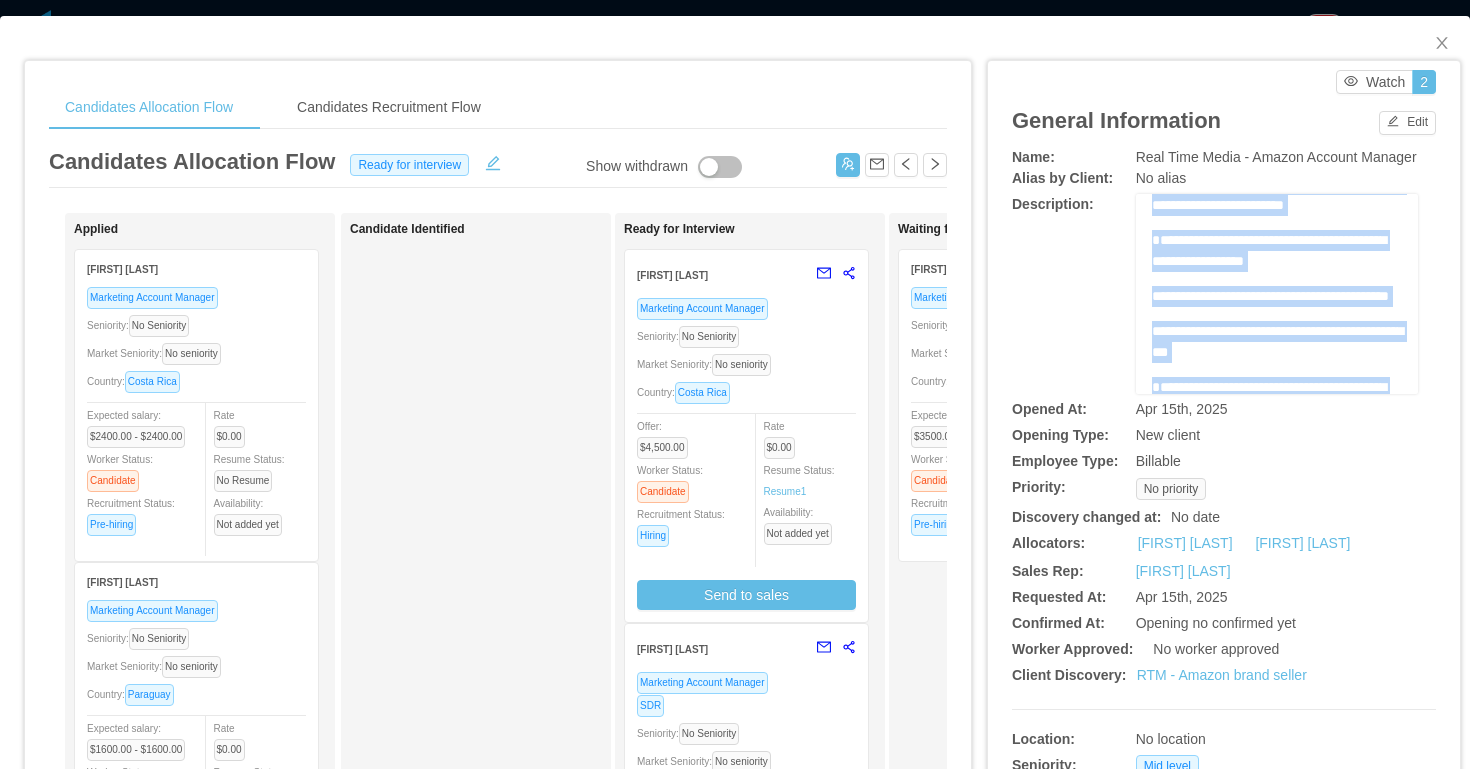 scroll, scrollTop: 761, scrollLeft: 0, axis: vertical 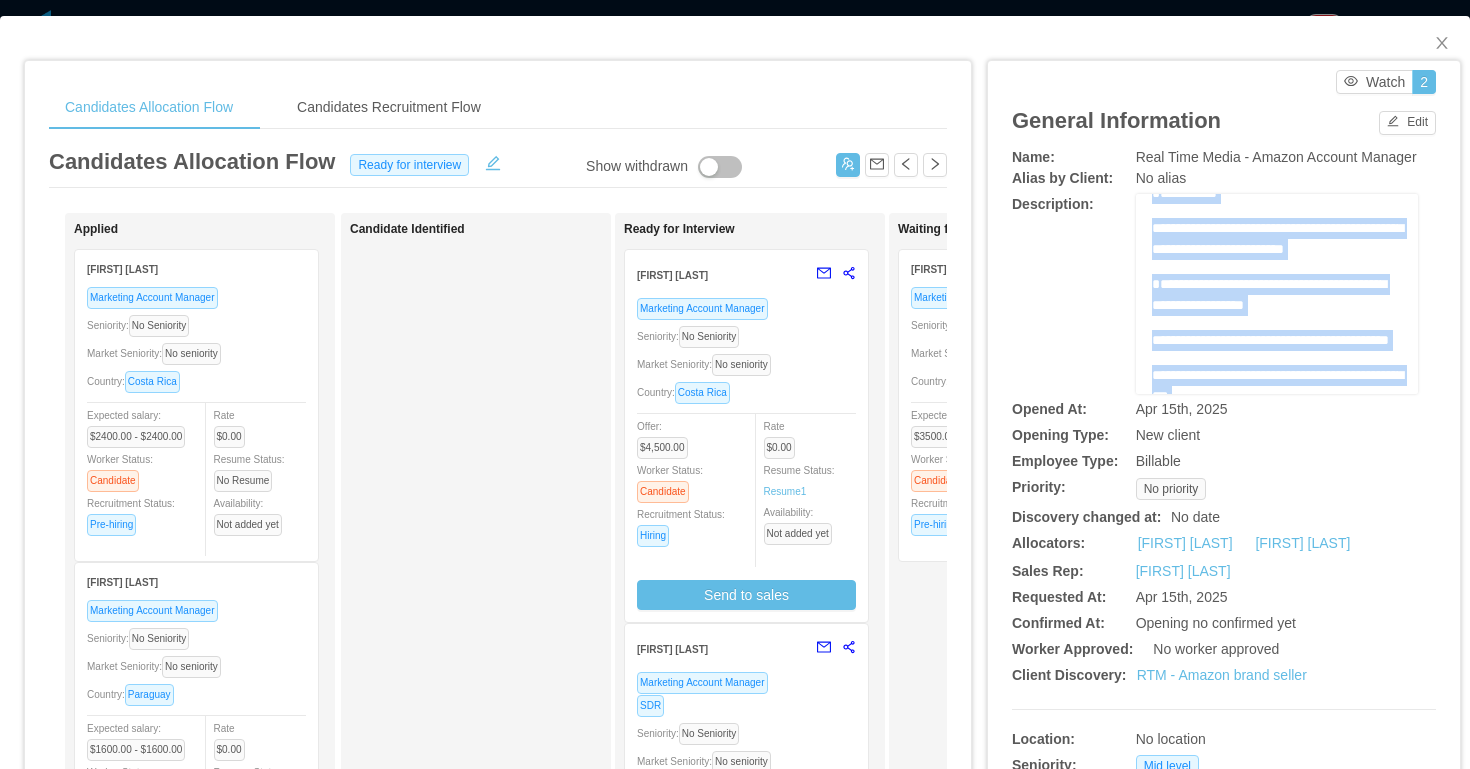 drag, startPoint x: 1211, startPoint y: 314, endPoint x: 1144, endPoint y: 393, distance: 103.58572 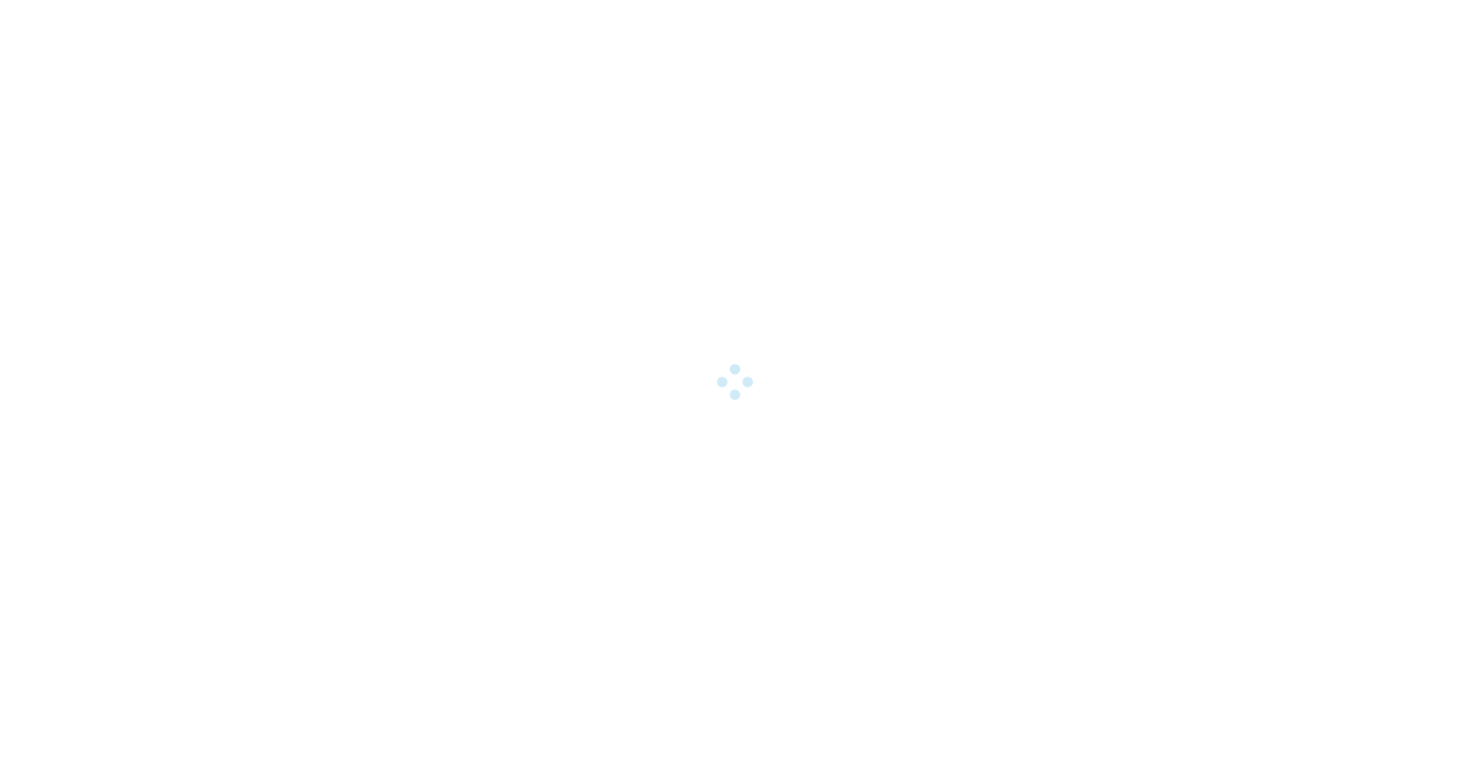scroll, scrollTop: 0, scrollLeft: 0, axis: both 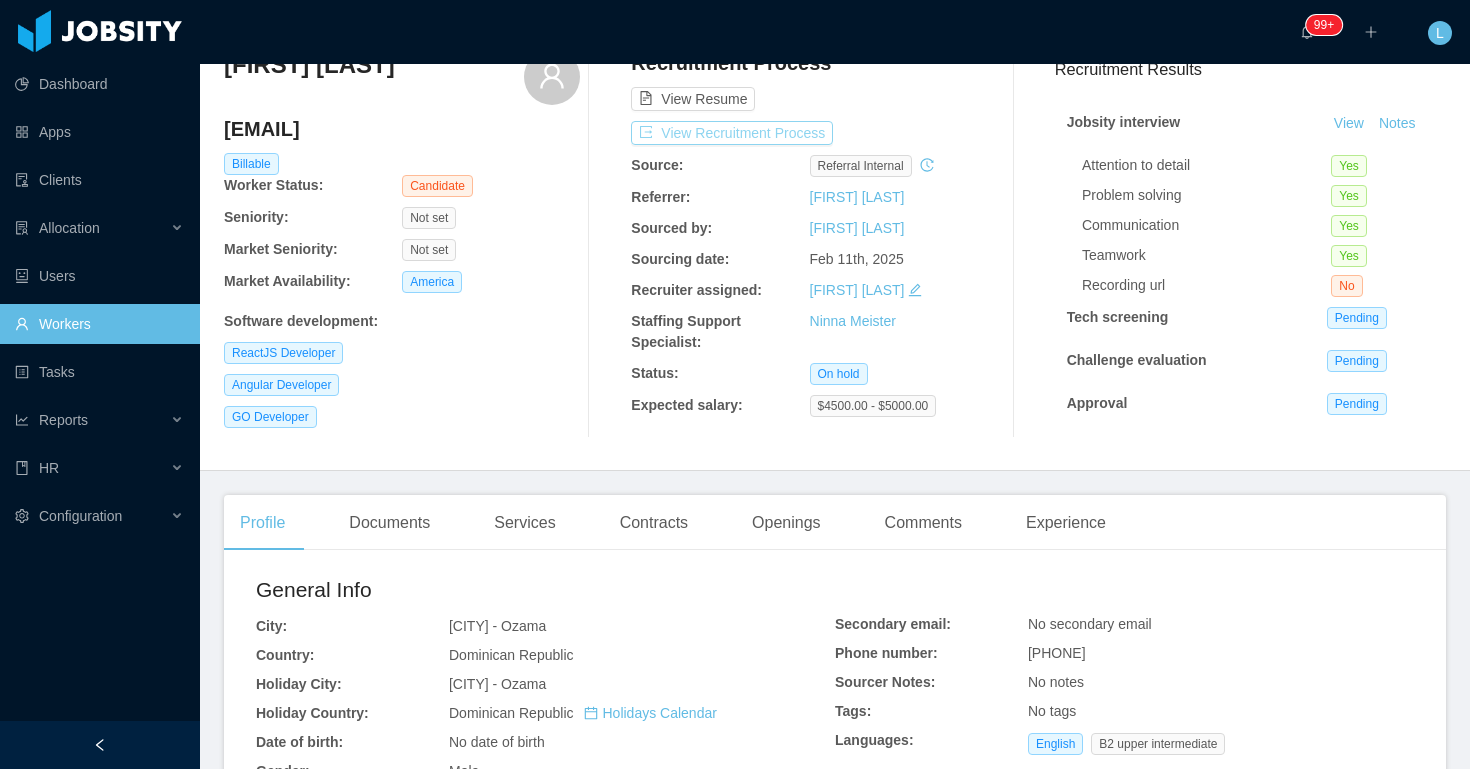 click on "View Recruitment Process" at bounding box center (732, 133) 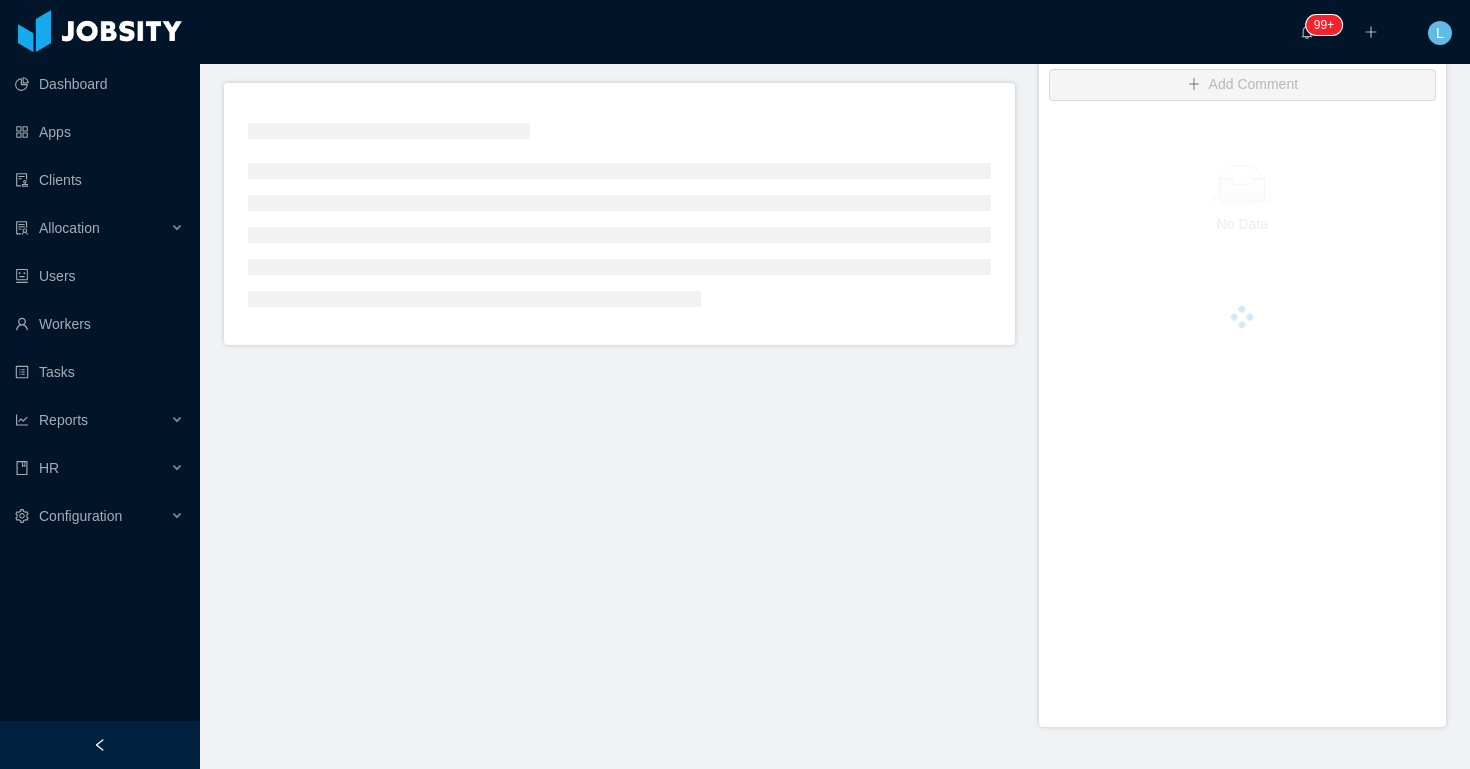 scroll, scrollTop: 536, scrollLeft: 0, axis: vertical 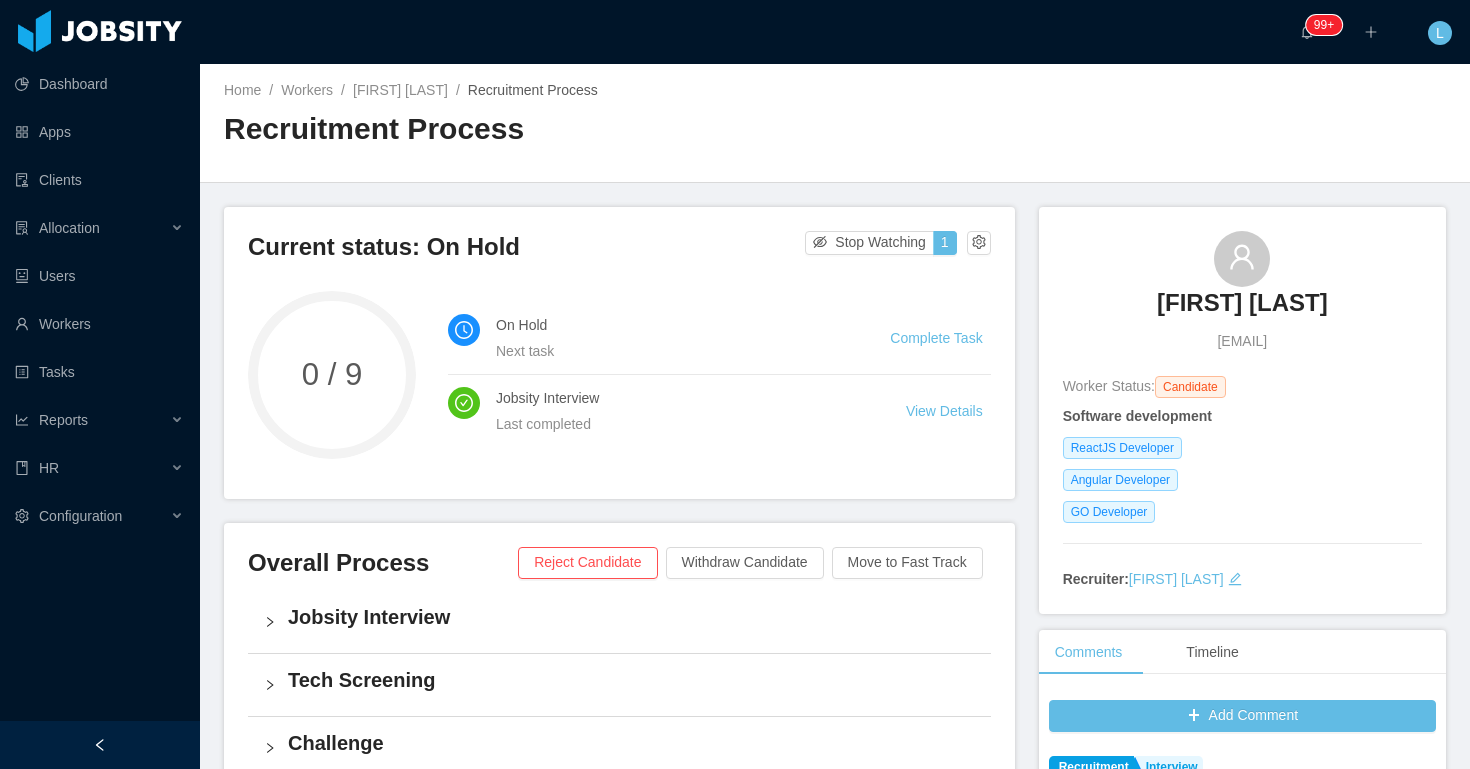 click on "[USERNAME]@[example.com]" at bounding box center [1242, 341] 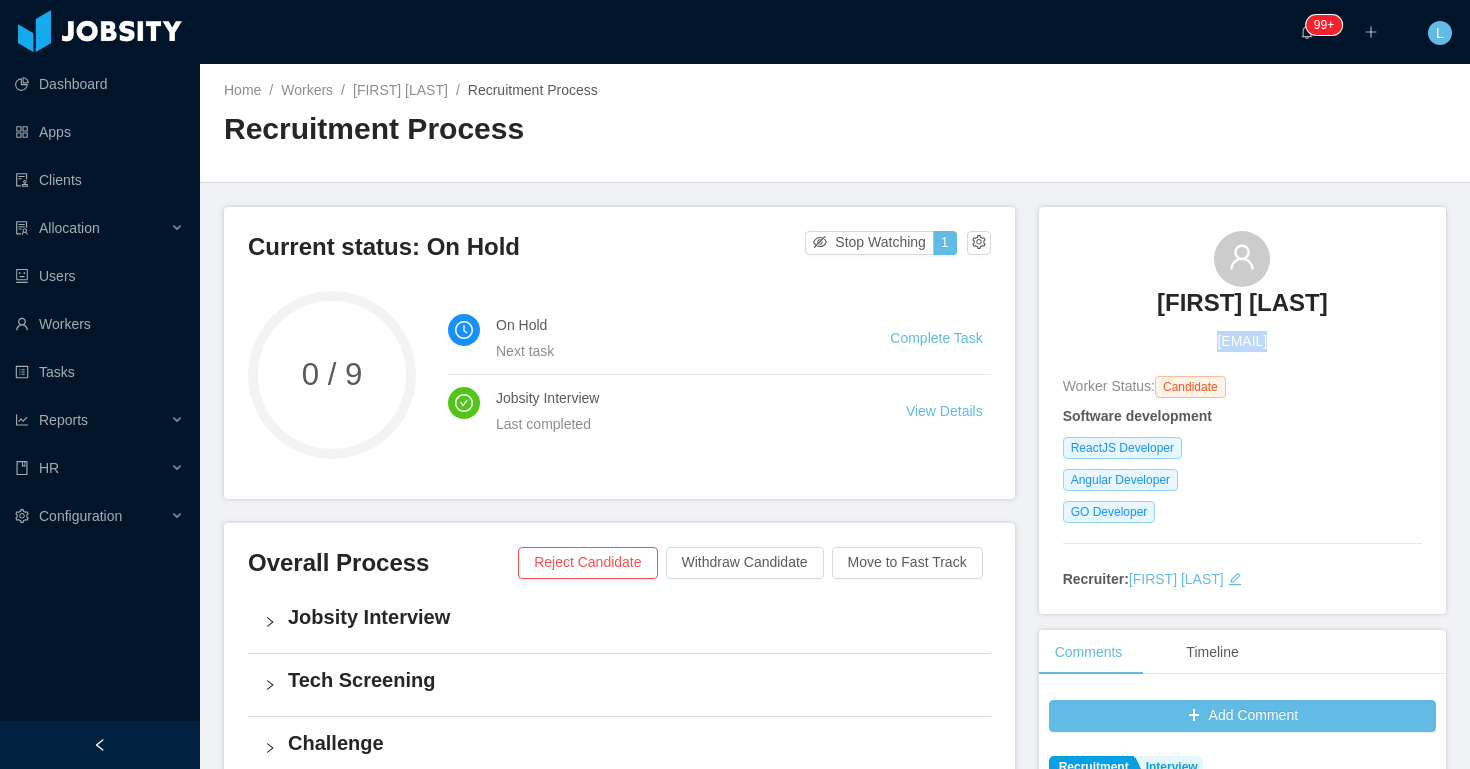 click on "[USERNAME]@[example.com]" at bounding box center [1242, 341] 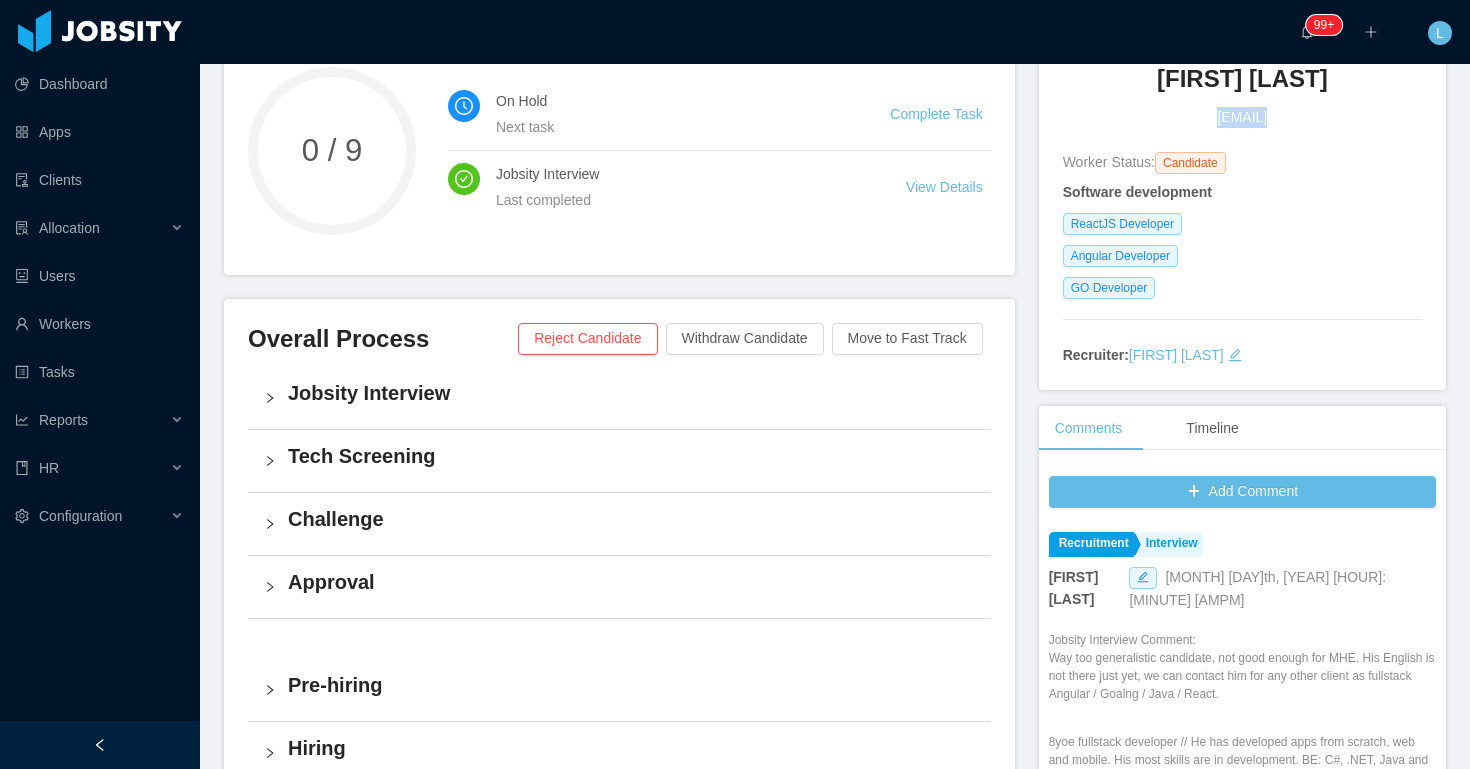 scroll, scrollTop: 0, scrollLeft: 0, axis: both 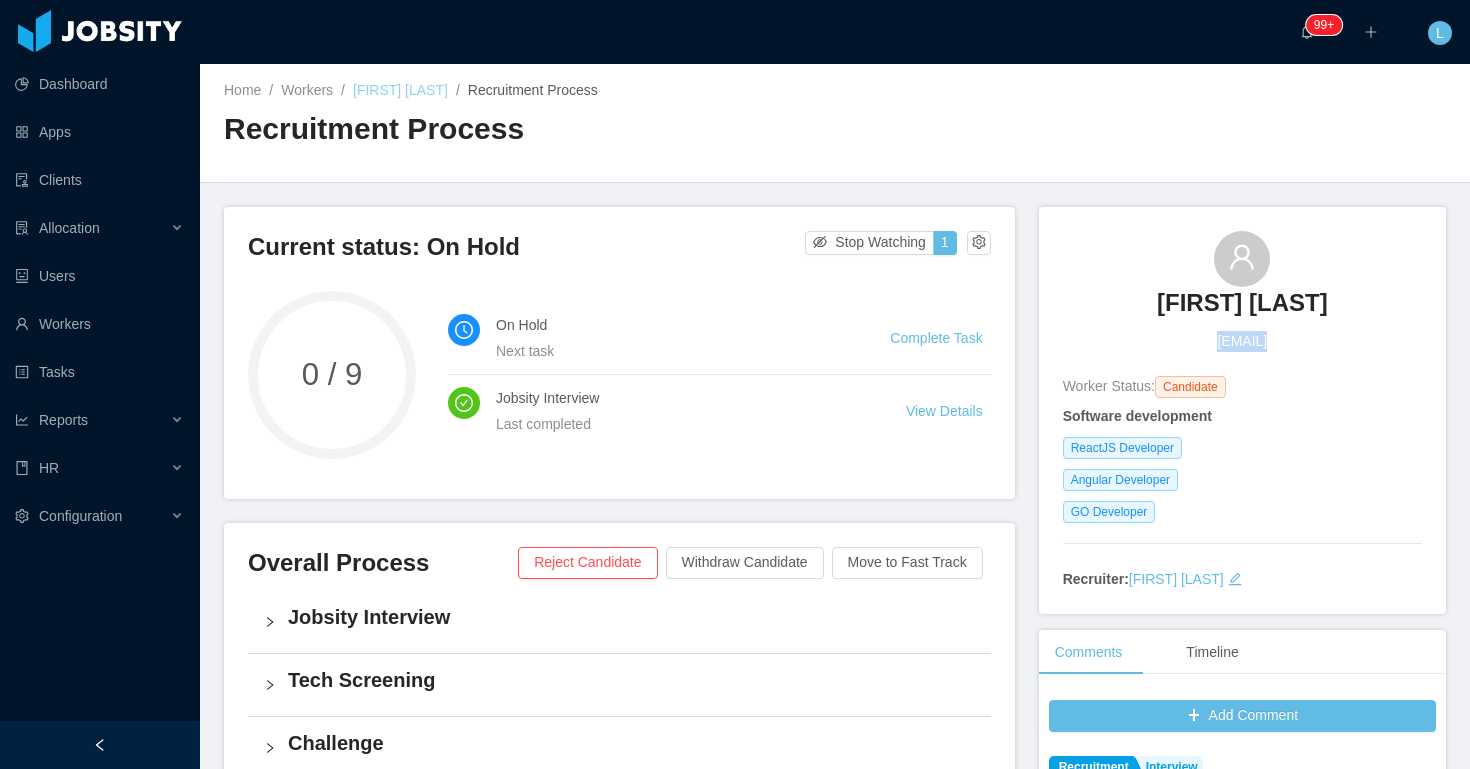 click on "[FIRST] [LAST]" at bounding box center (400, 90) 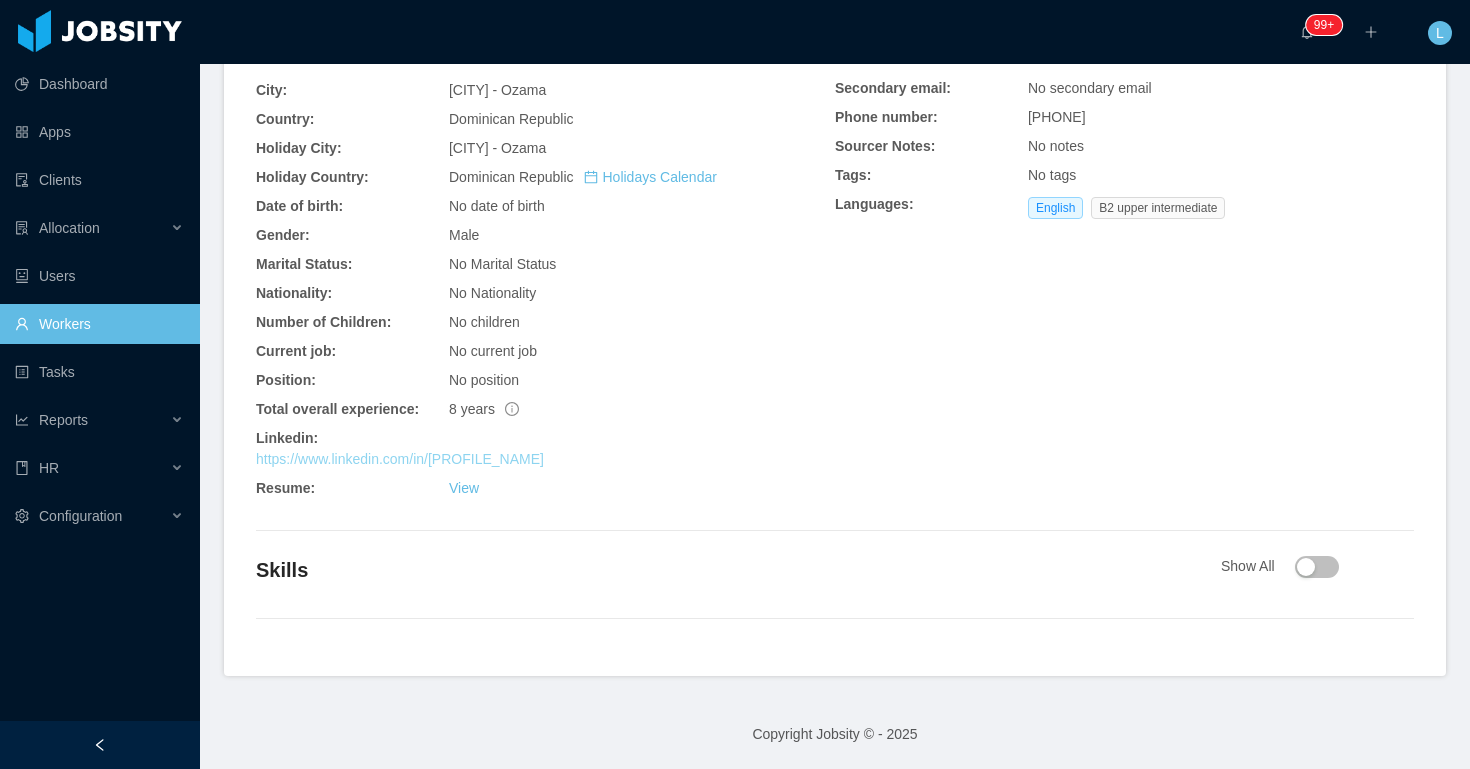 scroll, scrollTop: 627, scrollLeft: 0, axis: vertical 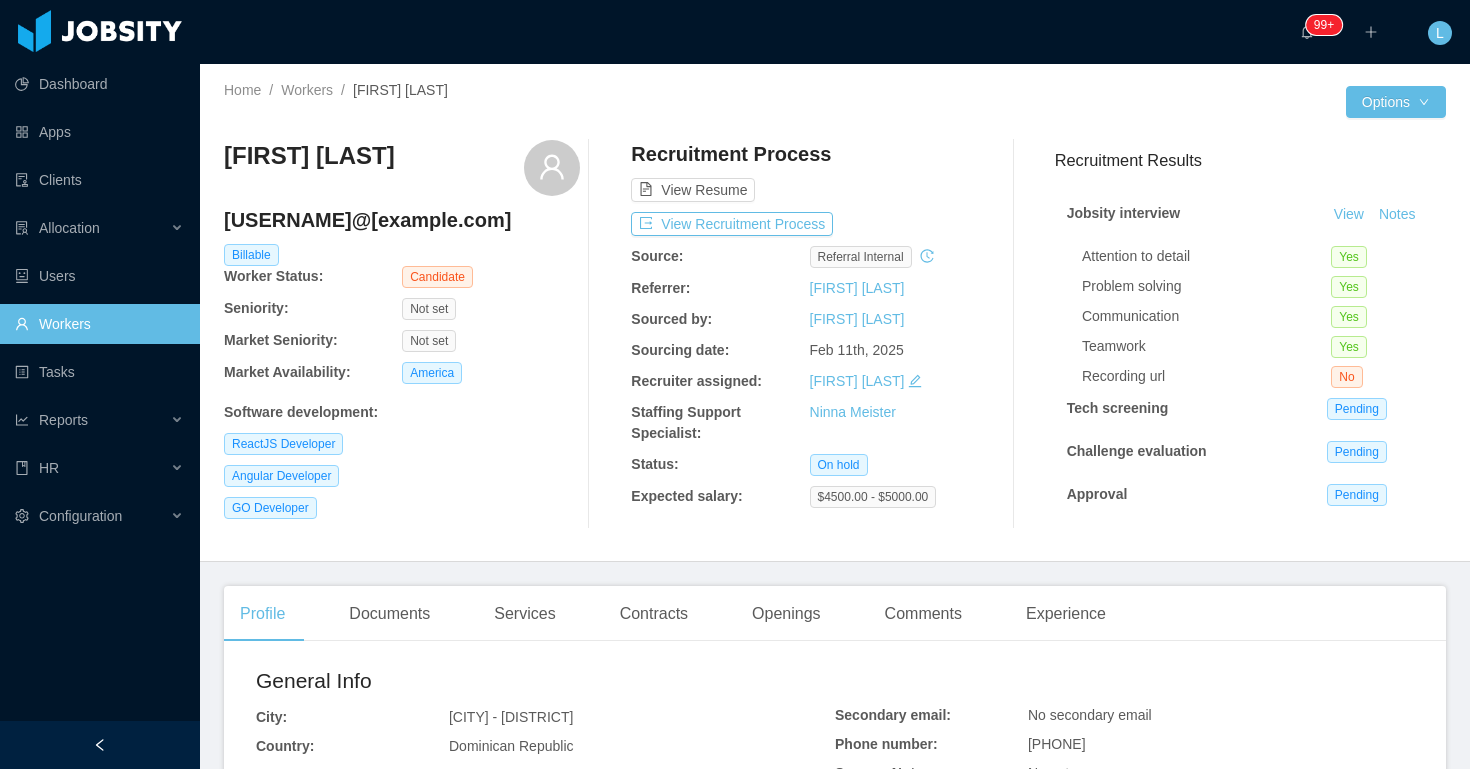 click on "[USERNAME]@[example.com]" at bounding box center [402, 220] 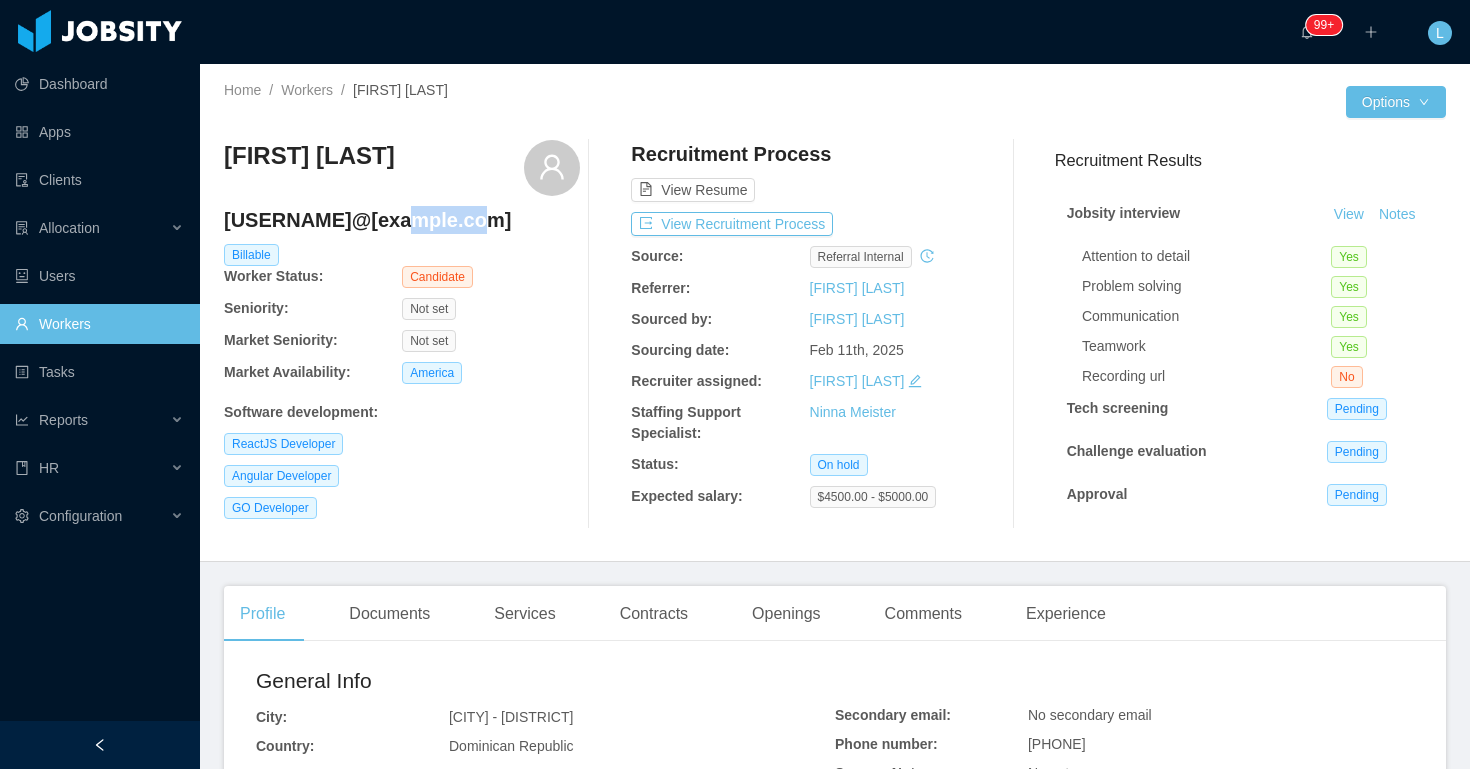 click on "[USERNAME]@[example.com]" at bounding box center [402, 220] 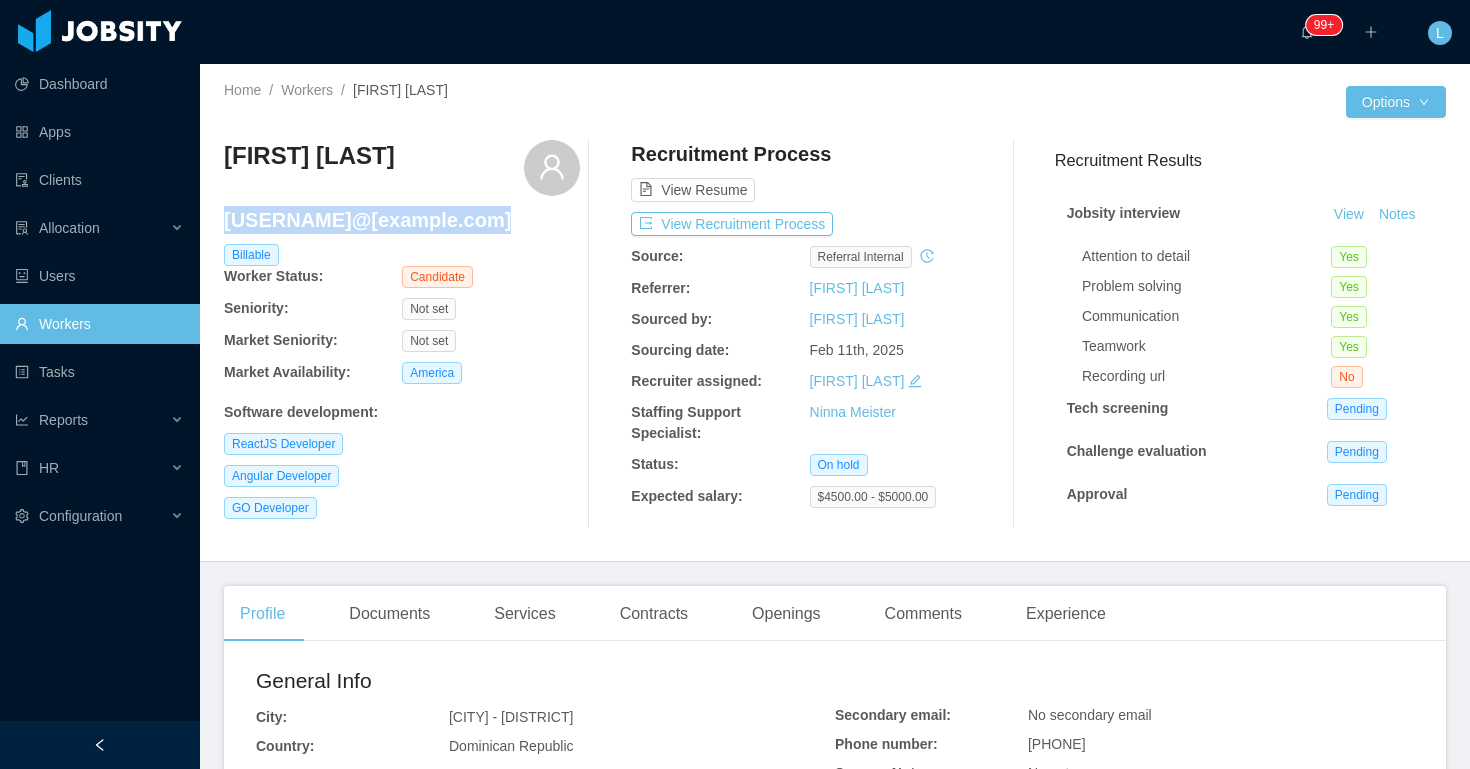 click on "[USERNAME]@[example.com]" at bounding box center [402, 220] 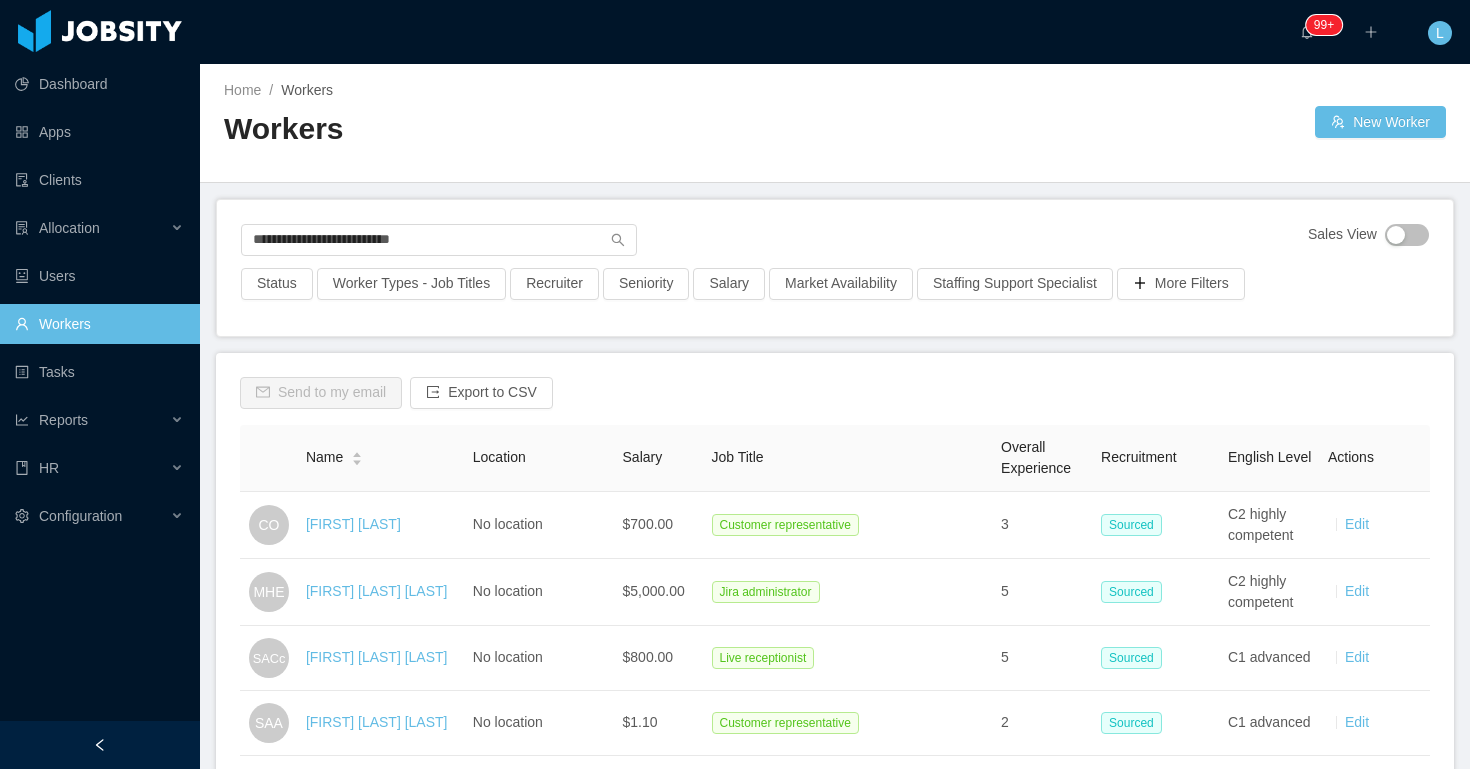 scroll, scrollTop: 0, scrollLeft: 0, axis: both 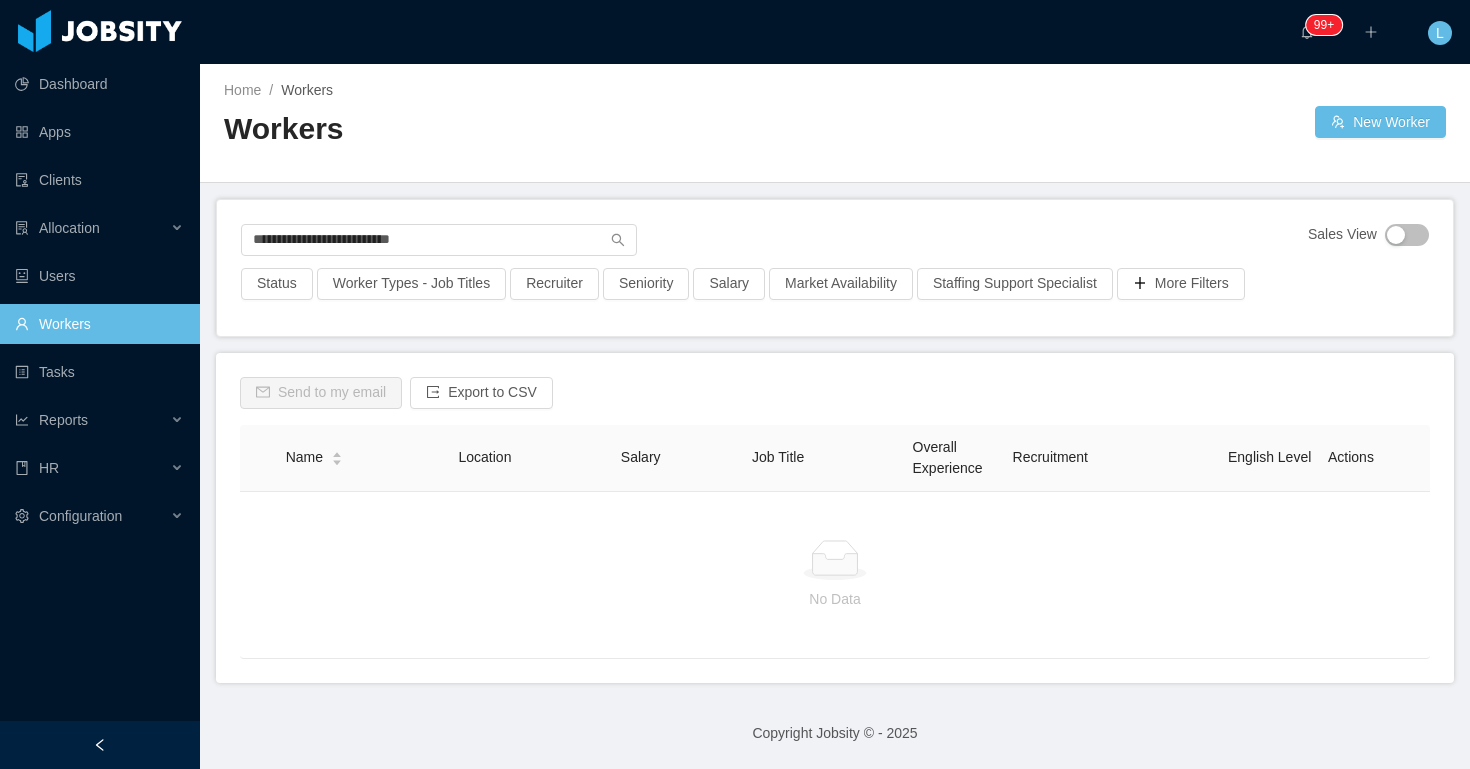 type on "**********" 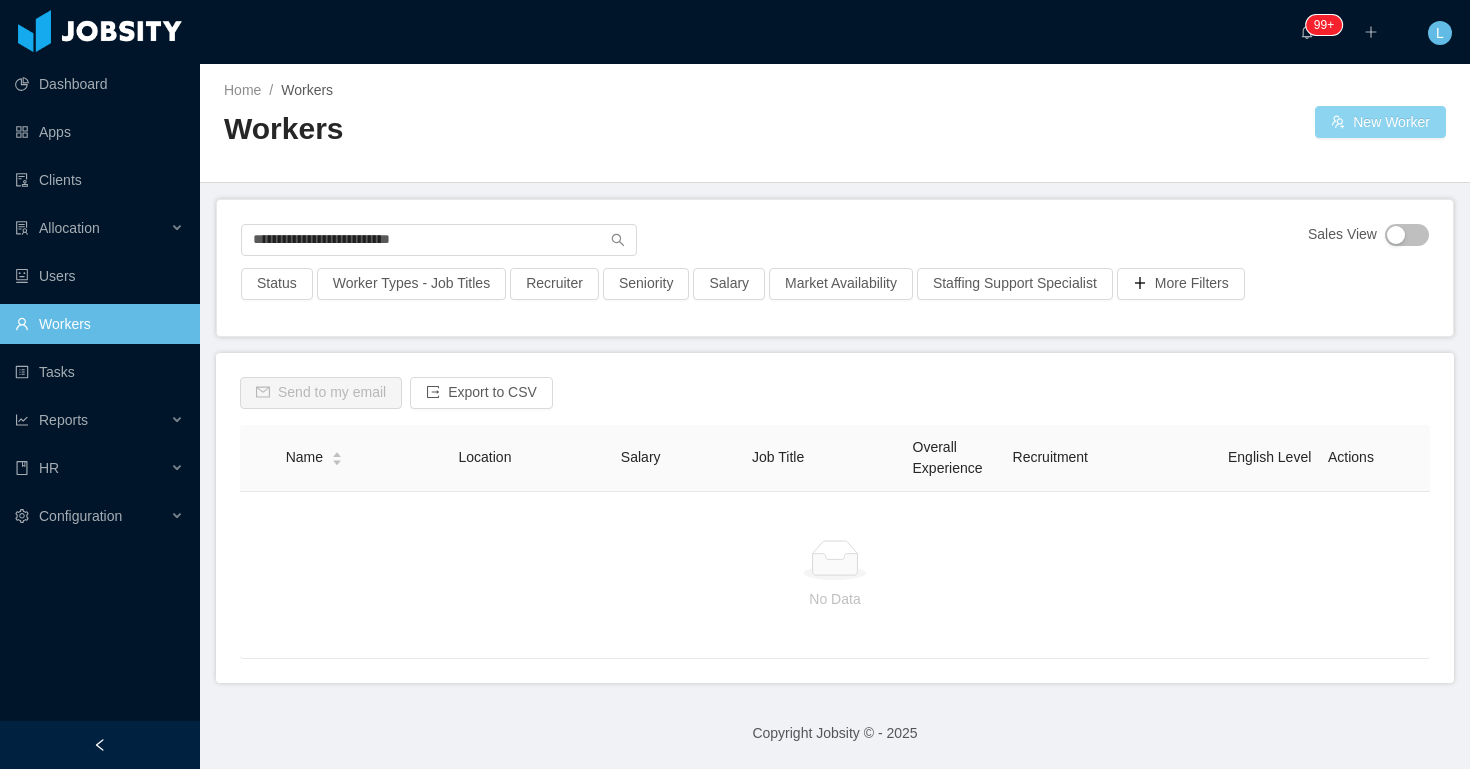 click on "New Worker" at bounding box center [1380, 122] 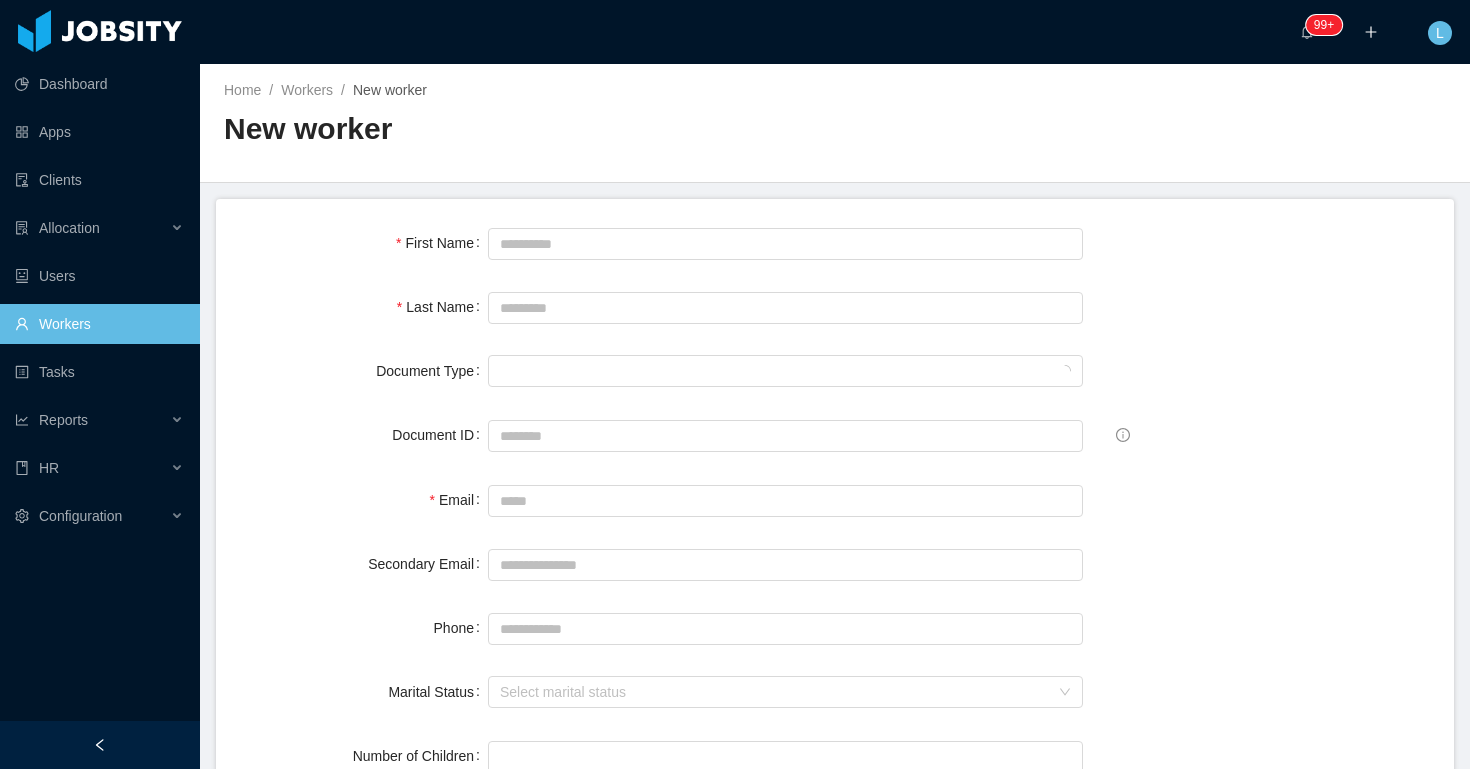 click on "**********" at bounding box center (835, 1417) 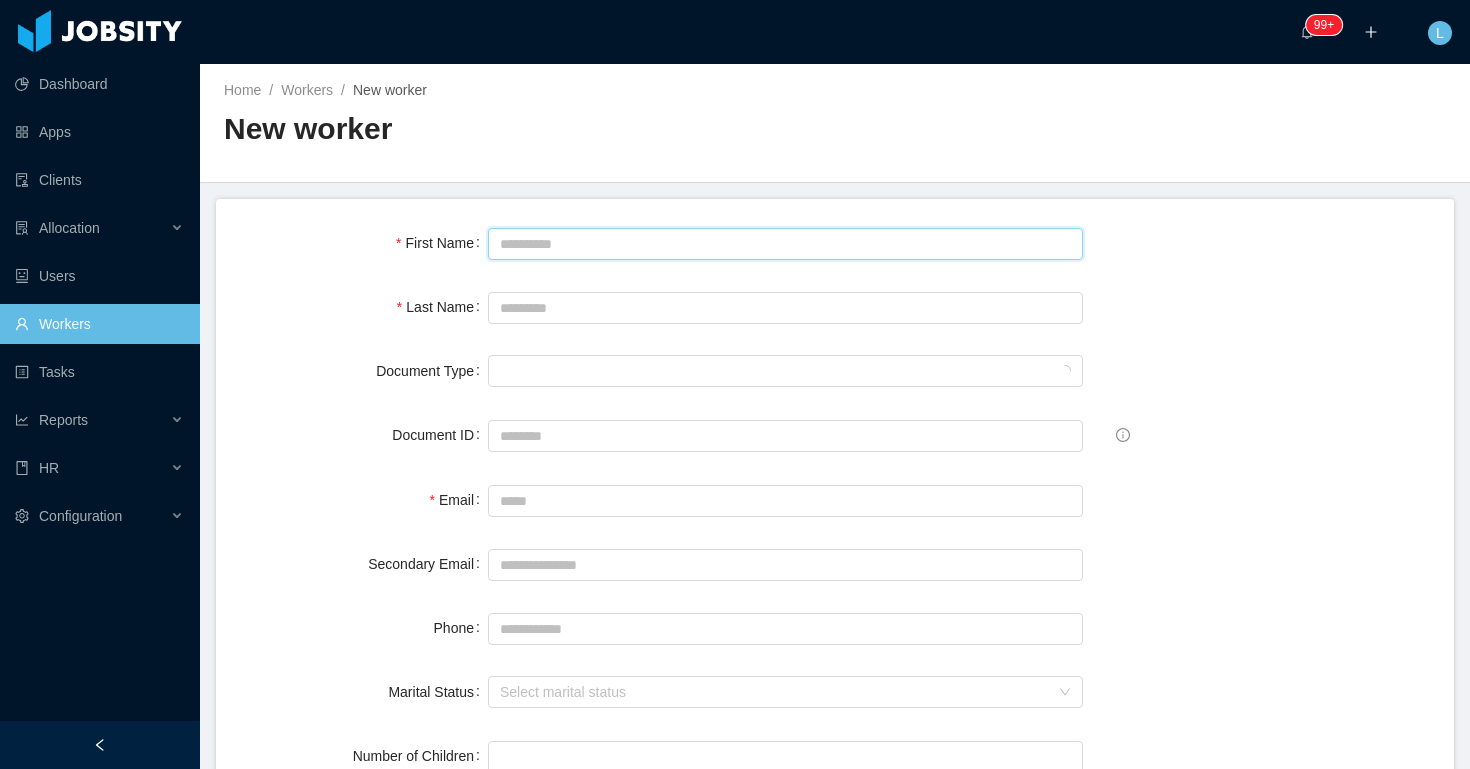 click on "First Name" at bounding box center (785, 244) 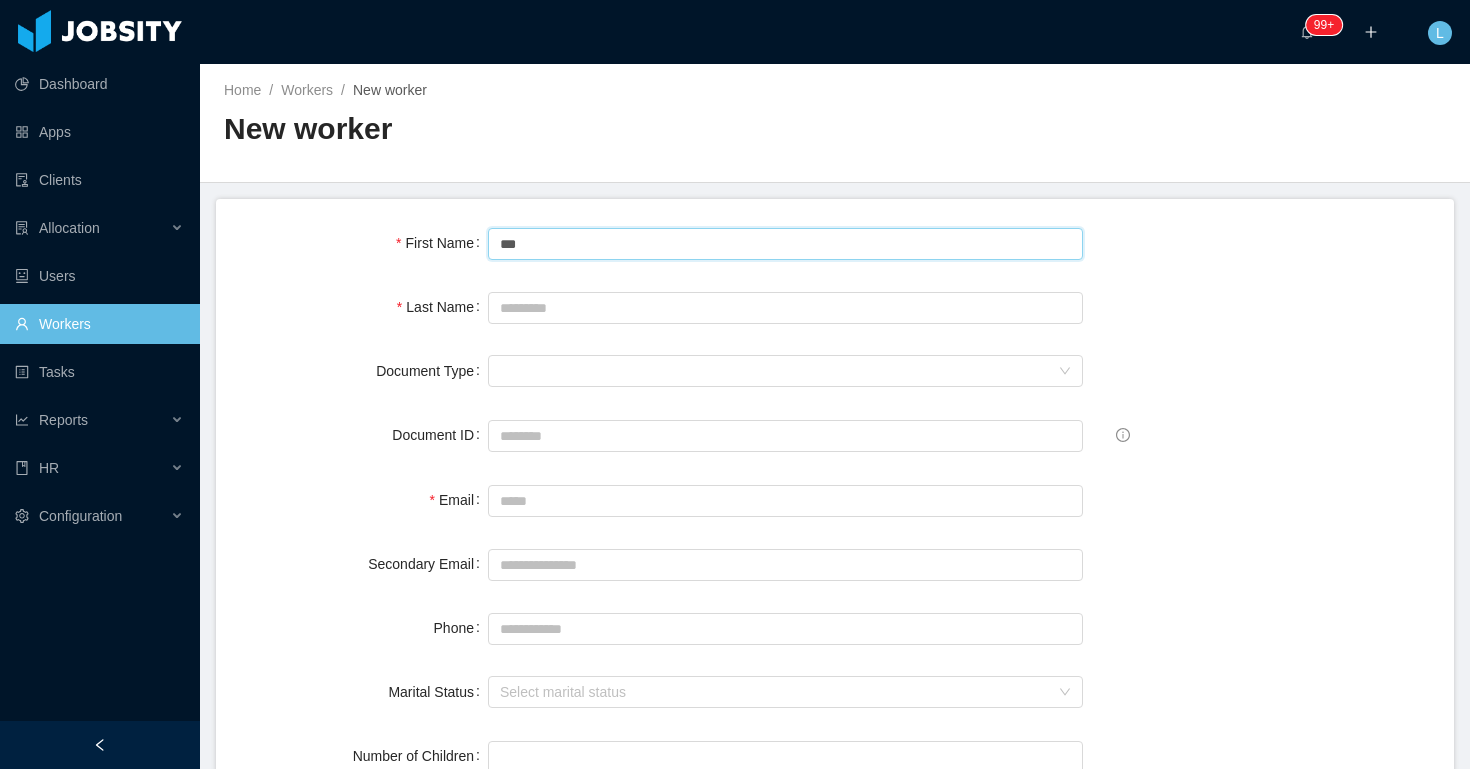 type on "***" 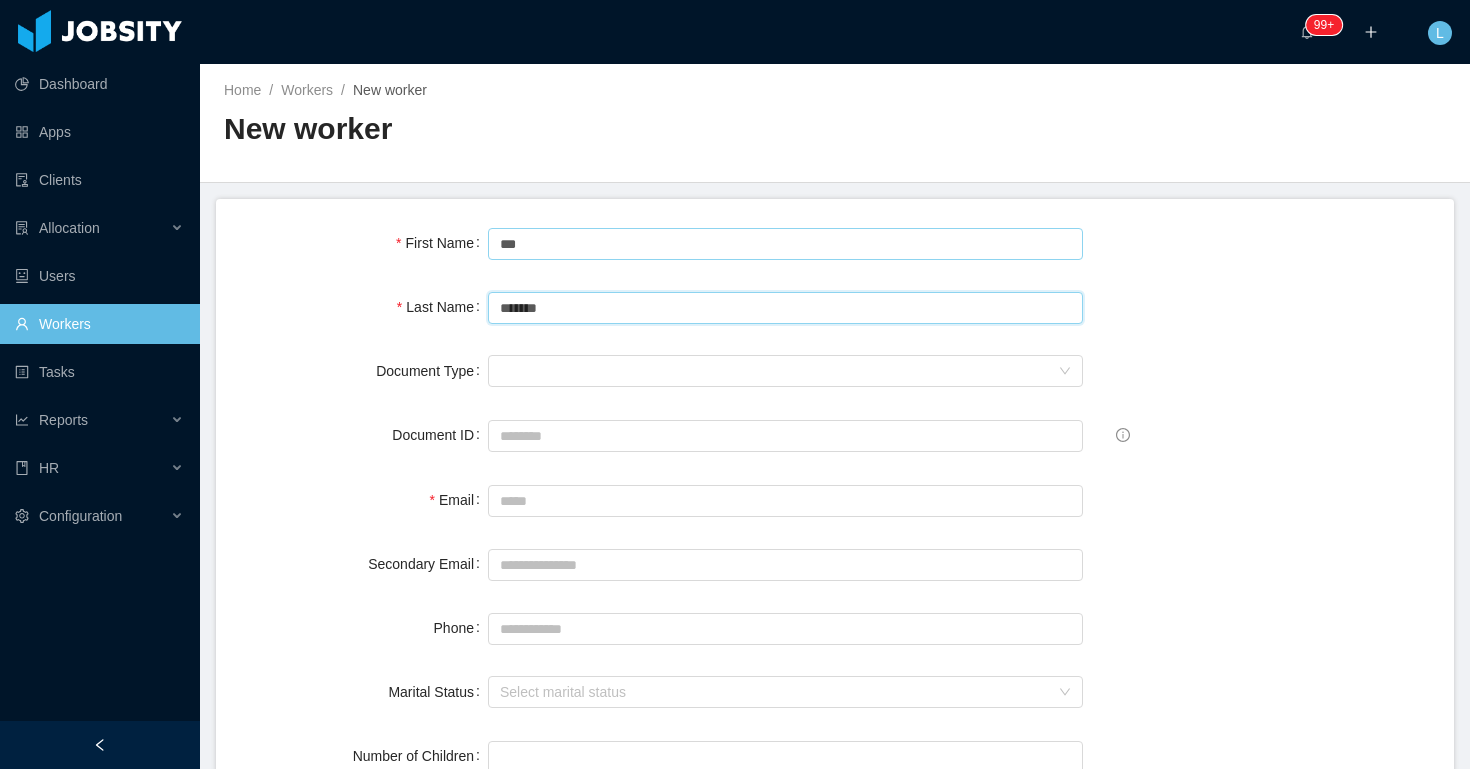 type on "*******" 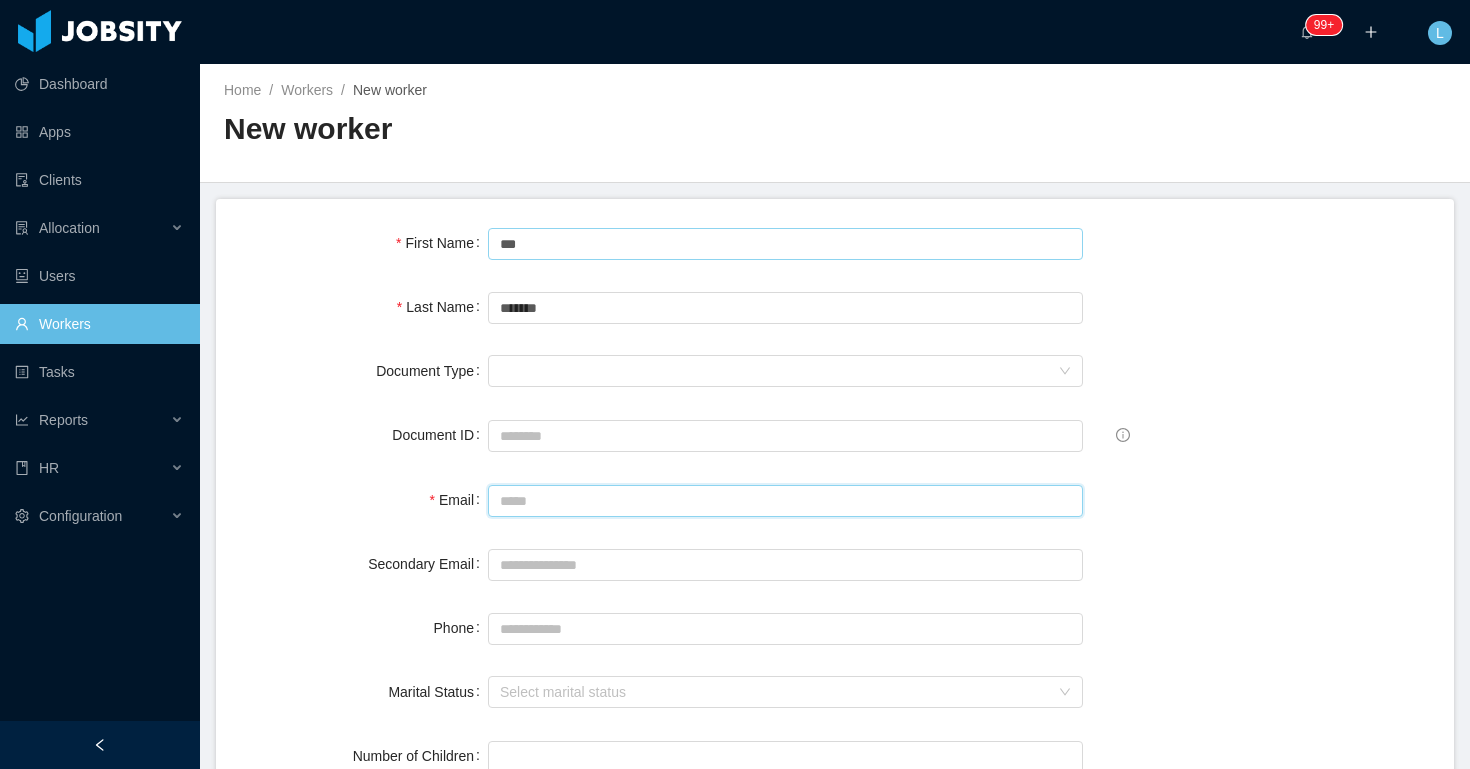 paste on "**********" 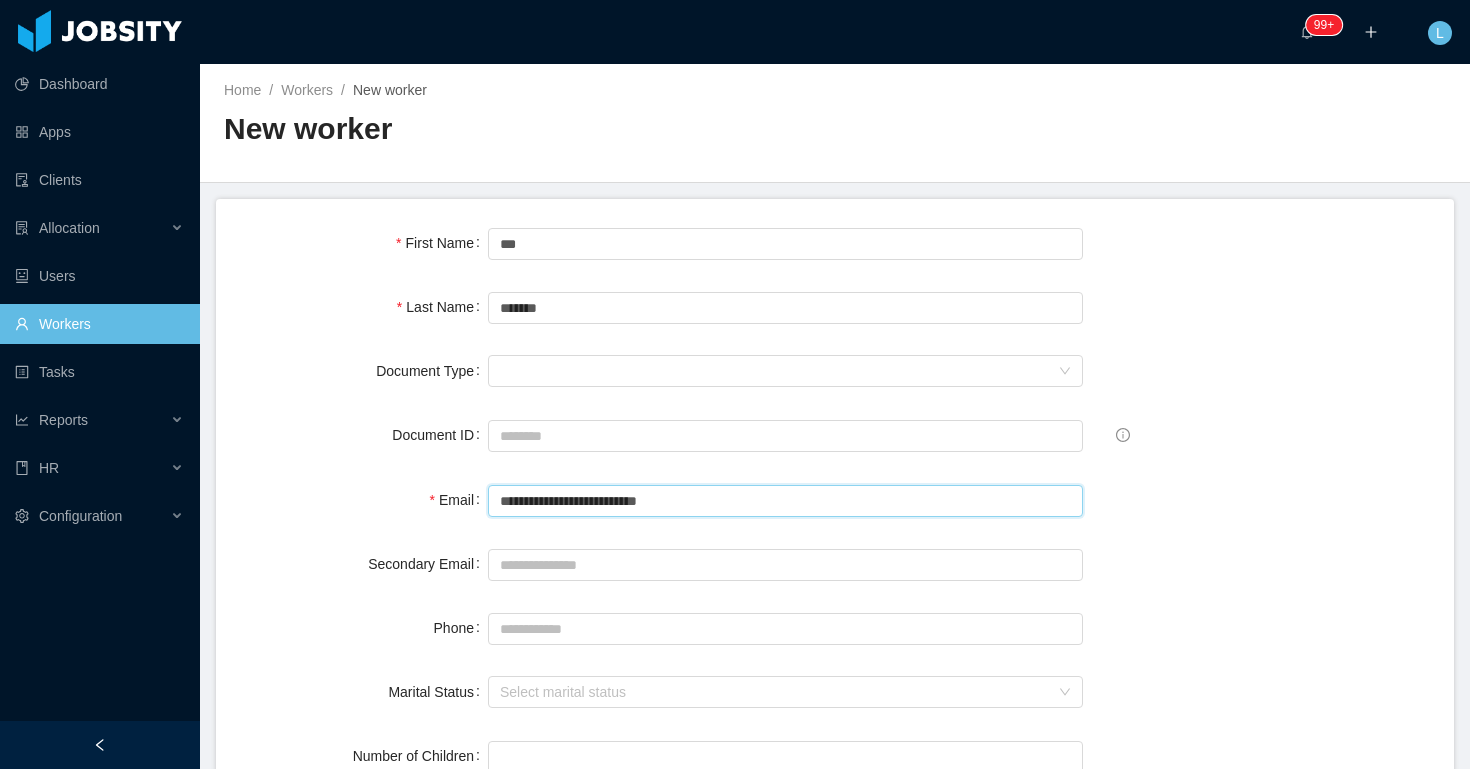 type on "**********" 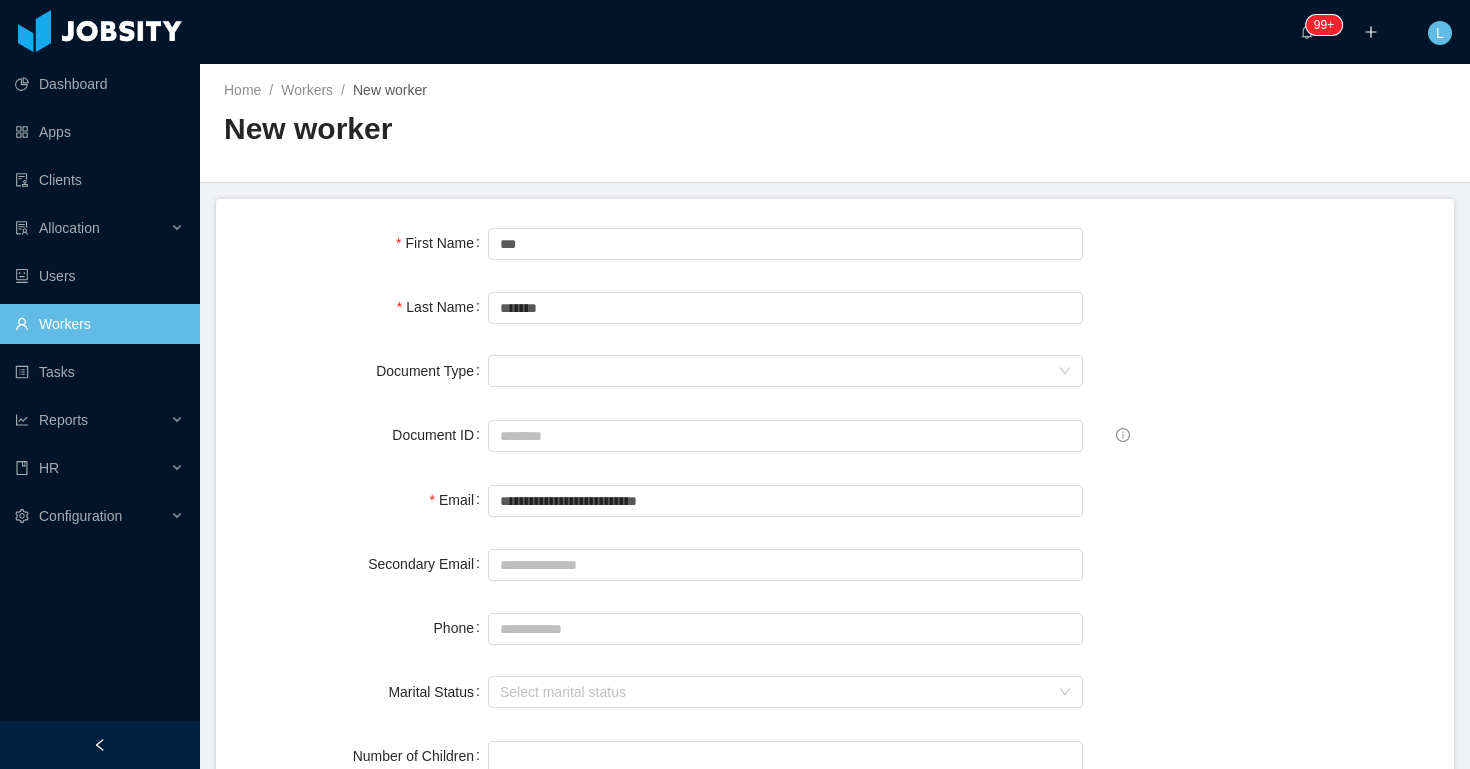click on "Secondary Email" at bounding box center (835, 564) 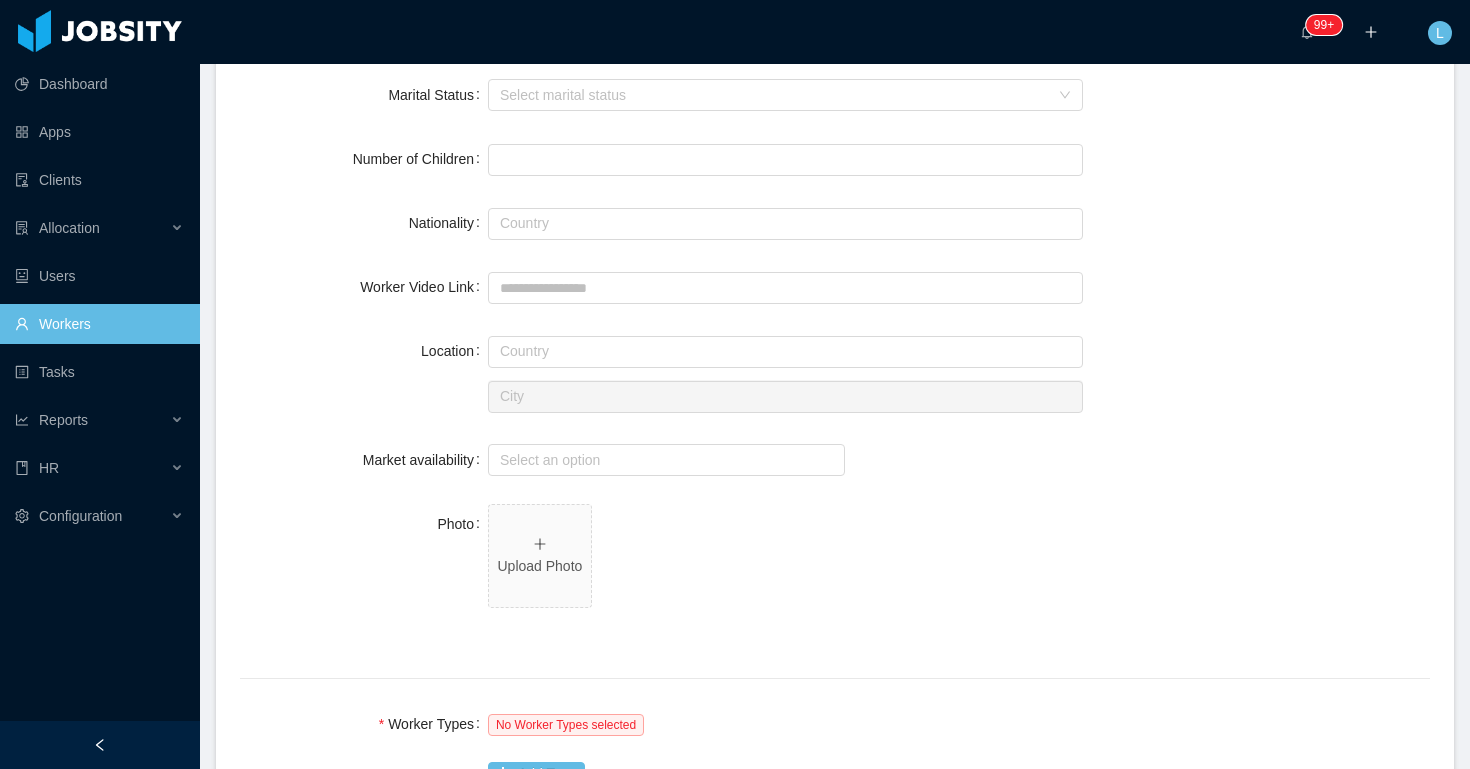 scroll, scrollTop: 551, scrollLeft: 0, axis: vertical 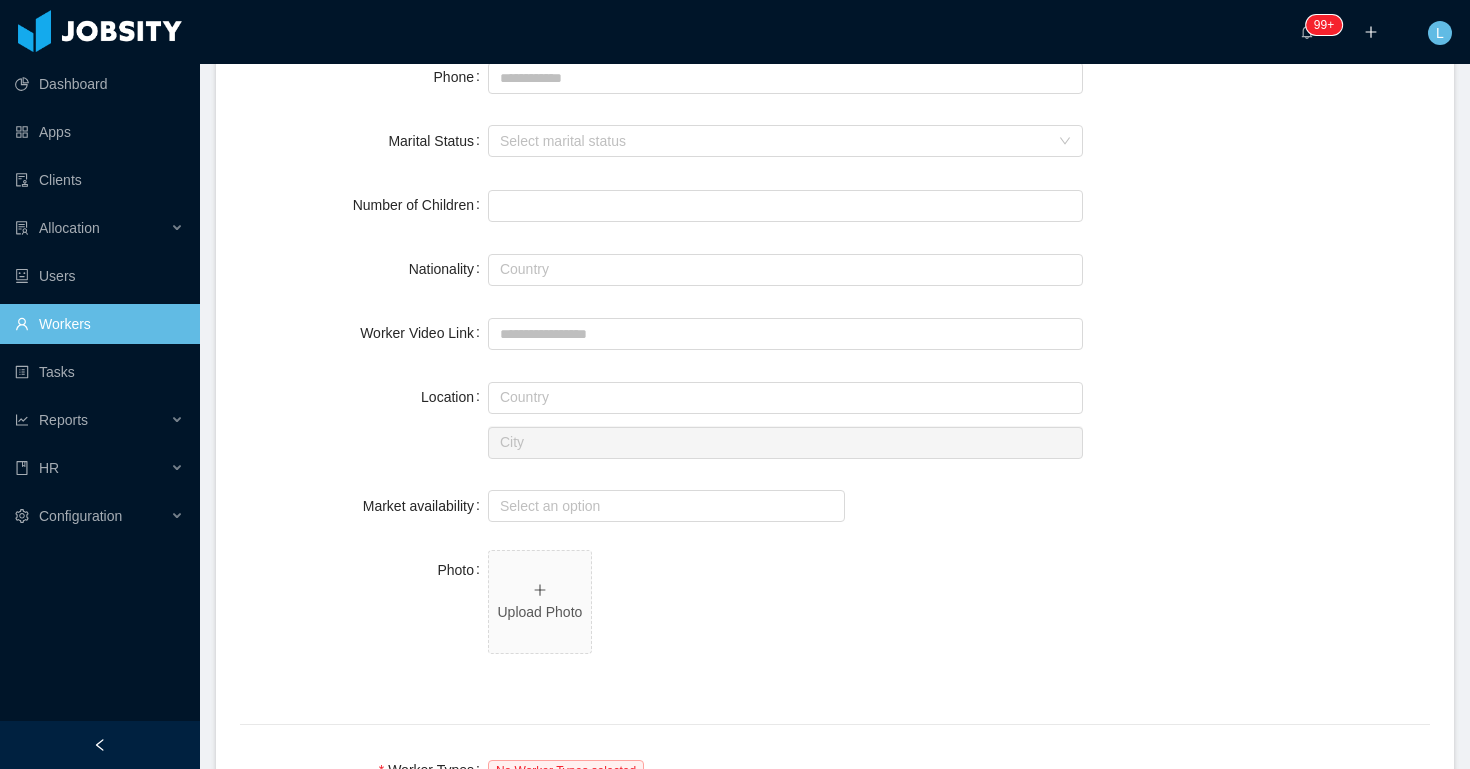 click on "Country" at bounding box center (785, 397) 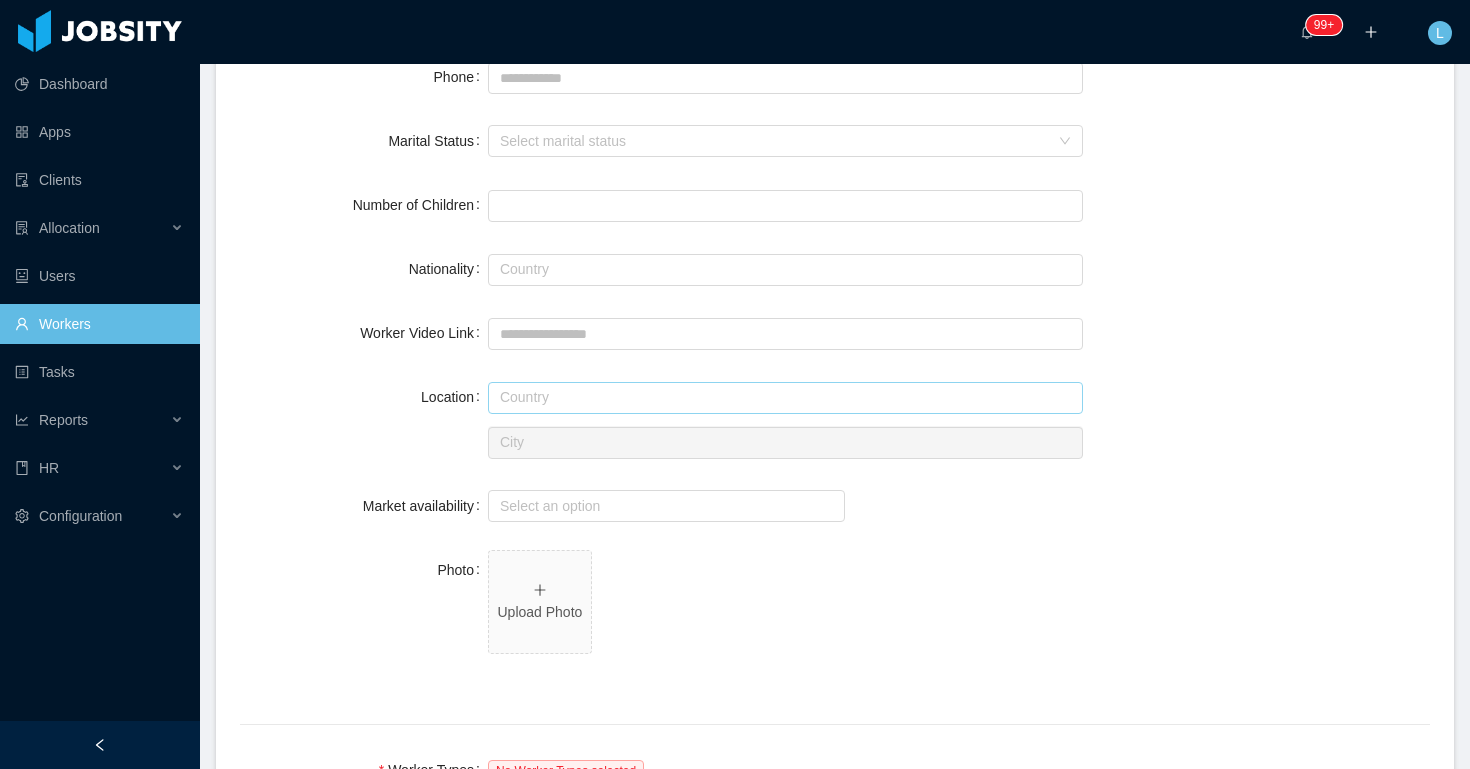 click at bounding box center [785, 398] 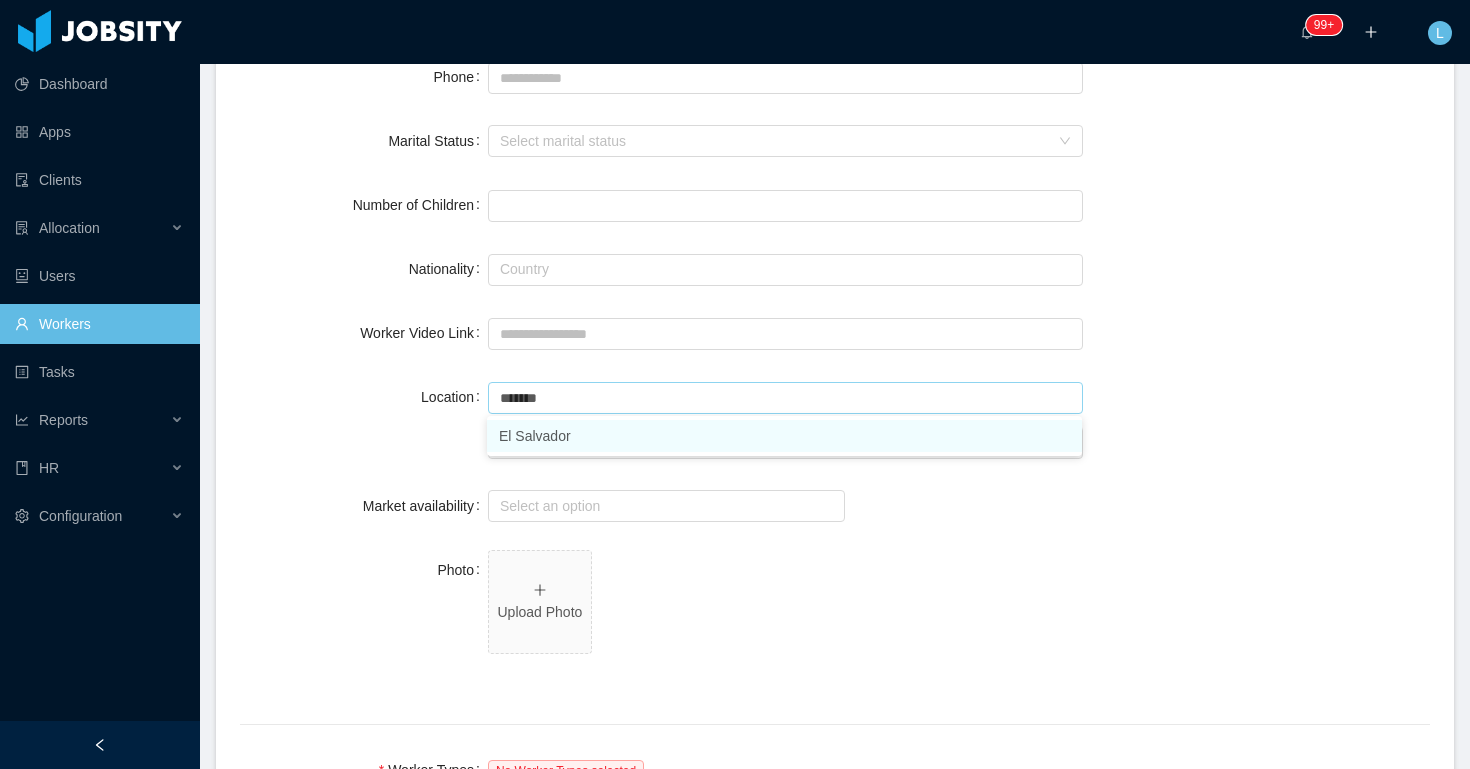 click on "El Salvador" at bounding box center [784, 436] 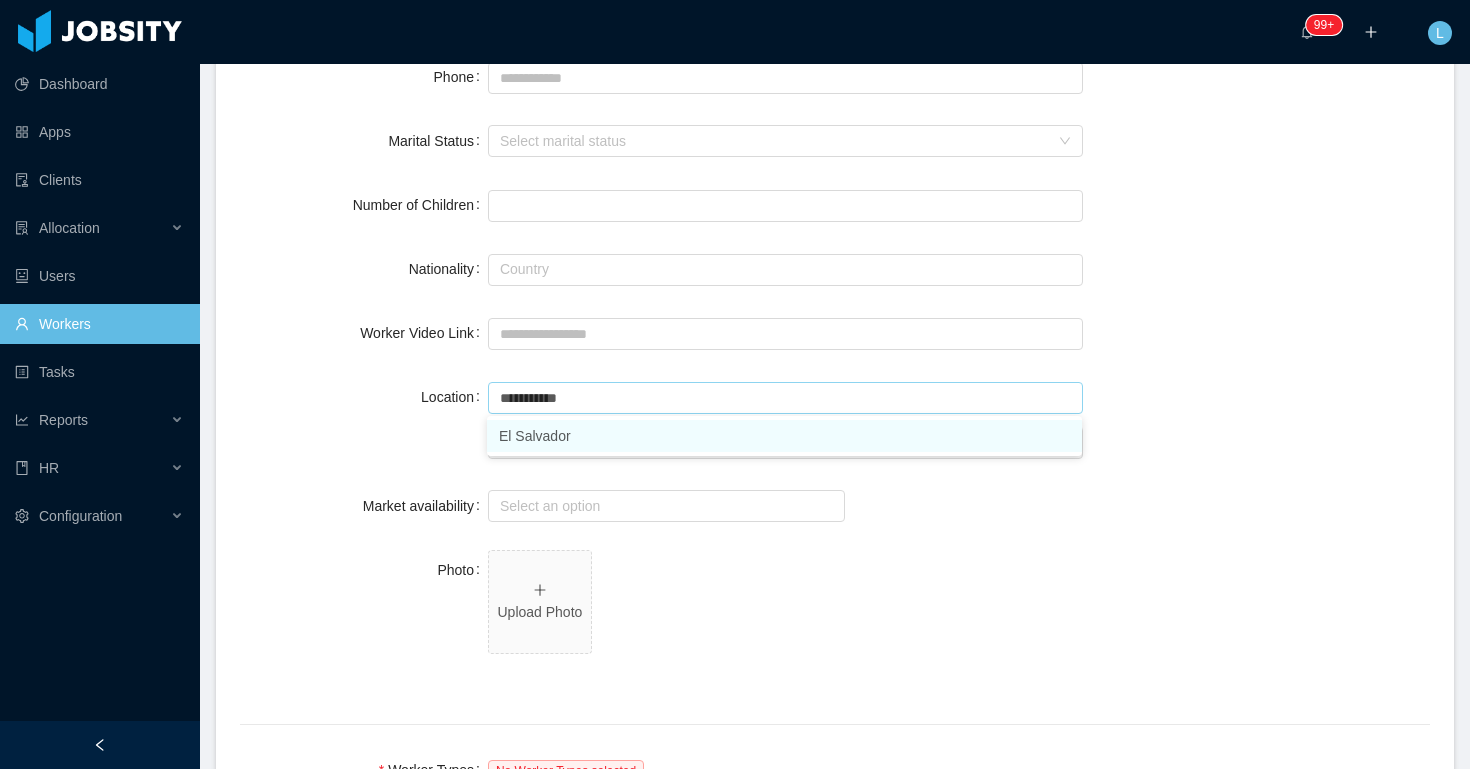 type on "**********" 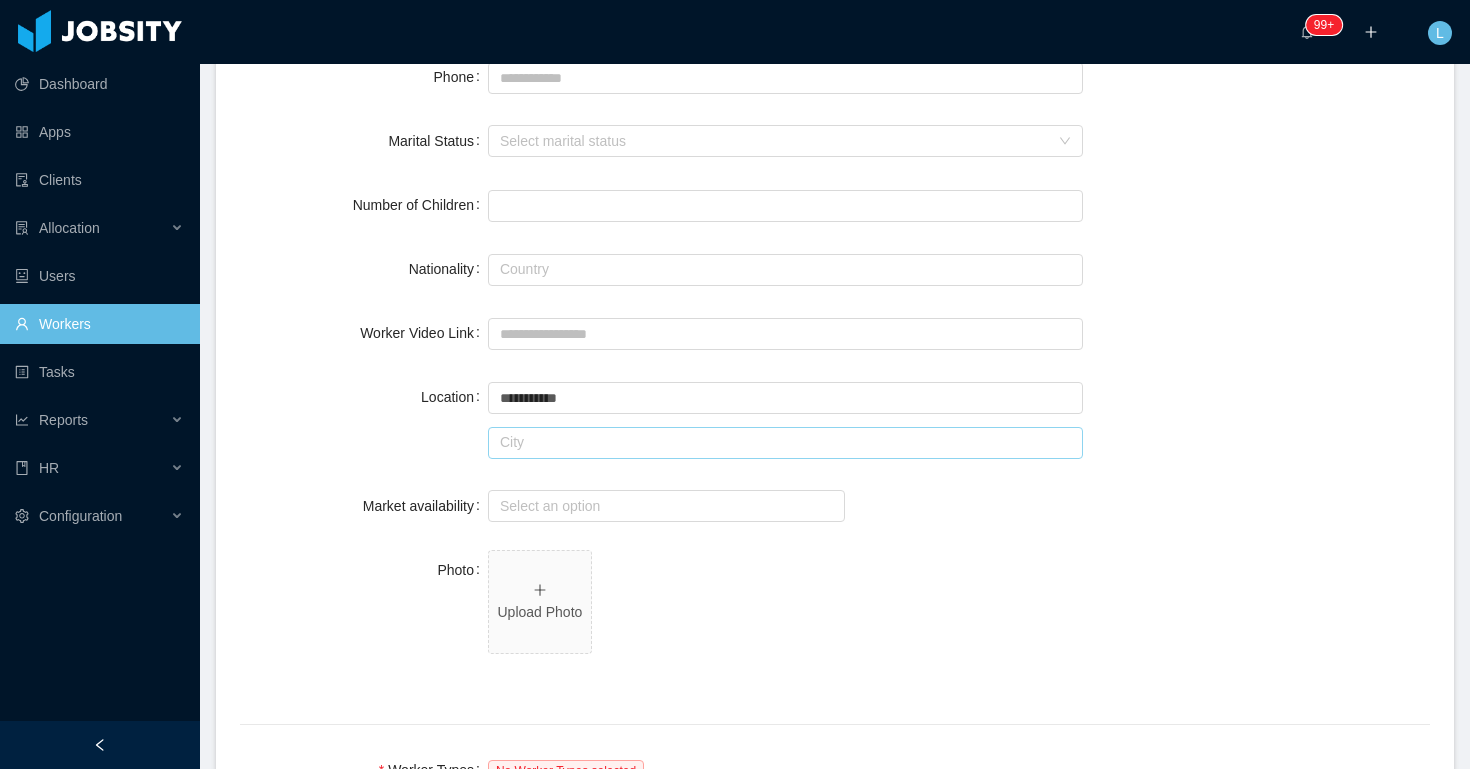 click at bounding box center [785, 443] 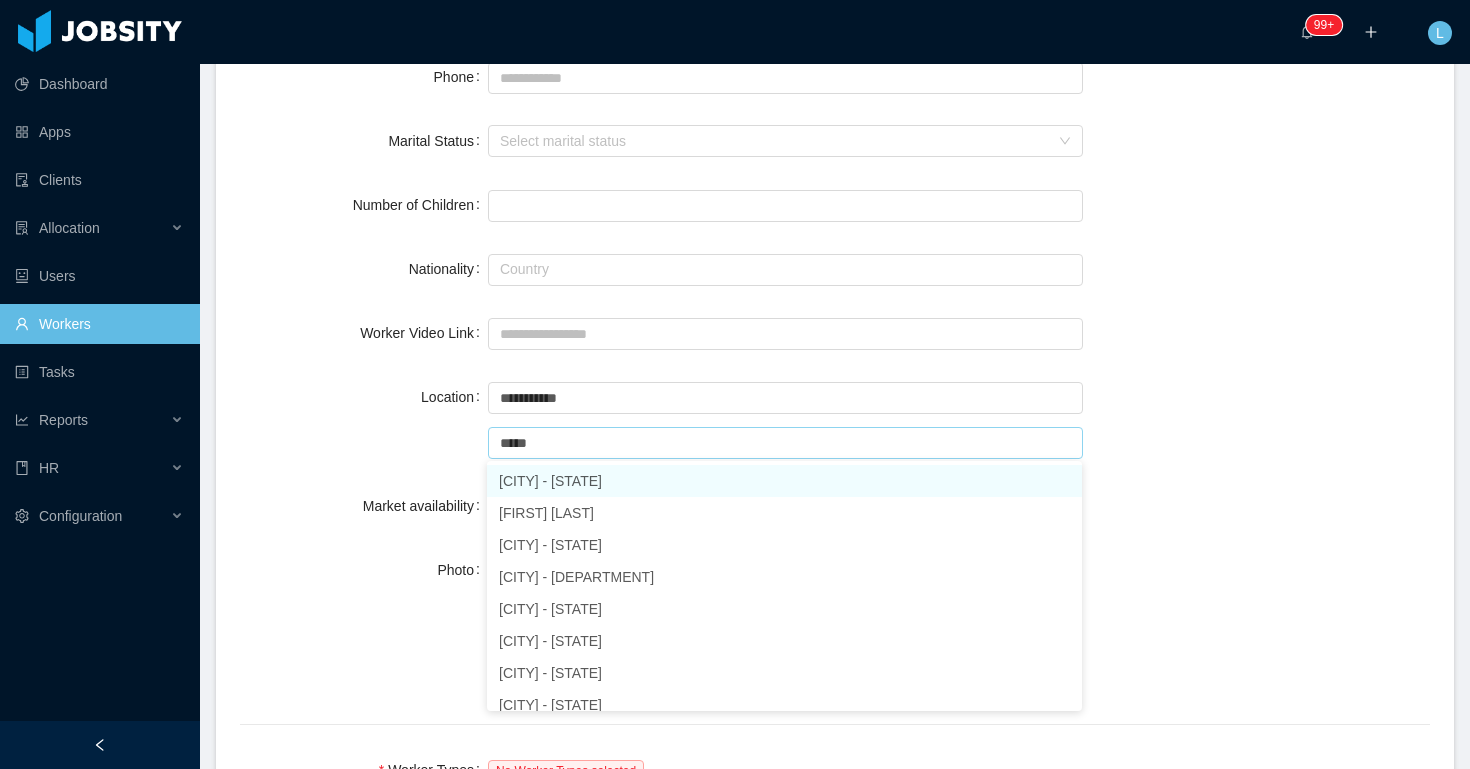 click on "[CITY] - [STATE] [CITY] - [STATE] [CITY] - [STATE] [CITY] - [STATE] [CITY] - [STATE] [CITY] - [STATE] [CITY] - [STATE] [CITY] - [STATE] [CITY] - [STATE] [CITY] - [STATE] [CITY] - [STATE] [CITY] - [STATE]" at bounding box center [784, 586] 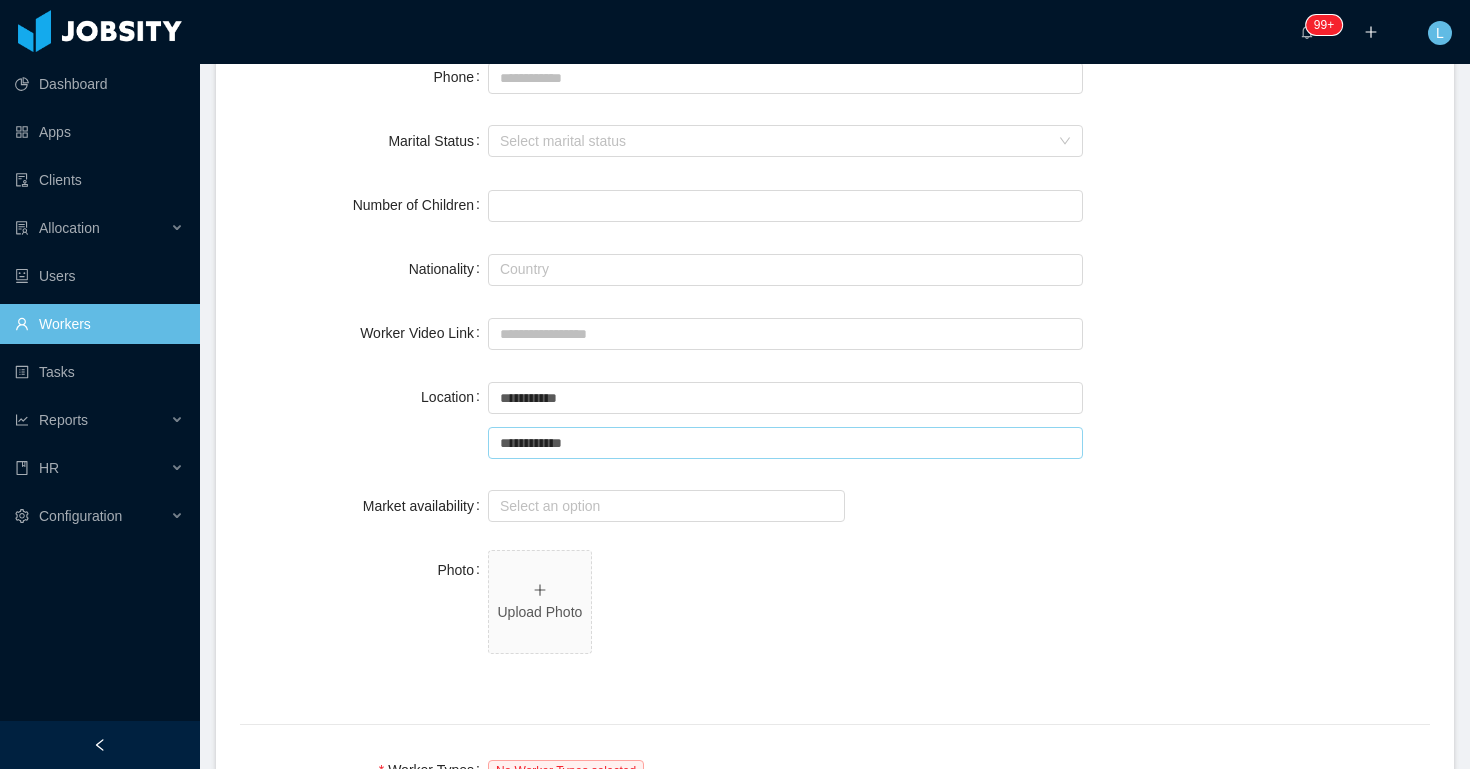 type on "**********" 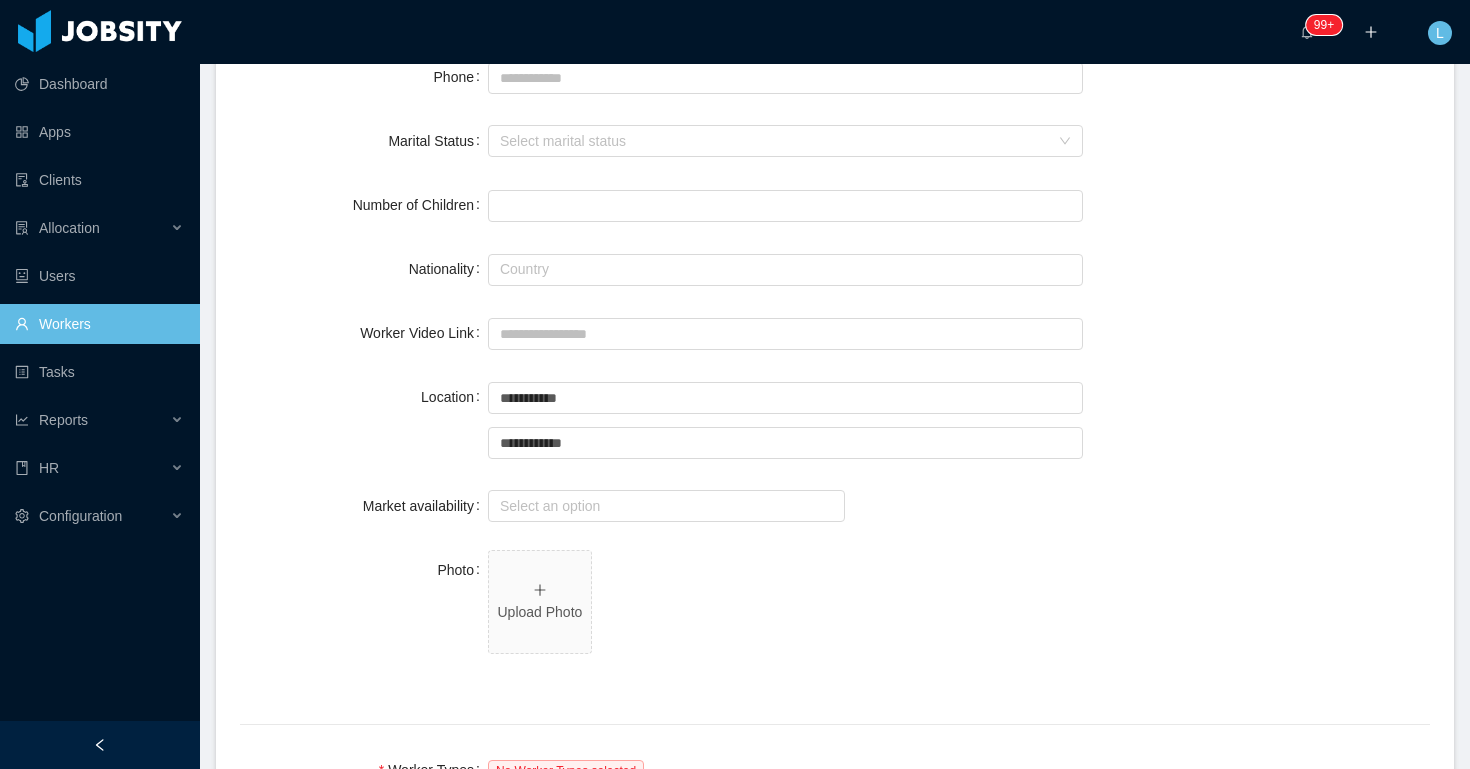 click on "**********" at bounding box center (835, 419) 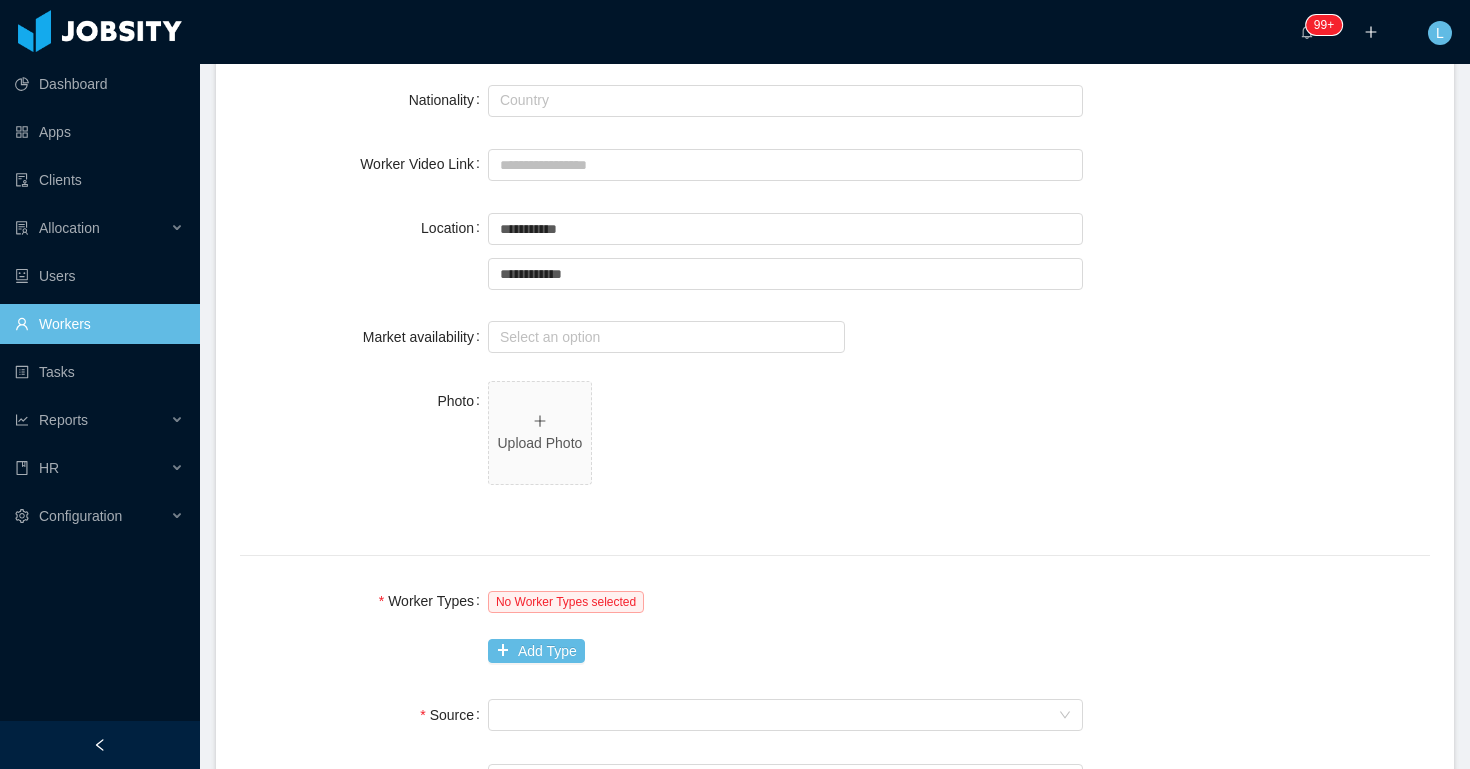 scroll, scrollTop: 883, scrollLeft: 0, axis: vertical 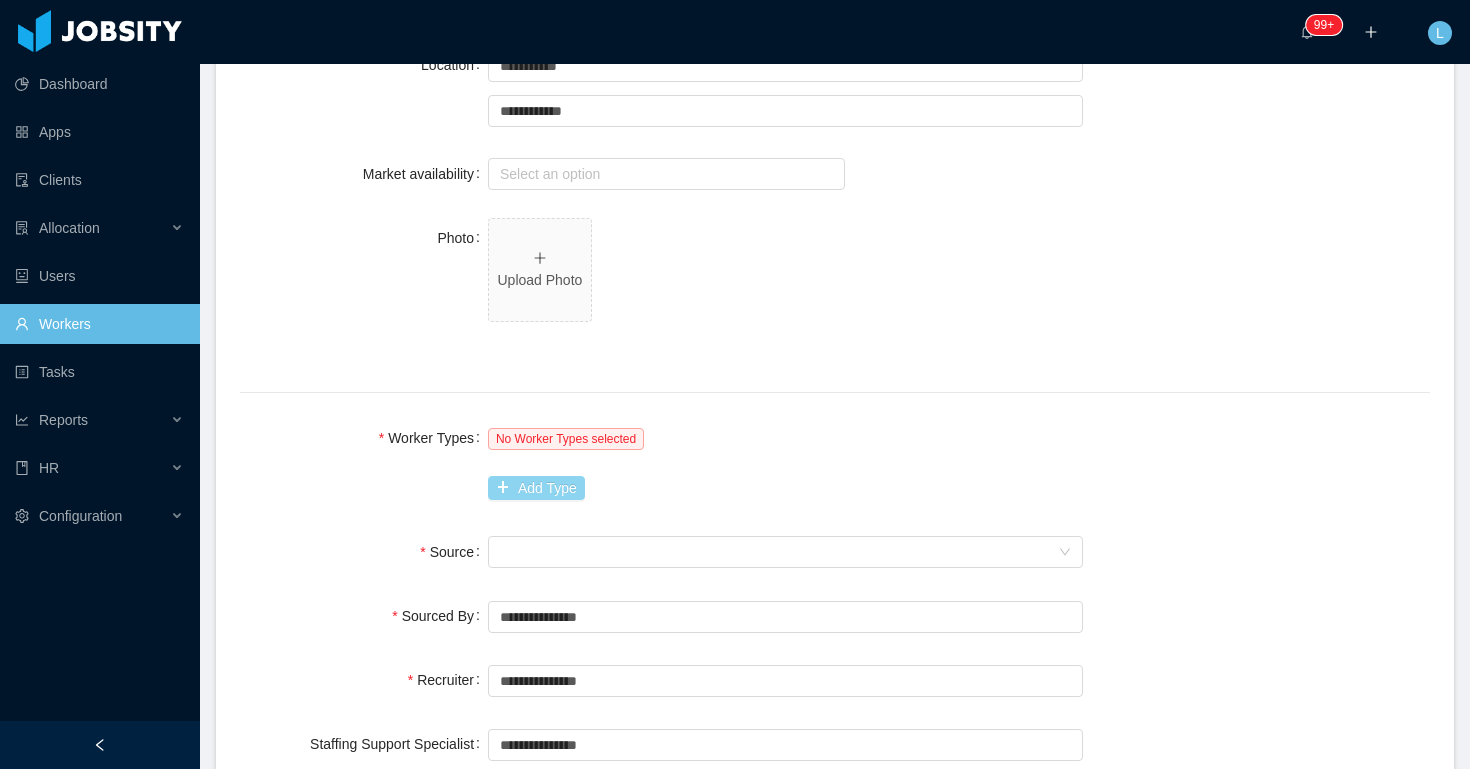 click on "Add Type" at bounding box center [536, 488] 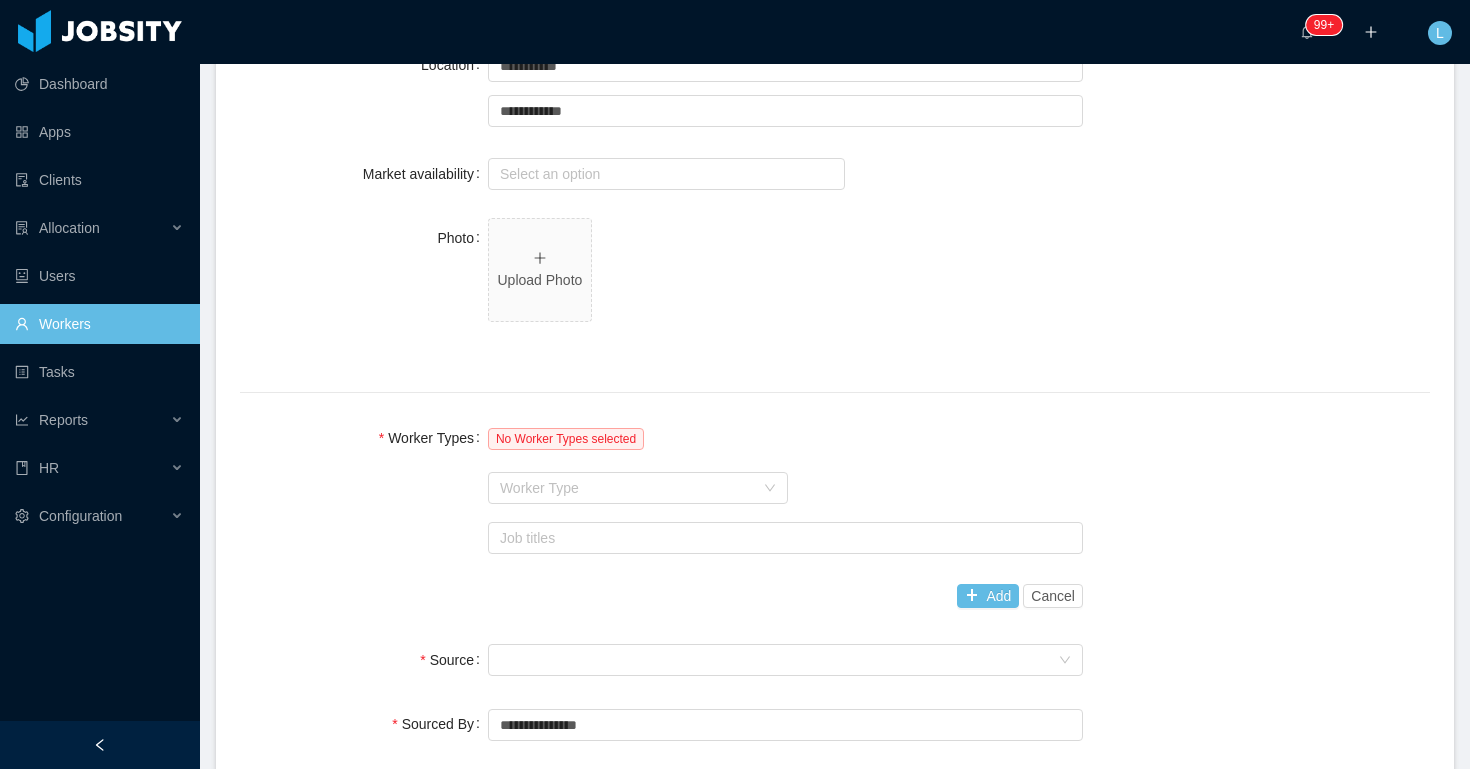 click on "Worker Type" at bounding box center [627, 488] 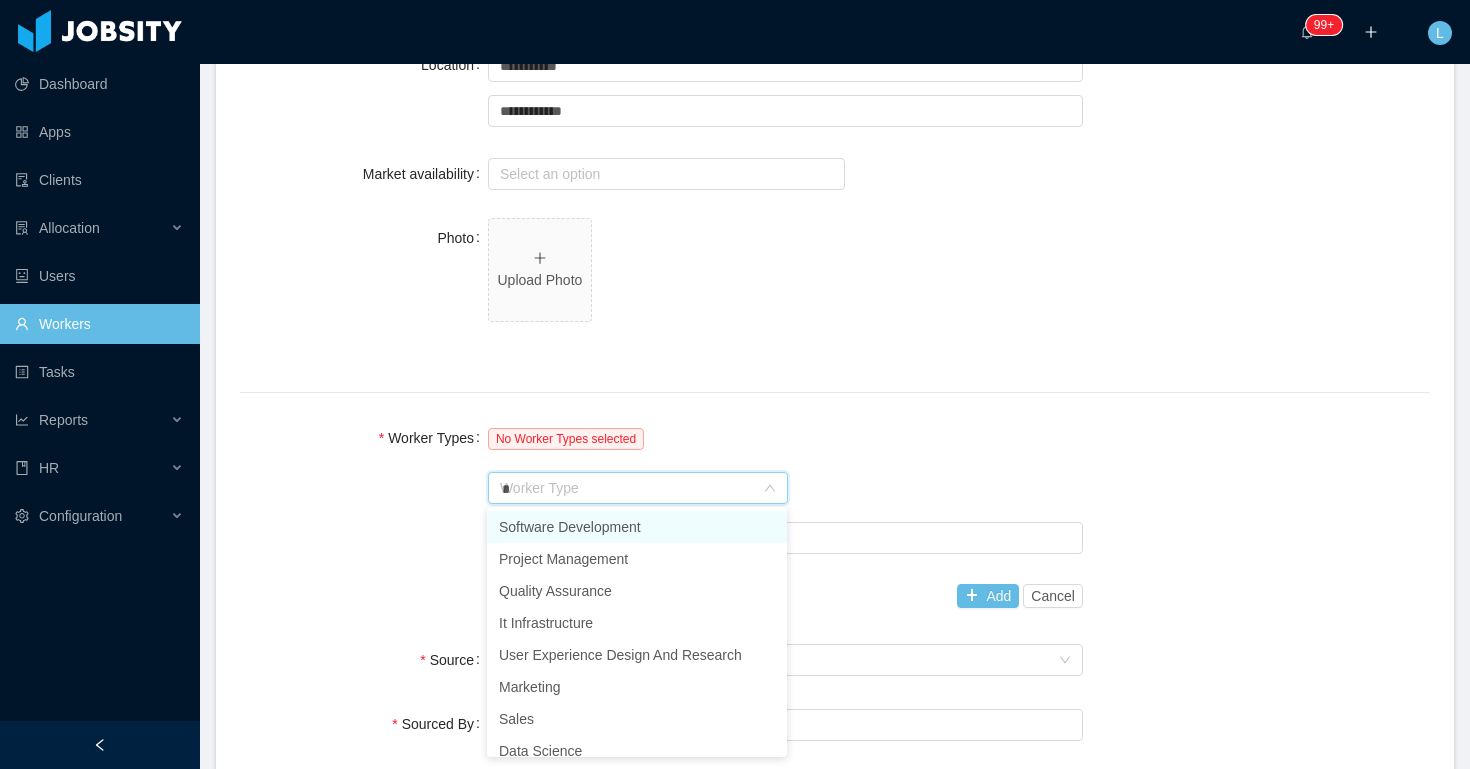 type on "**" 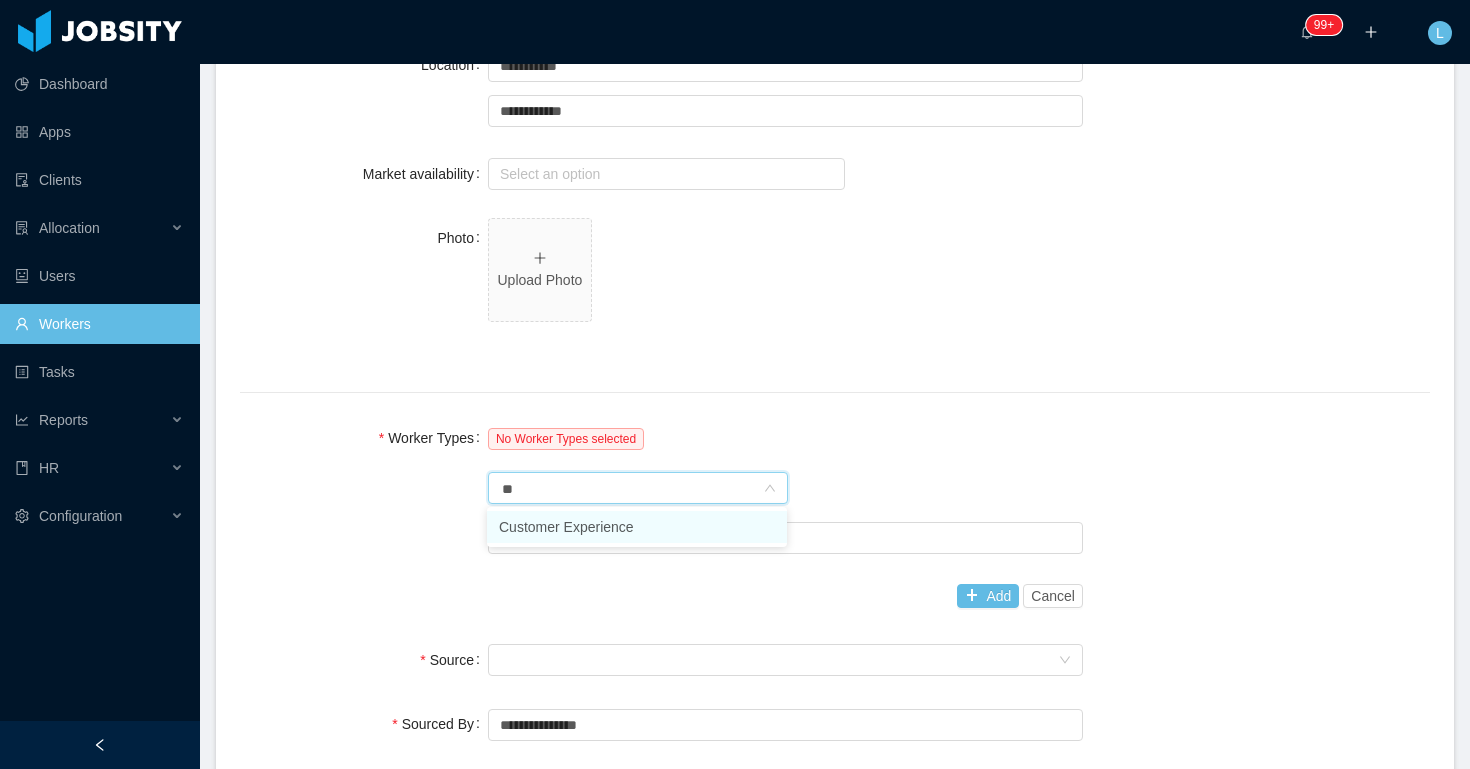 click on "Customer Experience" at bounding box center (637, 527) 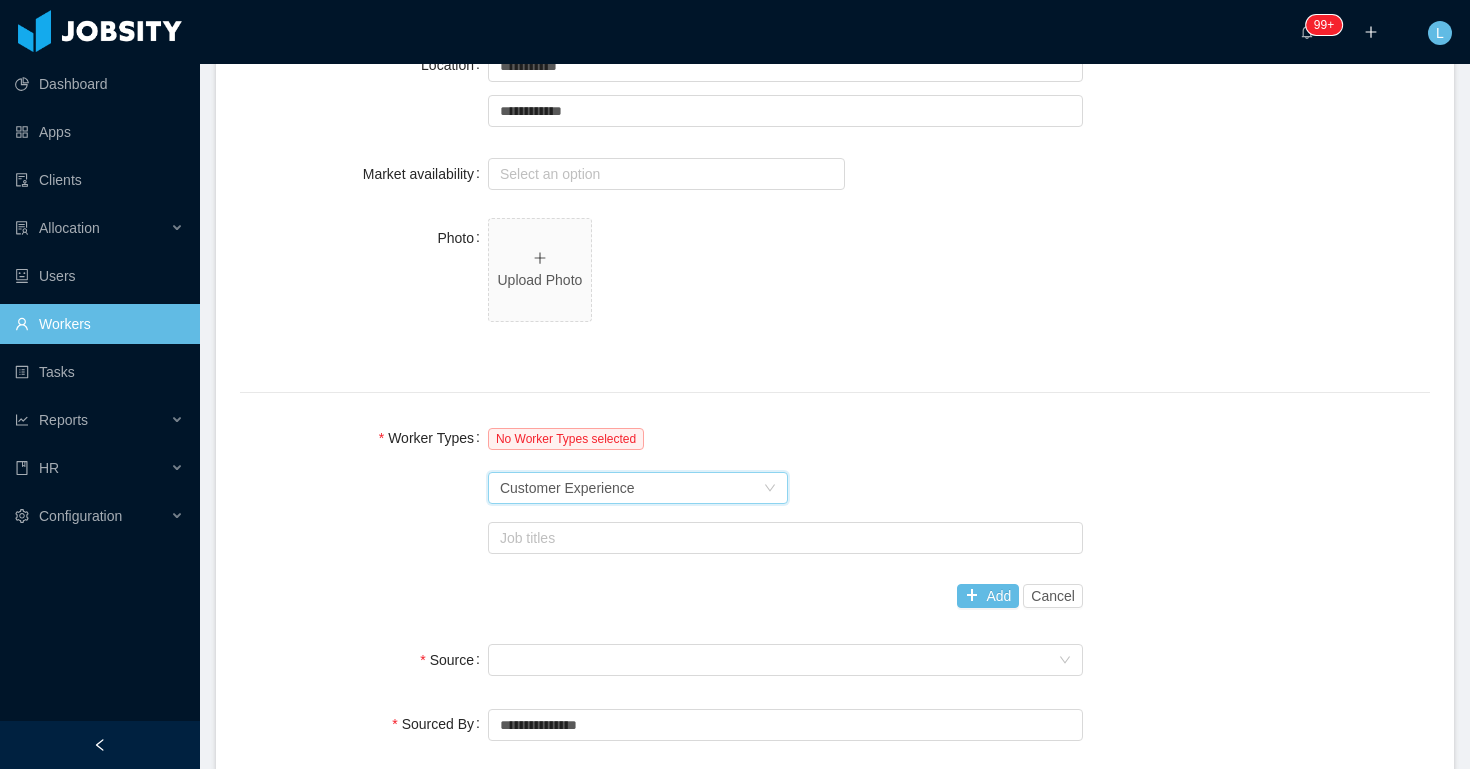 click on "Job titles" at bounding box center (781, 538) 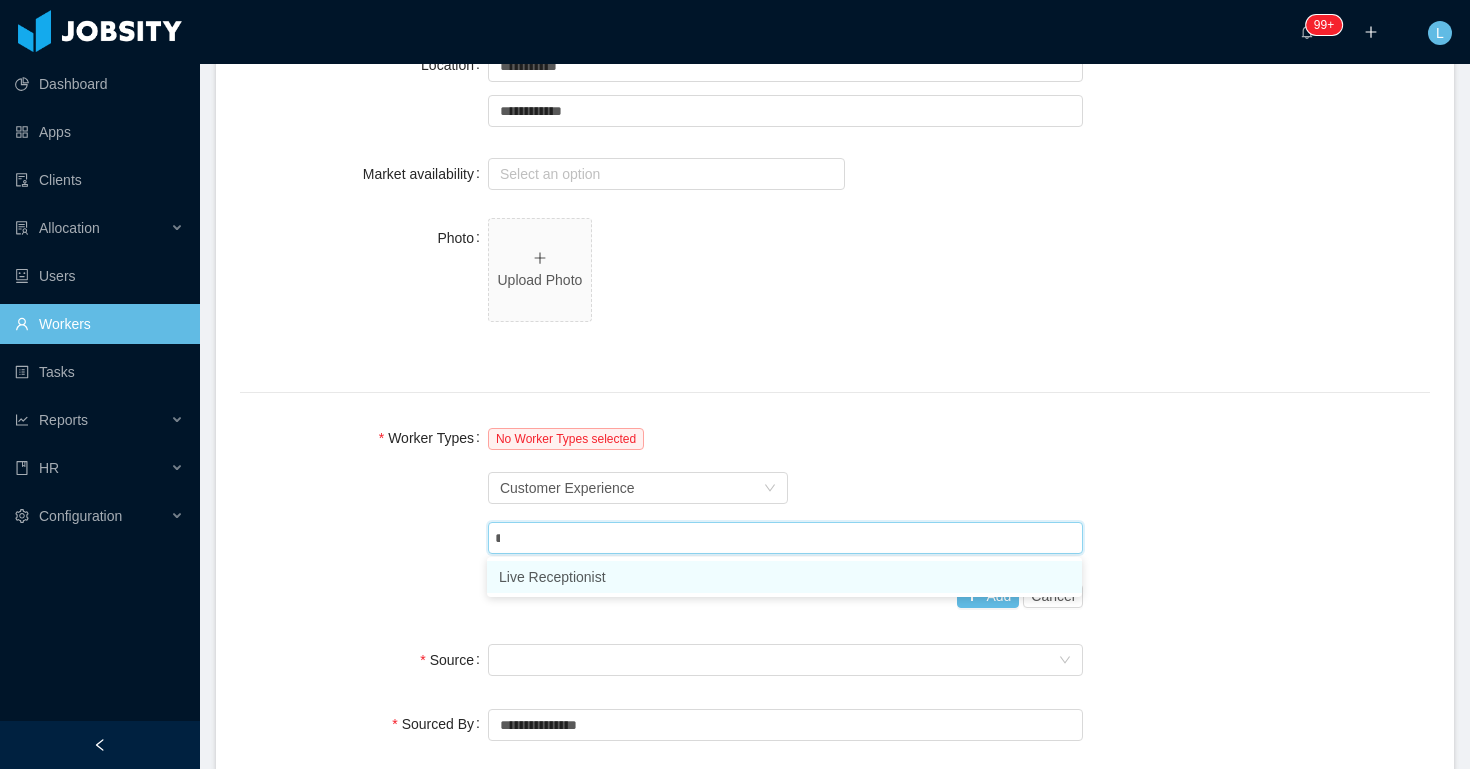 type on "**" 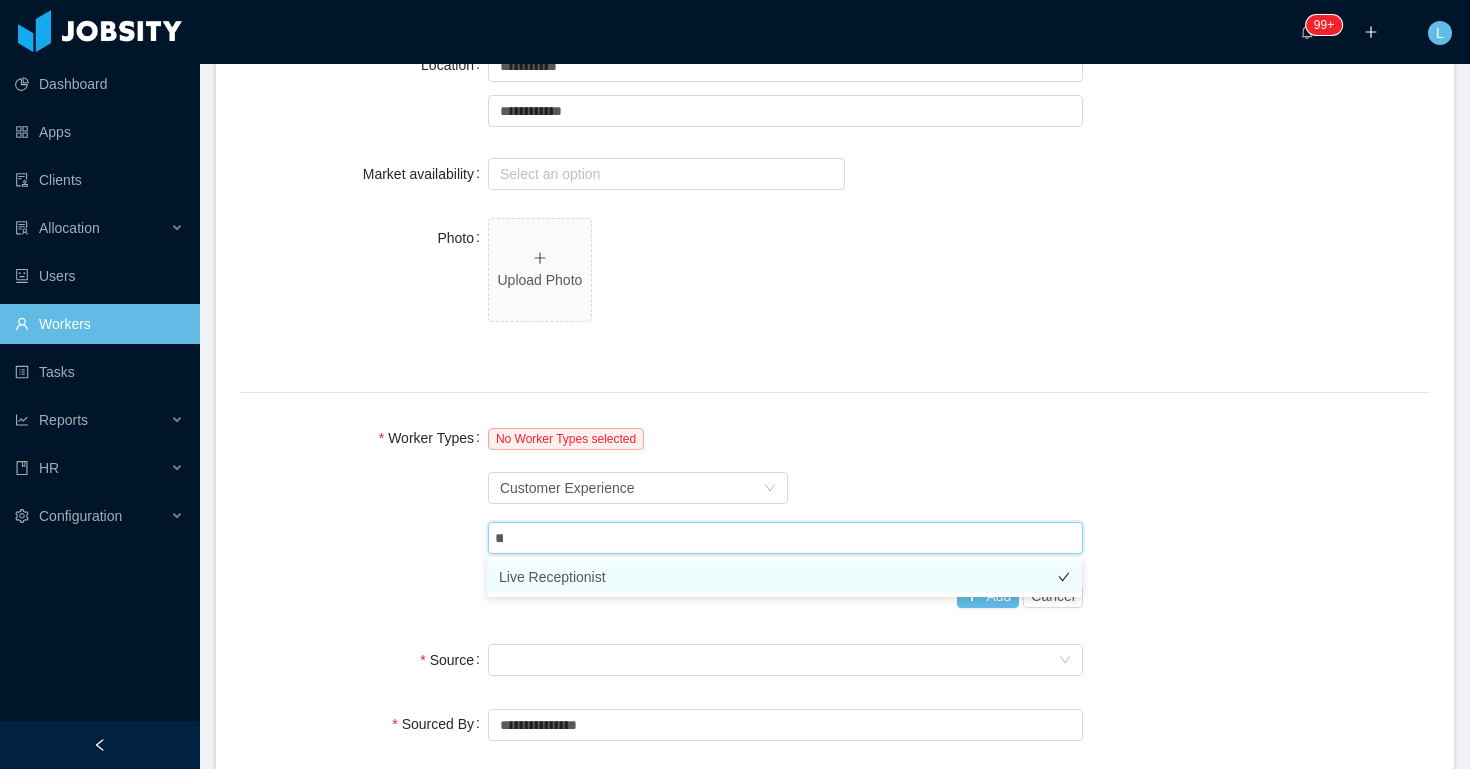 click on "Live Receptionist" at bounding box center [784, 577] 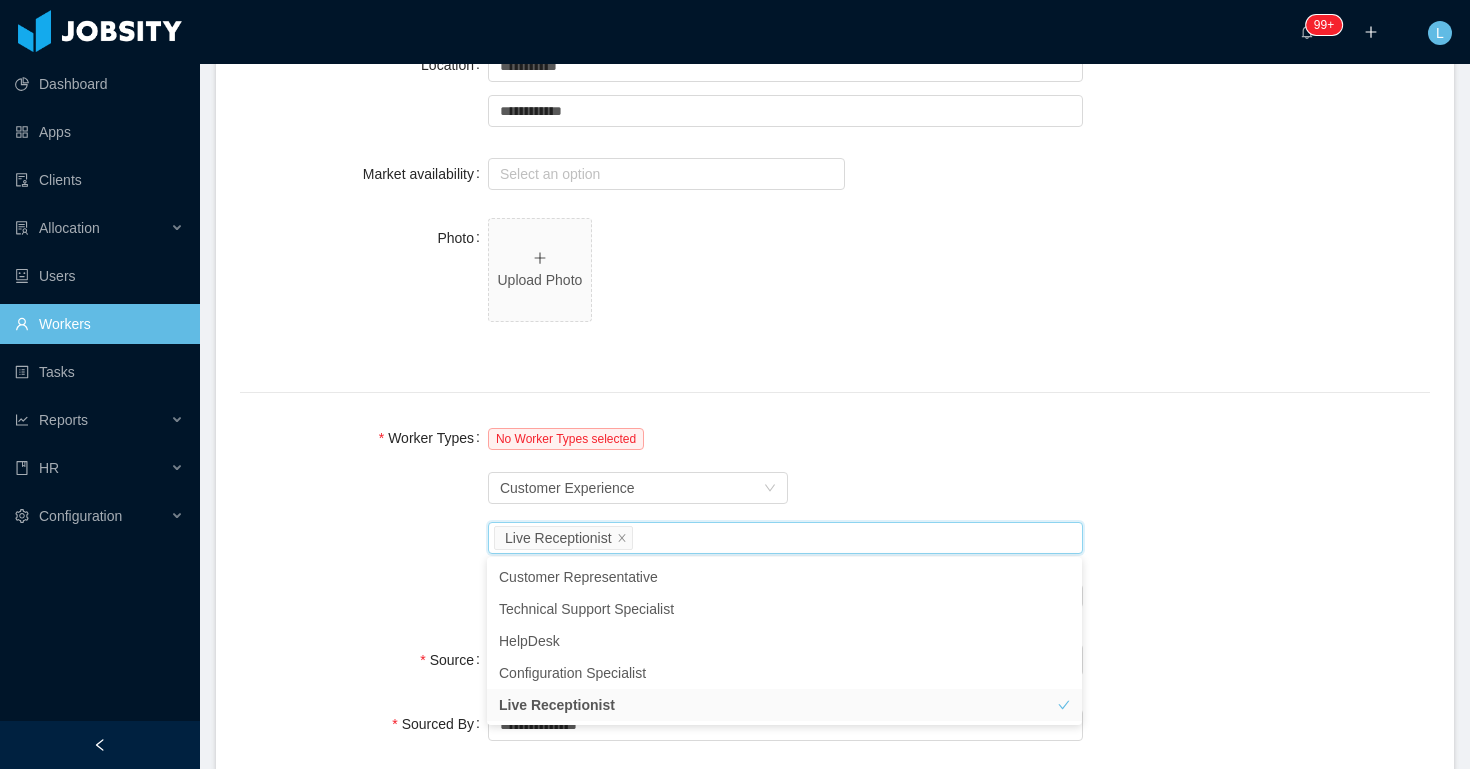 click on "Worker Types No Worker Types selected Worker Type Customer Experience   Job titles Live Receptionist   Add   Cancel" at bounding box center [835, 517] 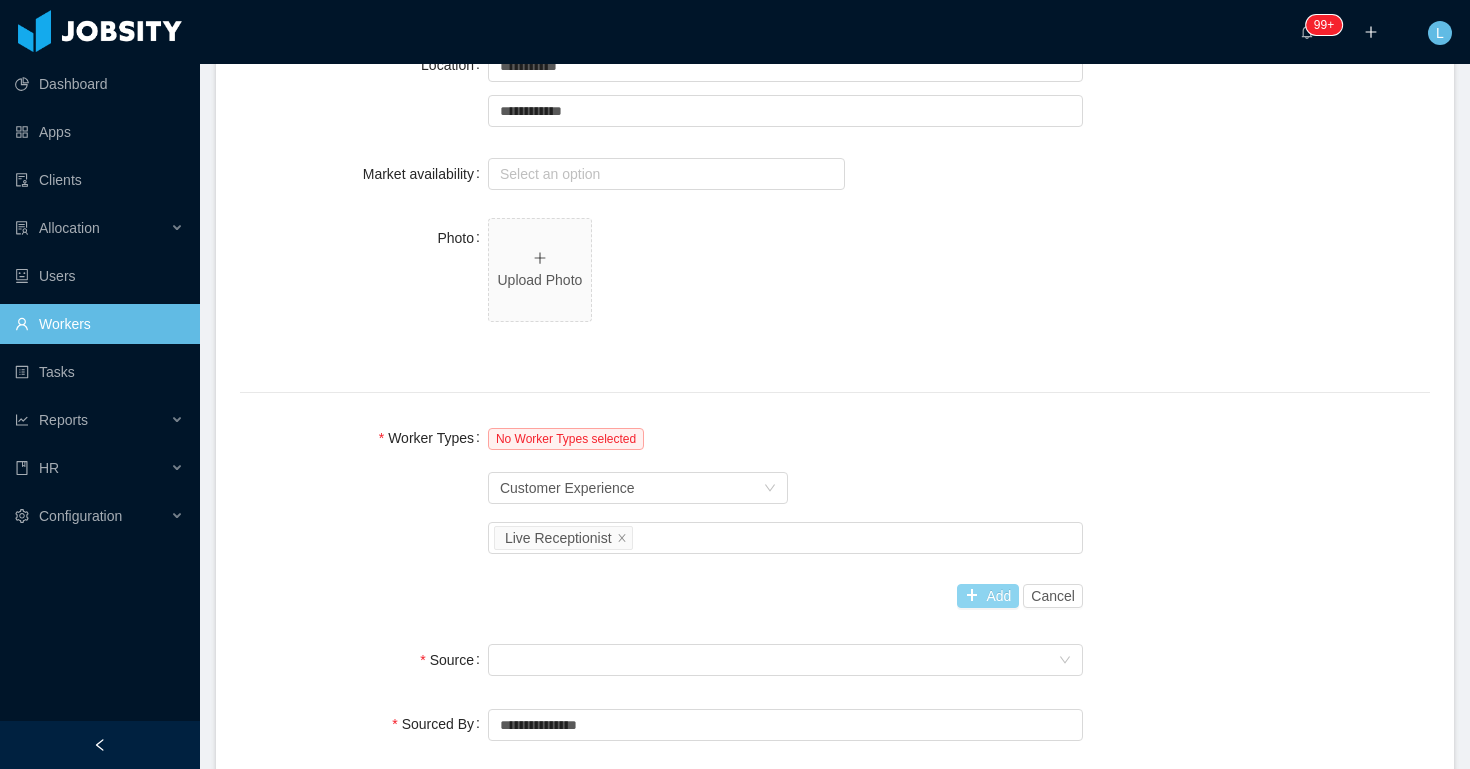 click on "Add" at bounding box center [988, 596] 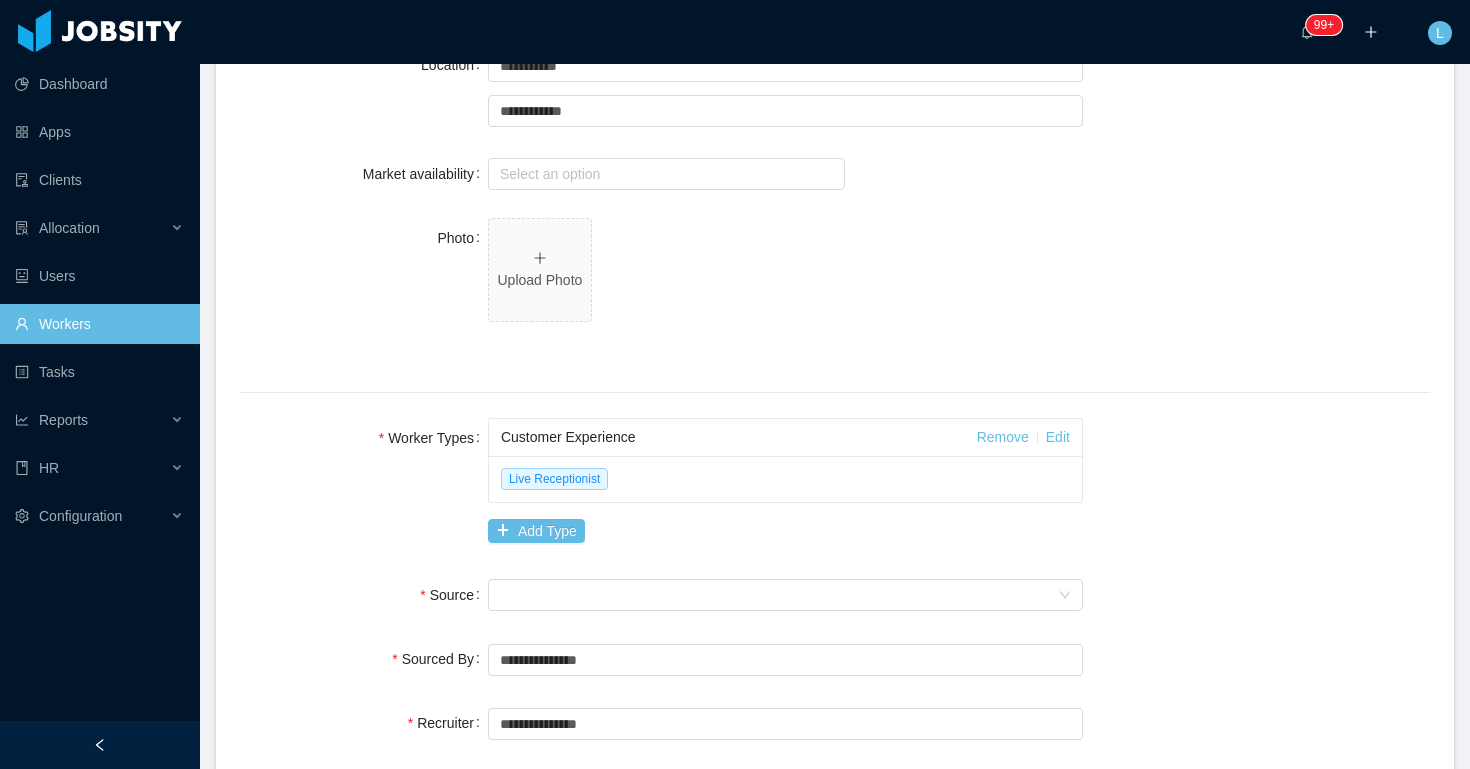 scroll, scrollTop: 1061, scrollLeft: 0, axis: vertical 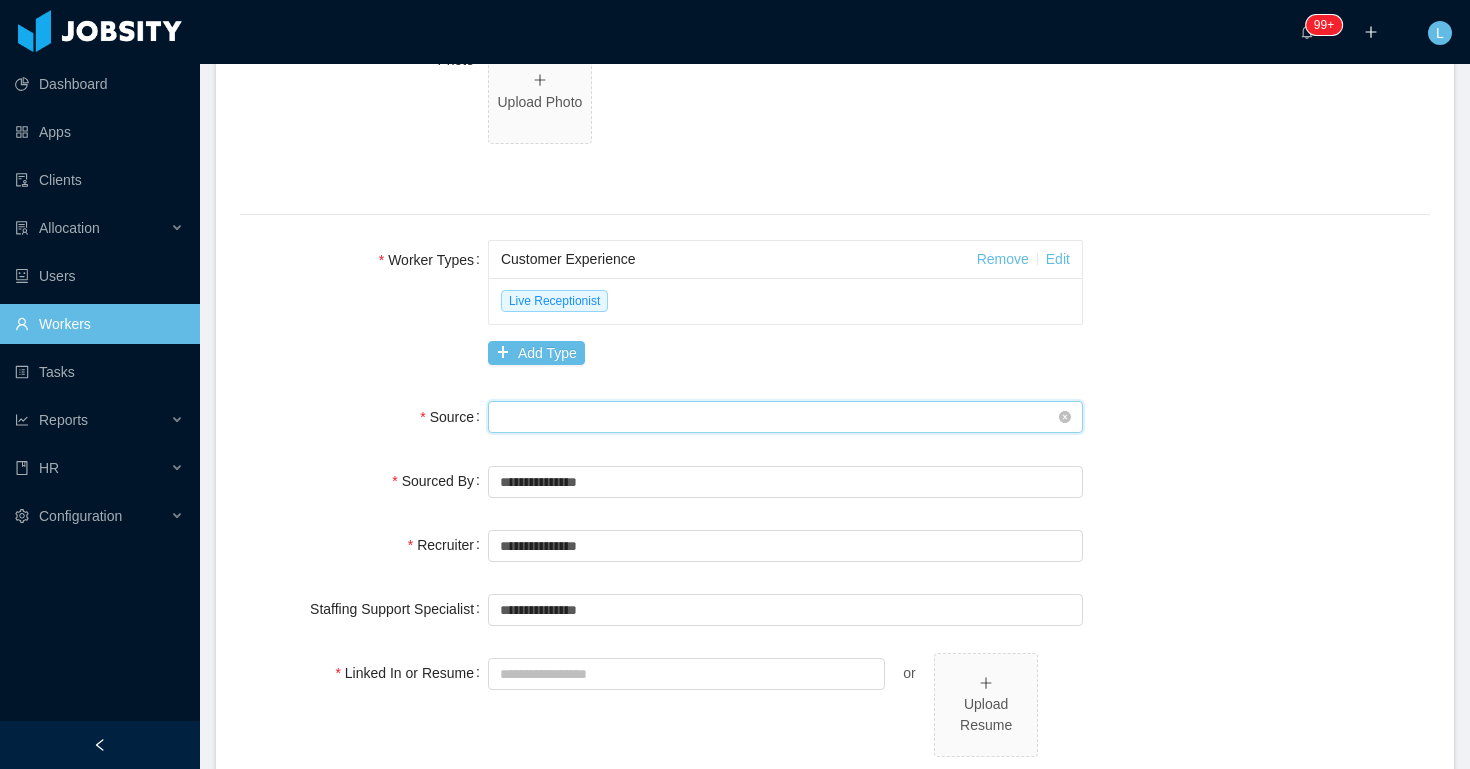 click on "Seniority" at bounding box center (779, 417) 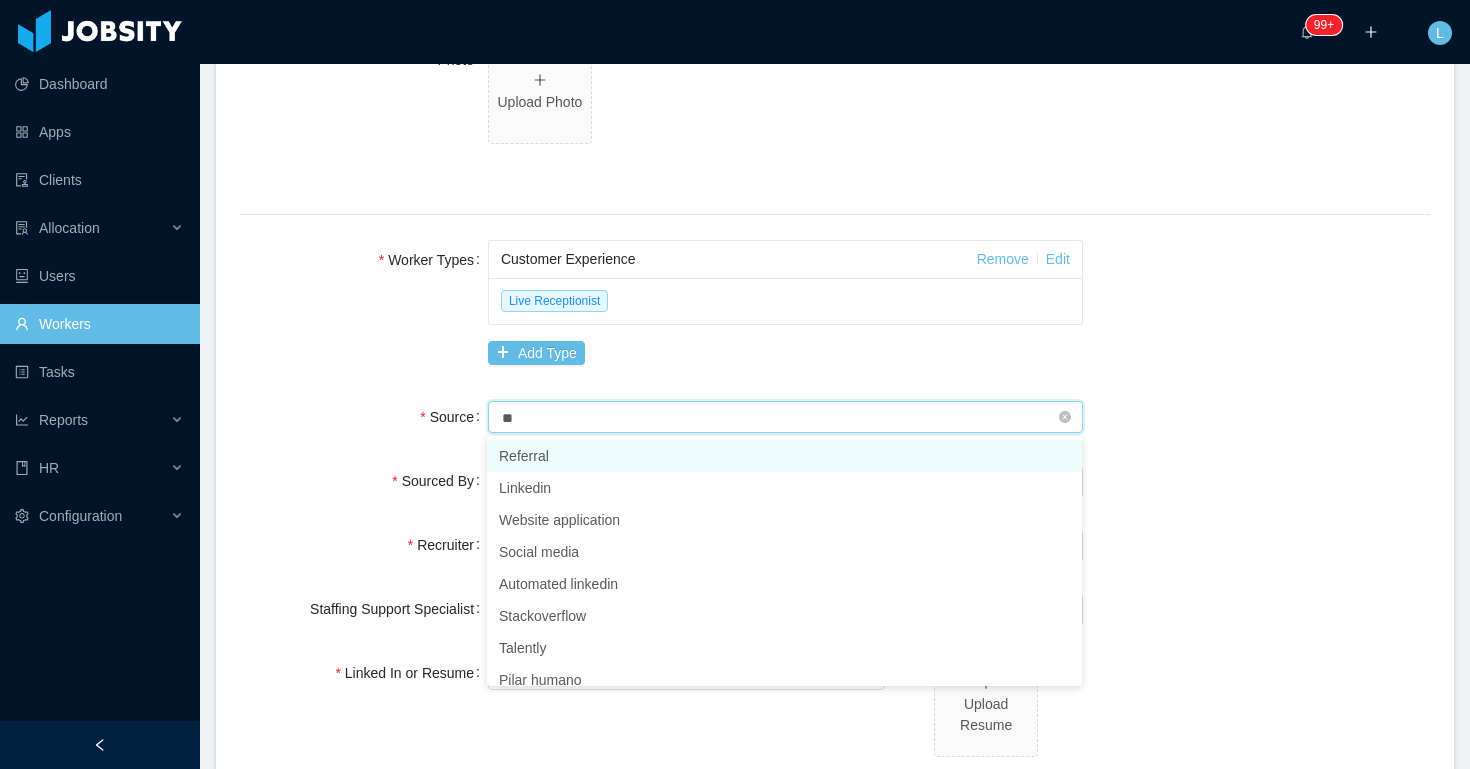 type on "***" 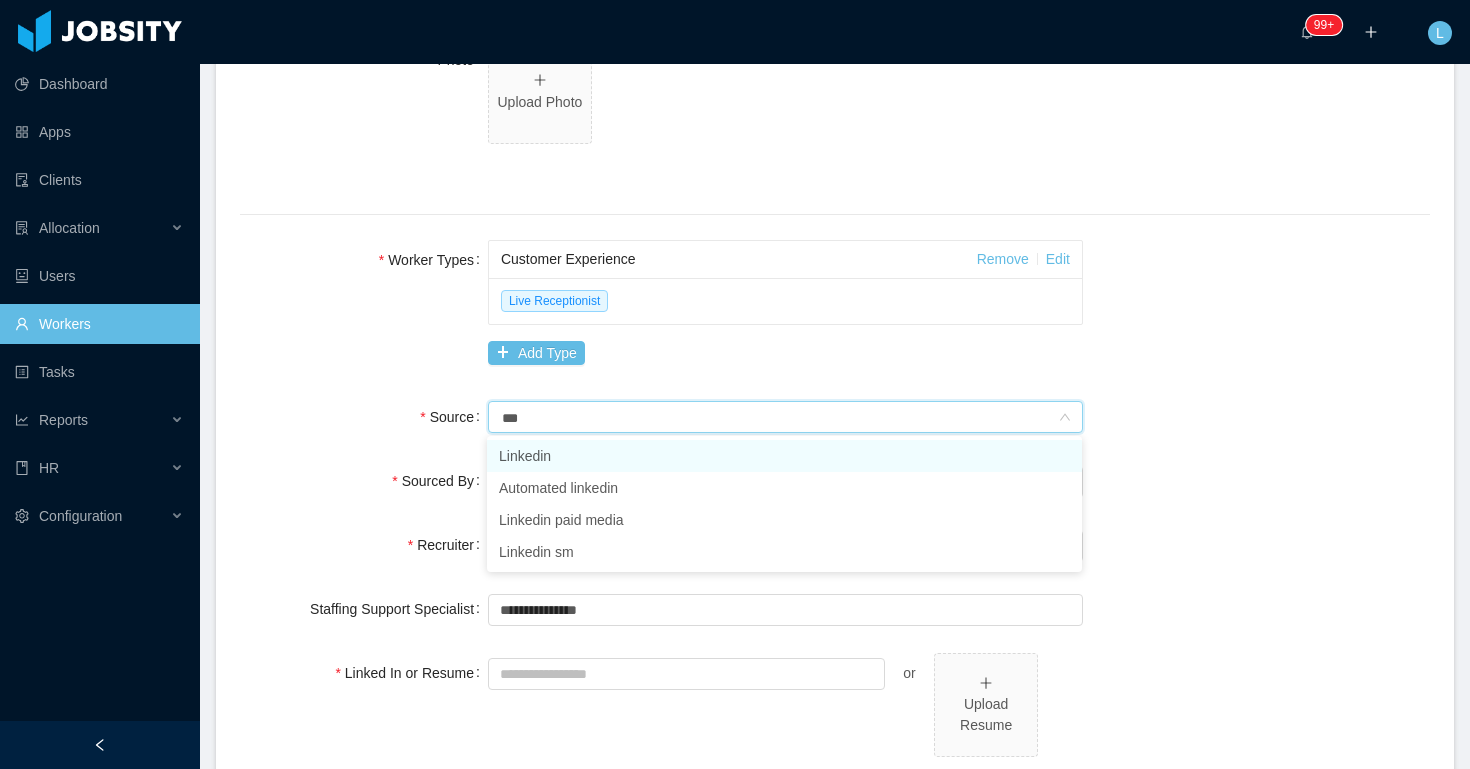 click on "Linkedin" at bounding box center (784, 456) 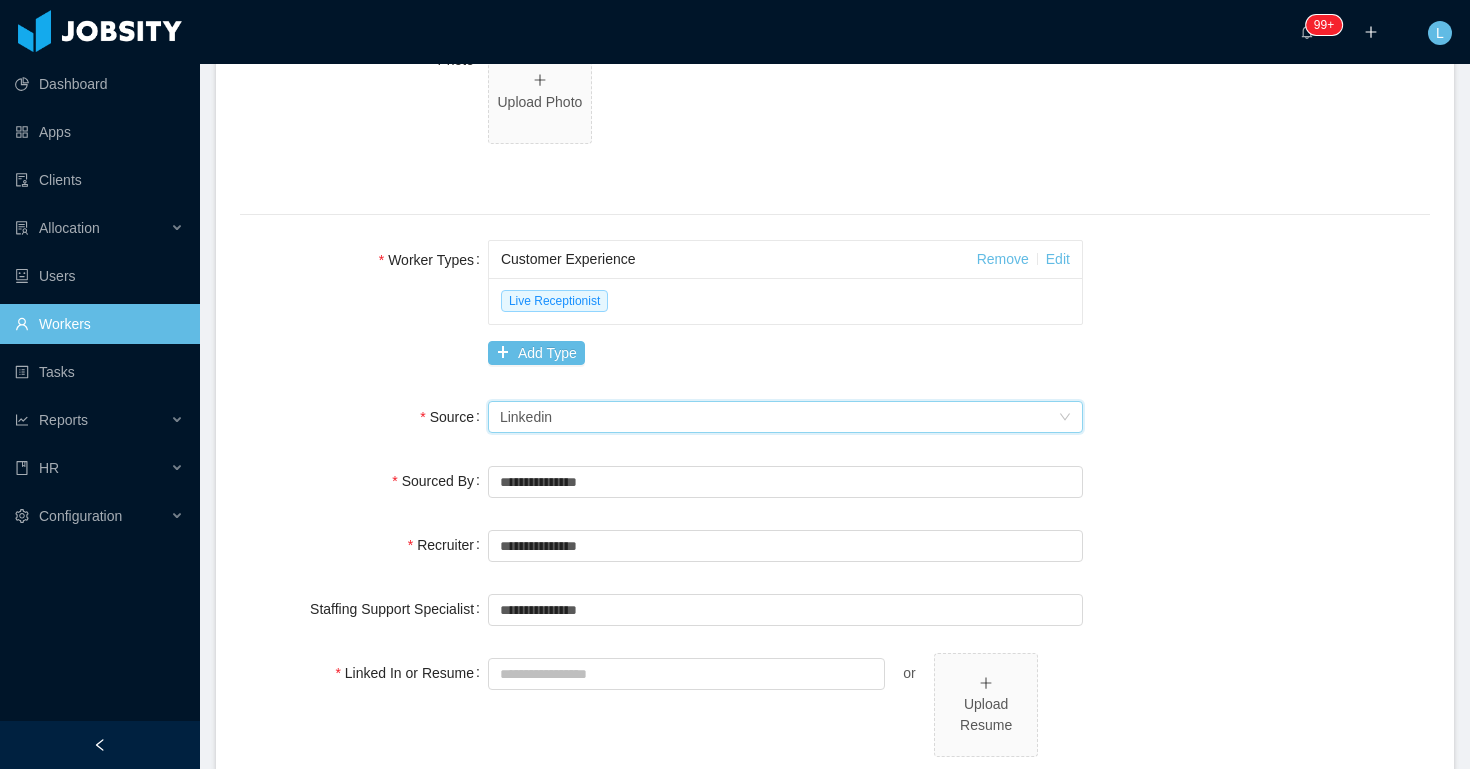 click on "**********" at bounding box center [835, 609] 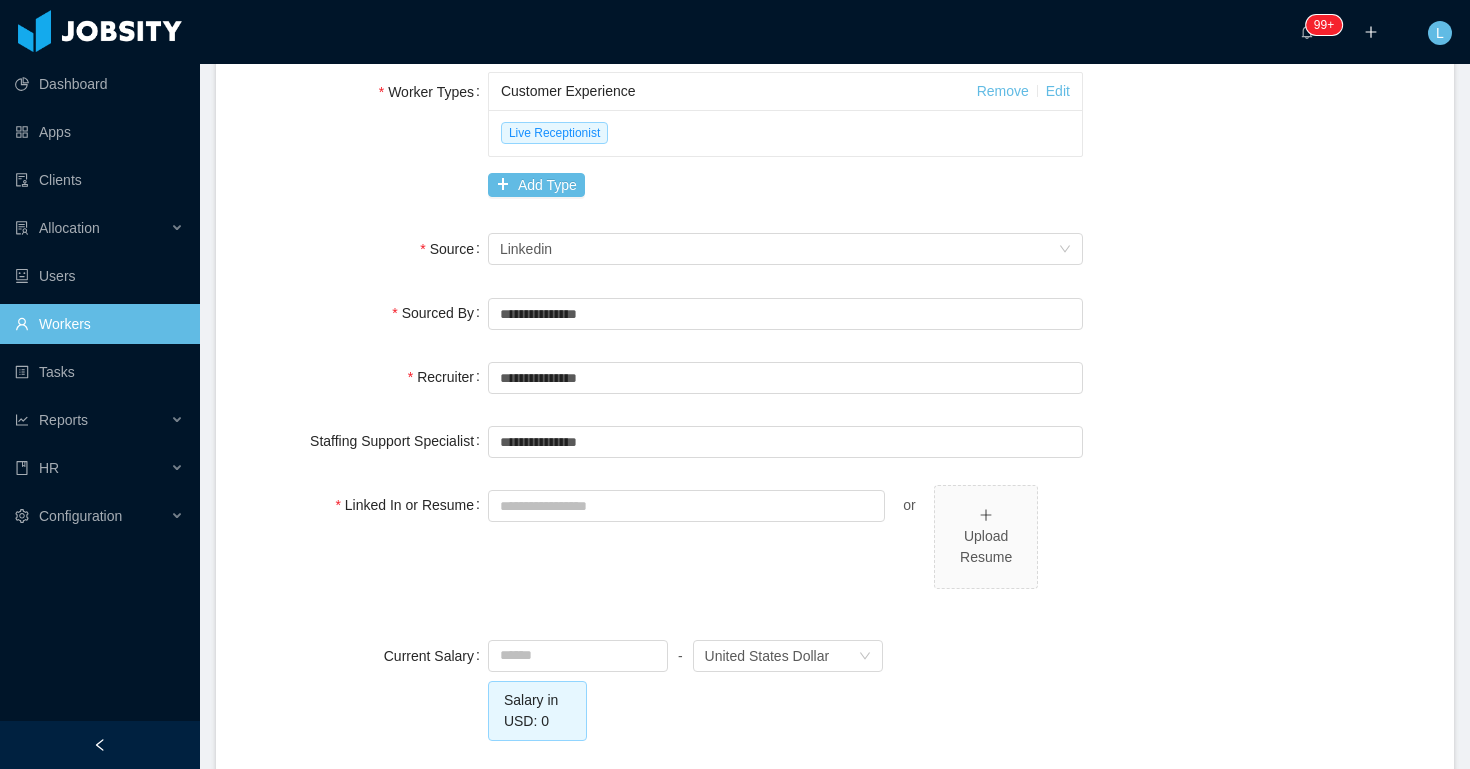 scroll, scrollTop: 1232, scrollLeft: 0, axis: vertical 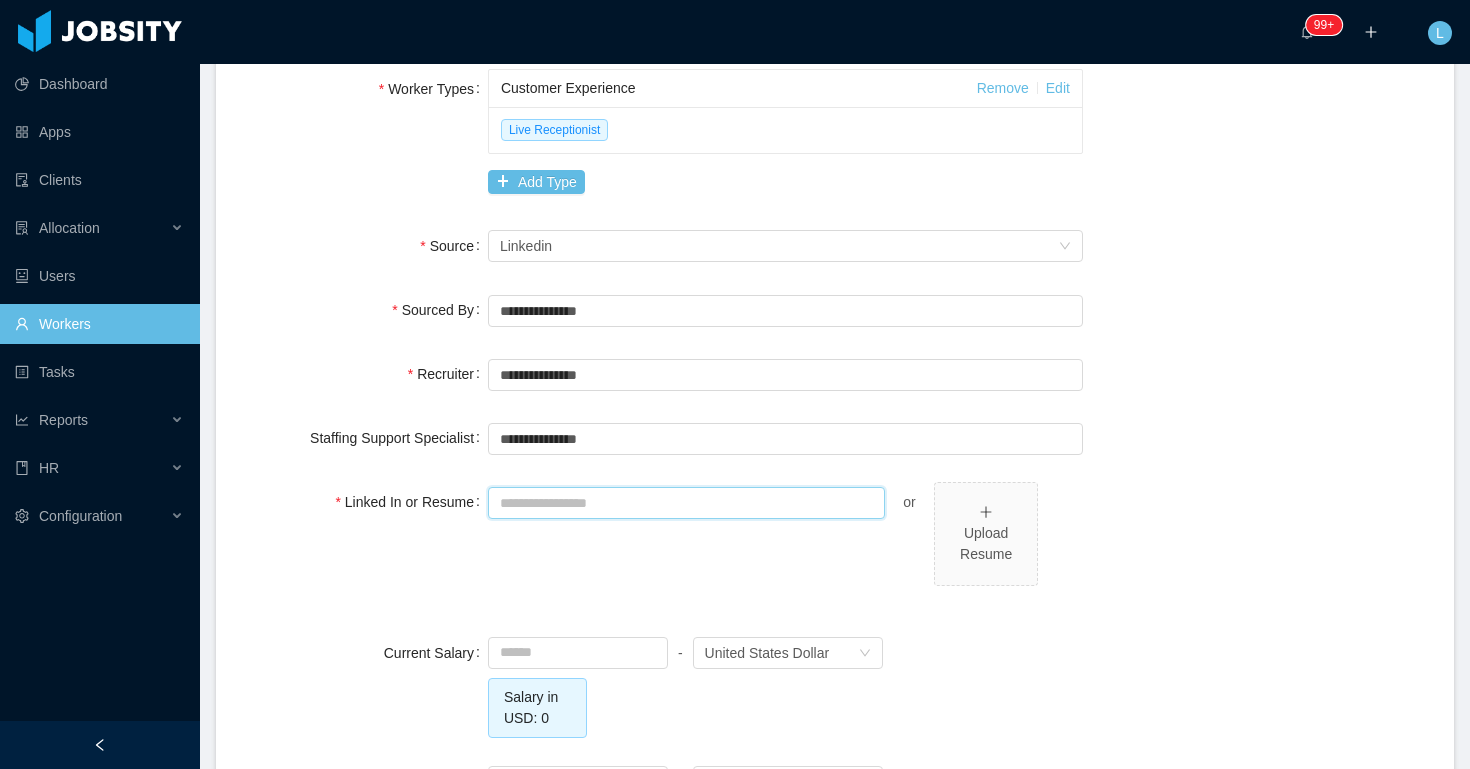 click on "Linked In or Resume" at bounding box center [686, 503] 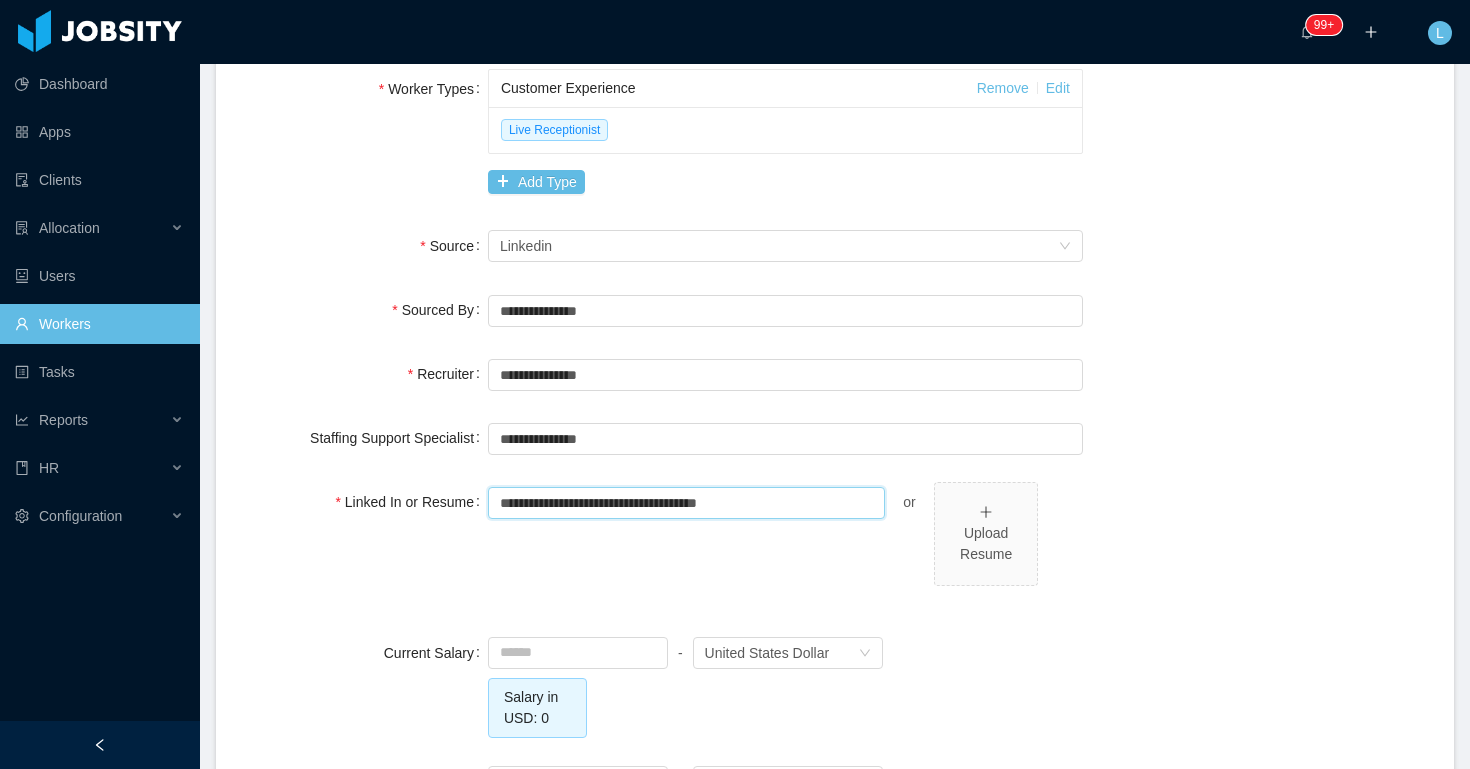 type on "**********" 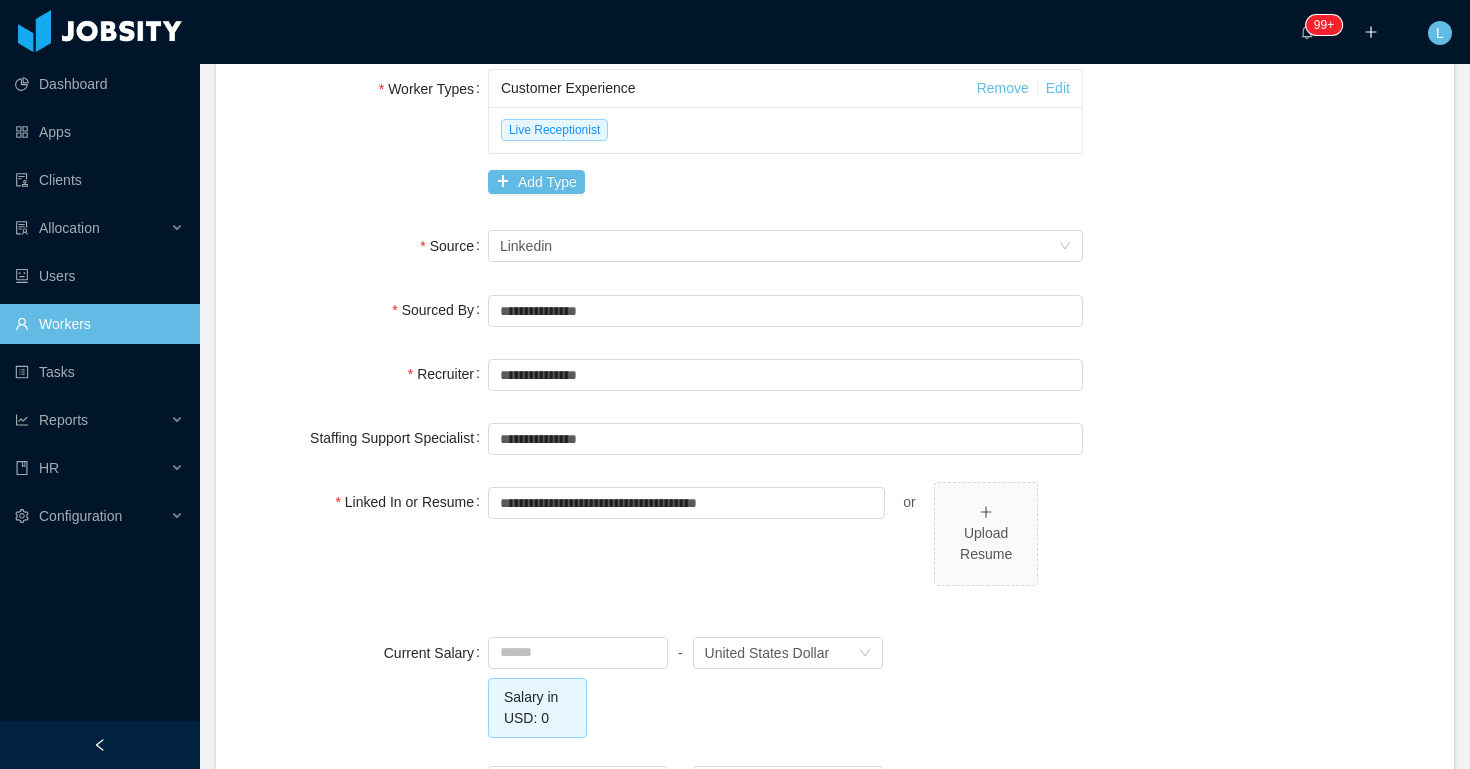 click on "**********" at bounding box center [785, 545] 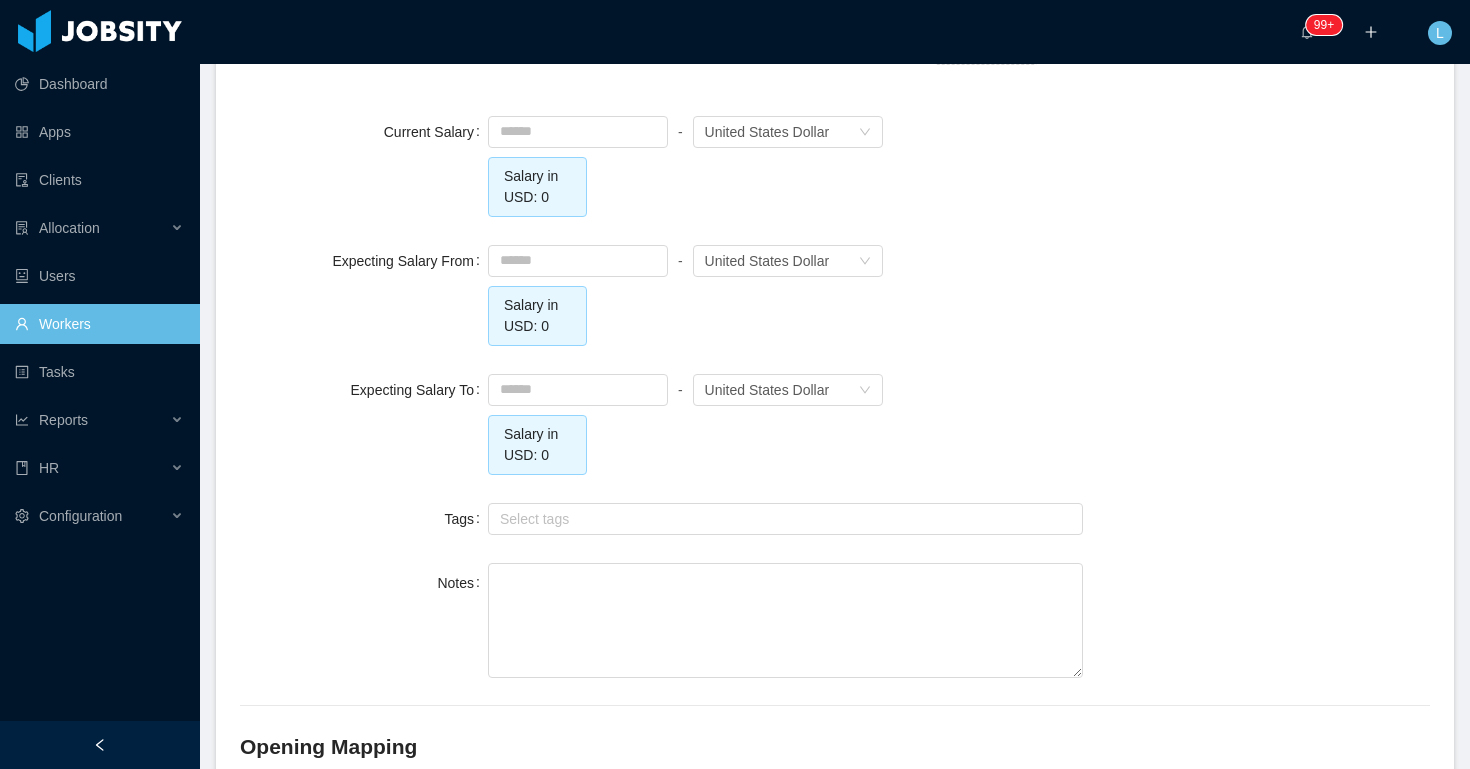 scroll, scrollTop: 1993, scrollLeft: 0, axis: vertical 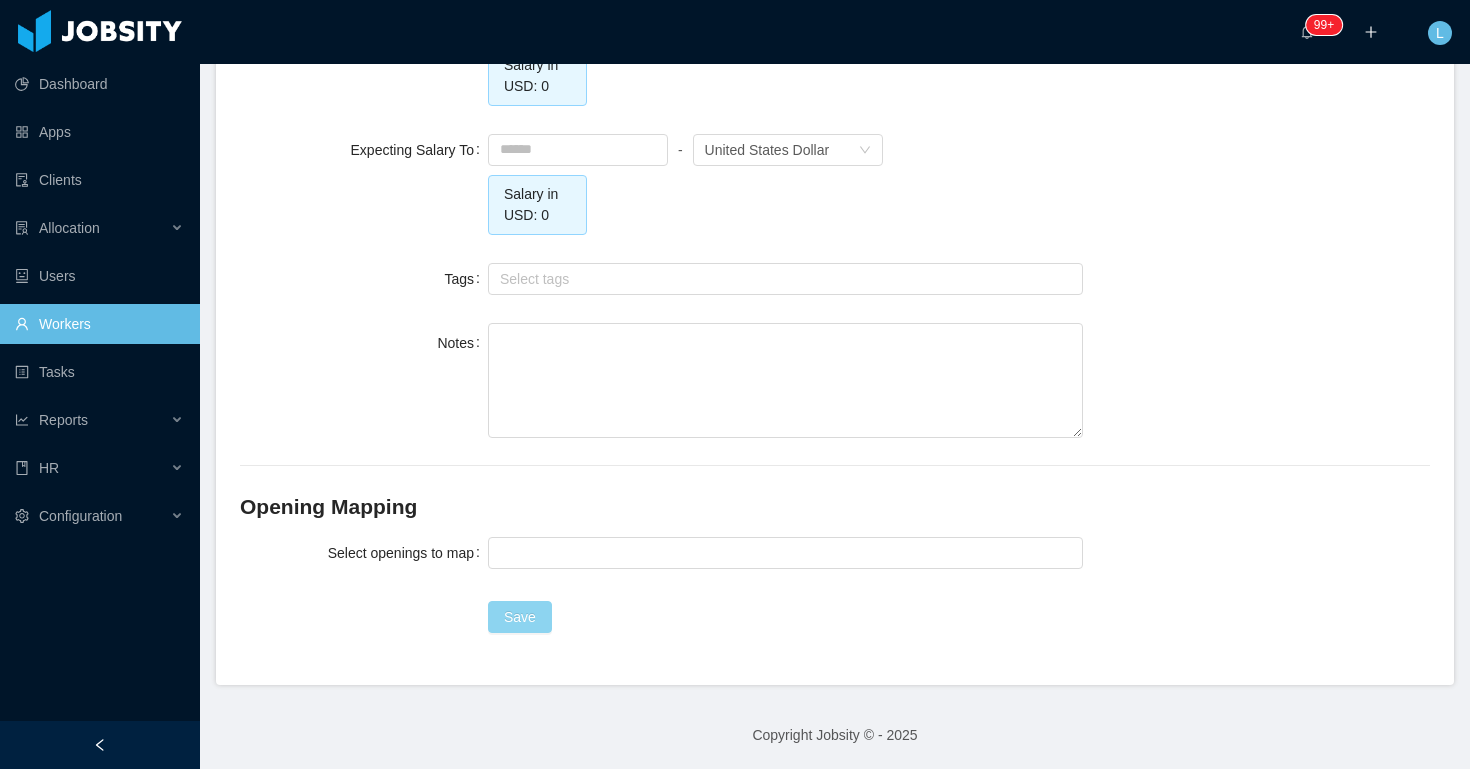 click on "Save" at bounding box center [520, 617] 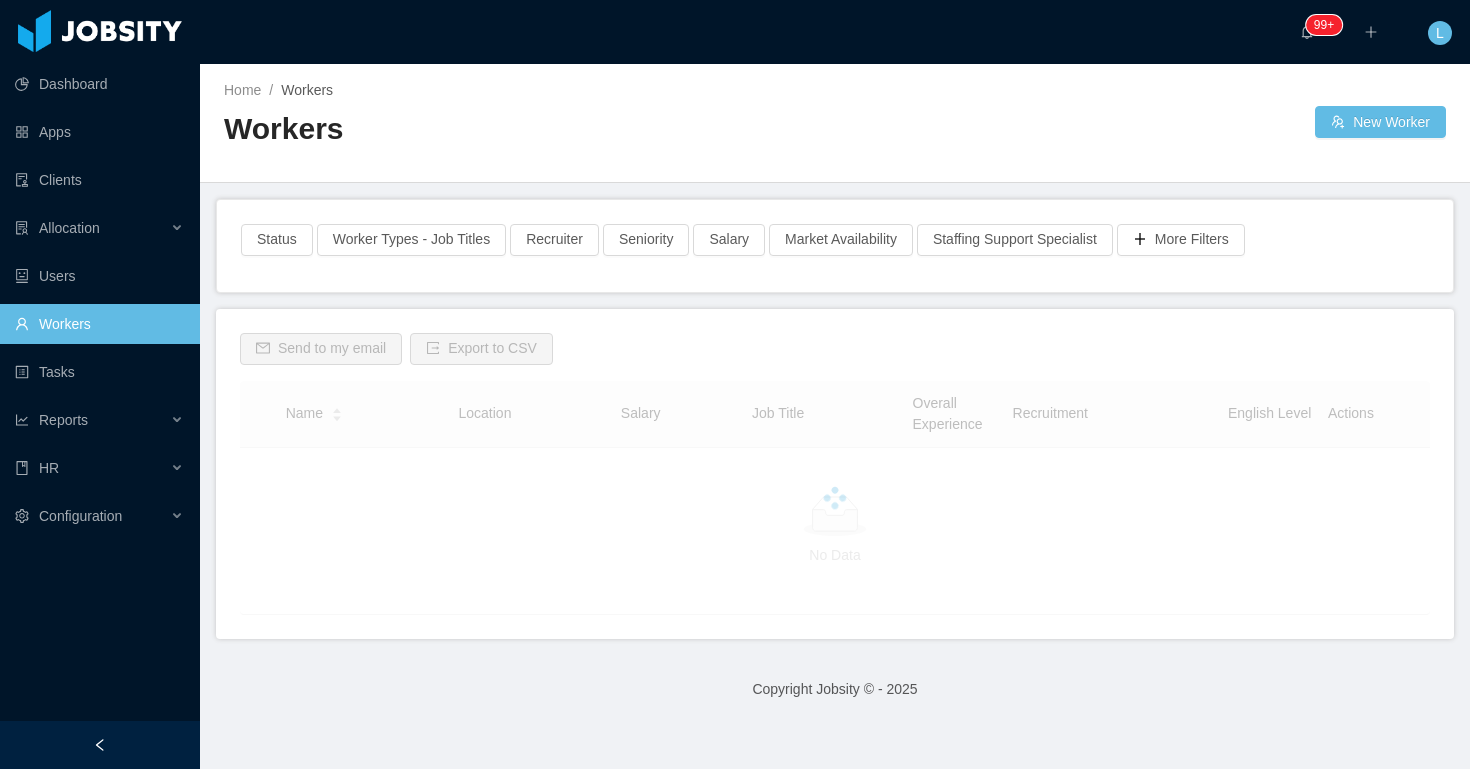 scroll, scrollTop: 0, scrollLeft: 0, axis: both 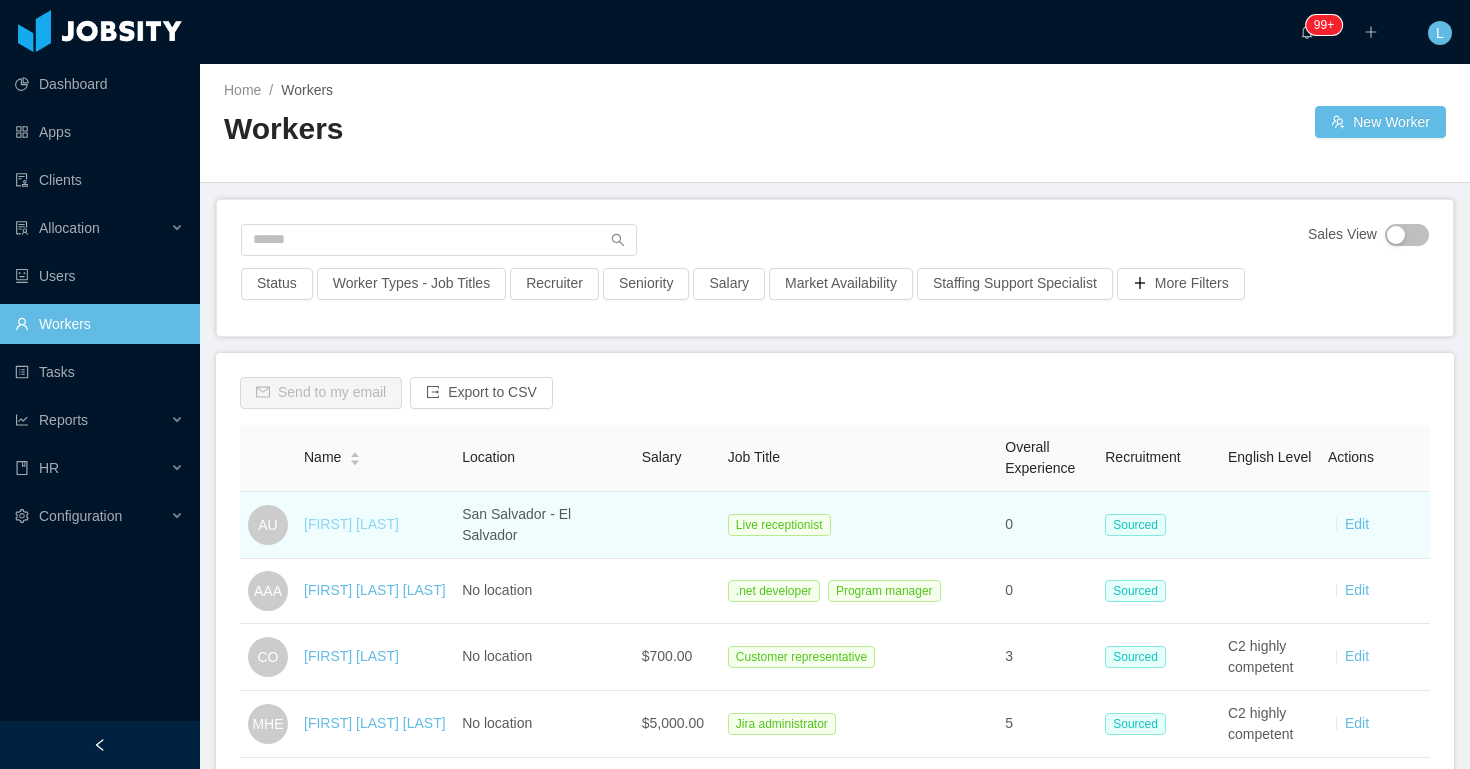 click on "[FIRST] [LAST]" at bounding box center (351, 524) 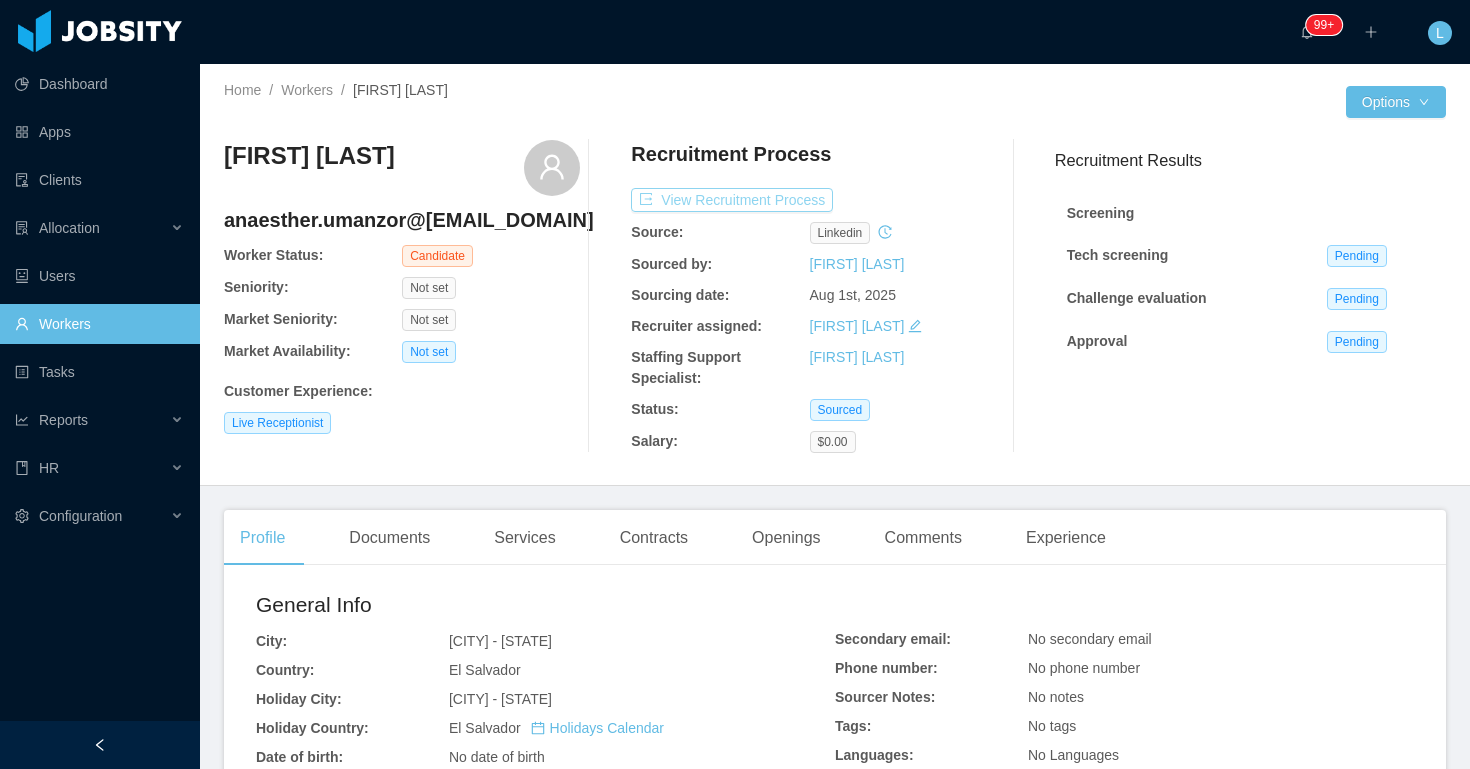 click on "View Recruitment Process" at bounding box center (732, 200) 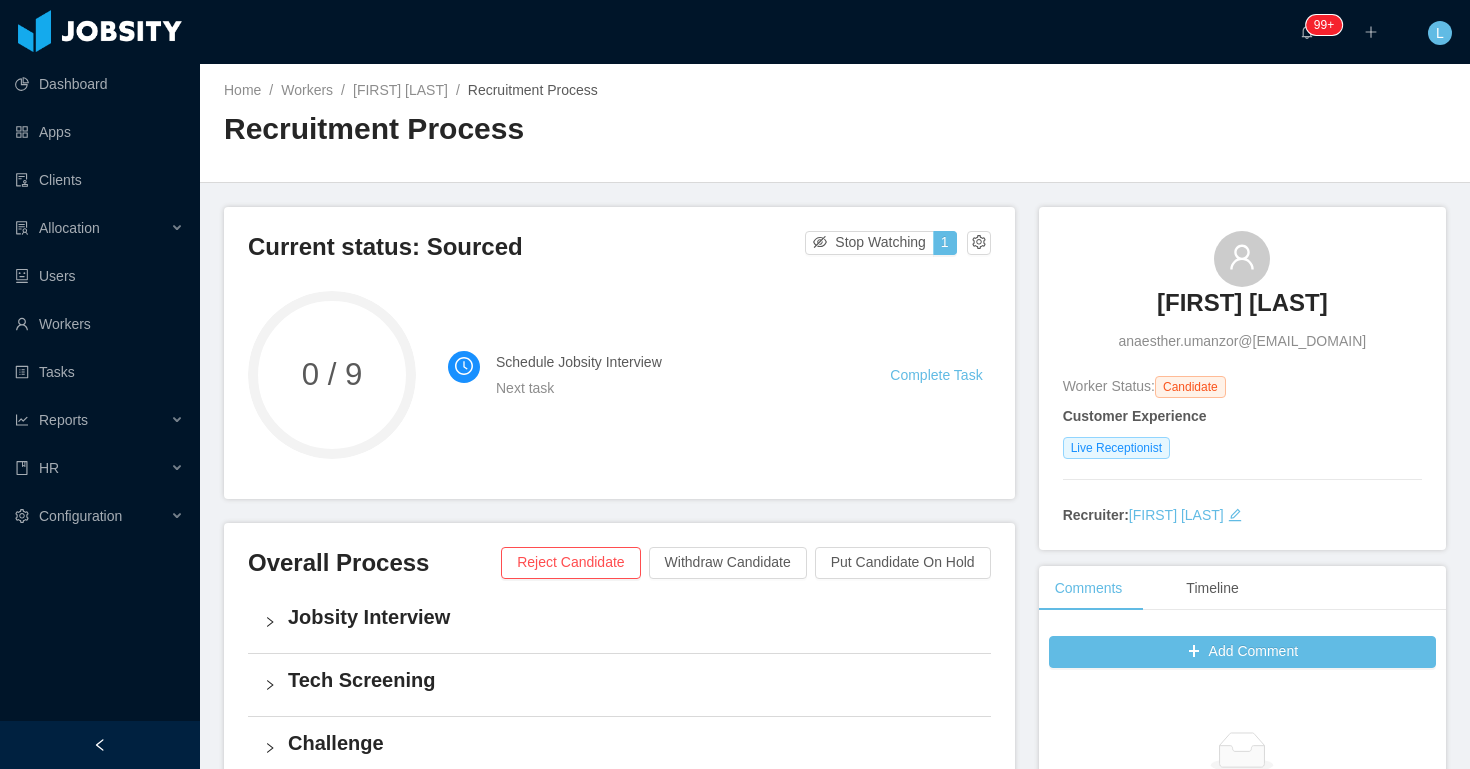 click on "[FIRST] [LAST] anaesther.umanzor@[EMAIL_DOMAIN]" at bounding box center [1242, 291] 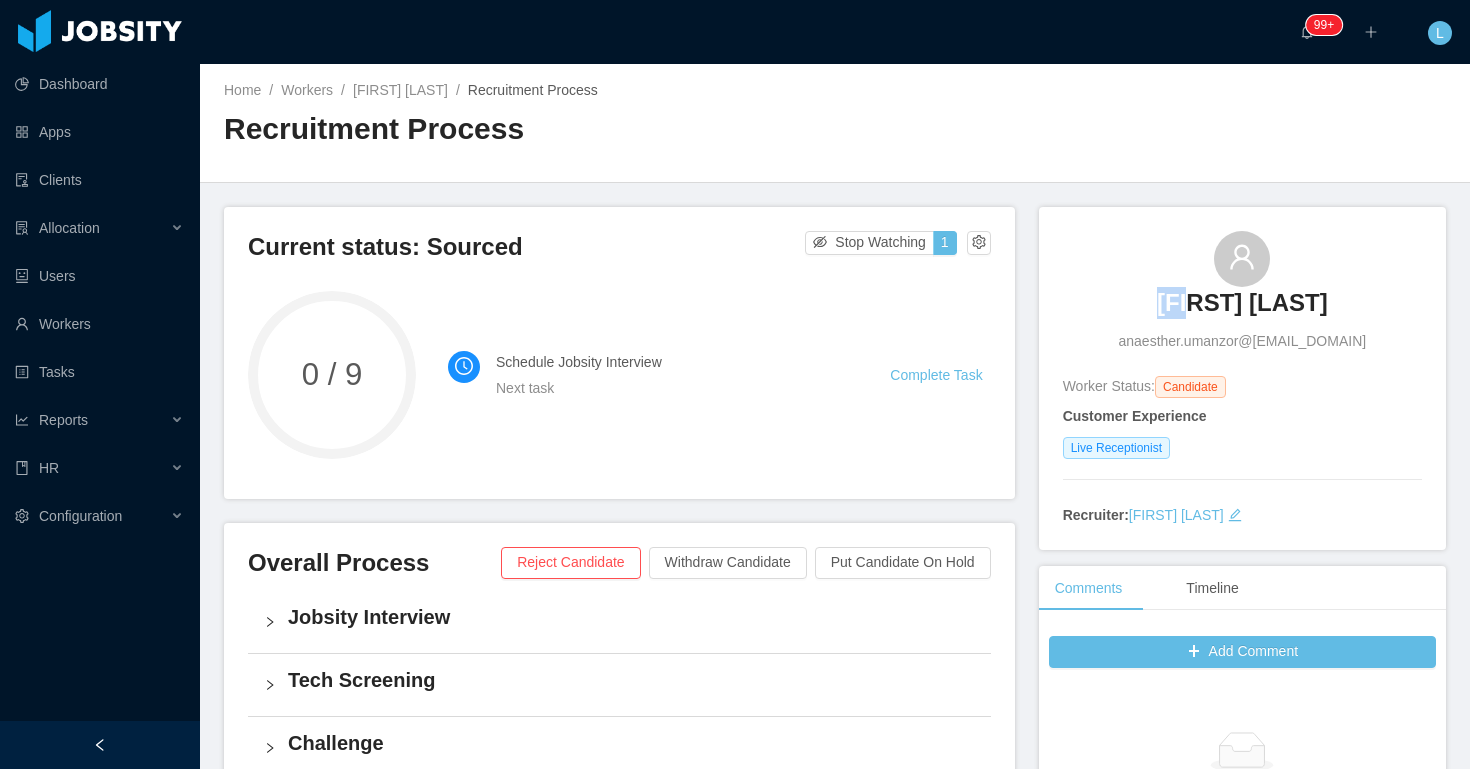click on "[FIRST] [LAST] anaesther.umanzor@[EMAIL_DOMAIN]" at bounding box center [1242, 291] 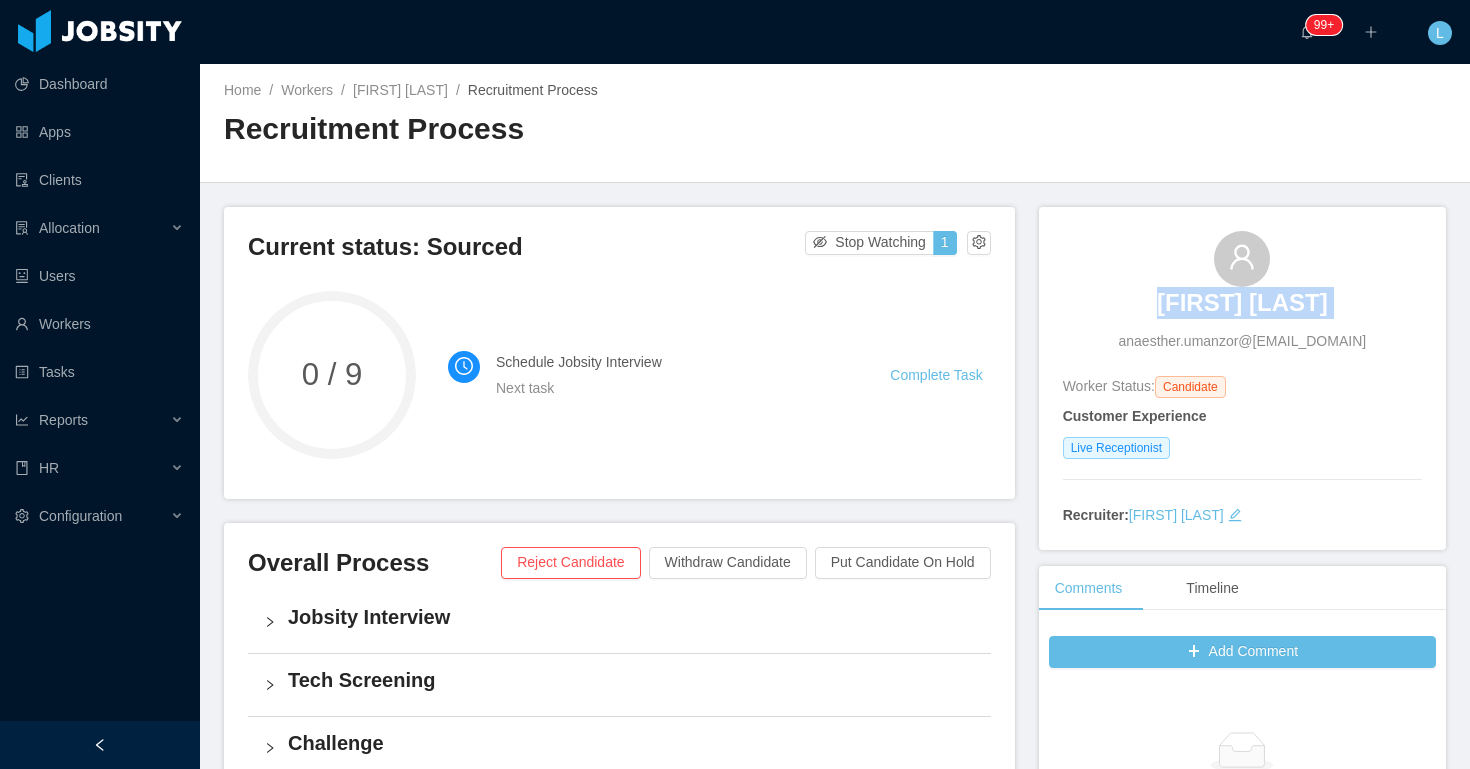 click on "[FIRST] [LAST] anaesther.umanzor@[EMAIL_DOMAIN]" at bounding box center (1242, 291) 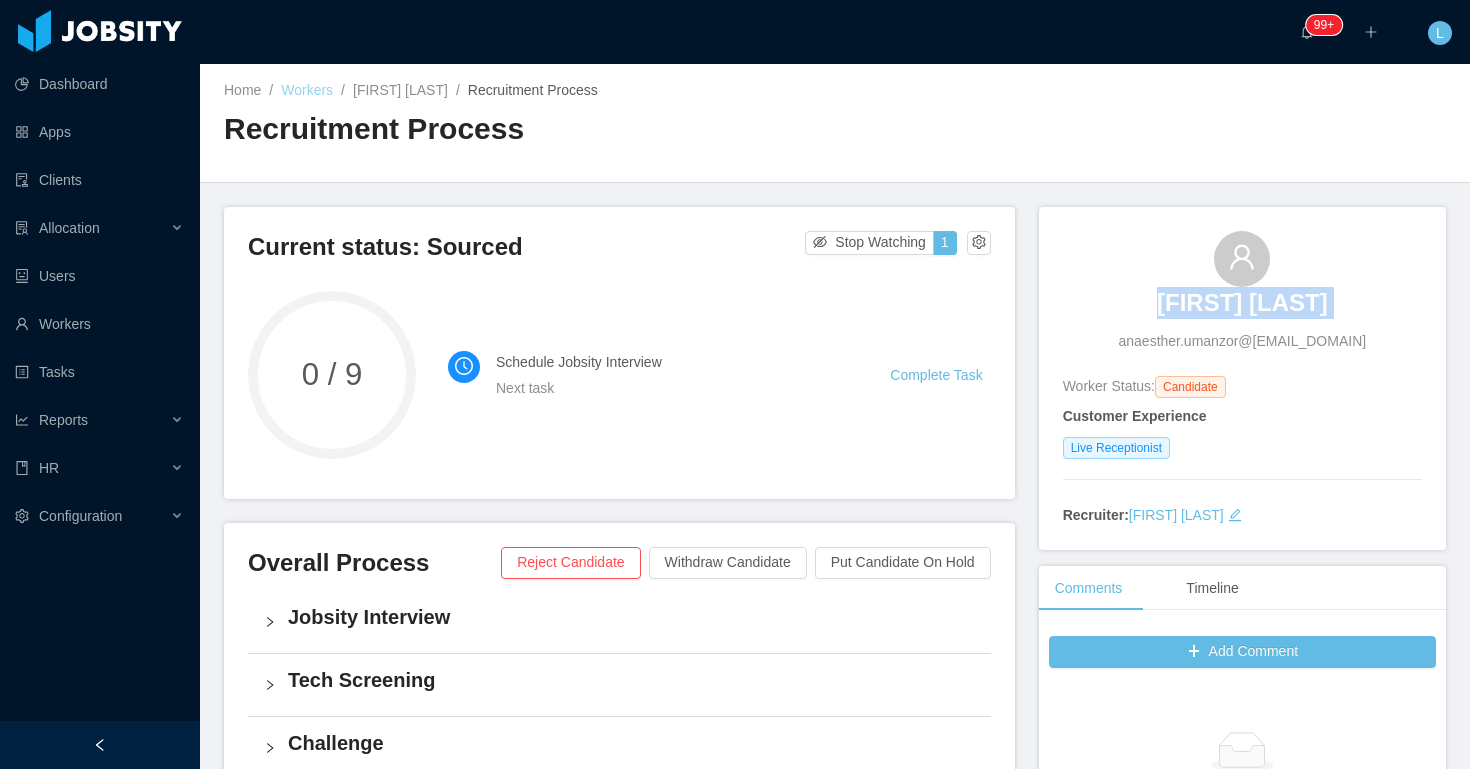 click on "Workers" at bounding box center (307, 90) 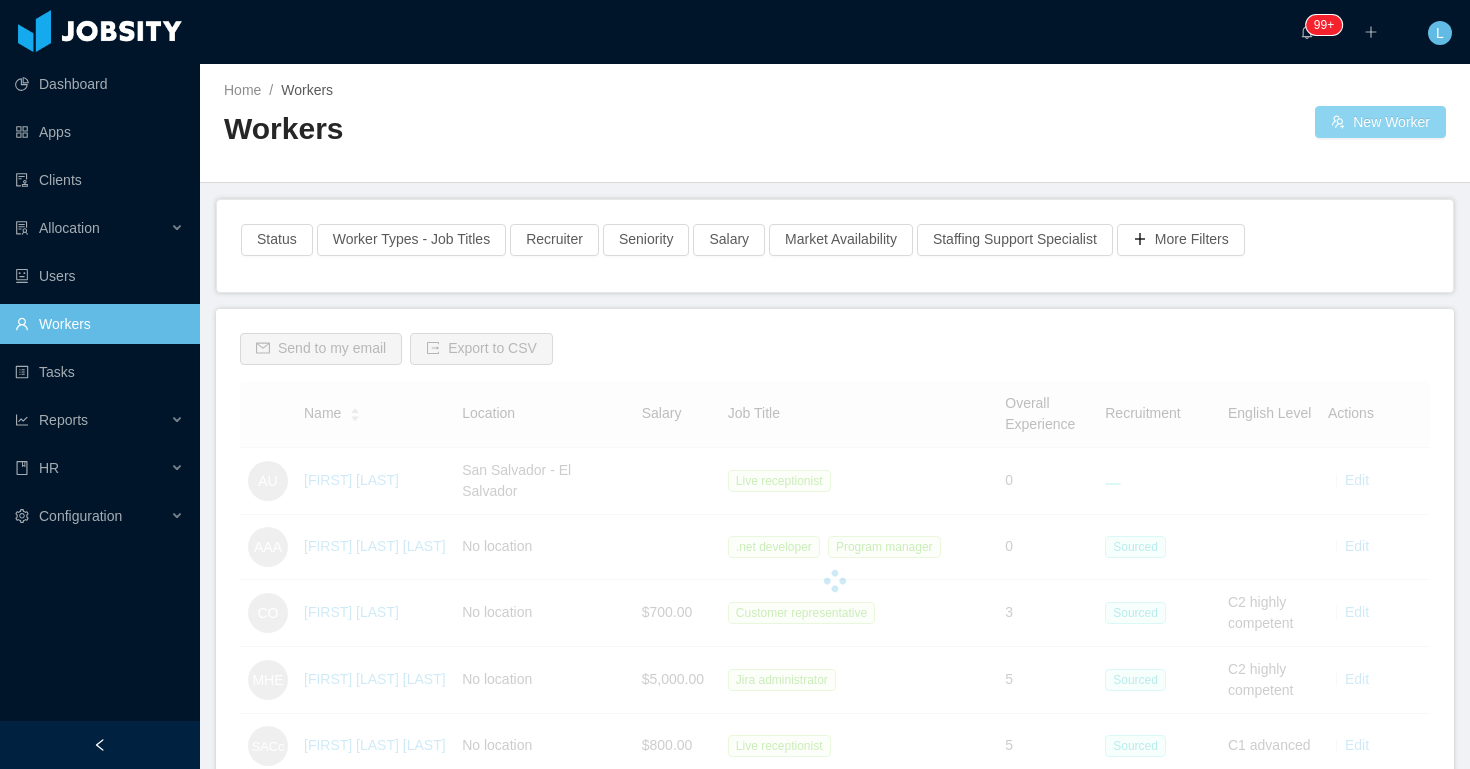 click on "New Worker" at bounding box center (1380, 122) 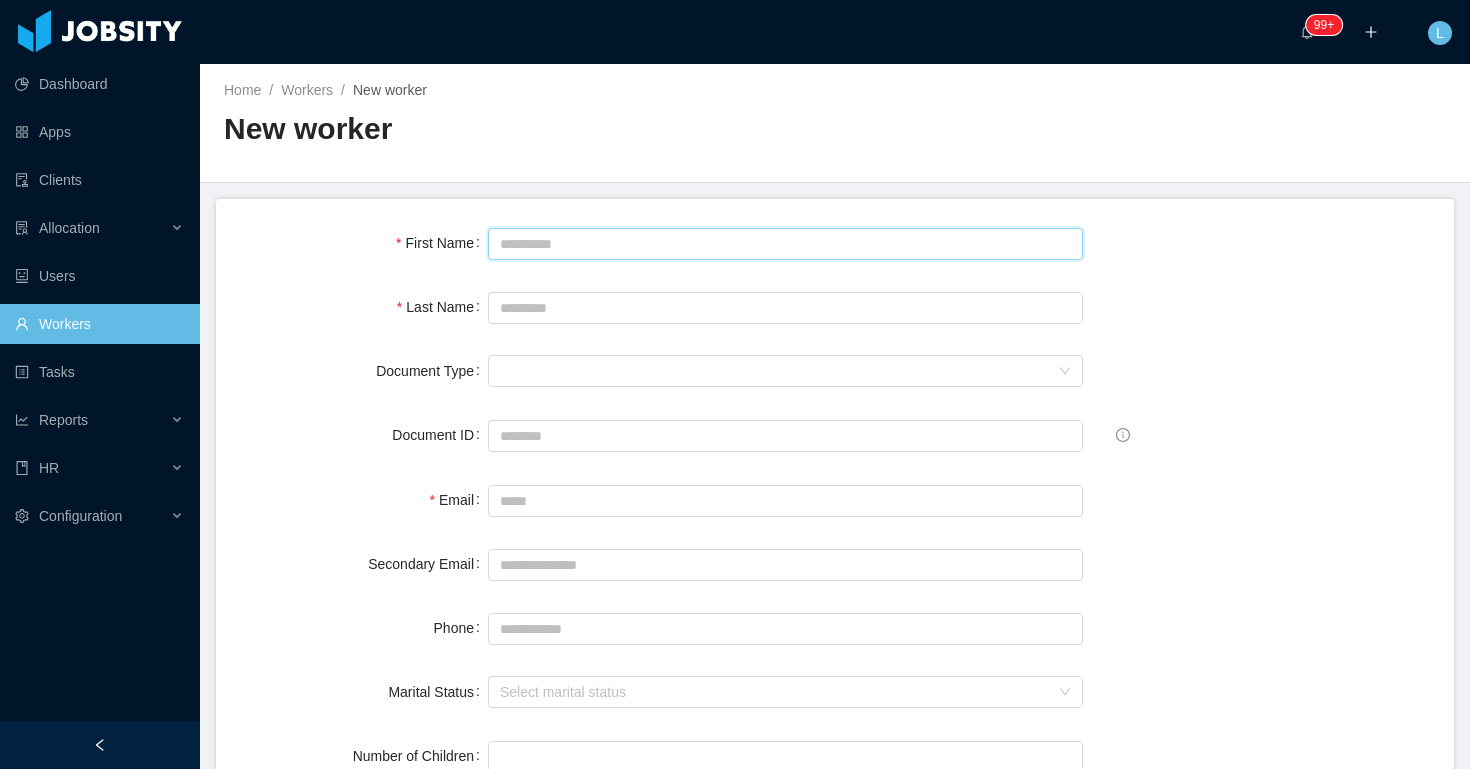 click on "First Name" at bounding box center [785, 244] 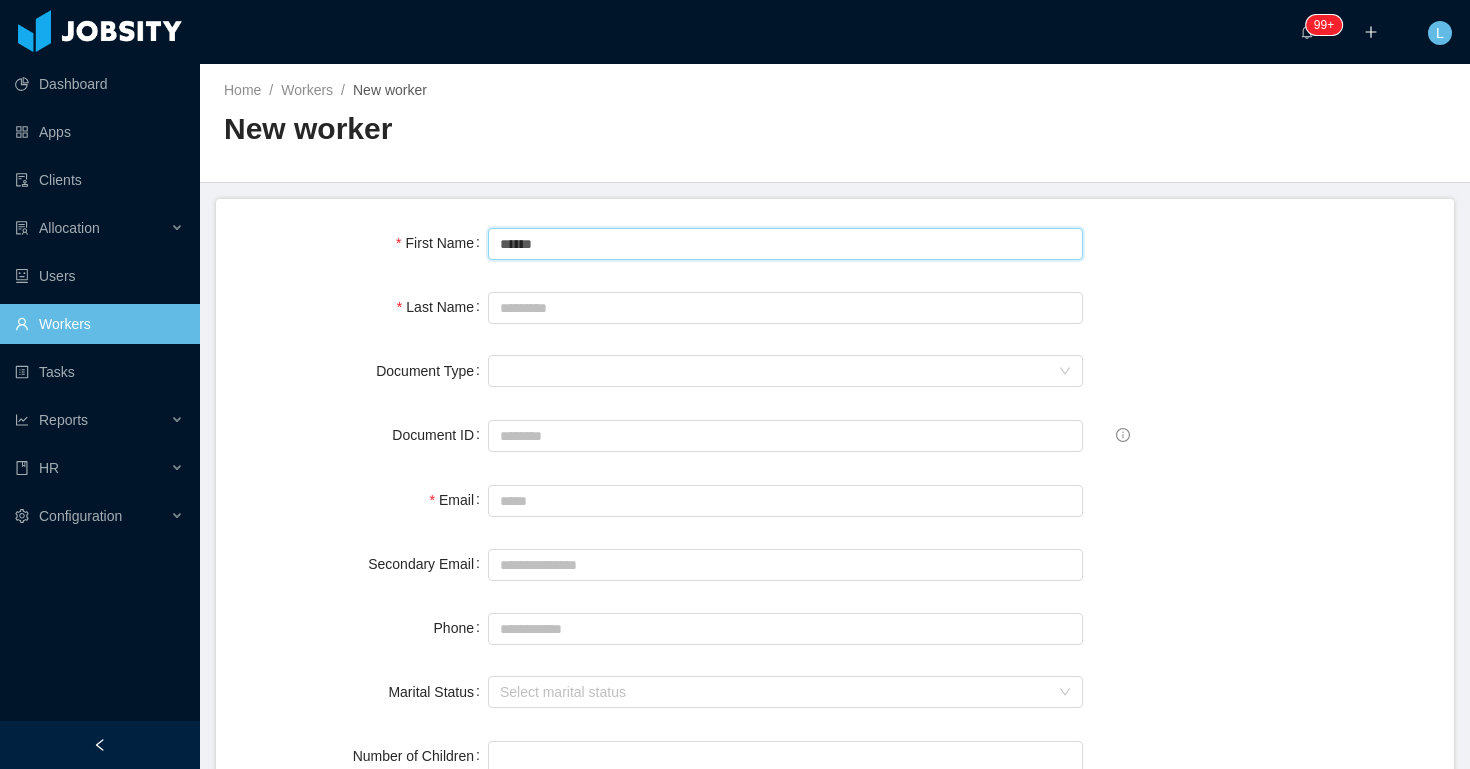 type on "******" 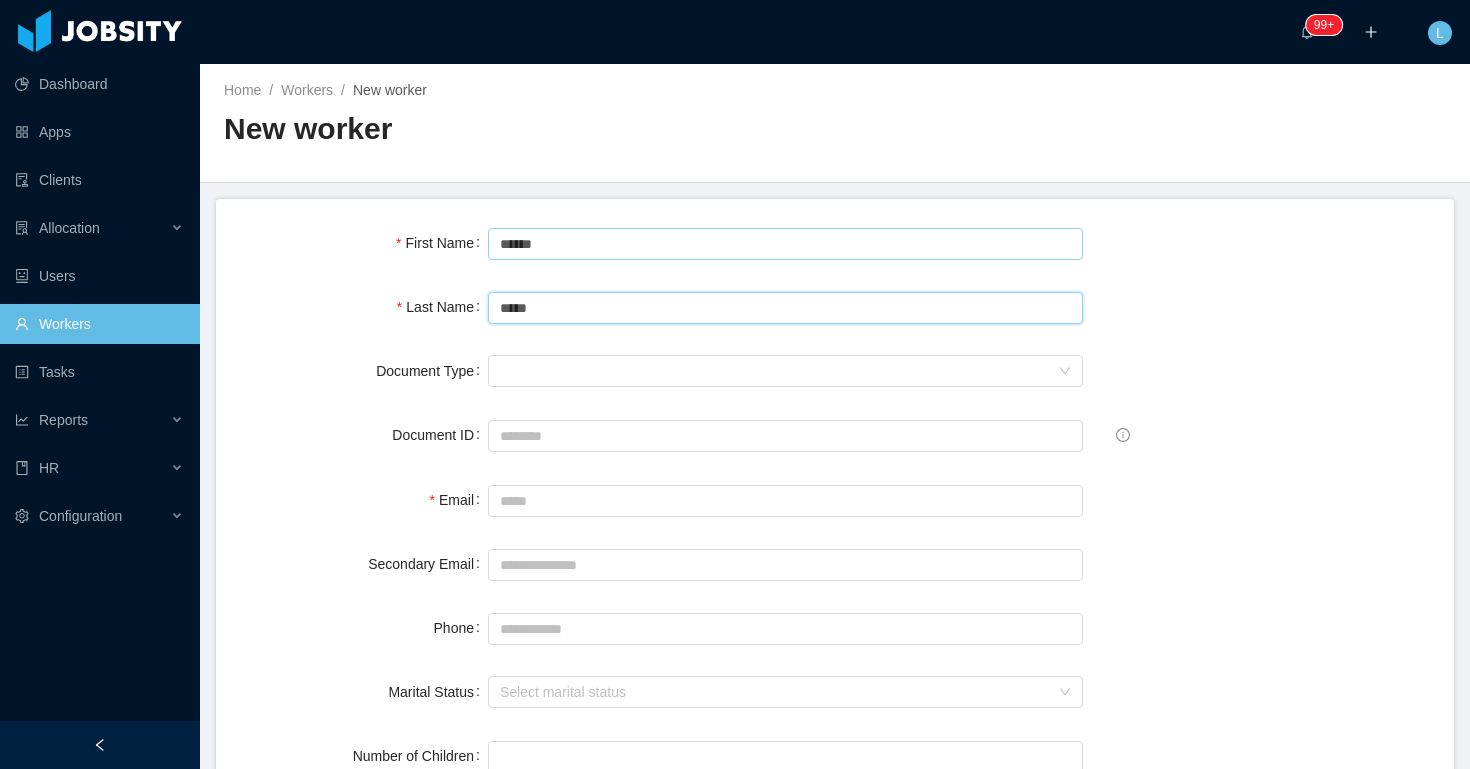 type on "*****" 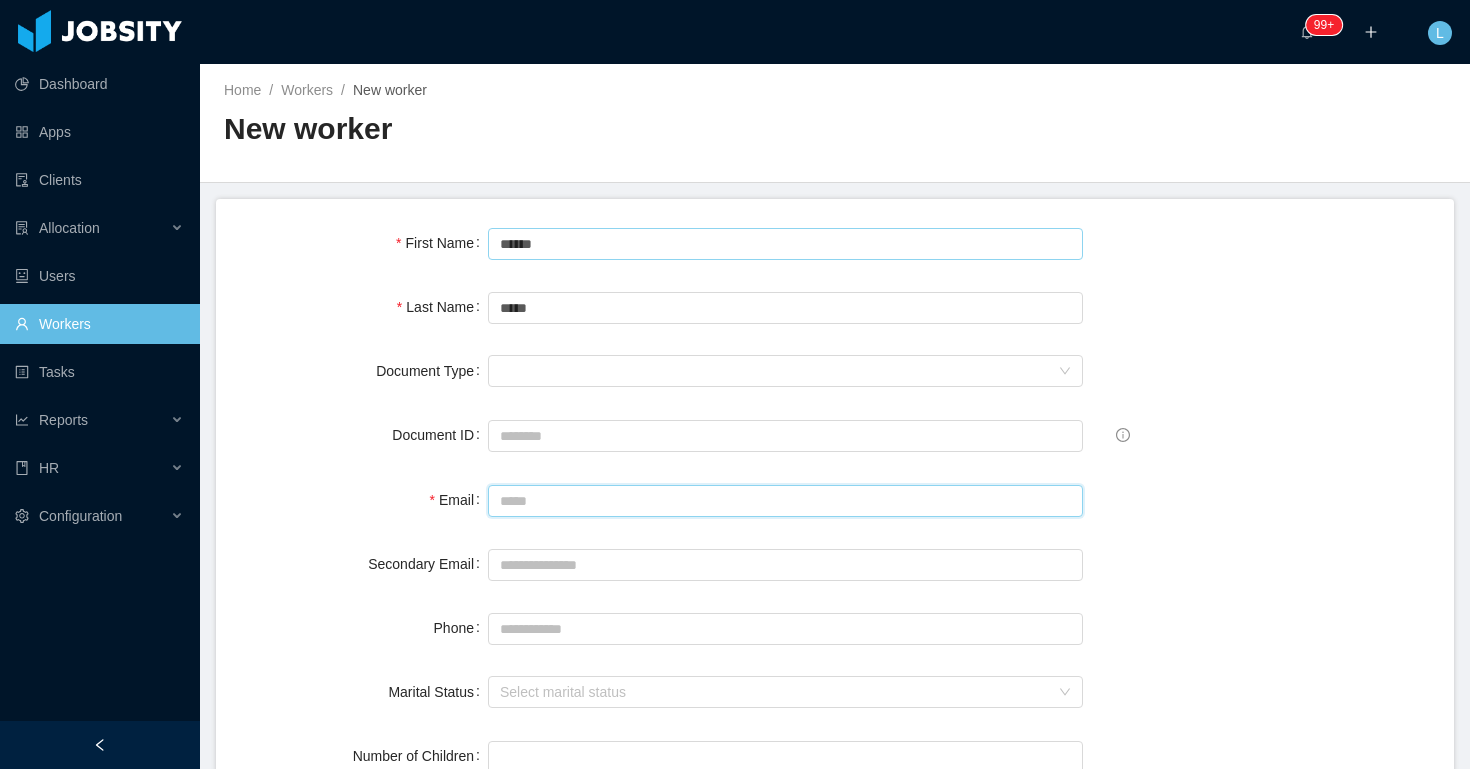 paste on "**********" 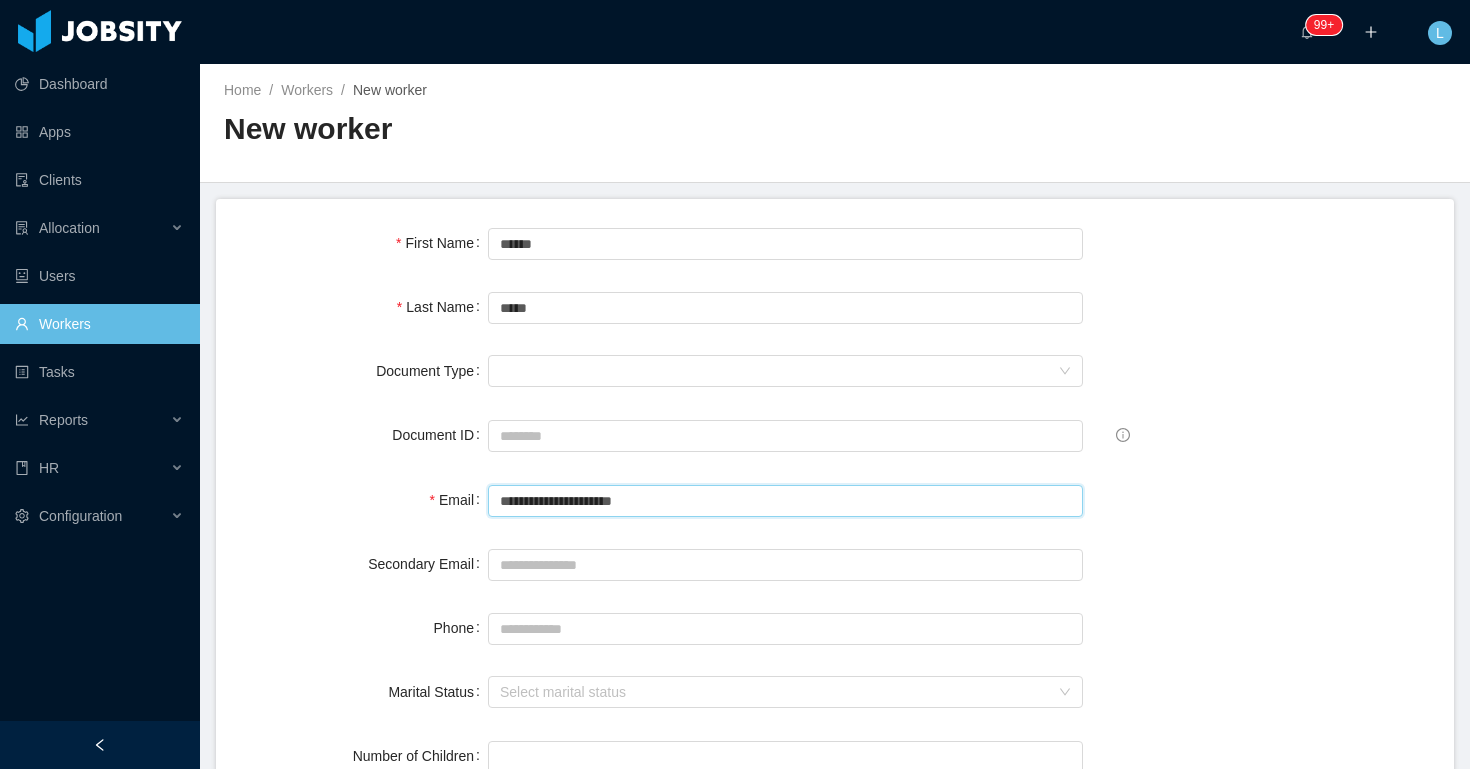 type on "**********" 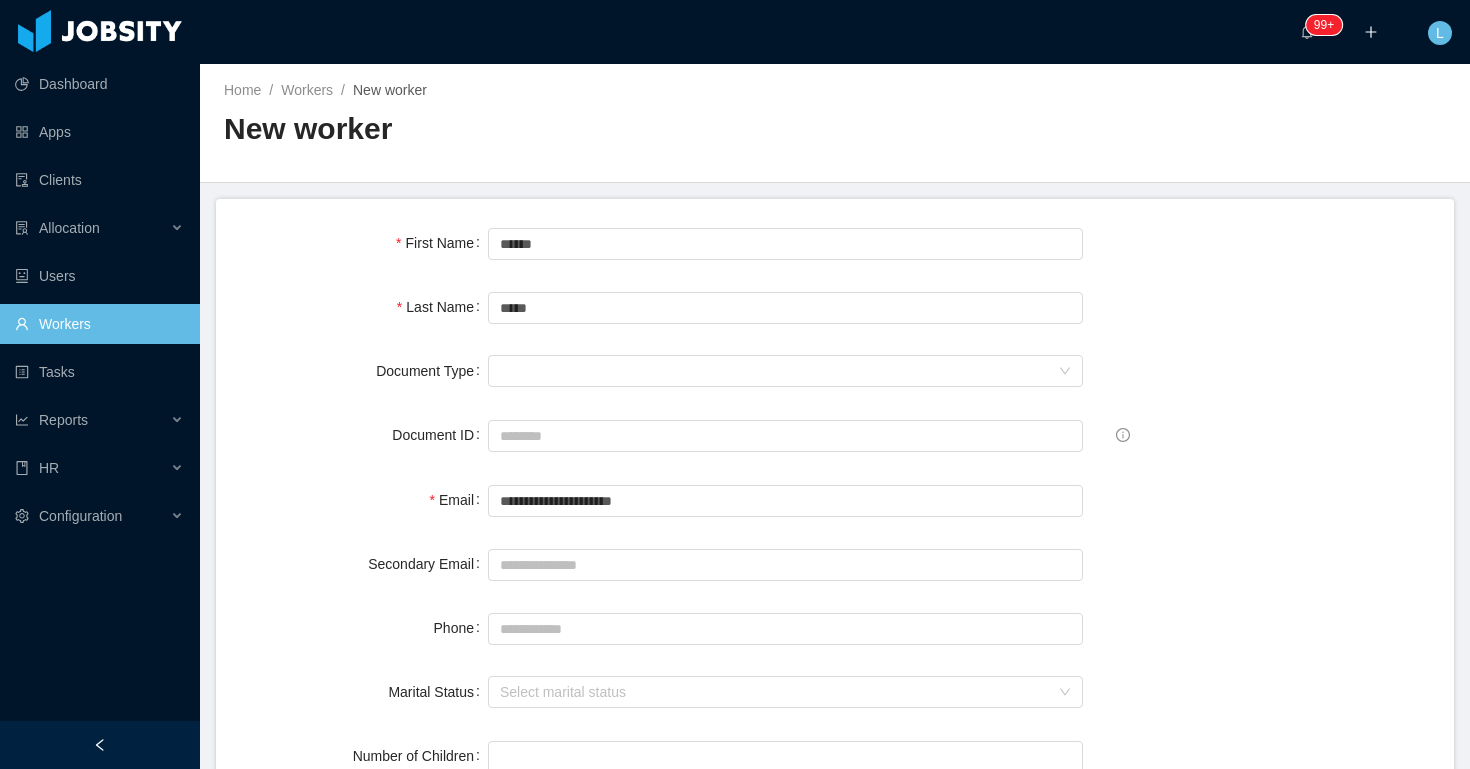 click on "**********" at bounding box center (835, 500) 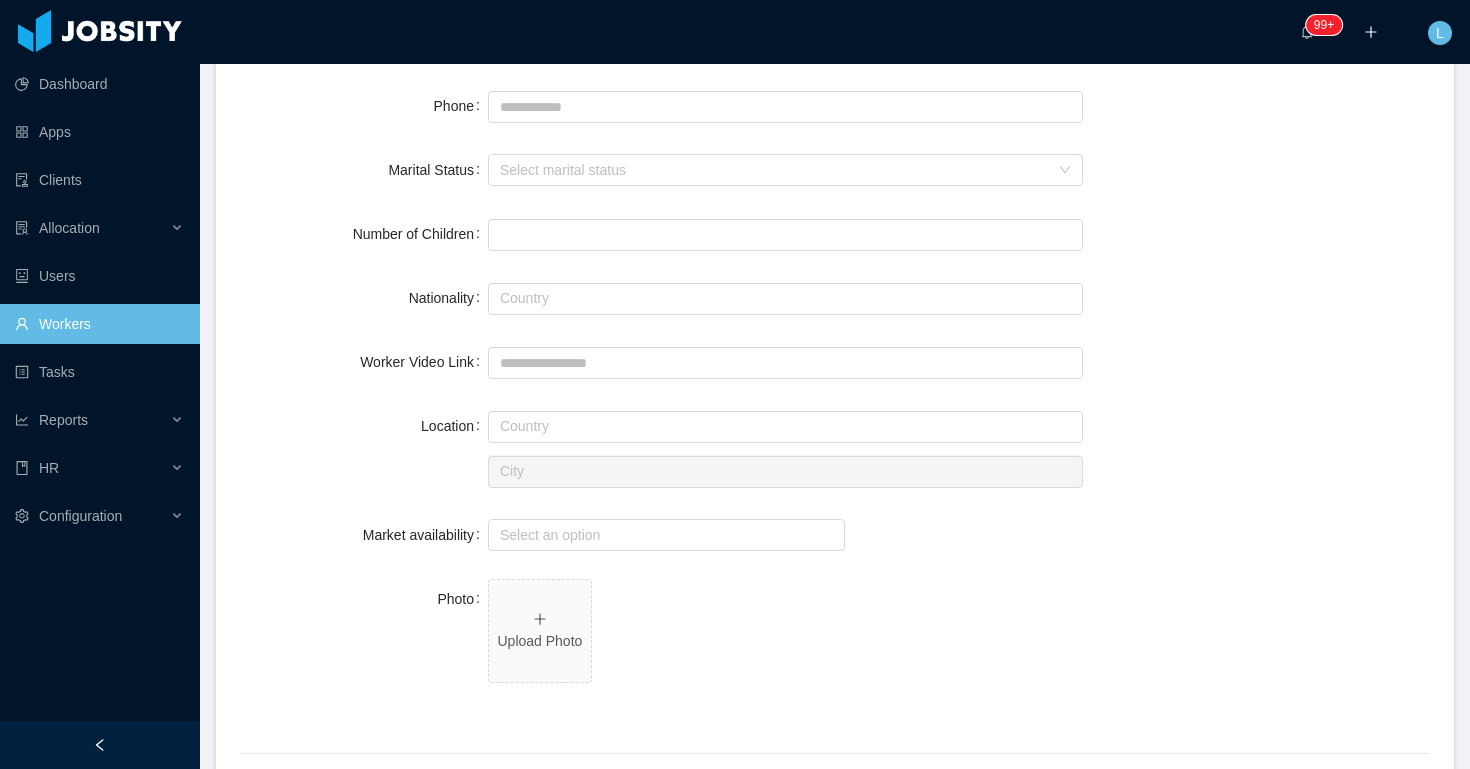 scroll, scrollTop: 632, scrollLeft: 0, axis: vertical 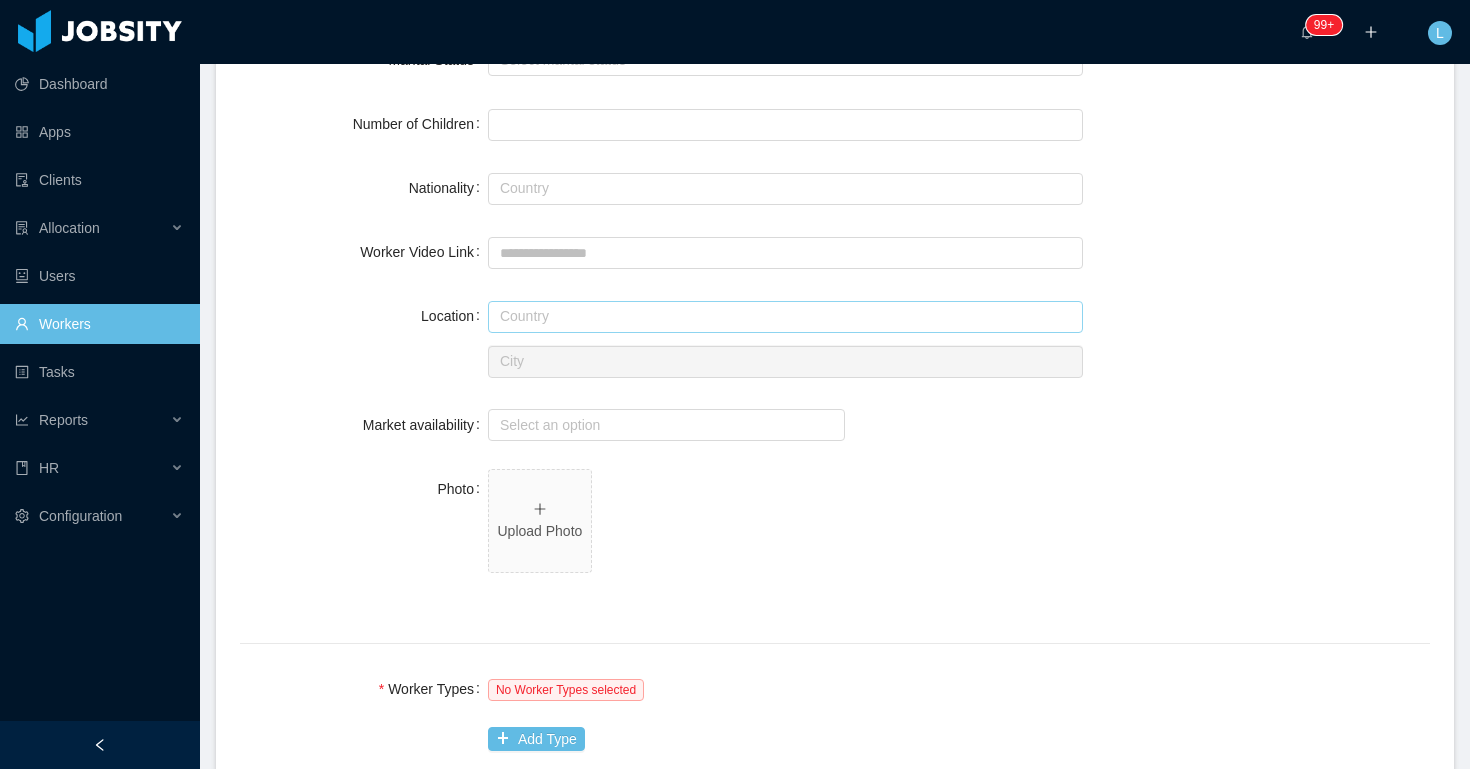 click at bounding box center [785, 317] 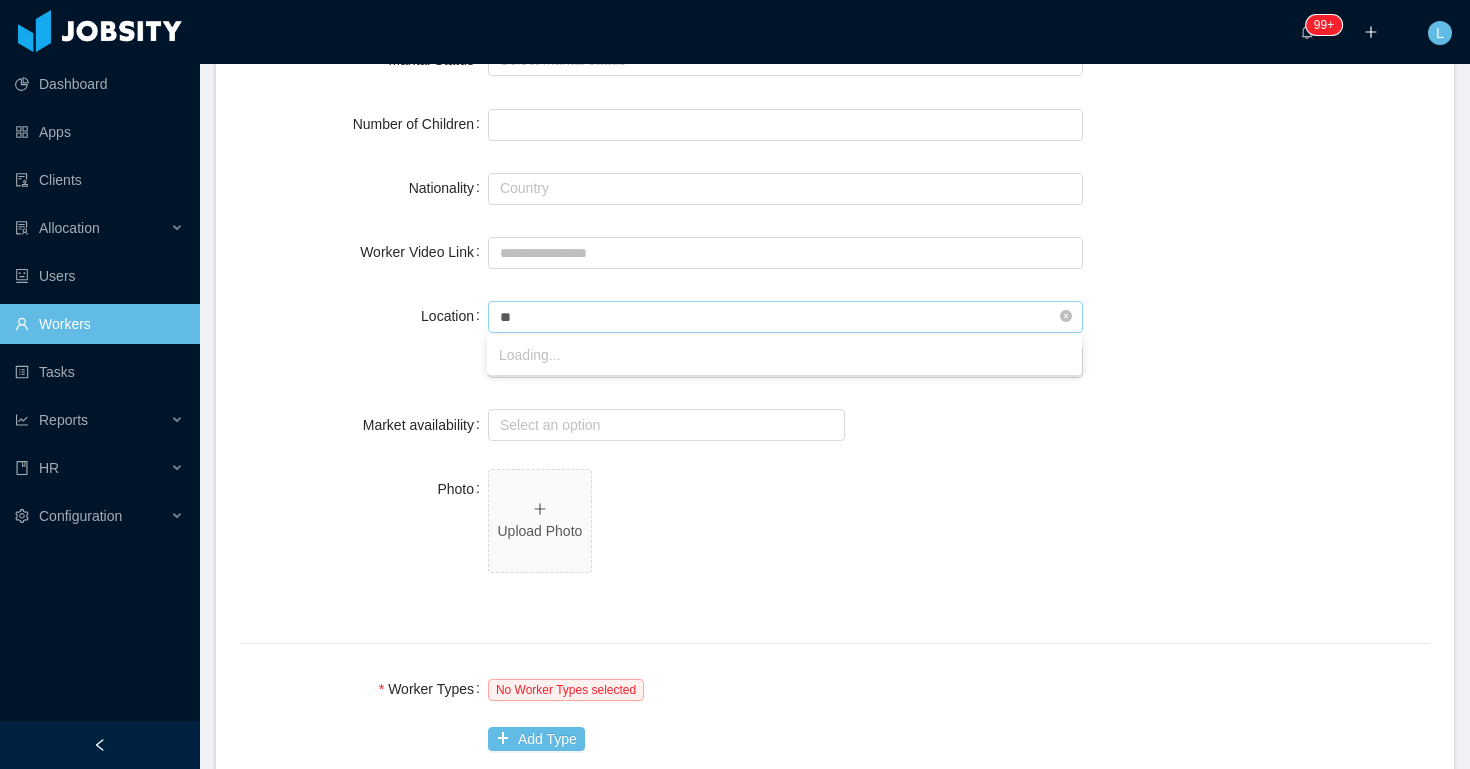 type on "*" 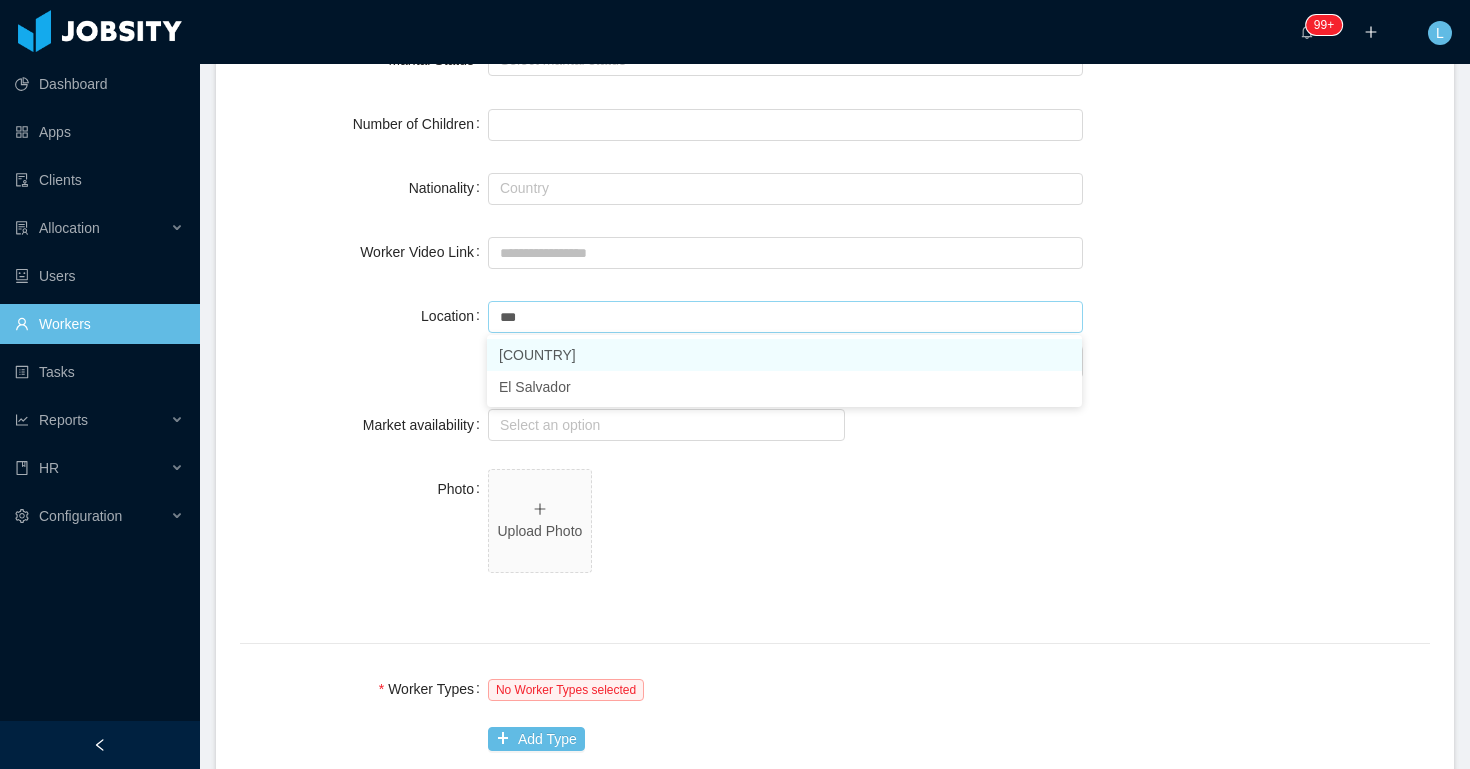 click on "[COUNTRY]" at bounding box center (784, 355) 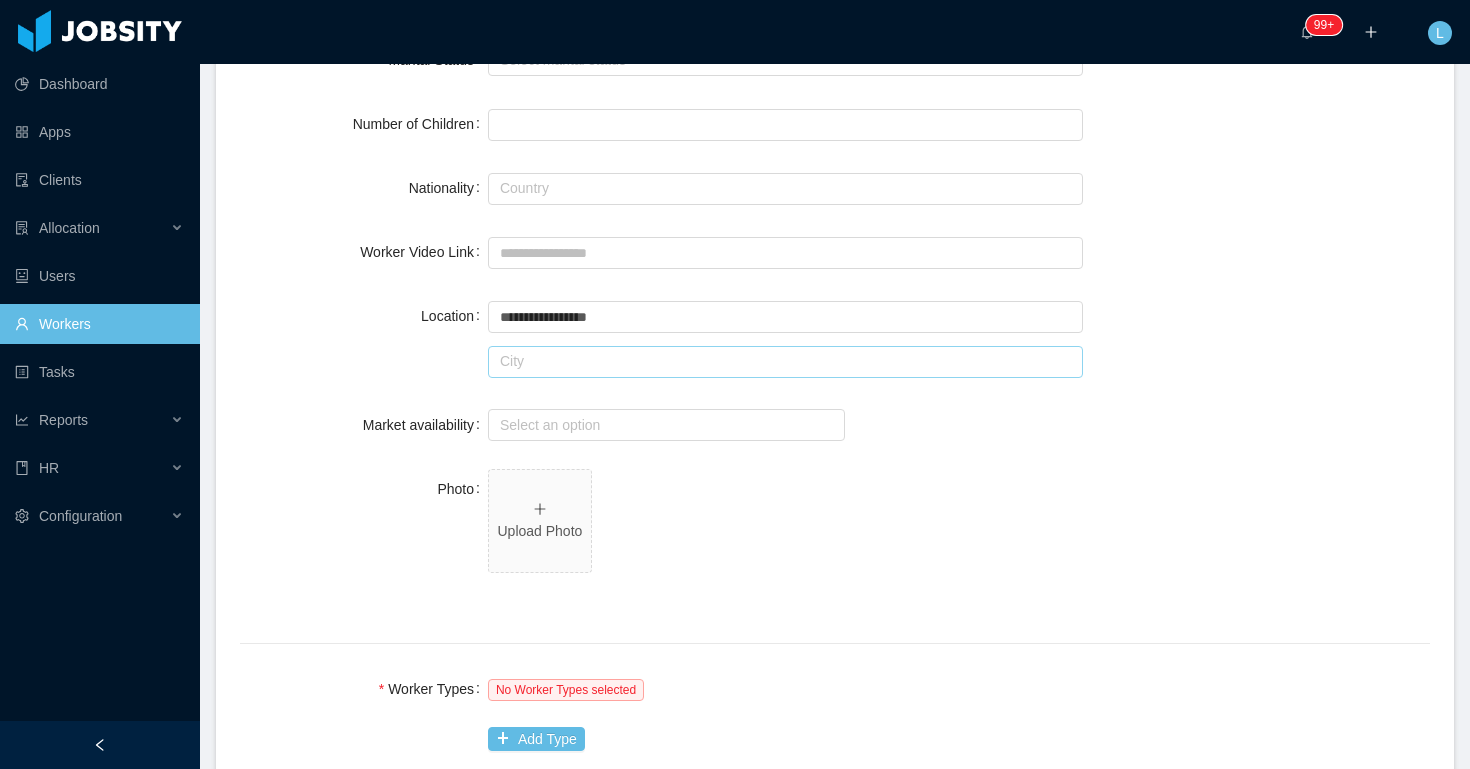 click at bounding box center [785, 362] 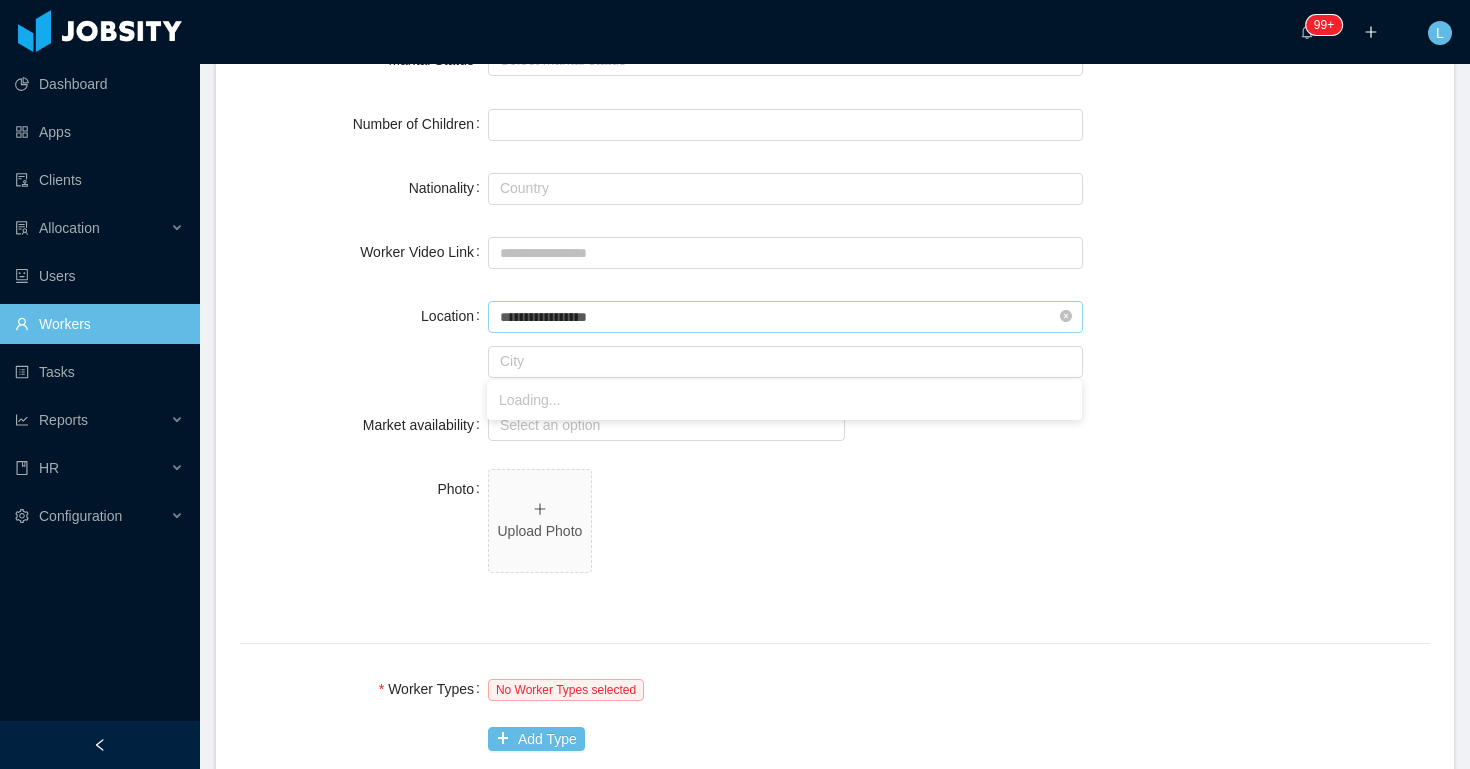 click on "**********" at bounding box center [785, 317] 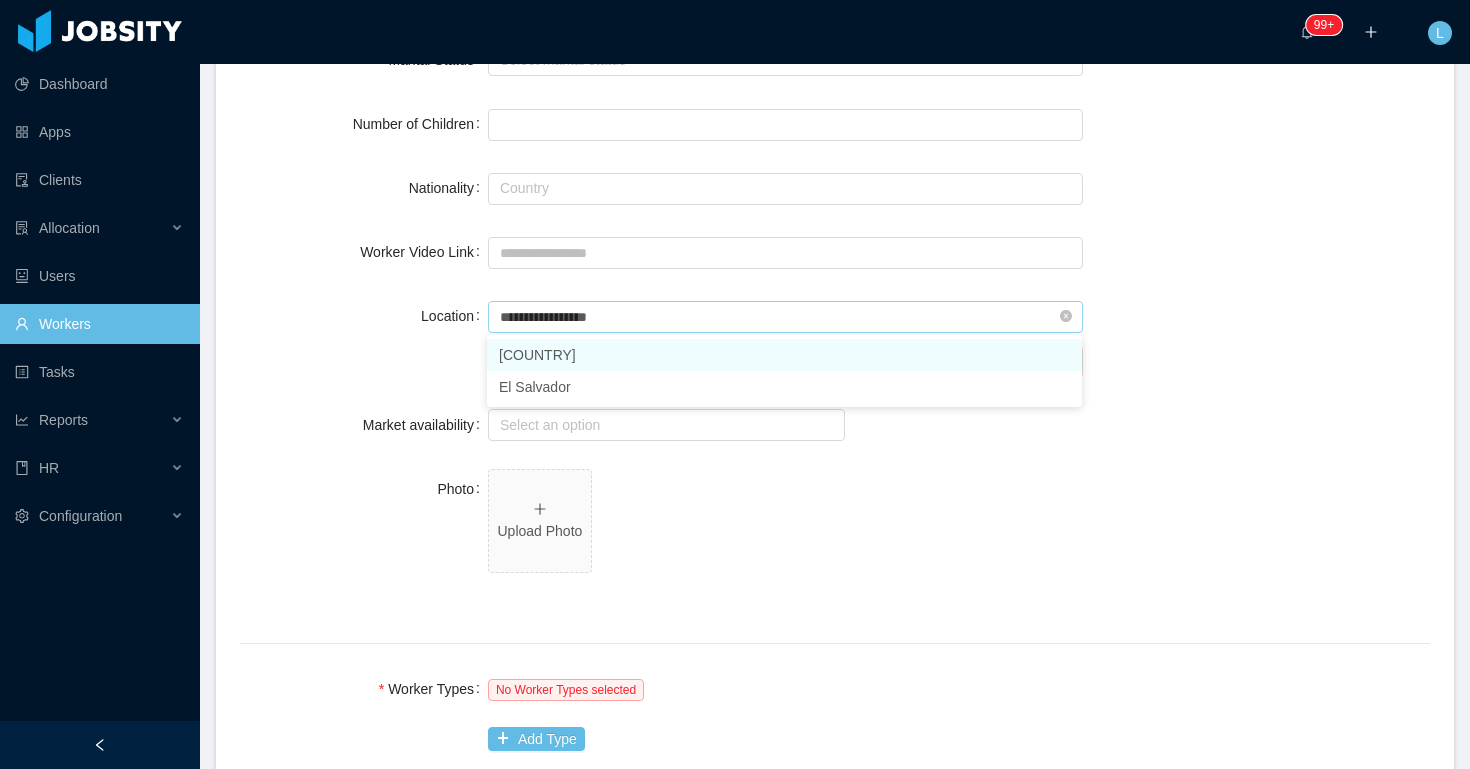 click on "**********" at bounding box center [785, 317] 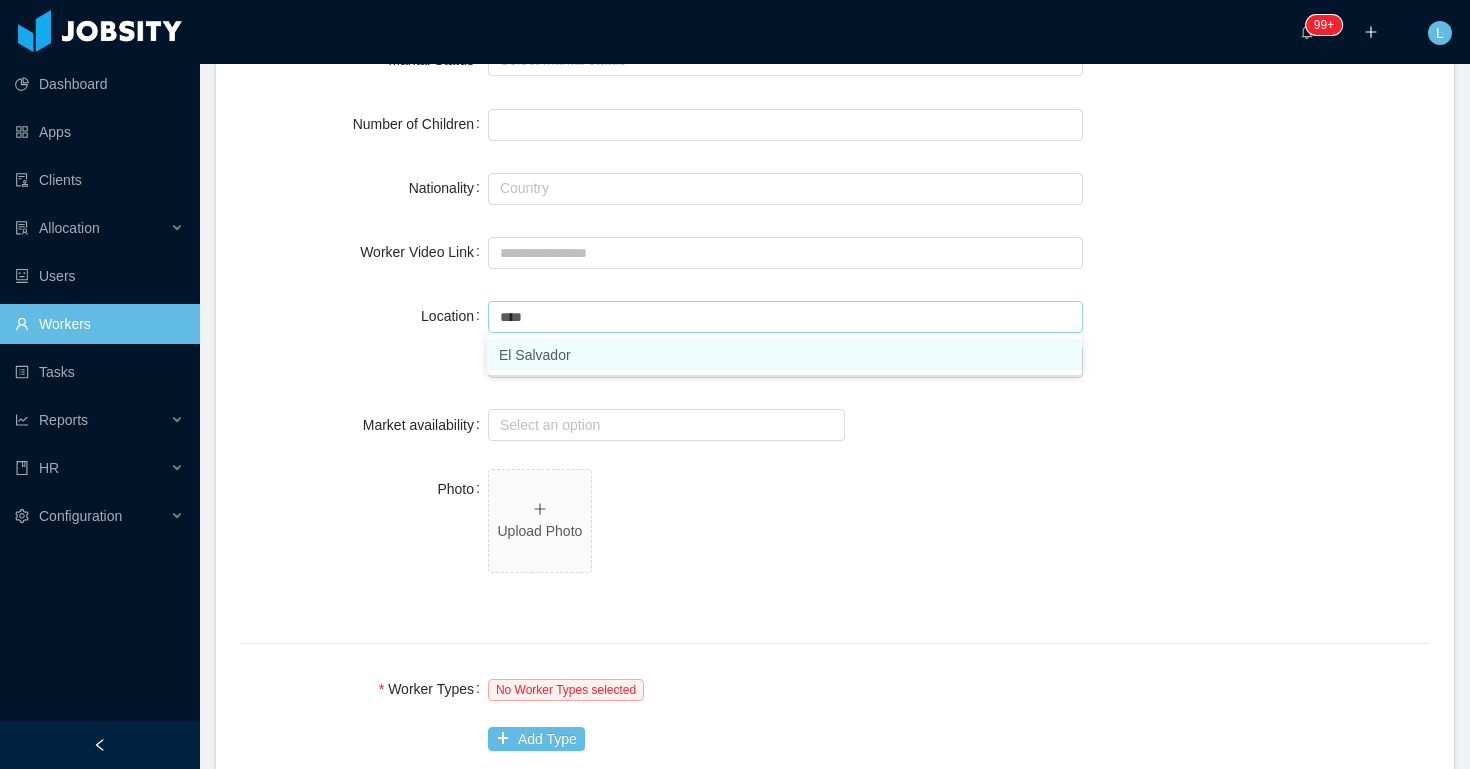 click on "El Salvador" at bounding box center [784, 355] 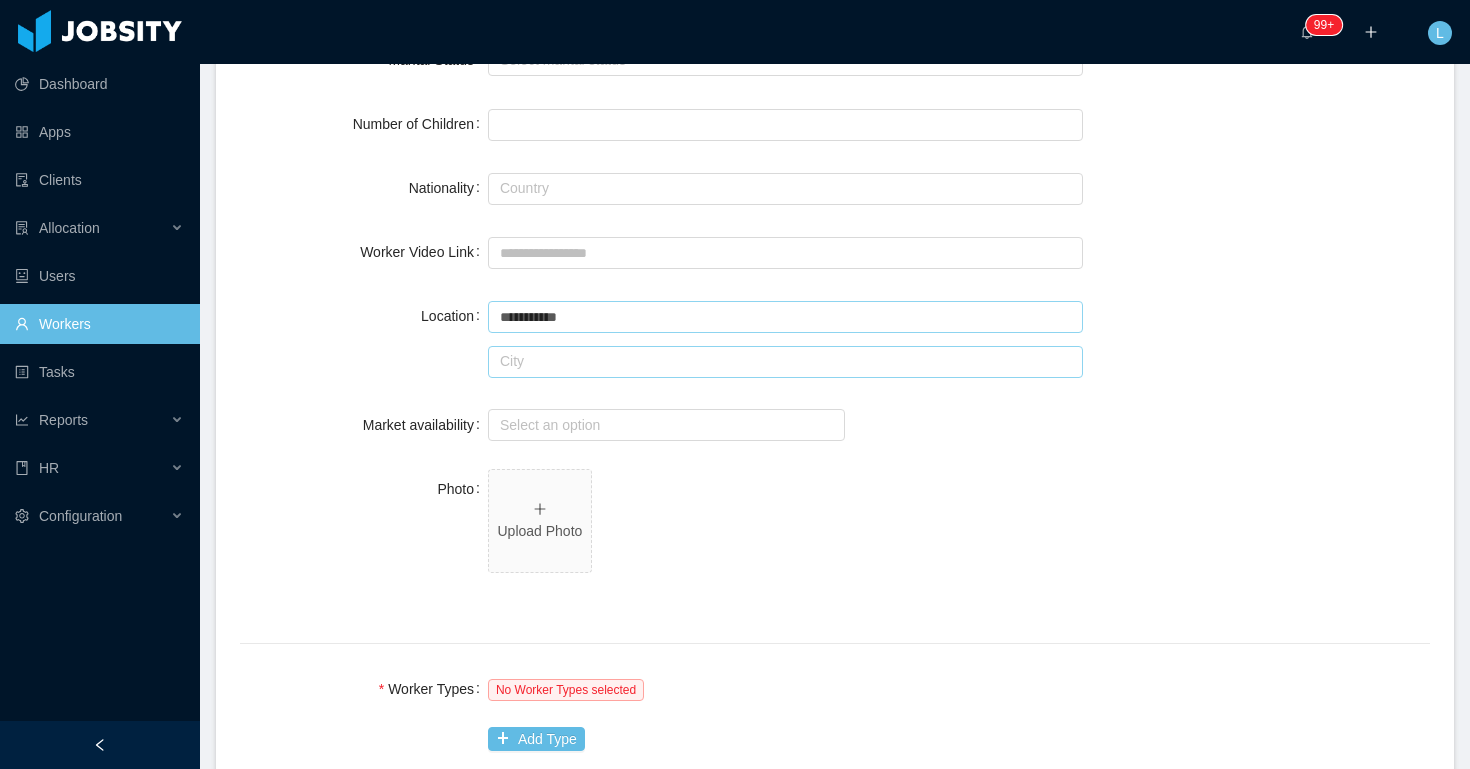 type on "**********" 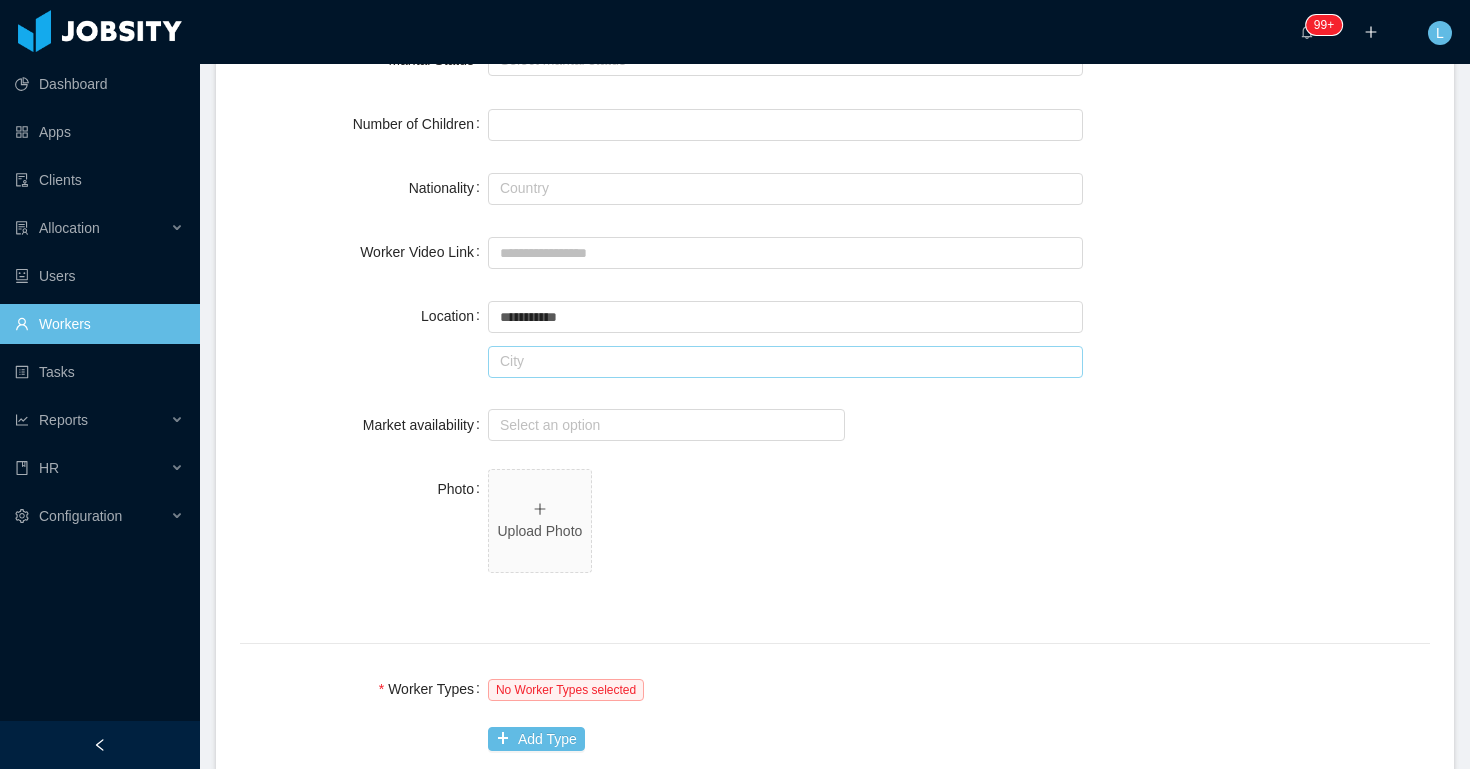 click at bounding box center [785, 362] 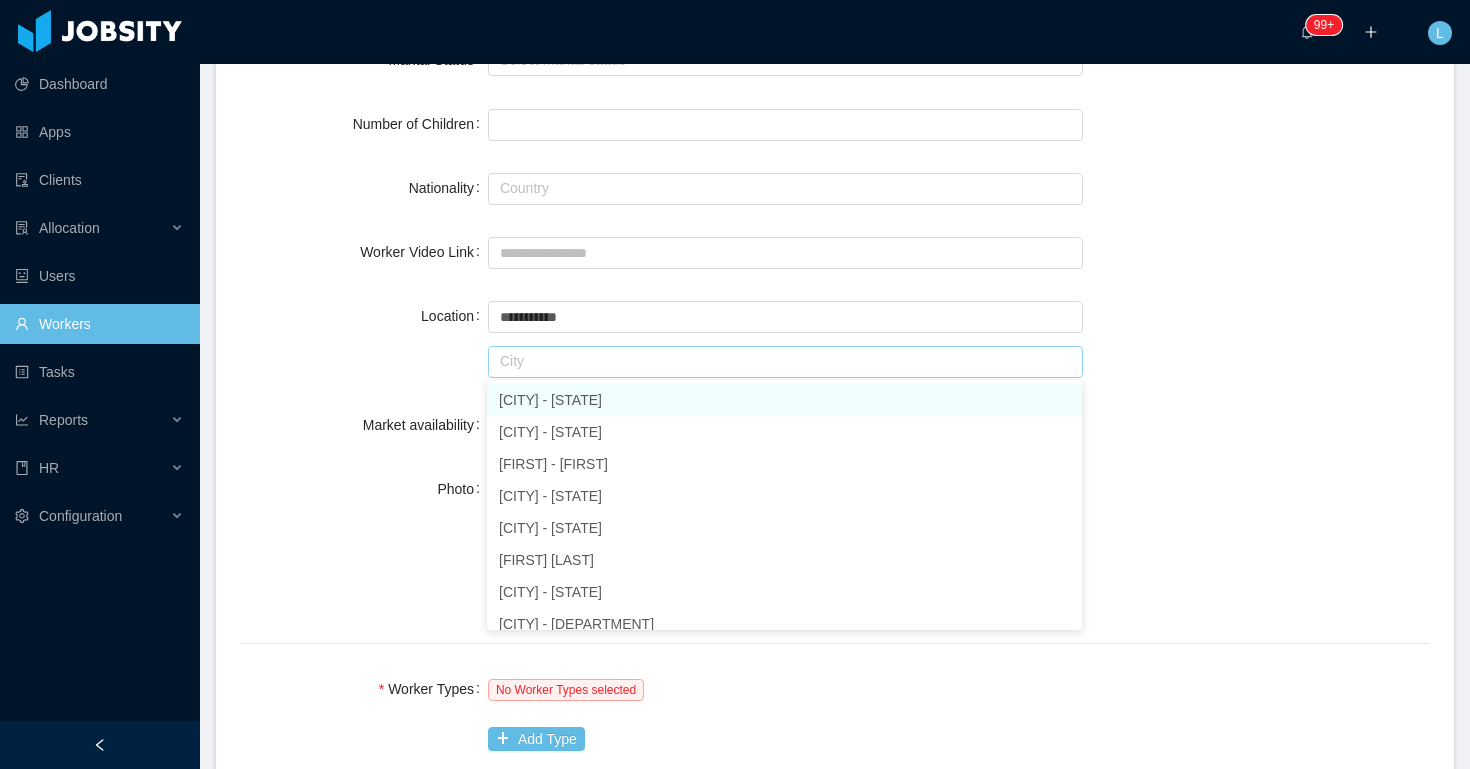 click on "[CITY] - [STATE]" at bounding box center (784, 400) 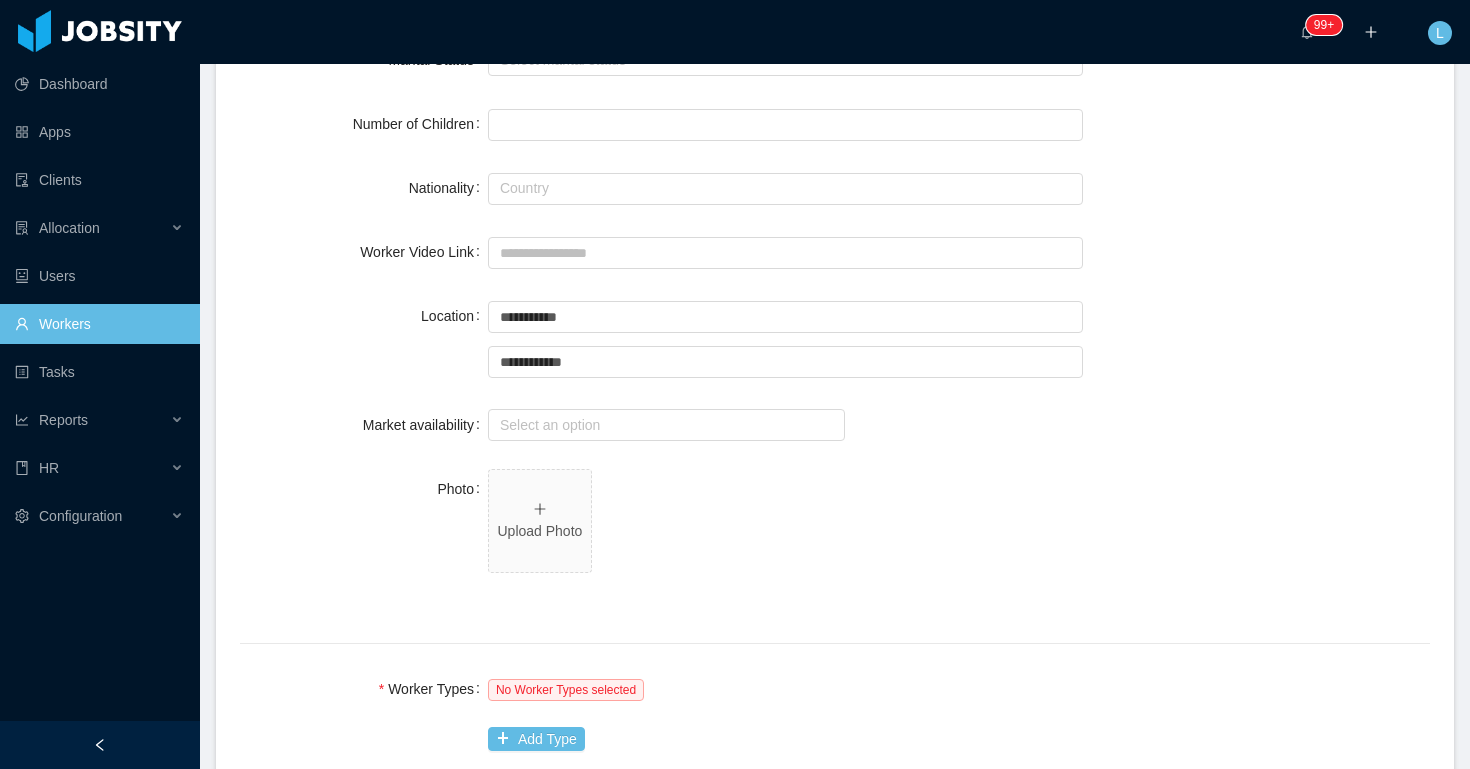click on "**********" at bounding box center [835, 338] 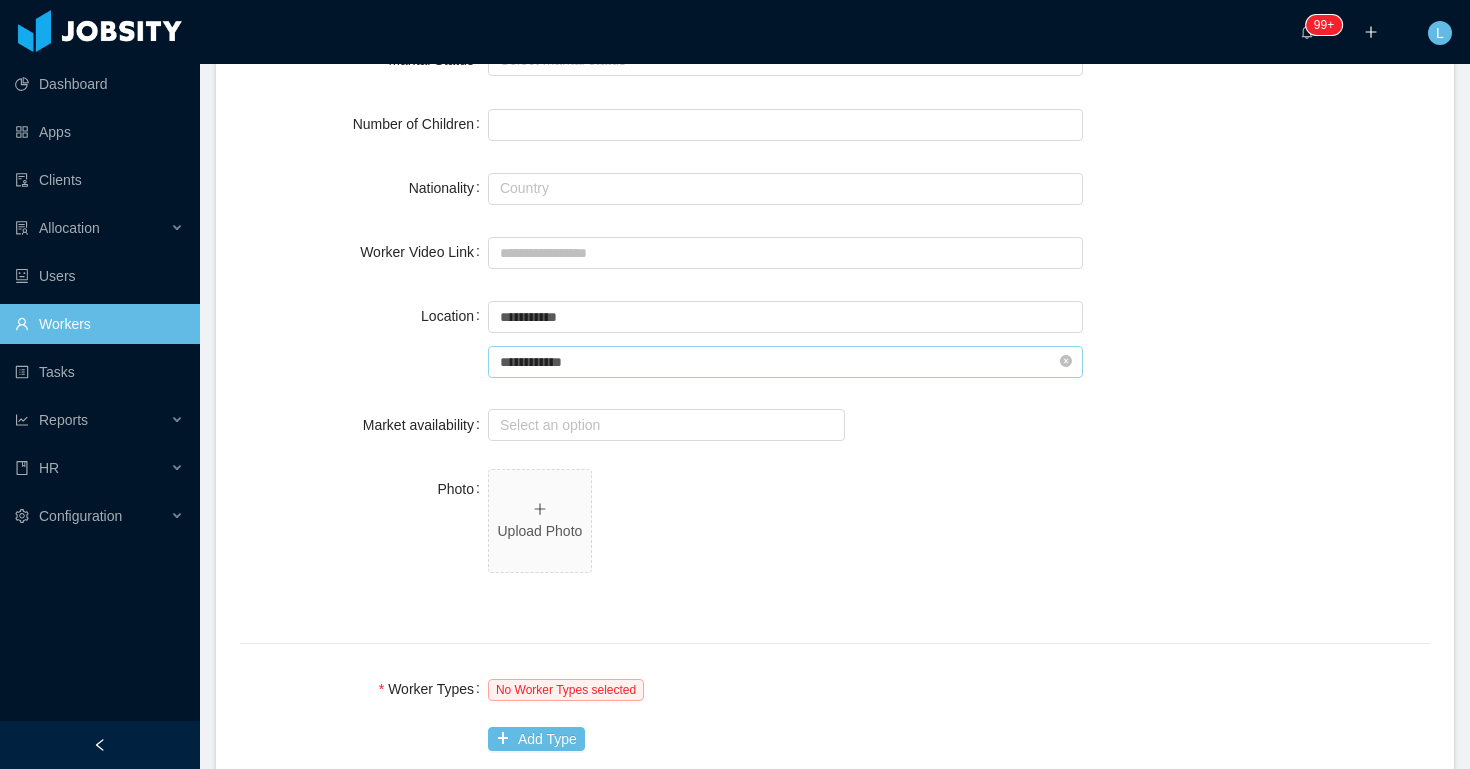 click on "**********" at bounding box center [785, 362] 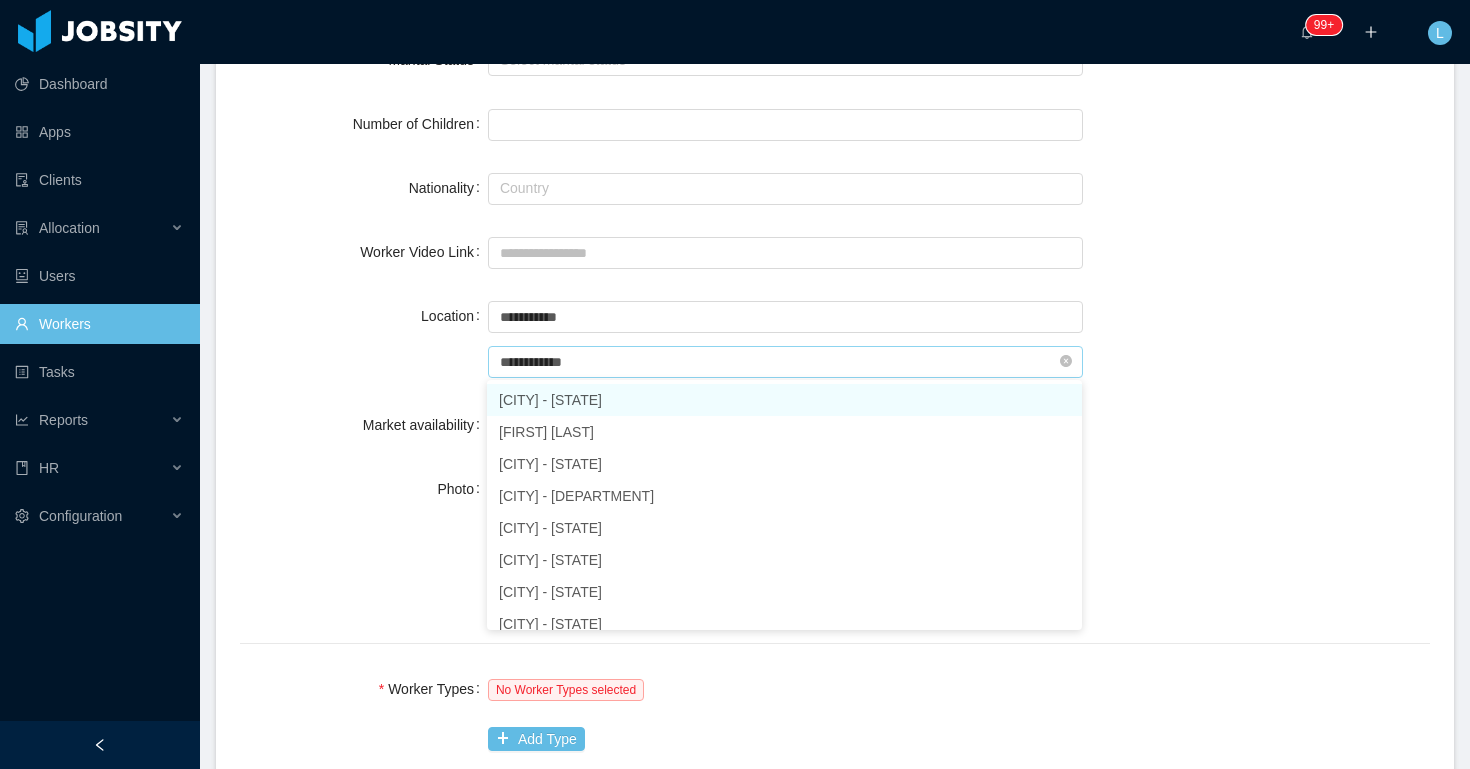 click on "**********" at bounding box center [785, 362] 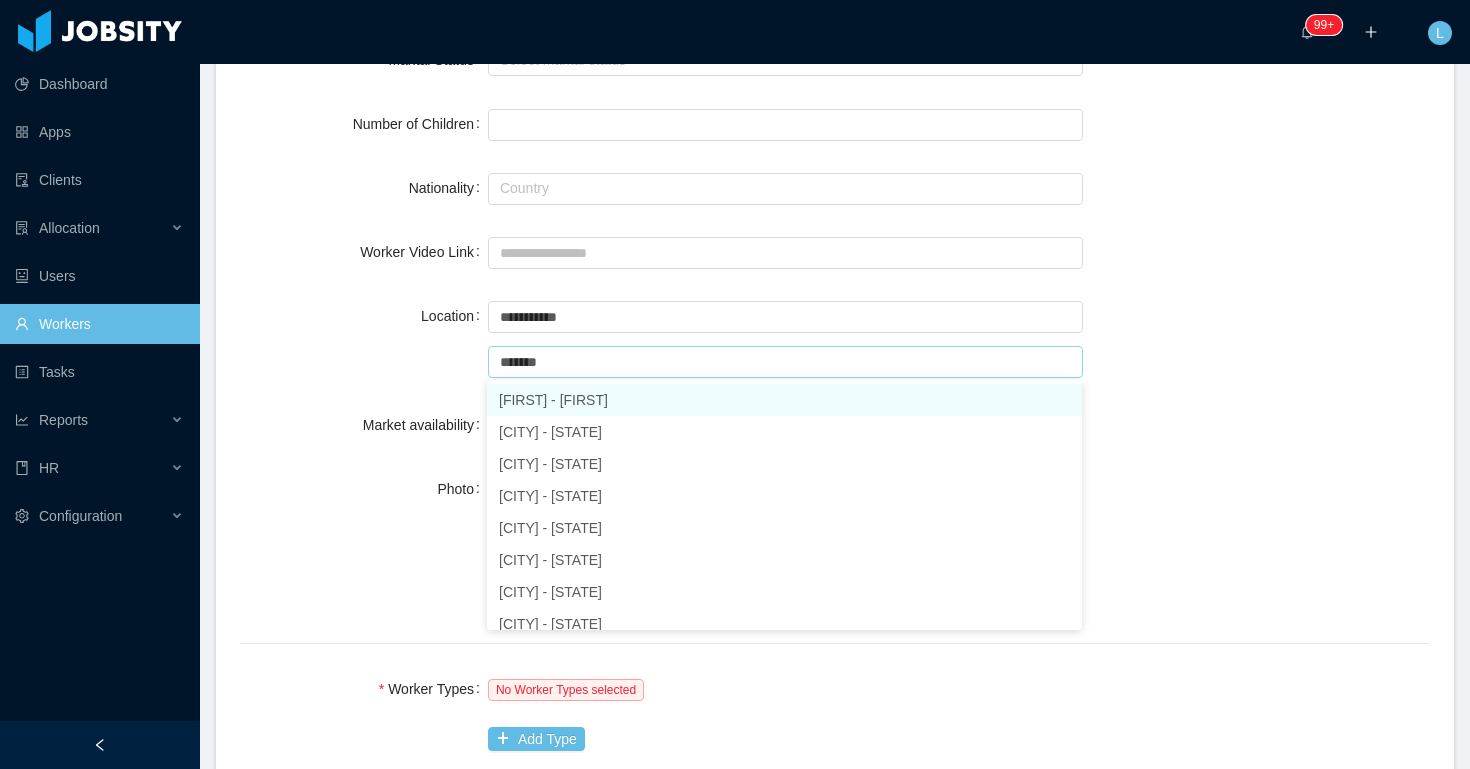 click on "[FIRST] - [FIRST]" at bounding box center [784, 400] 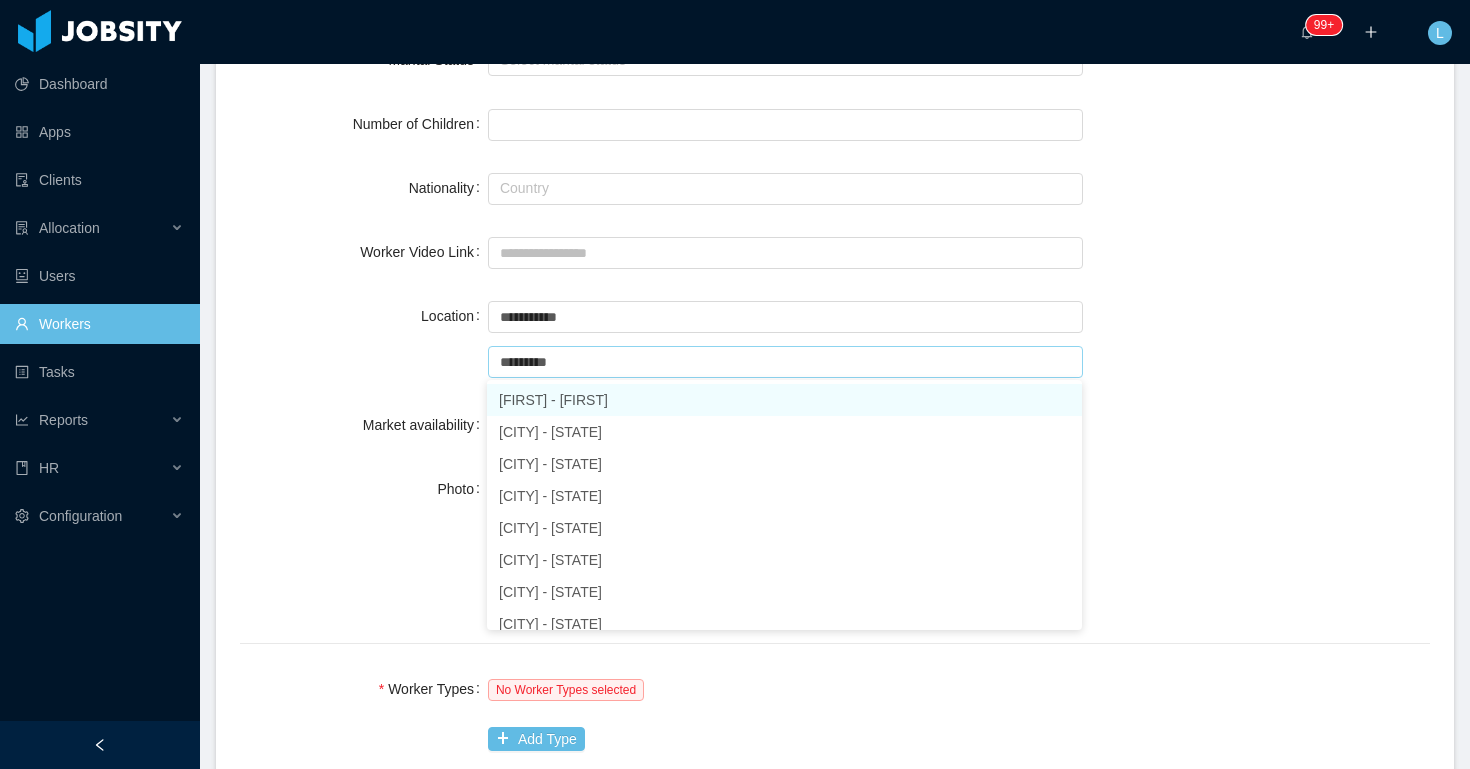 type on "*********" 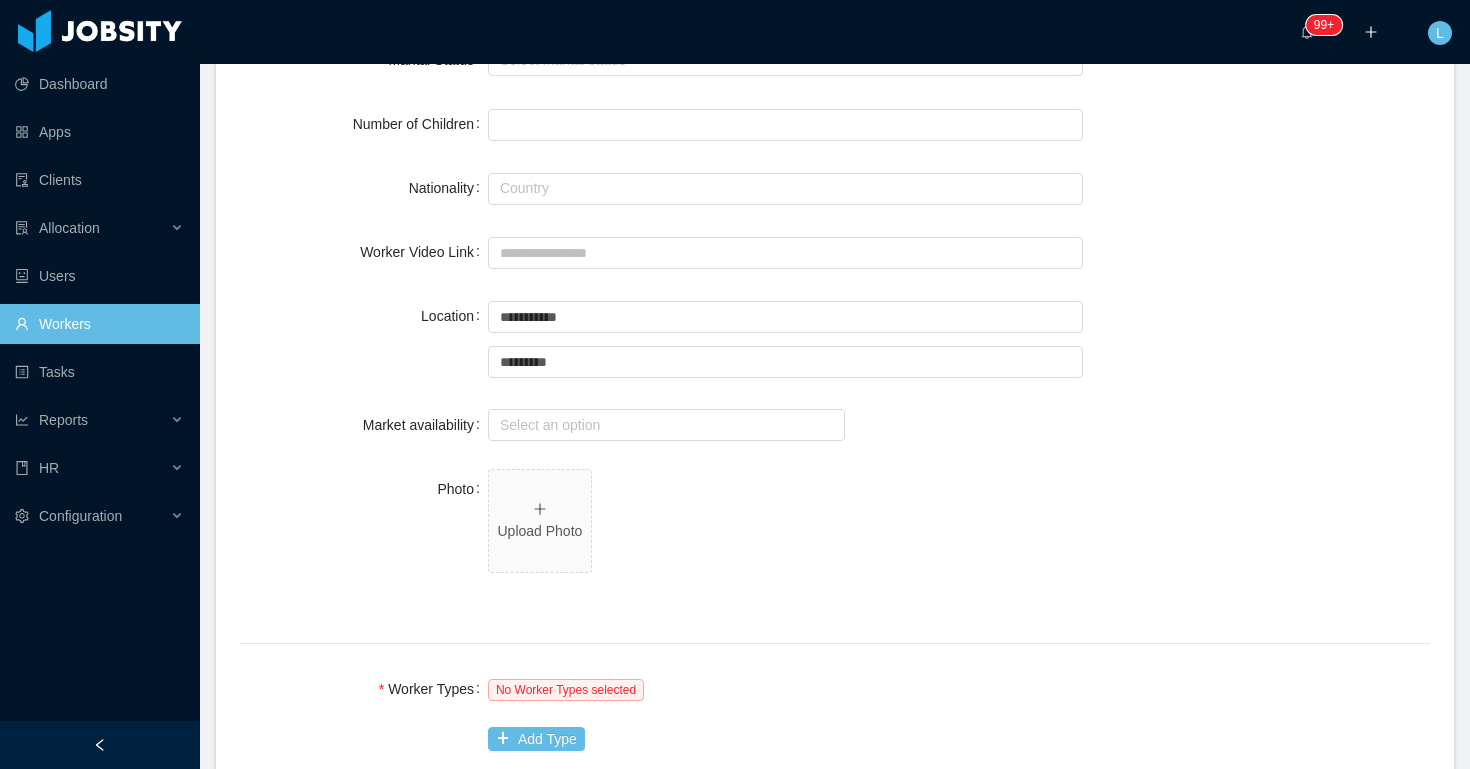 click on "Location" at bounding box center (364, 316) 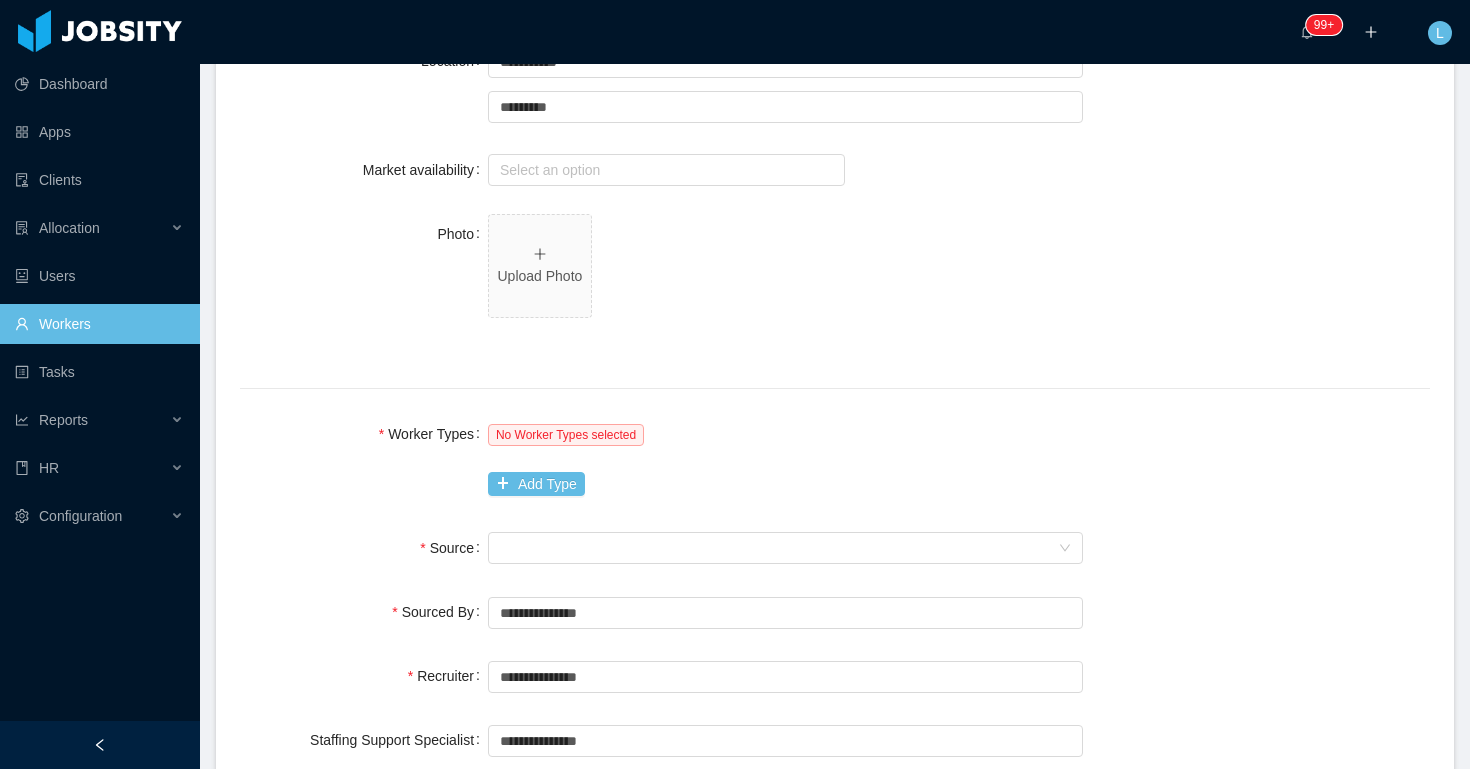 scroll, scrollTop: 914, scrollLeft: 0, axis: vertical 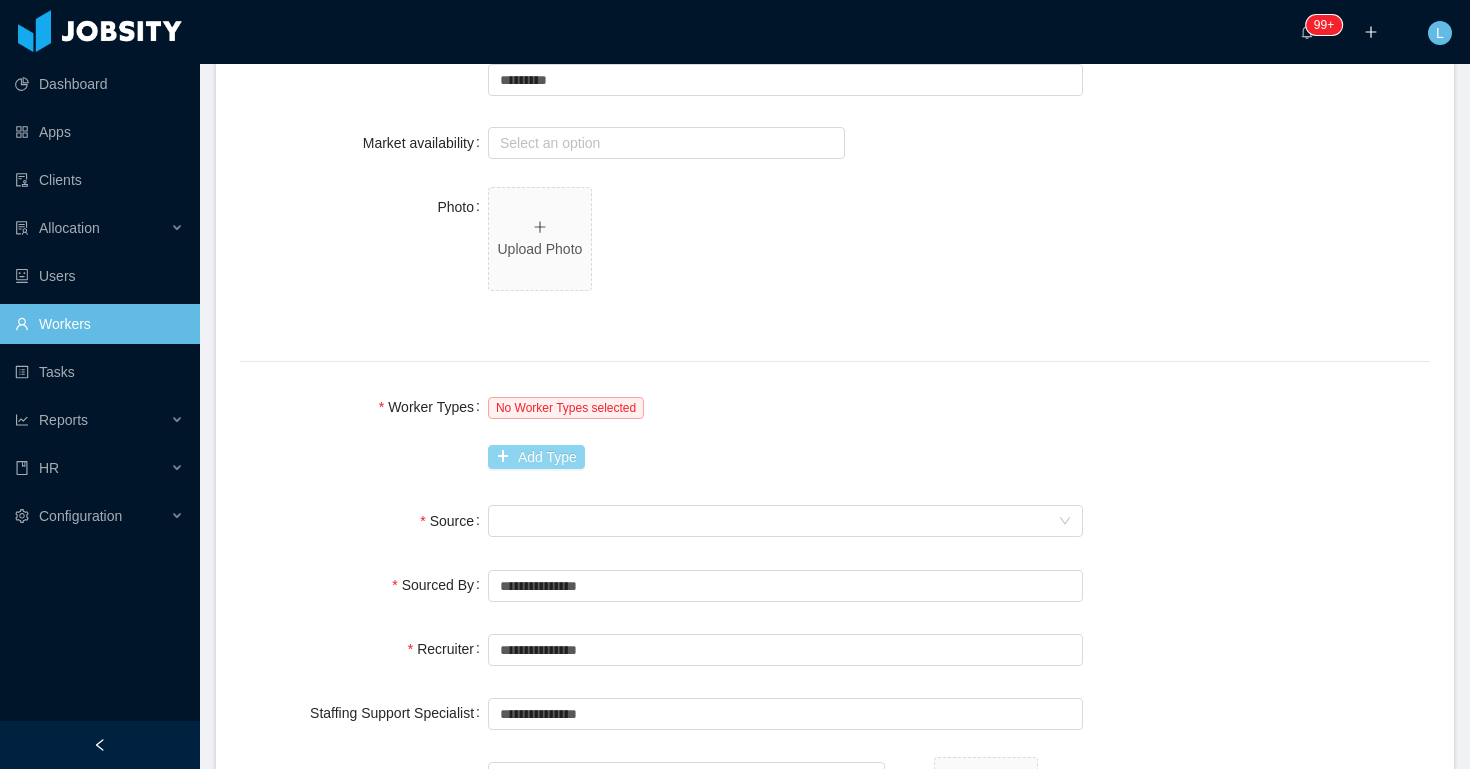 click on "Add Type" at bounding box center (536, 457) 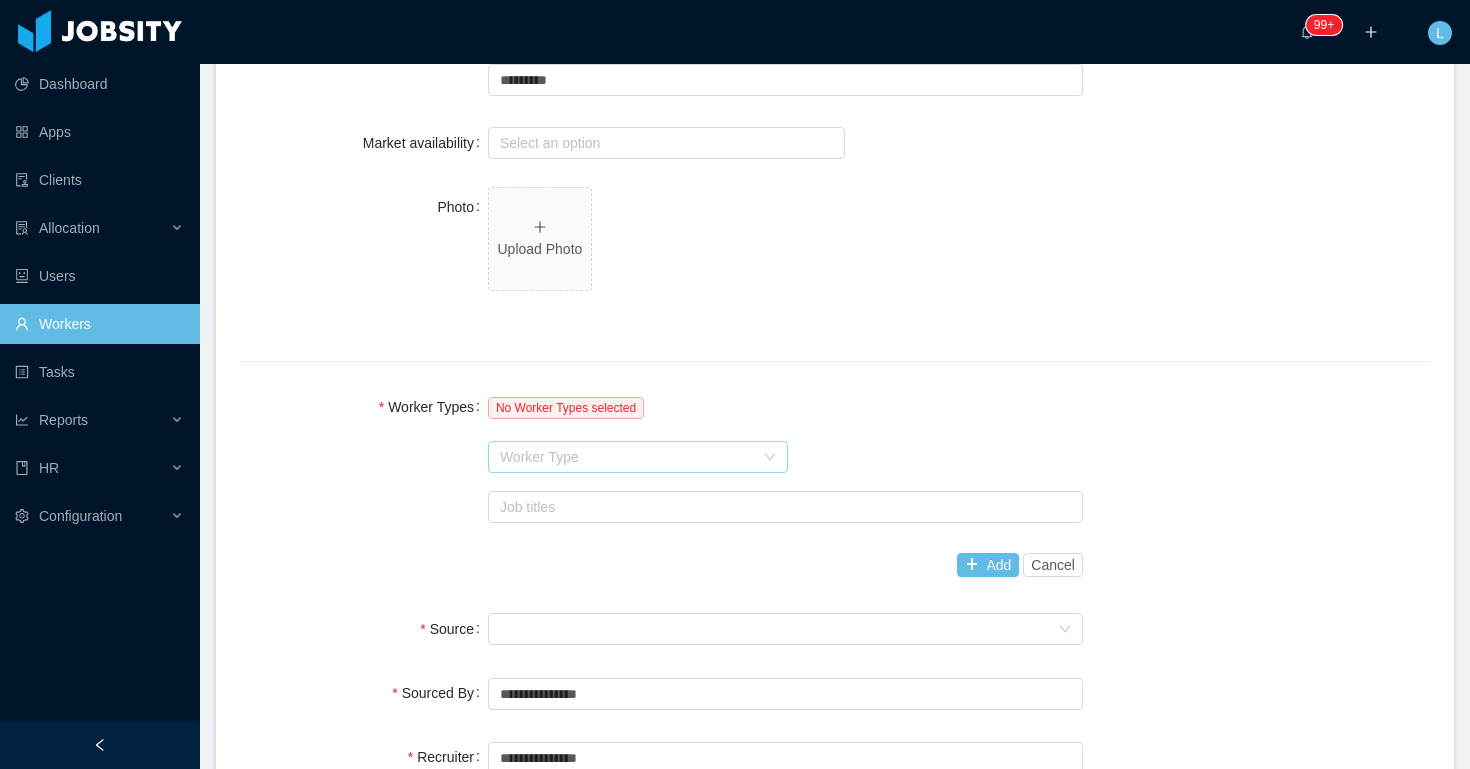 click on "Worker Type" at bounding box center (627, 457) 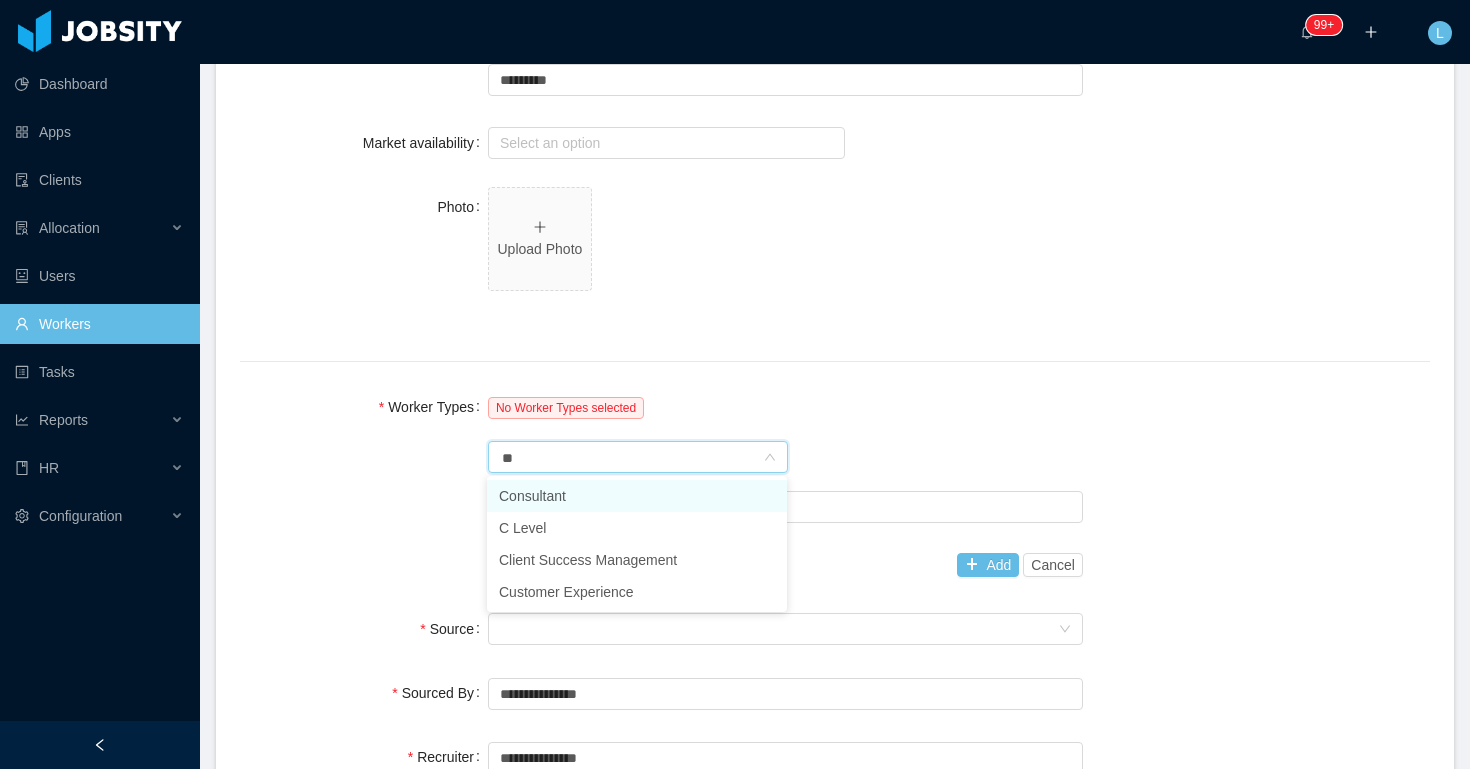 type on "***" 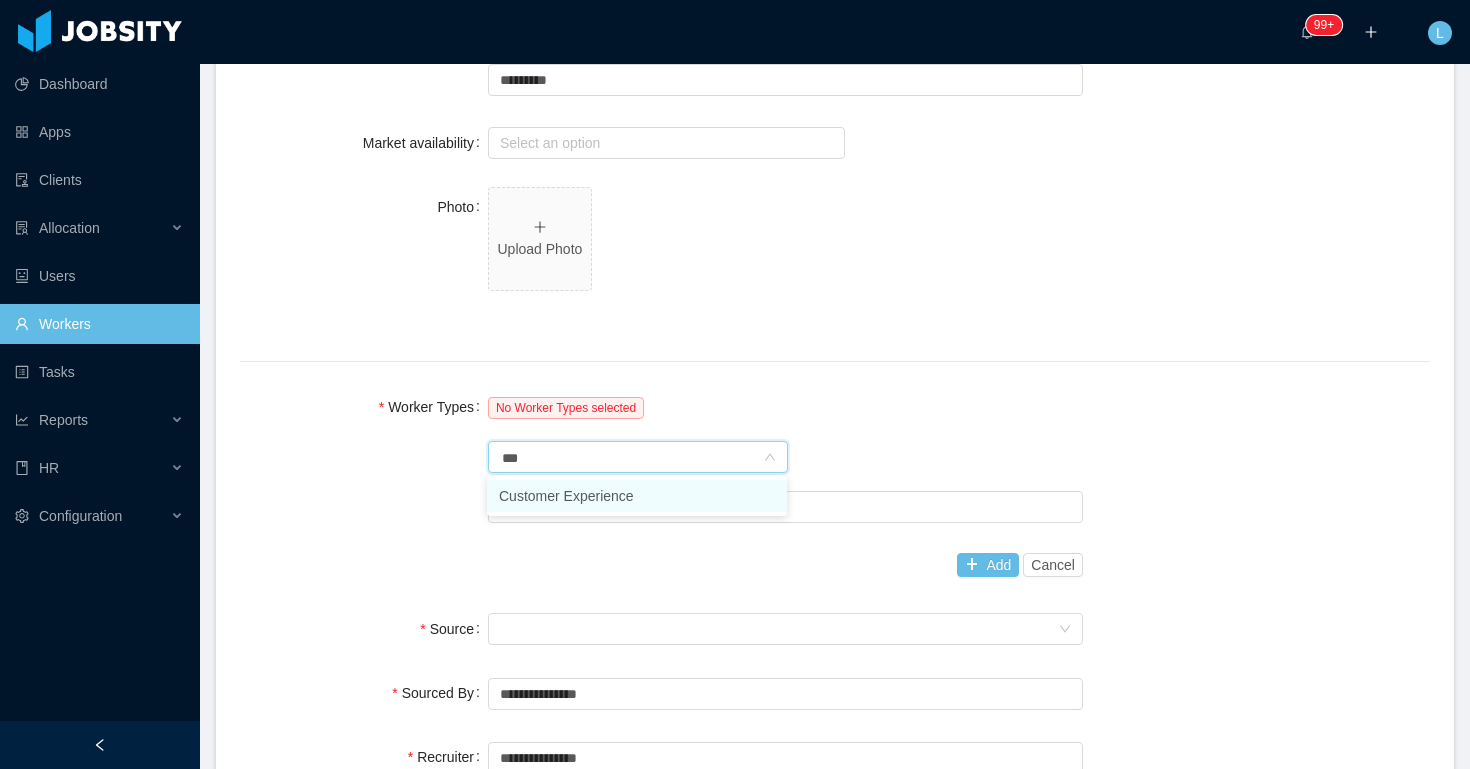 click on "Customer Experience" at bounding box center (637, 496) 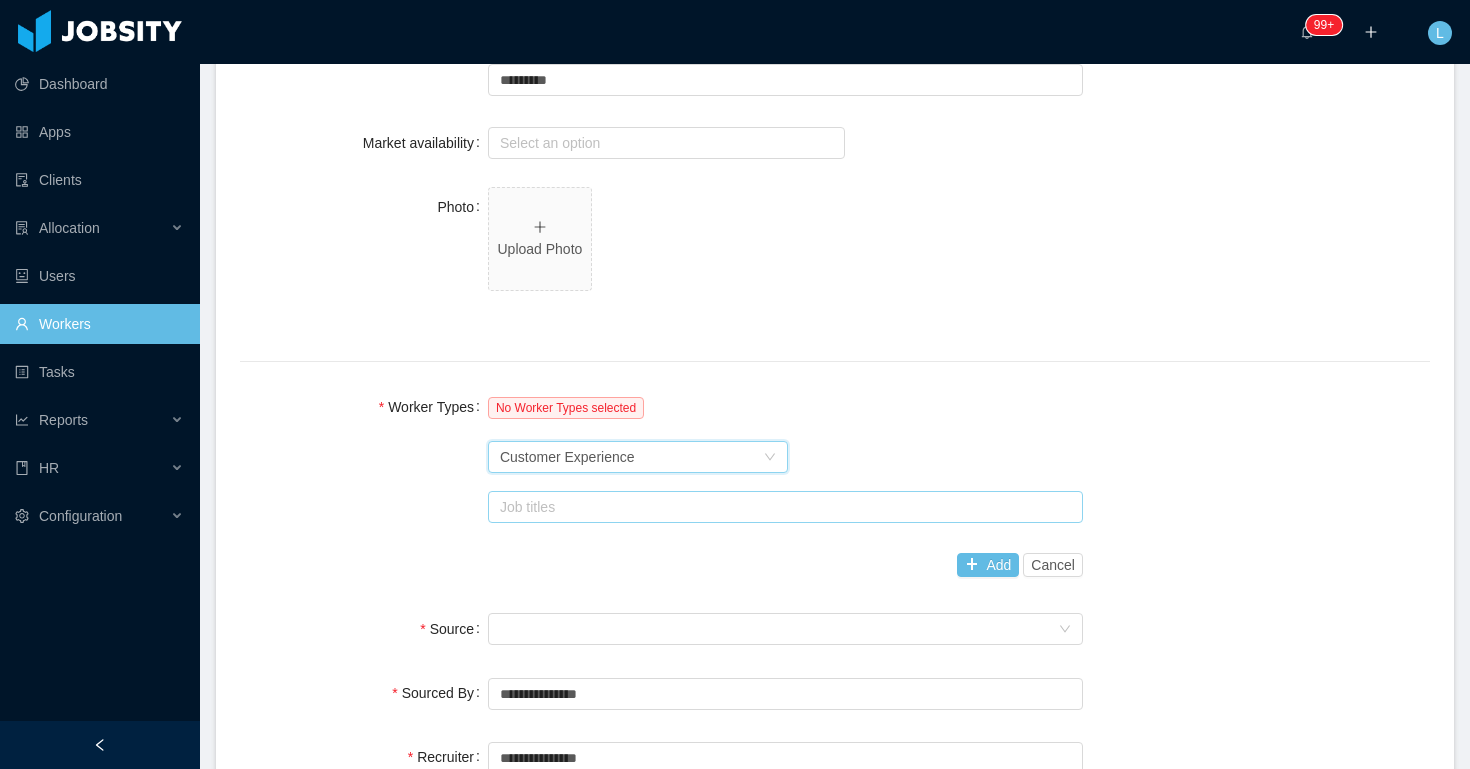 click on "Job titles" at bounding box center [781, 507] 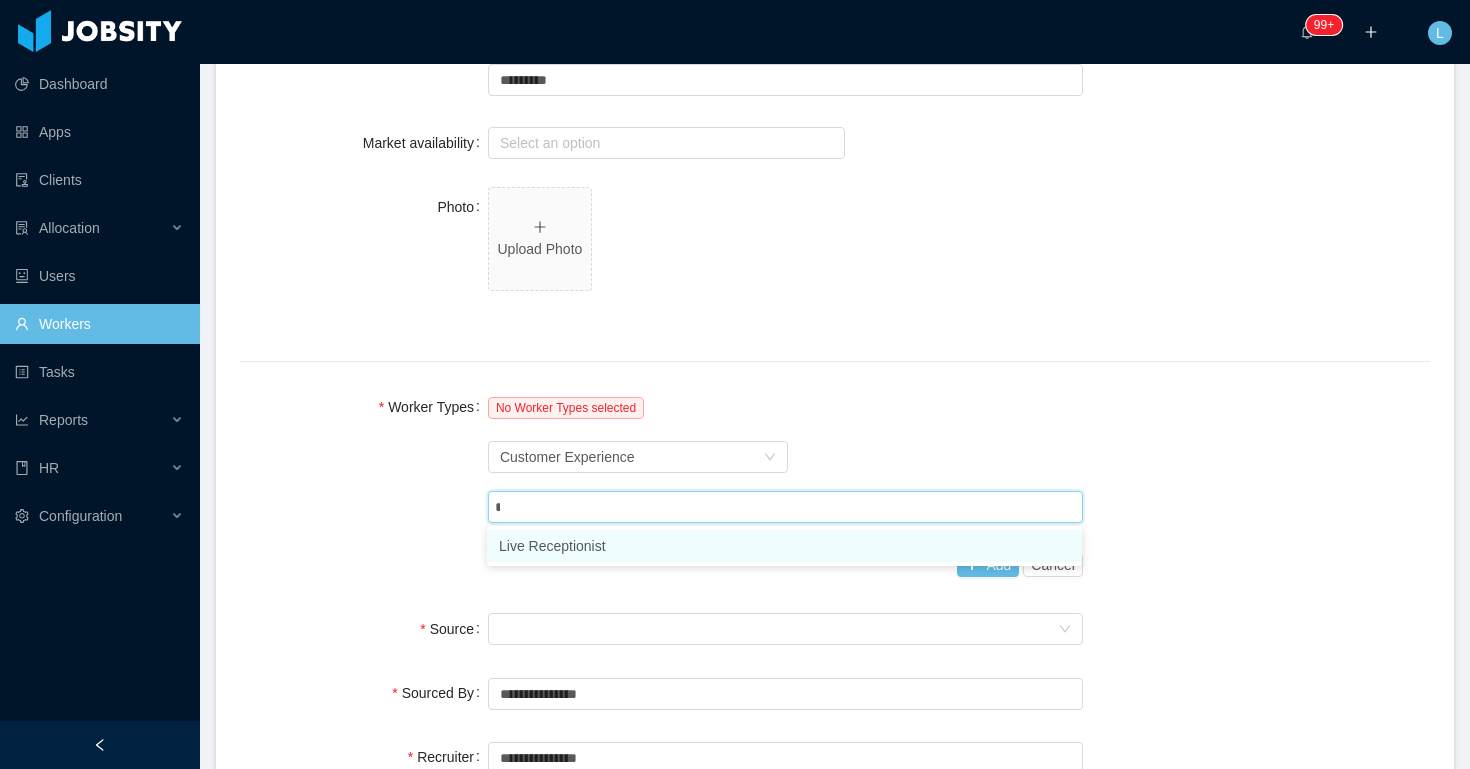 type on "**" 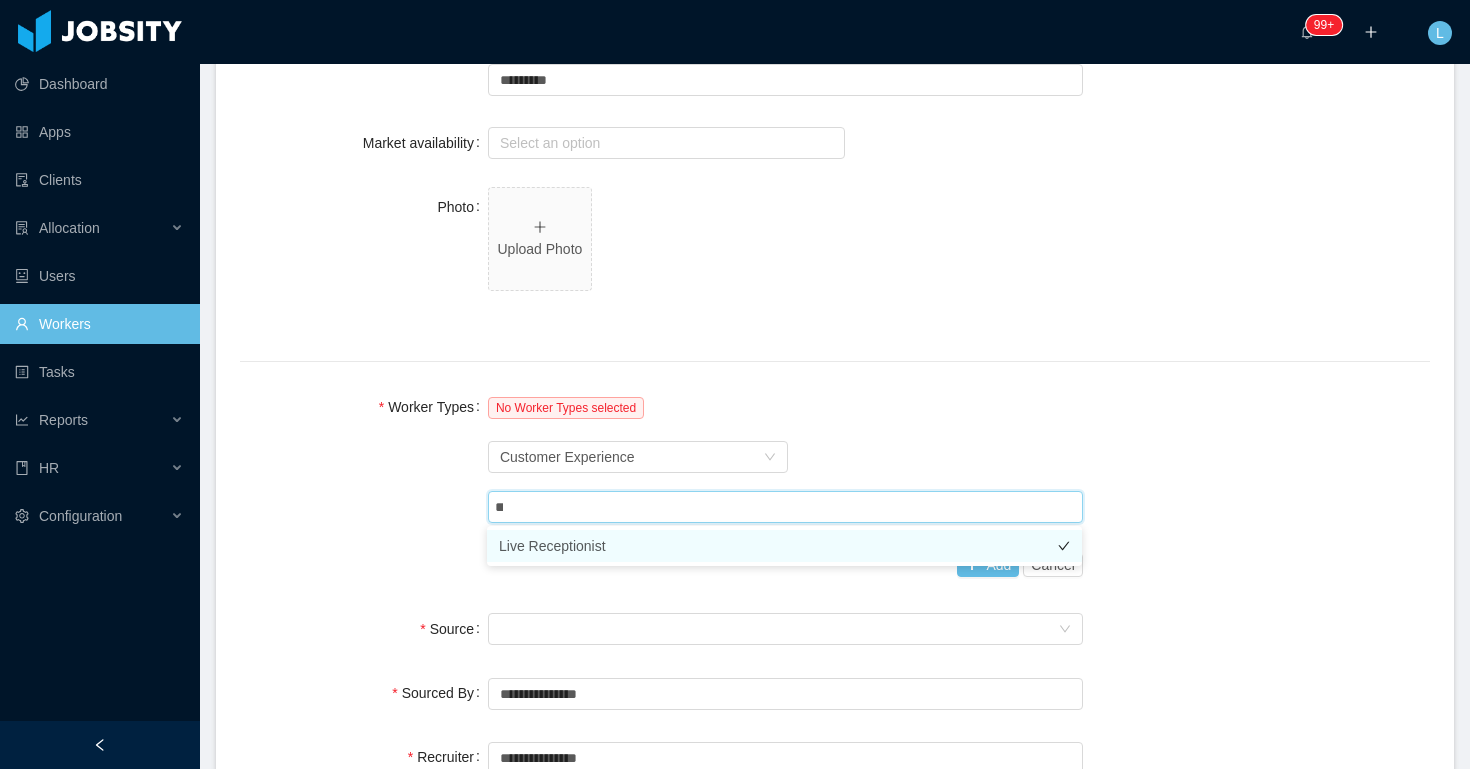 click on "Live Receptionist" at bounding box center [784, 546] 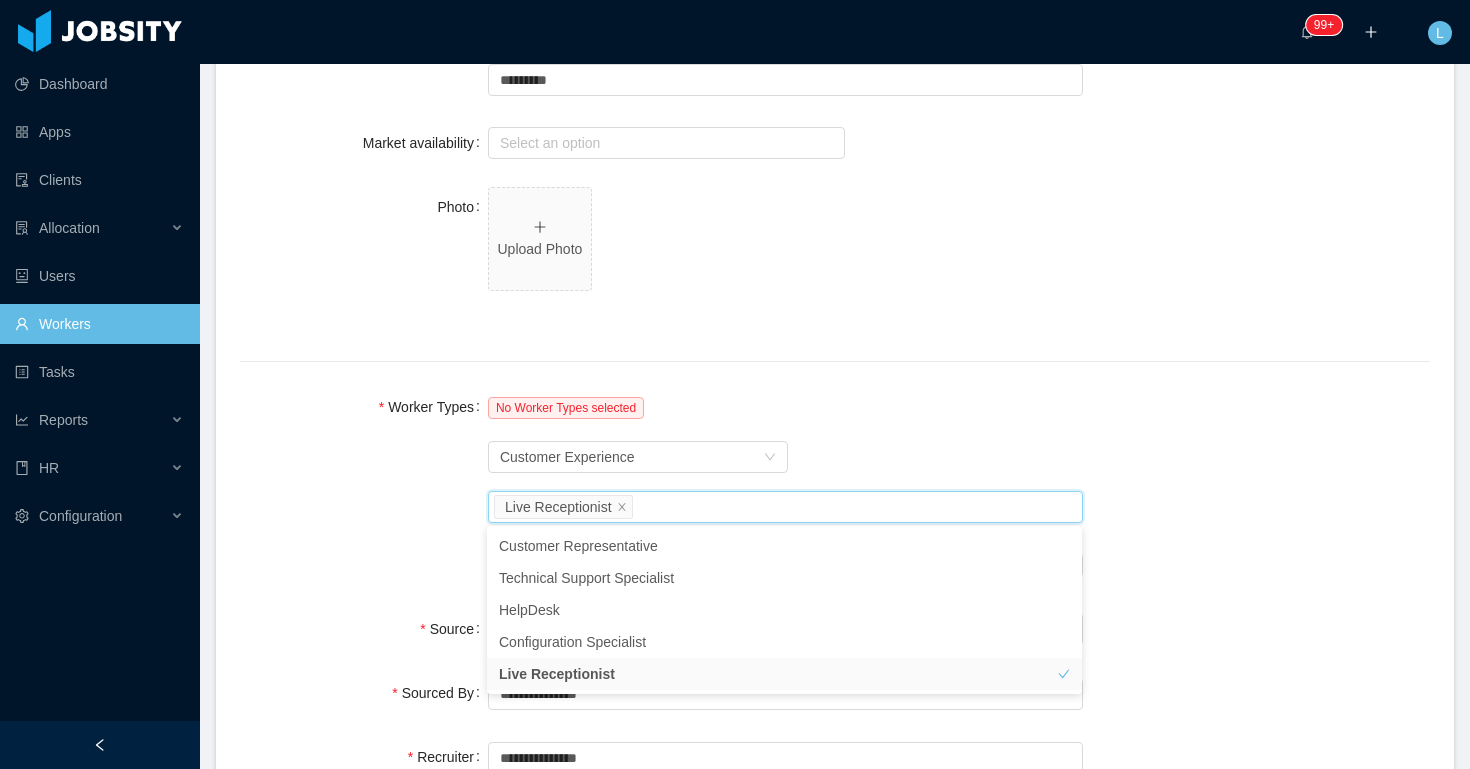click on "Worker Types No Worker Types selected Worker Type Customer Experience   Job titles Live Receptionist   Add   Cancel" at bounding box center (835, 486) 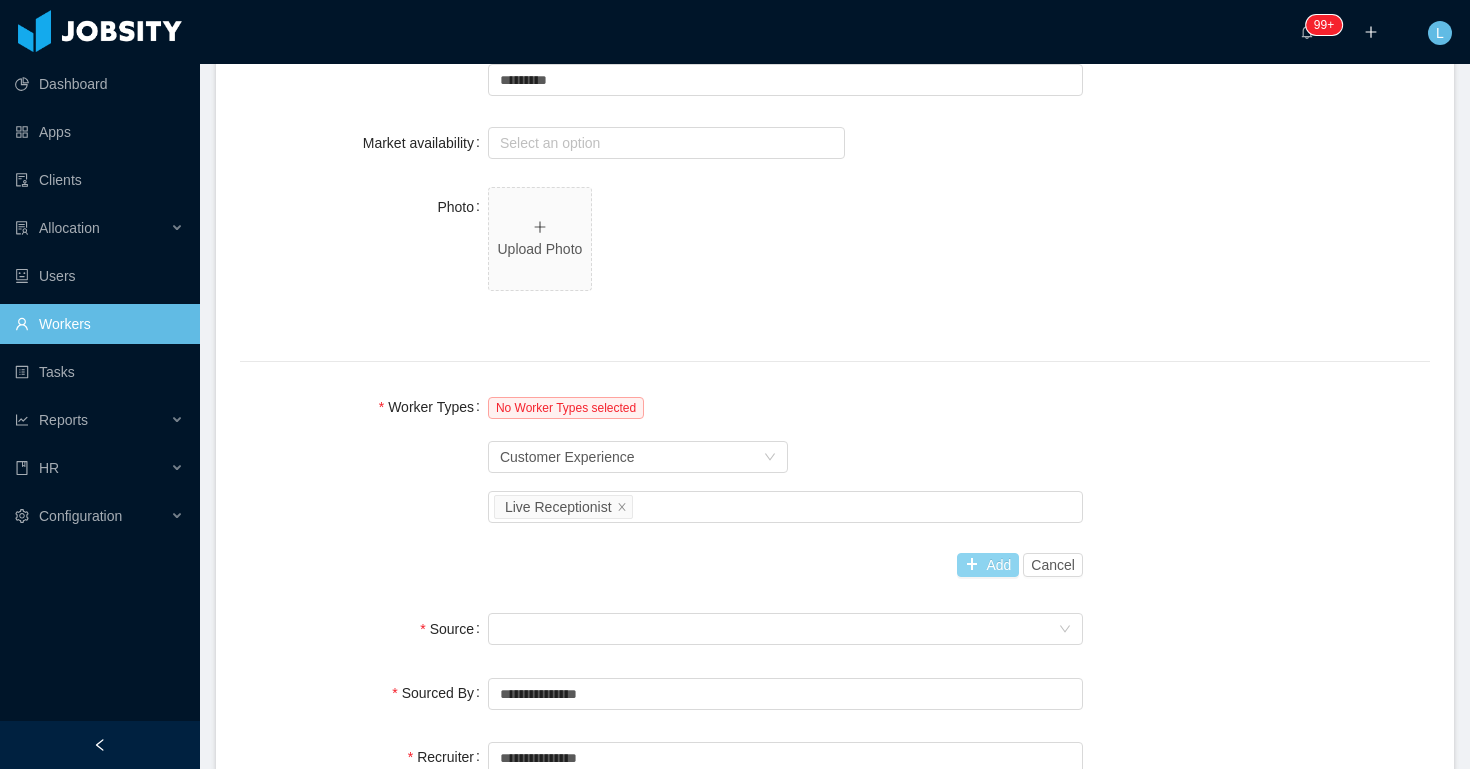 click on "Add" at bounding box center (988, 565) 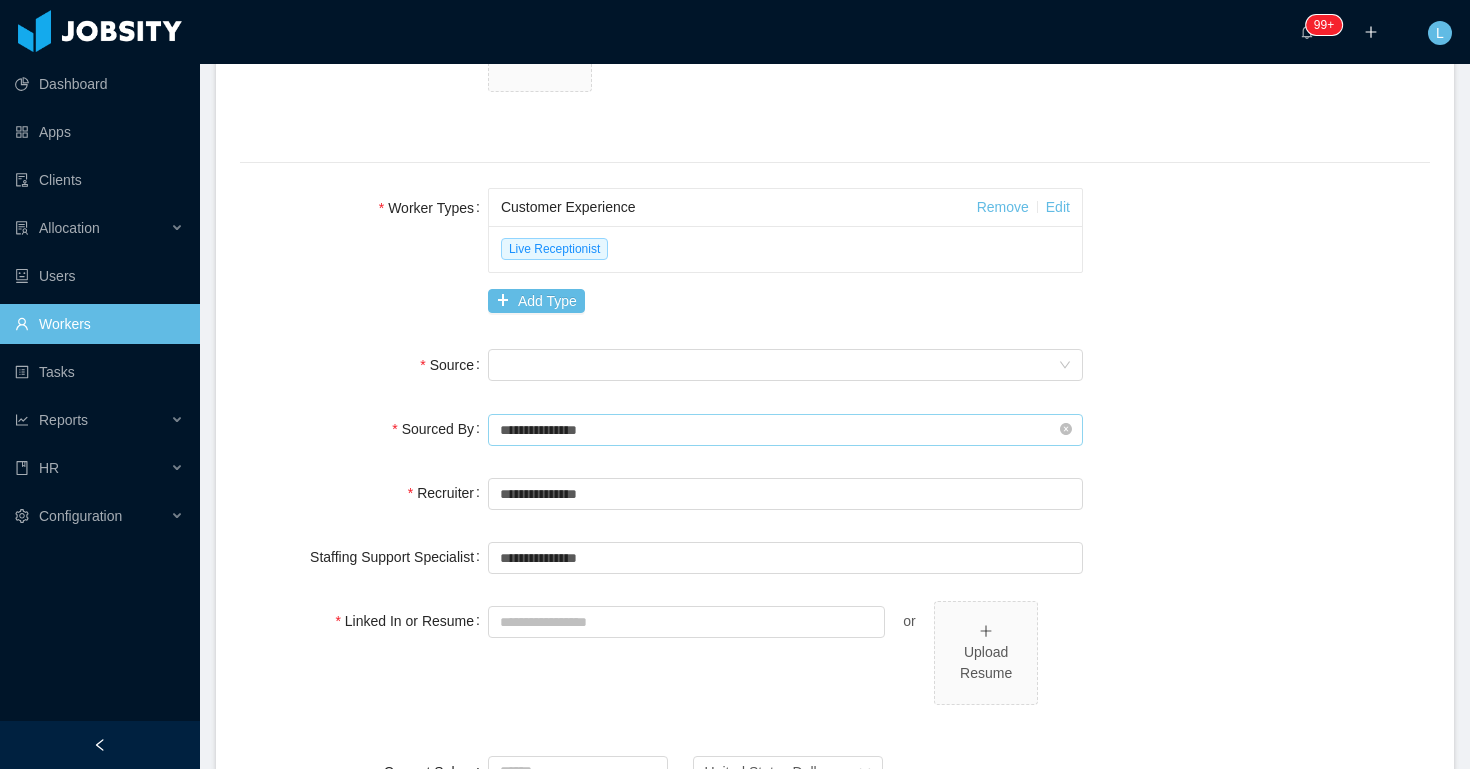 scroll, scrollTop: 1155, scrollLeft: 0, axis: vertical 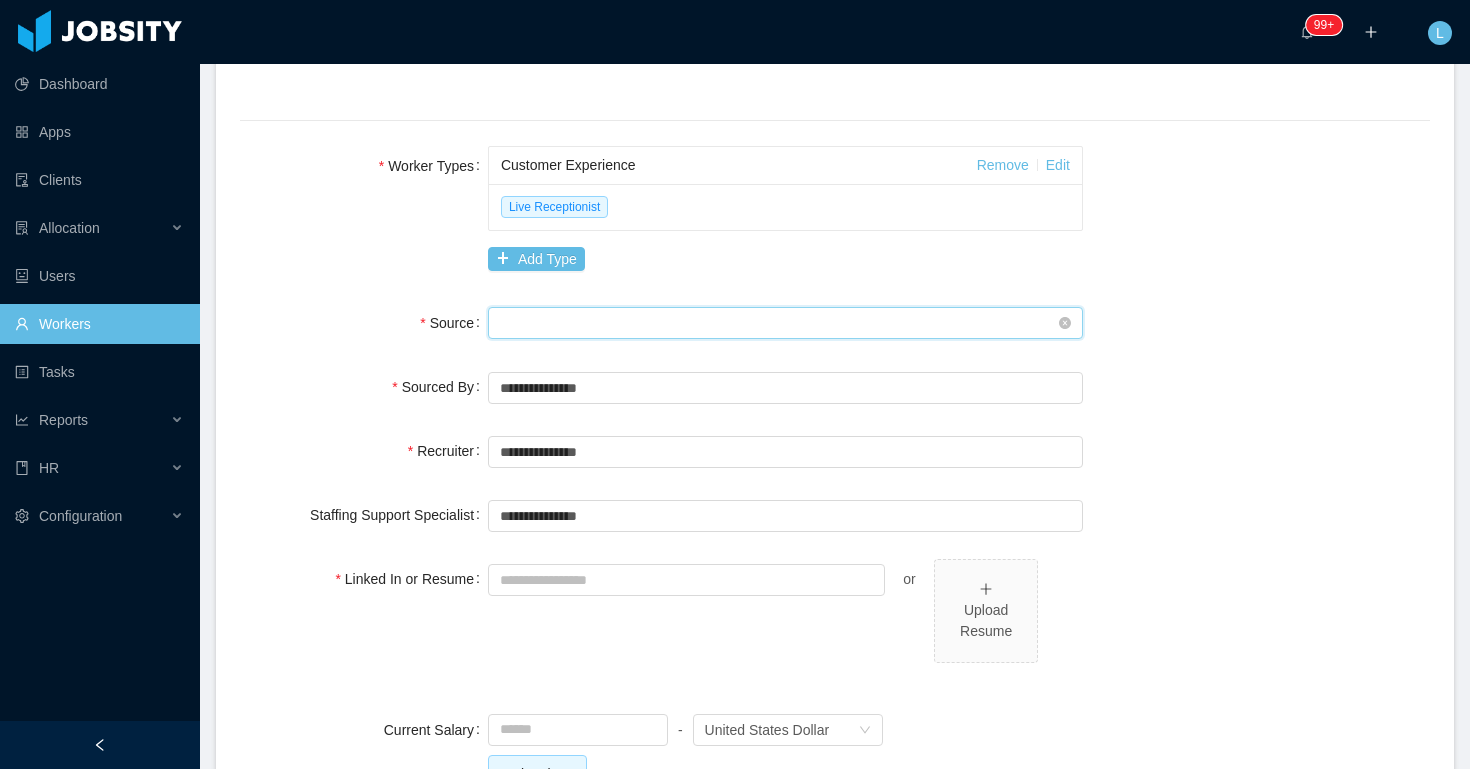 click on "Seniority" at bounding box center [779, 323] 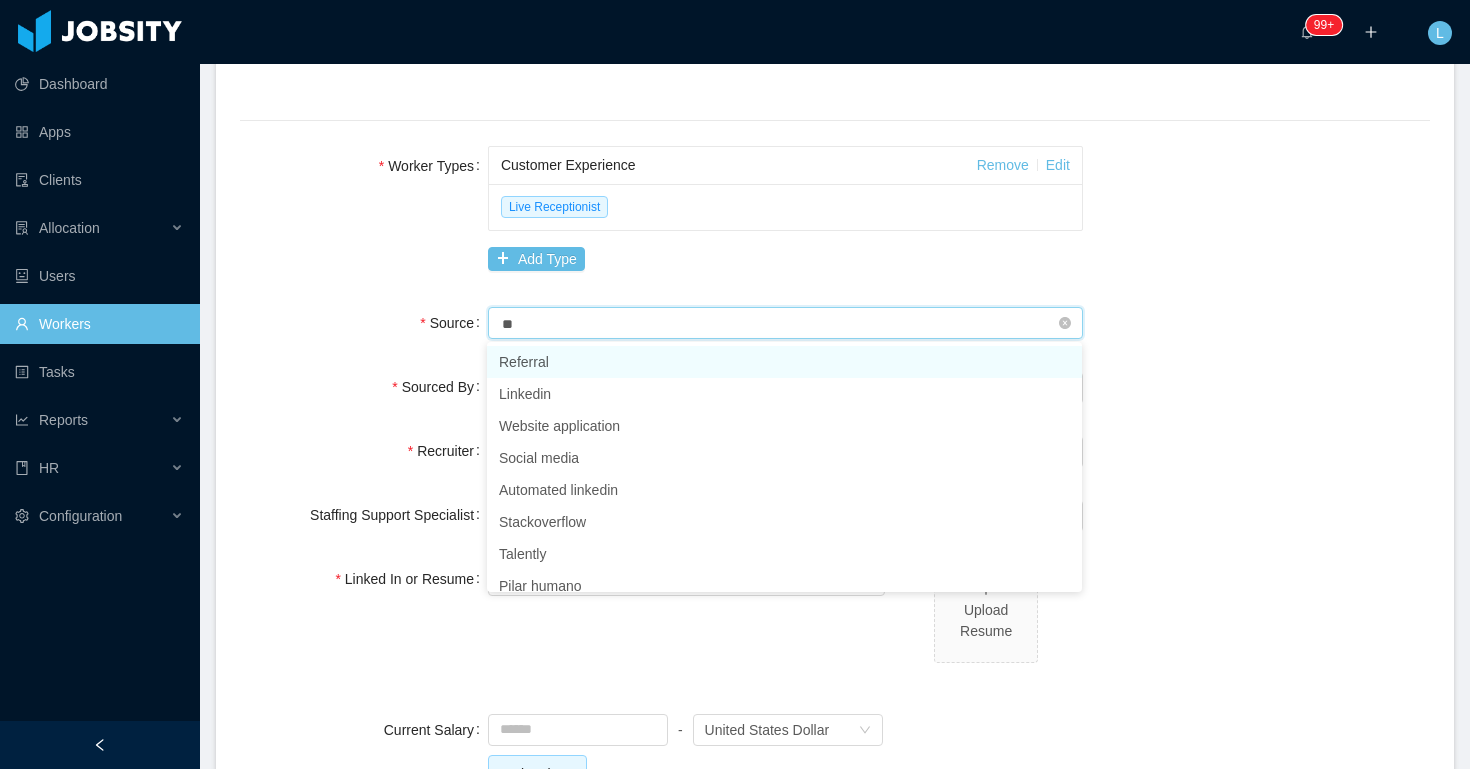 type on "***" 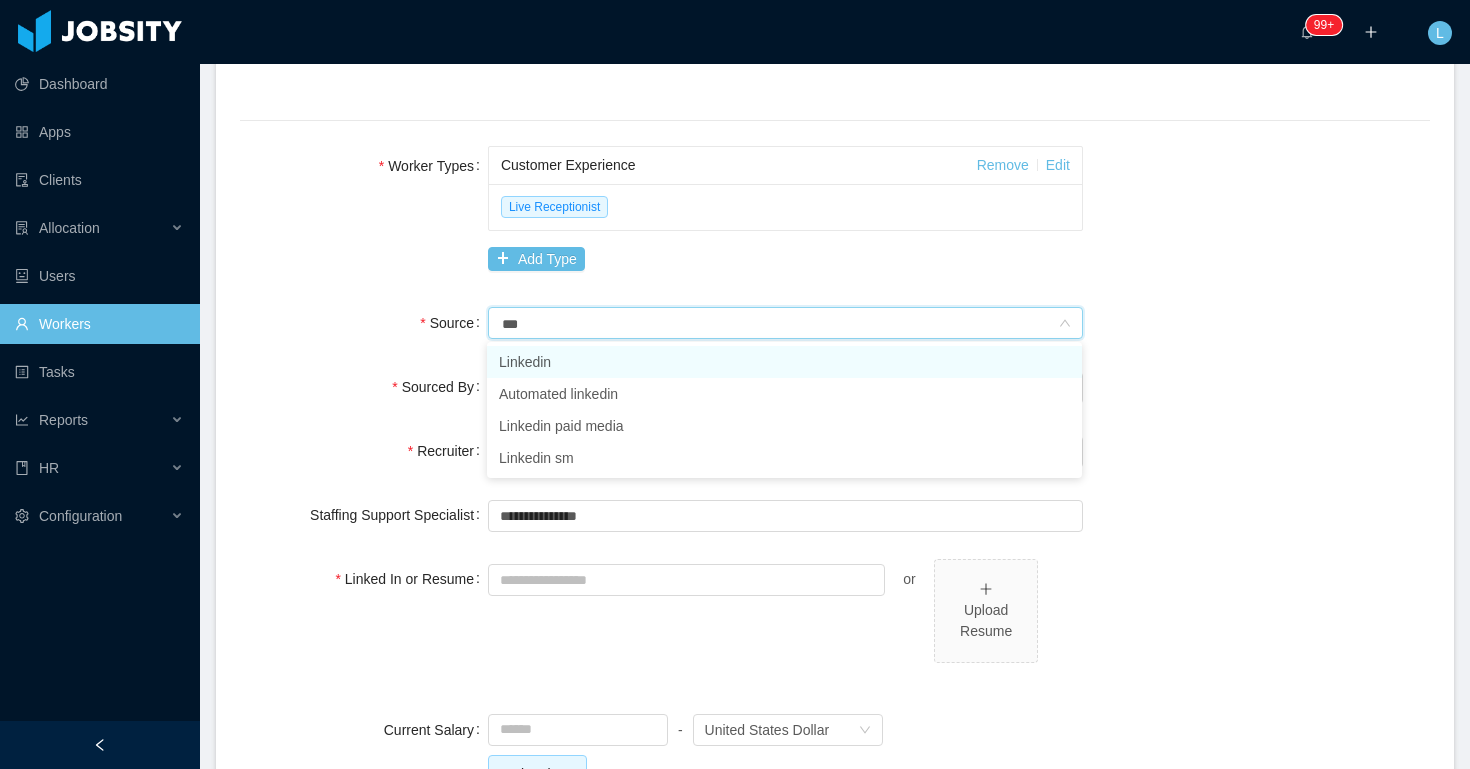 click on "Linkedin" at bounding box center [784, 362] 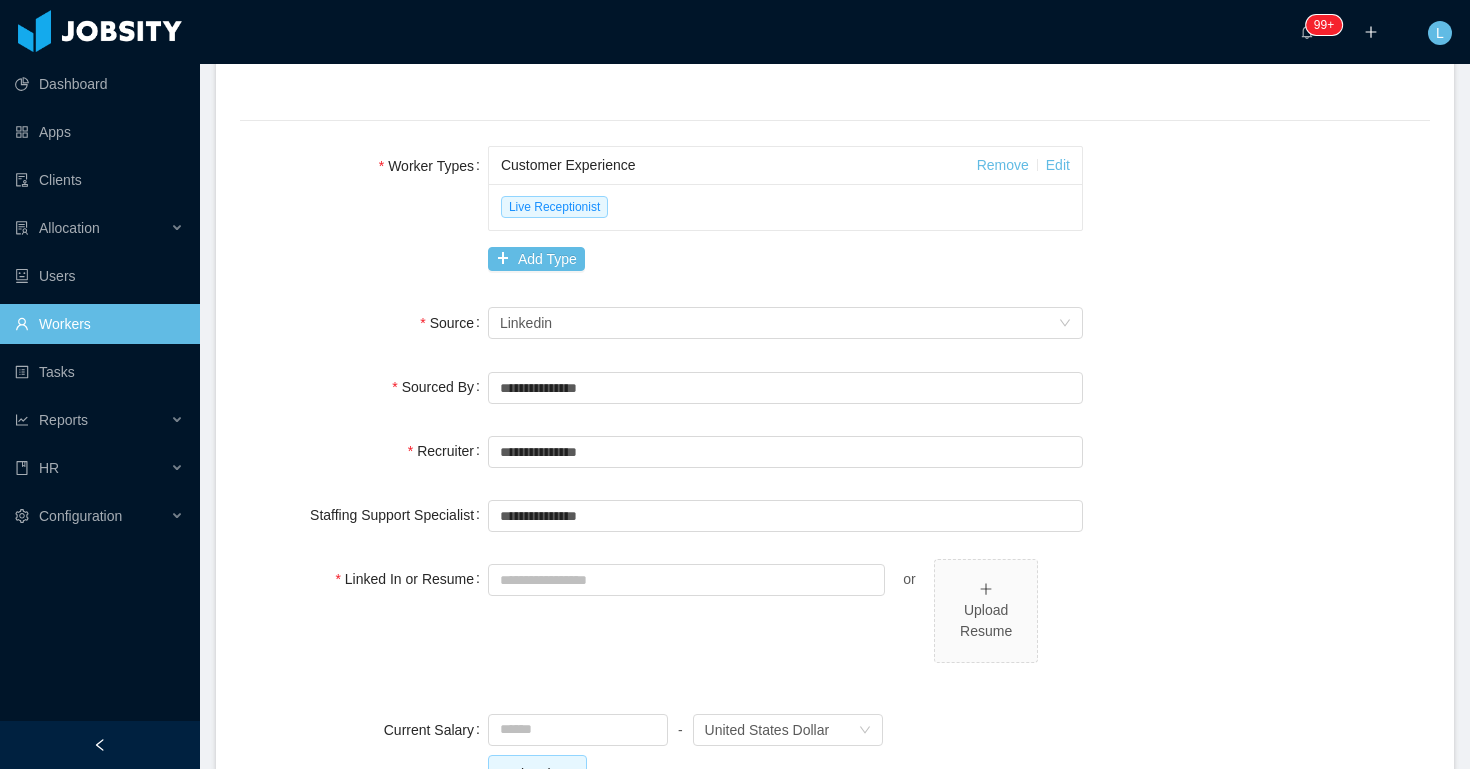 click on "Source" at bounding box center [364, 323] 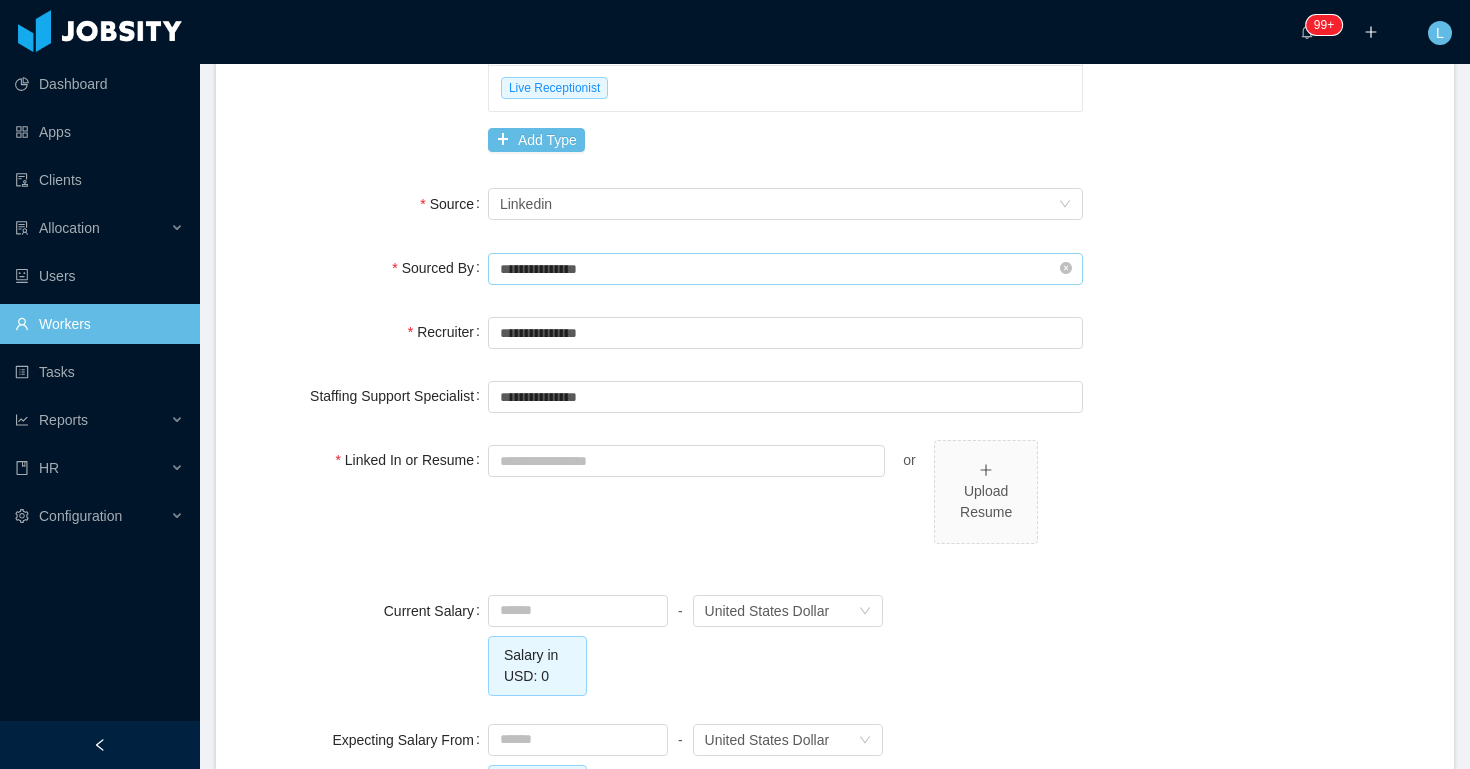scroll, scrollTop: 1384, scrollLeft: 0, axis: vertical 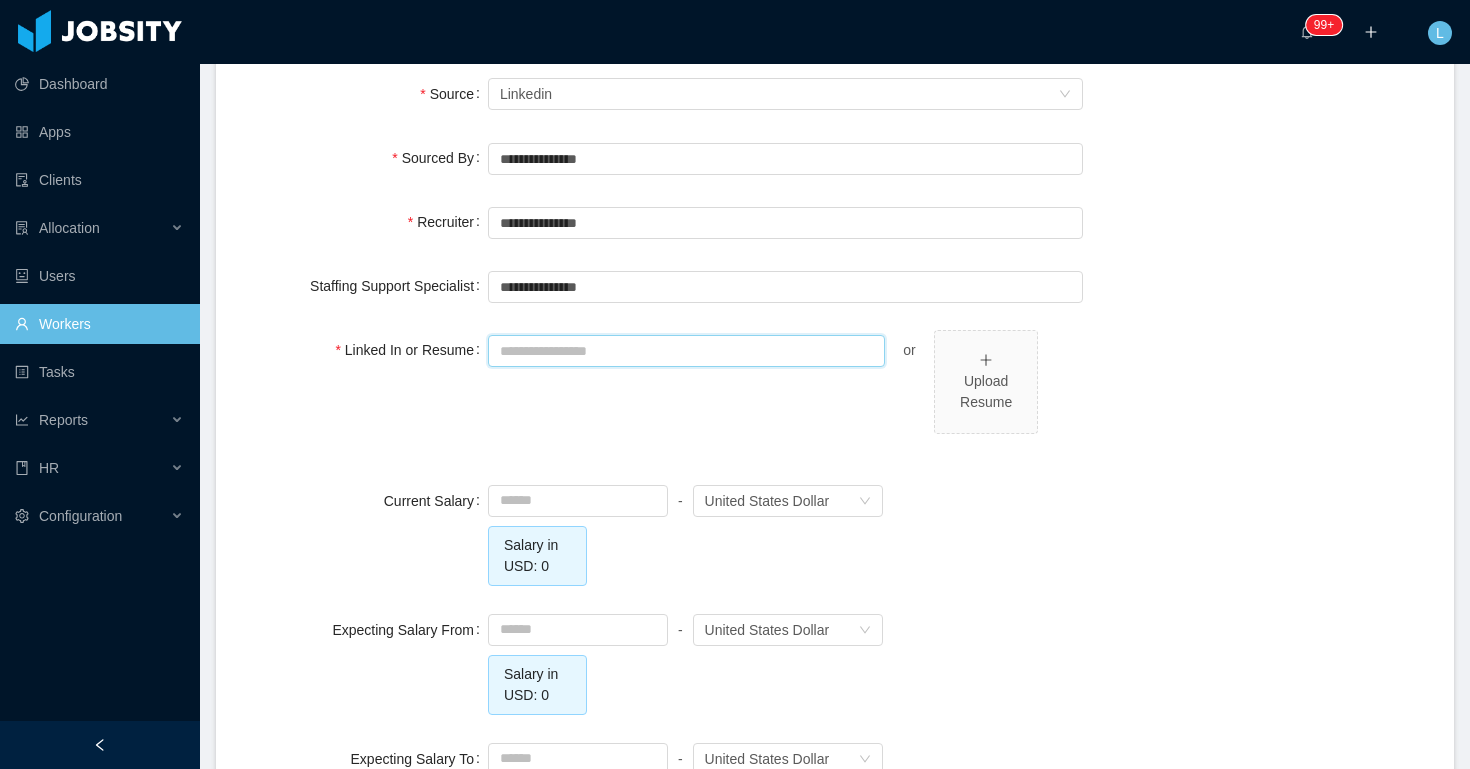 click on "Linked In or Resume" at bounding box center (686, 351) 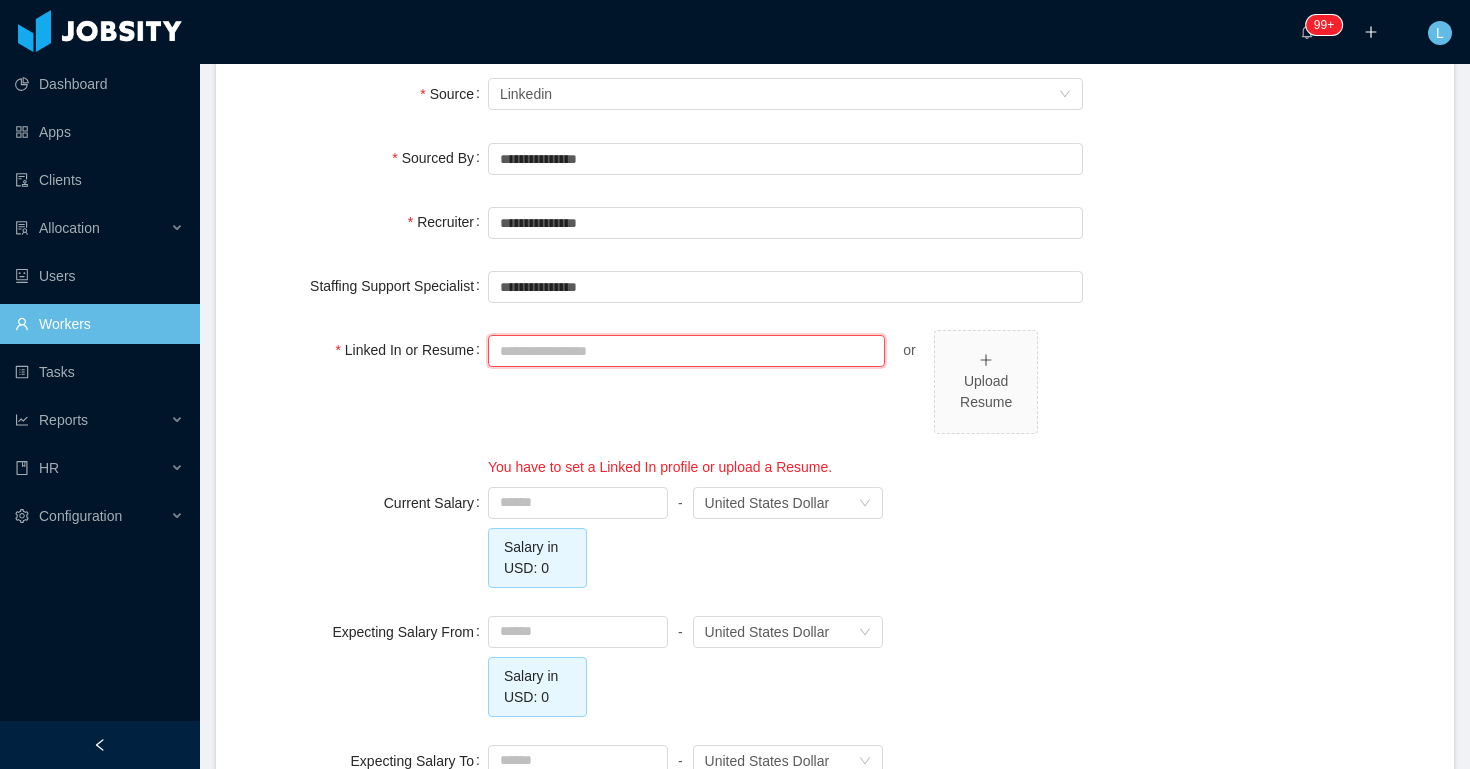 paste on "**********" 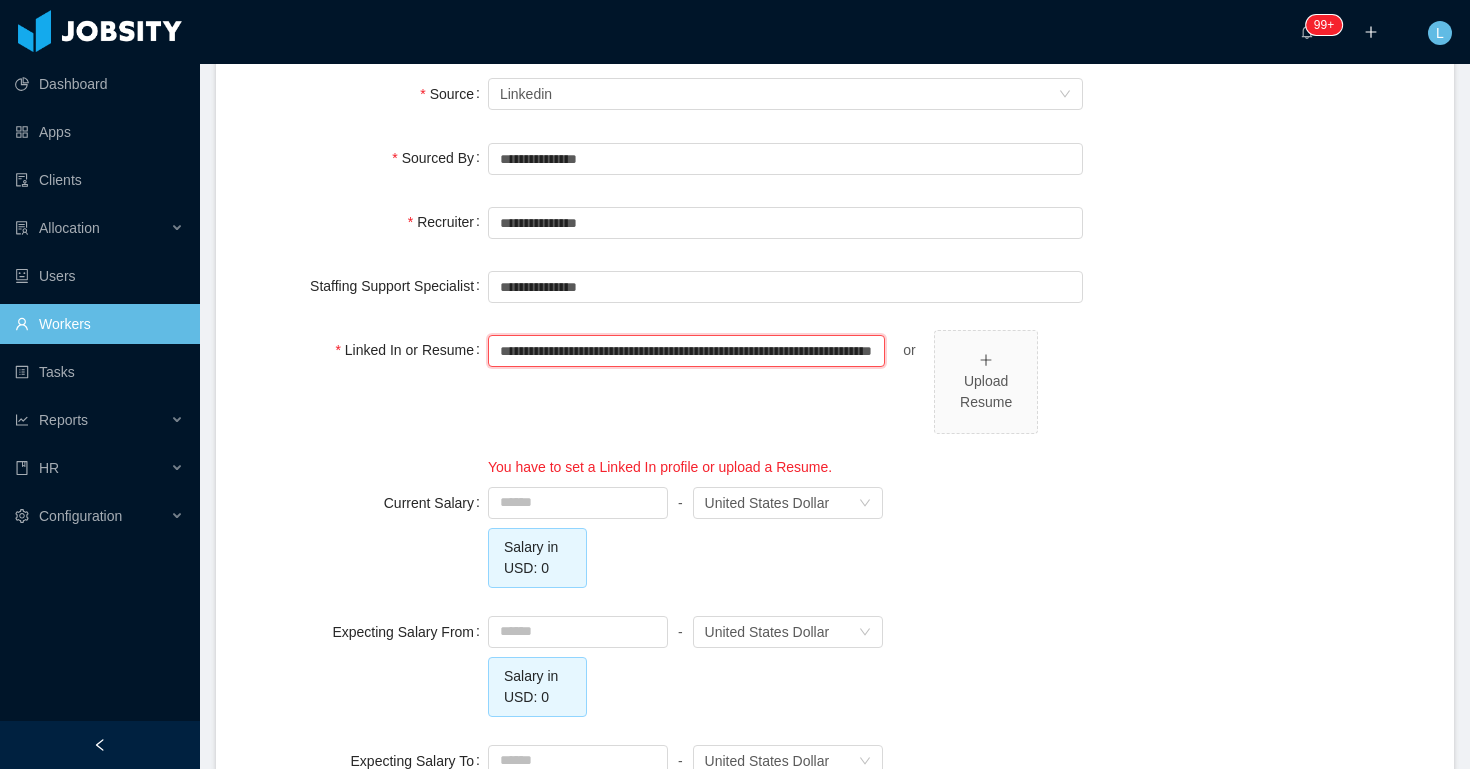 scroll, scrollTop: 0, scrollLeft: 182, axis: horizontal 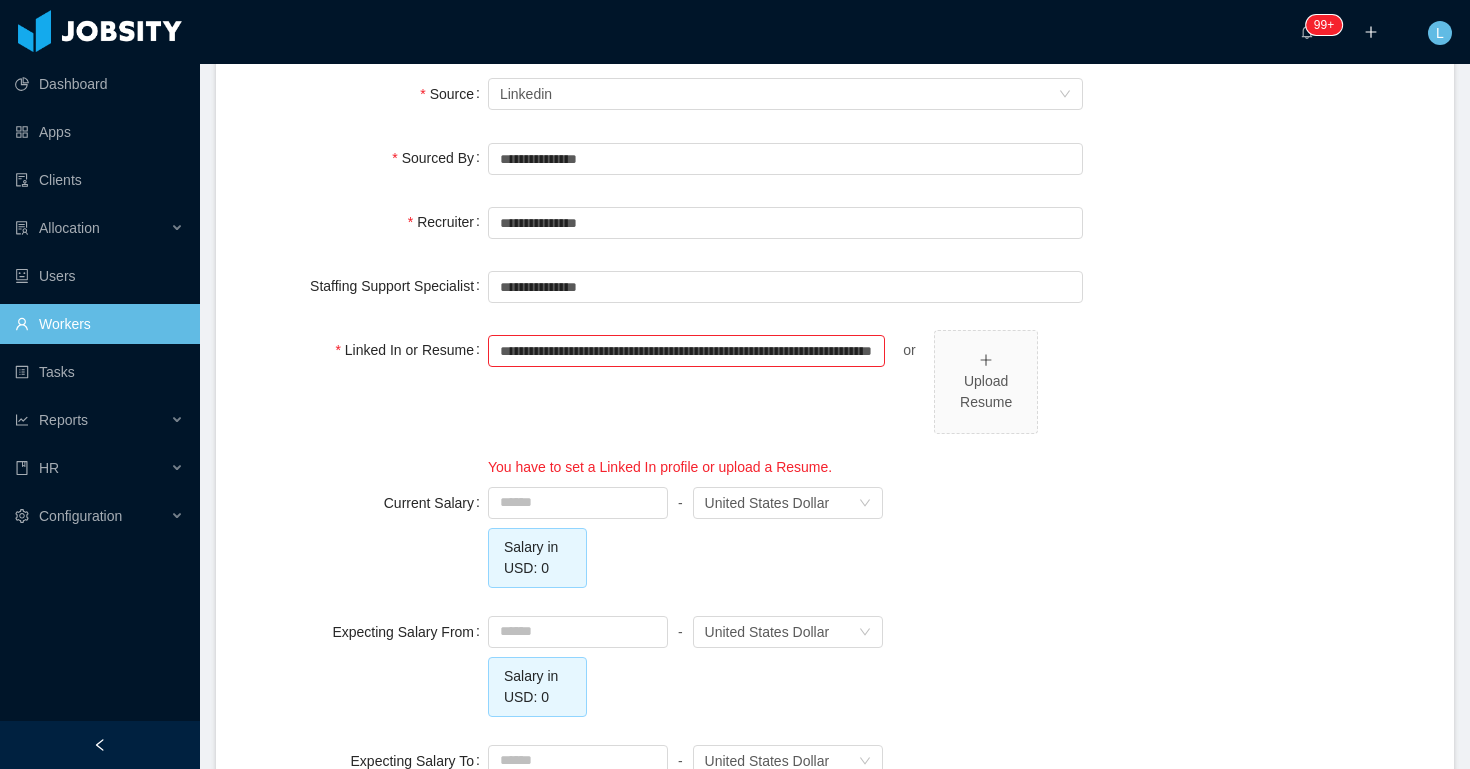 click on "**********" at bounding box center [785, 404] 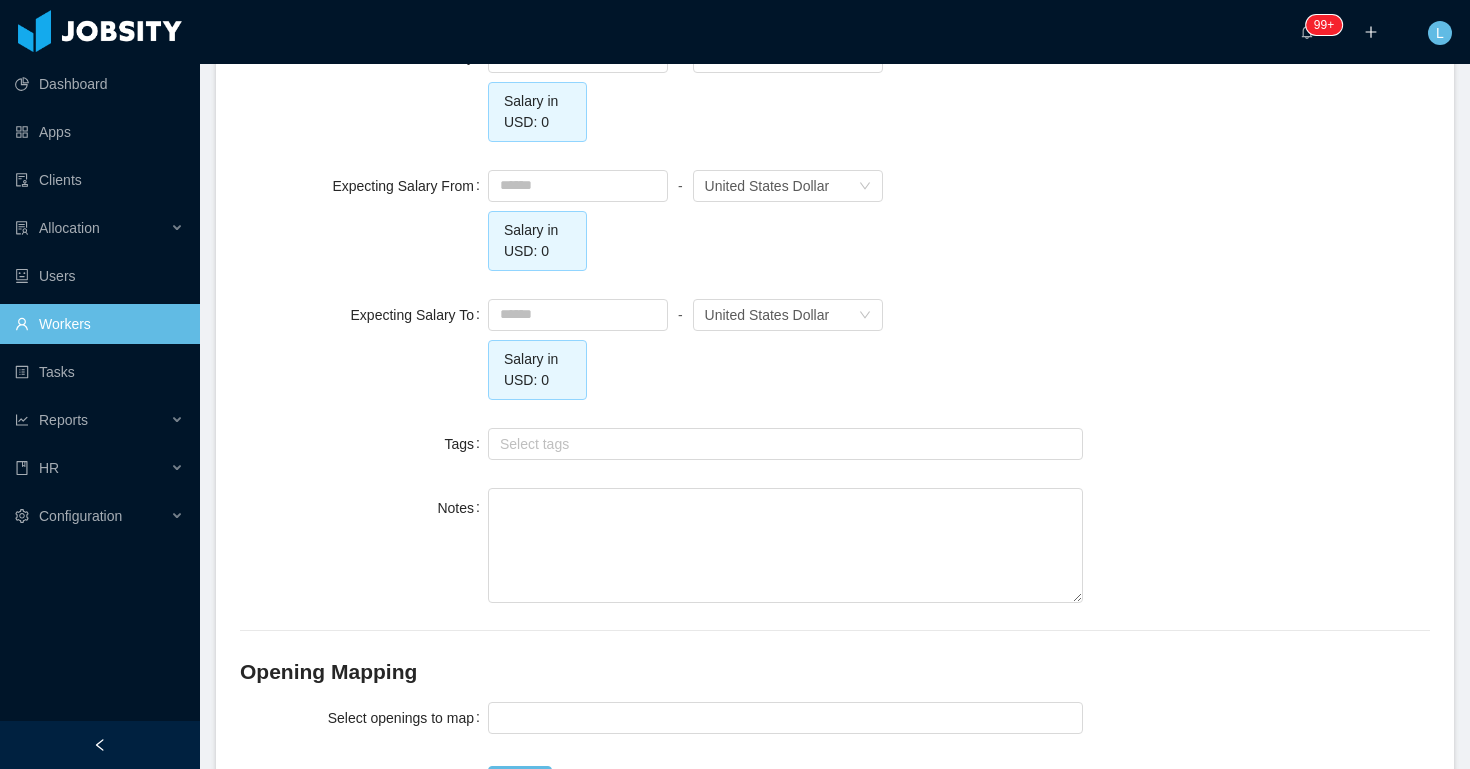 scroll, scrollTop: 1993, scrollLeft: 0, axis: vertical 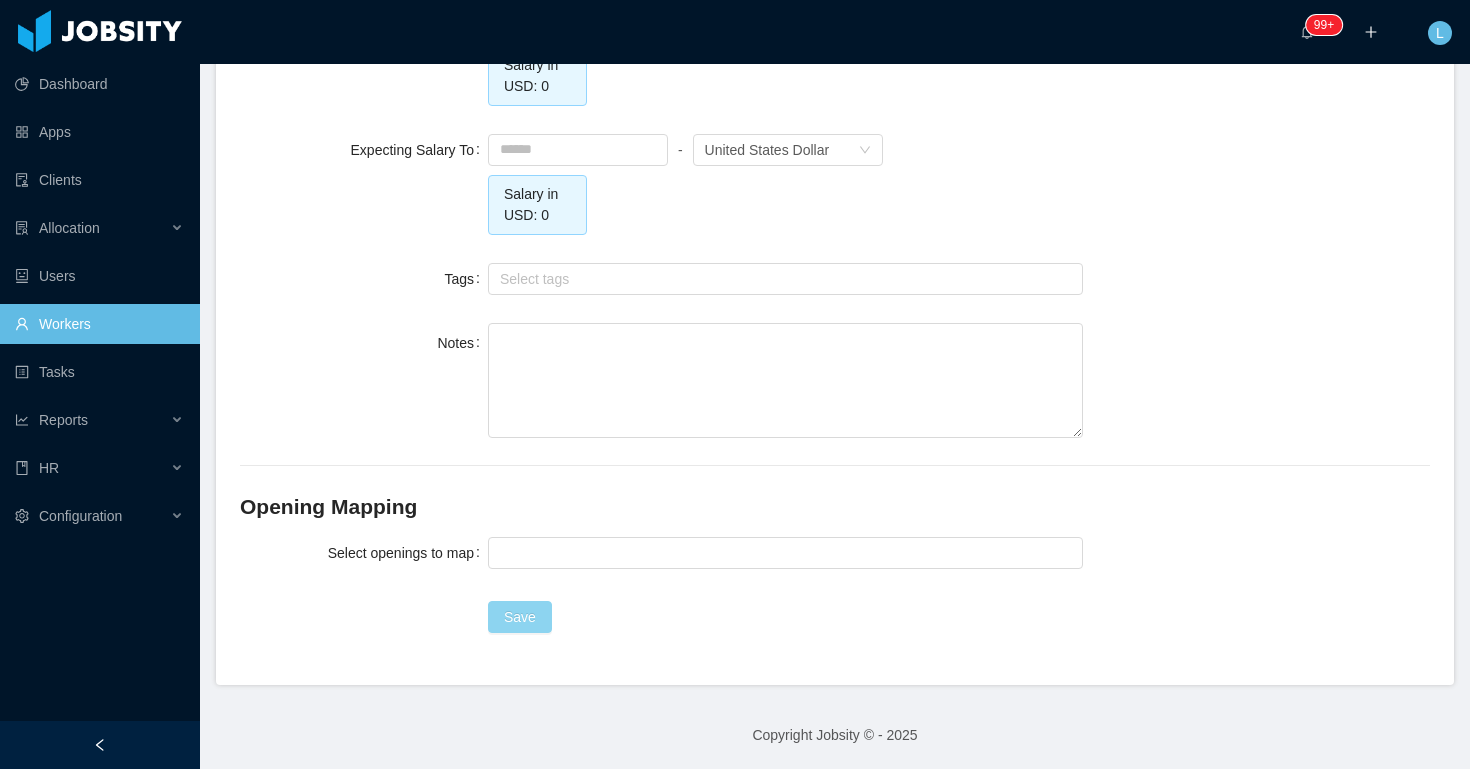 click on "Save" at bounding box center [520, 617] 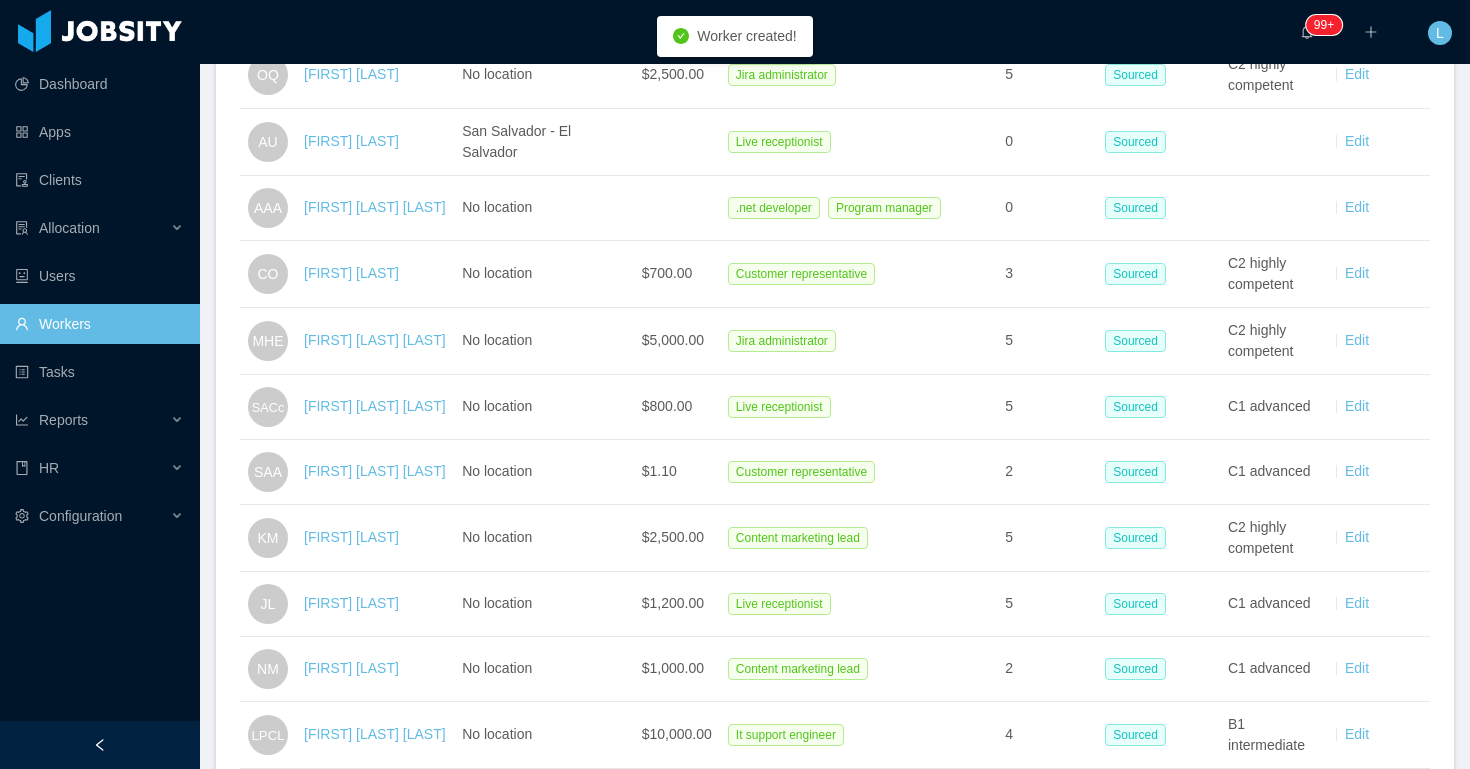 scroll, scrollTop: 0, scrollLeft: 0, axis: both 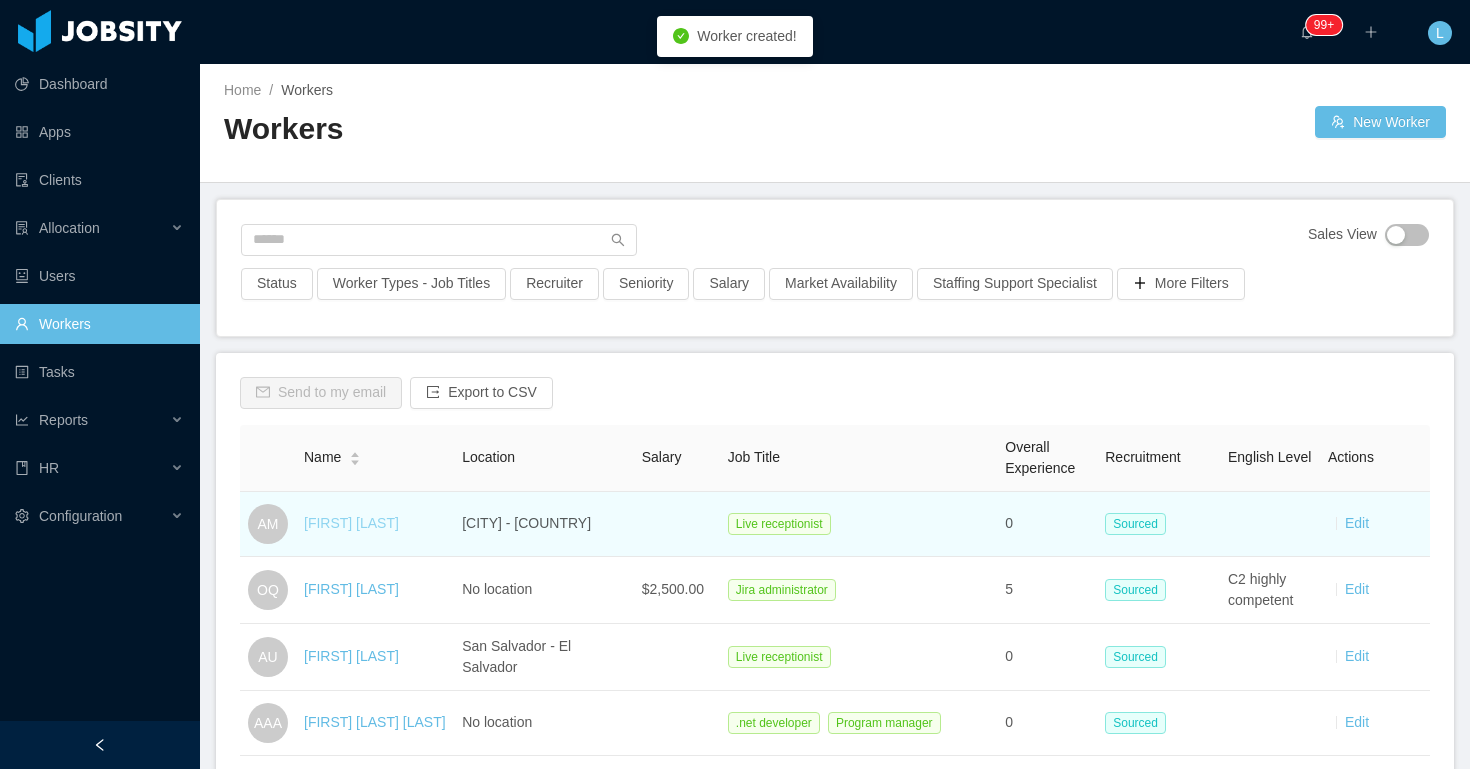 click on "[FIRST] [LAST]" at bounding box center (351, 523) 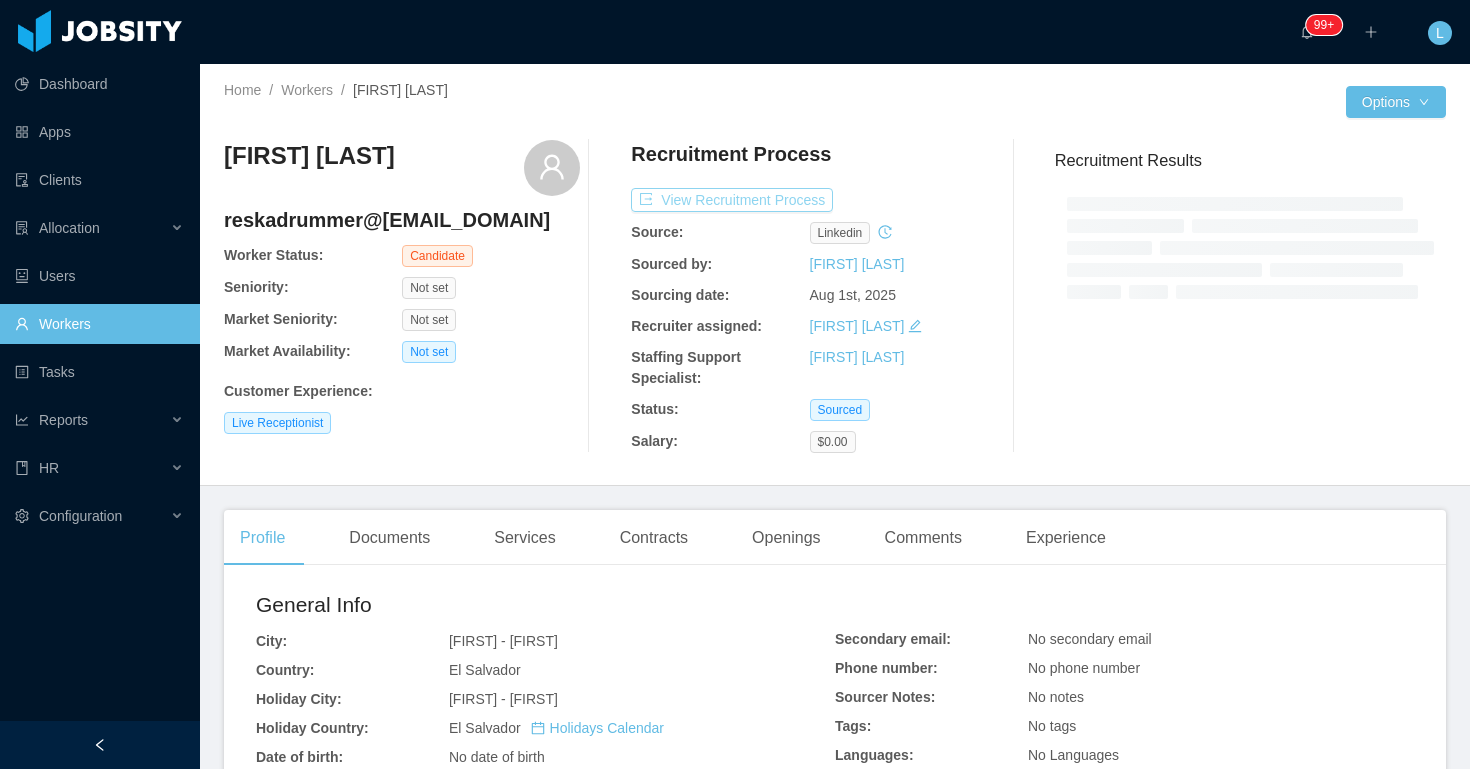click on "View Recruitment Process" at bounding box center (732, 200) 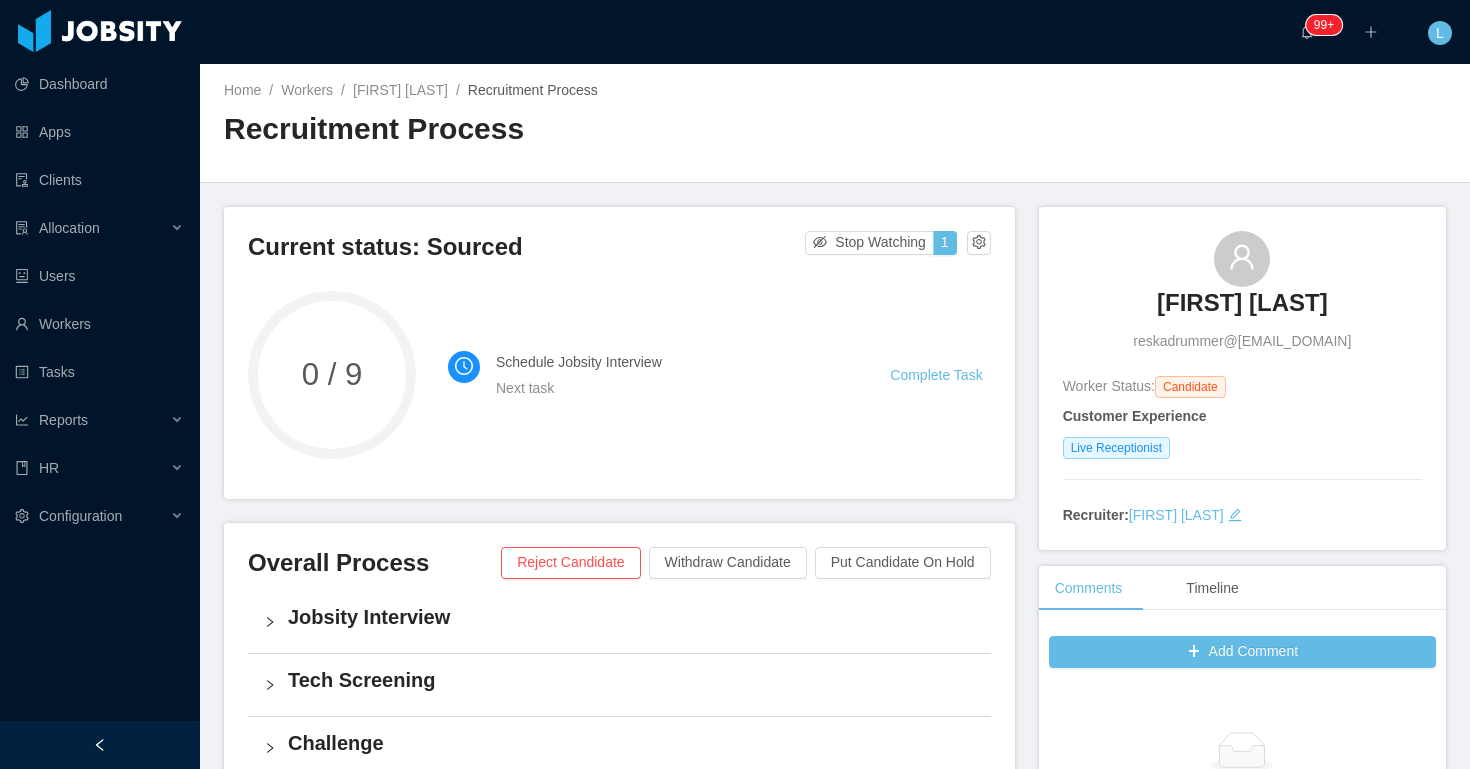 click on "[FIRST] [LAST] reskadrummer@[EMAIL_DOMAIN]" at bounding box center [1242, 291] 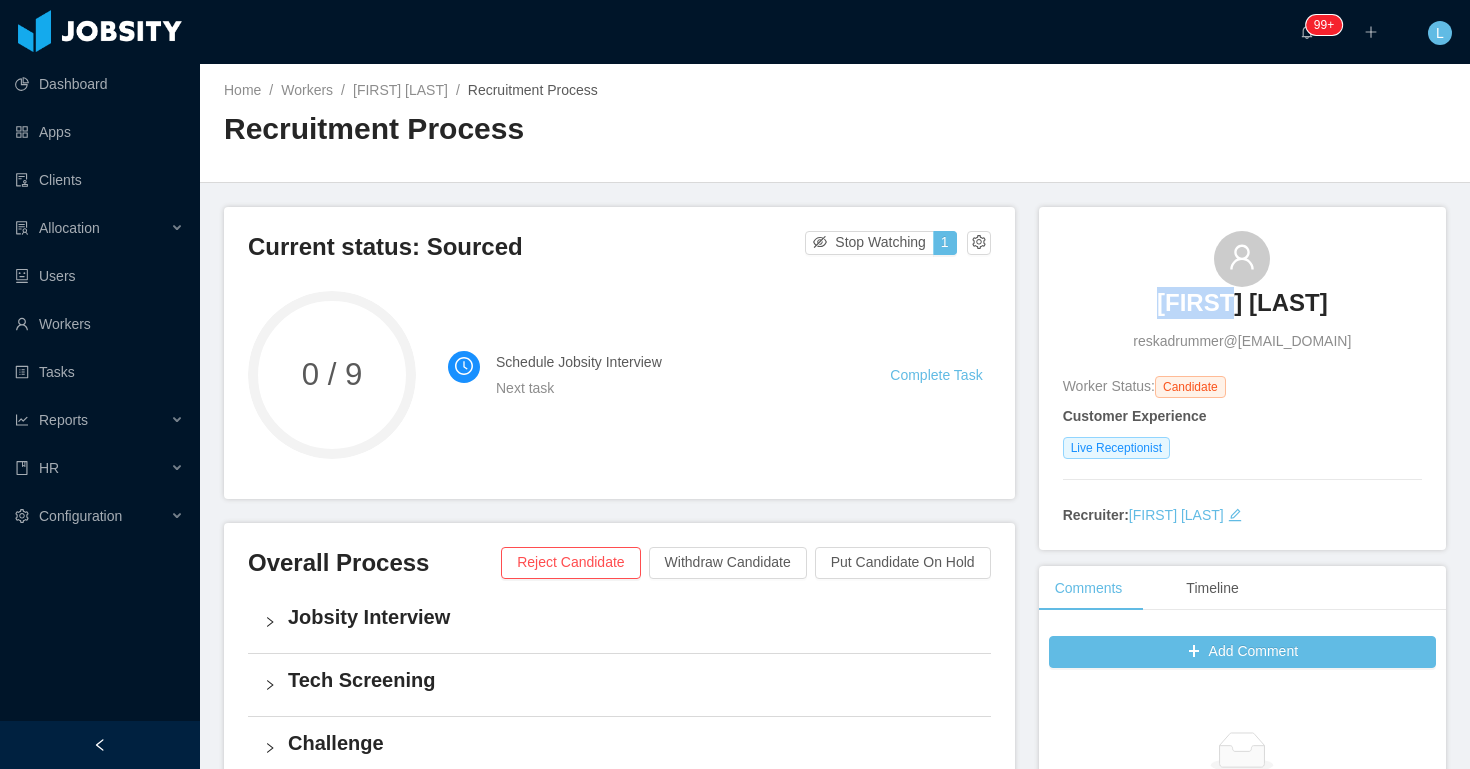 click on "[FIRST] [LAST] reskadrummer@[EMAIL_DOMAIN]" at bounding box center (1242, 291) 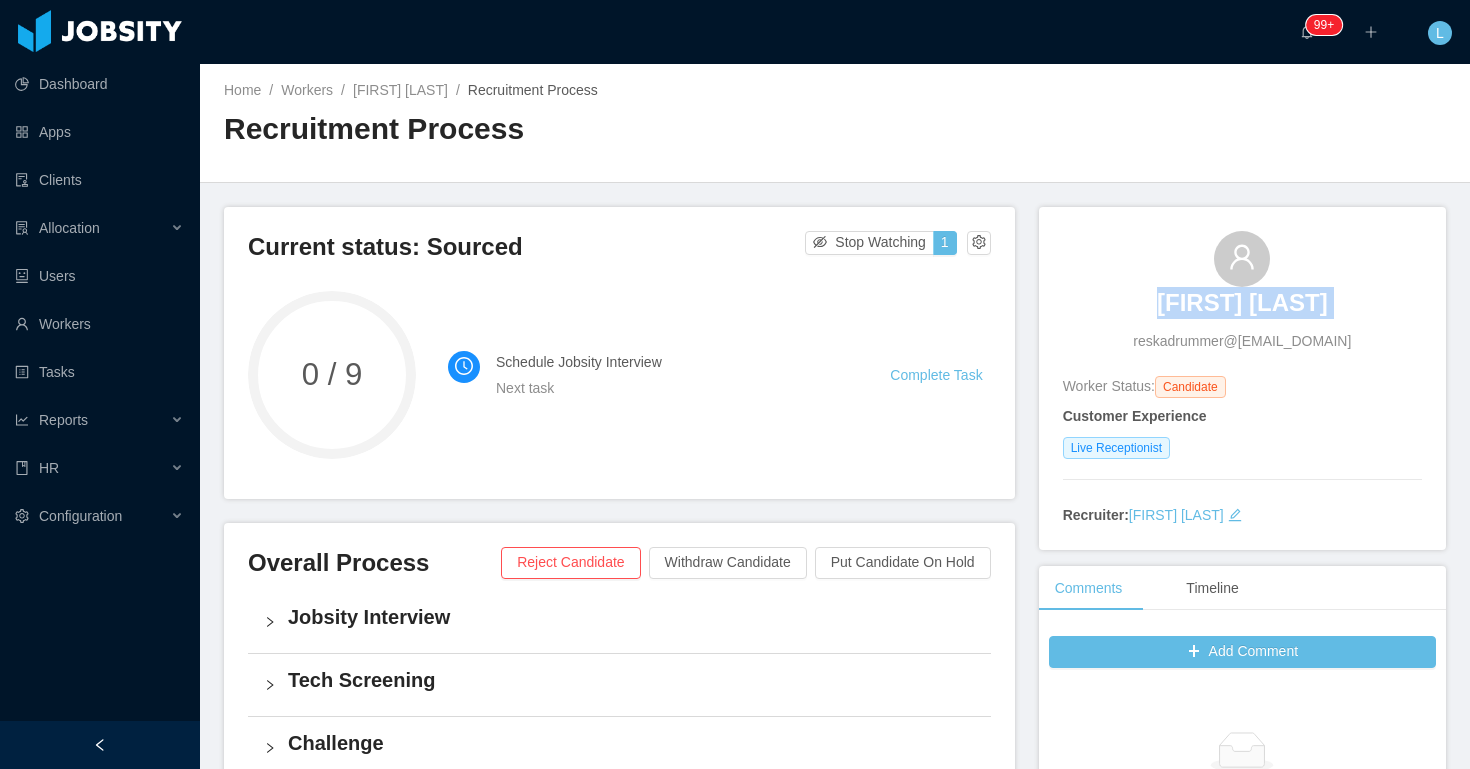 click on "[FIRST] [LAST] reskadrummer@[EMAIL_DOMAIN]" at bounding box center (1242, 291) 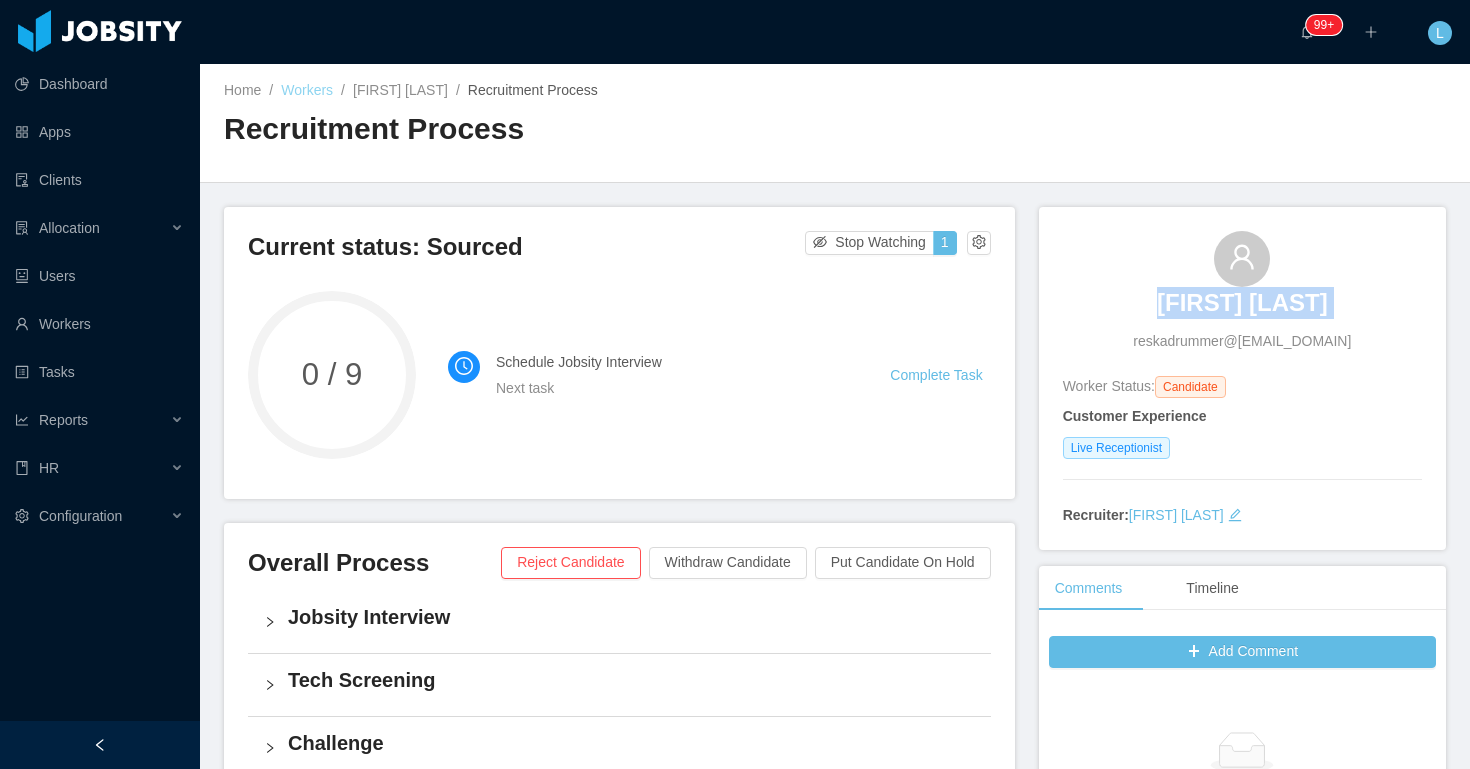 click on "Workers" at bounding box center [307, 90] 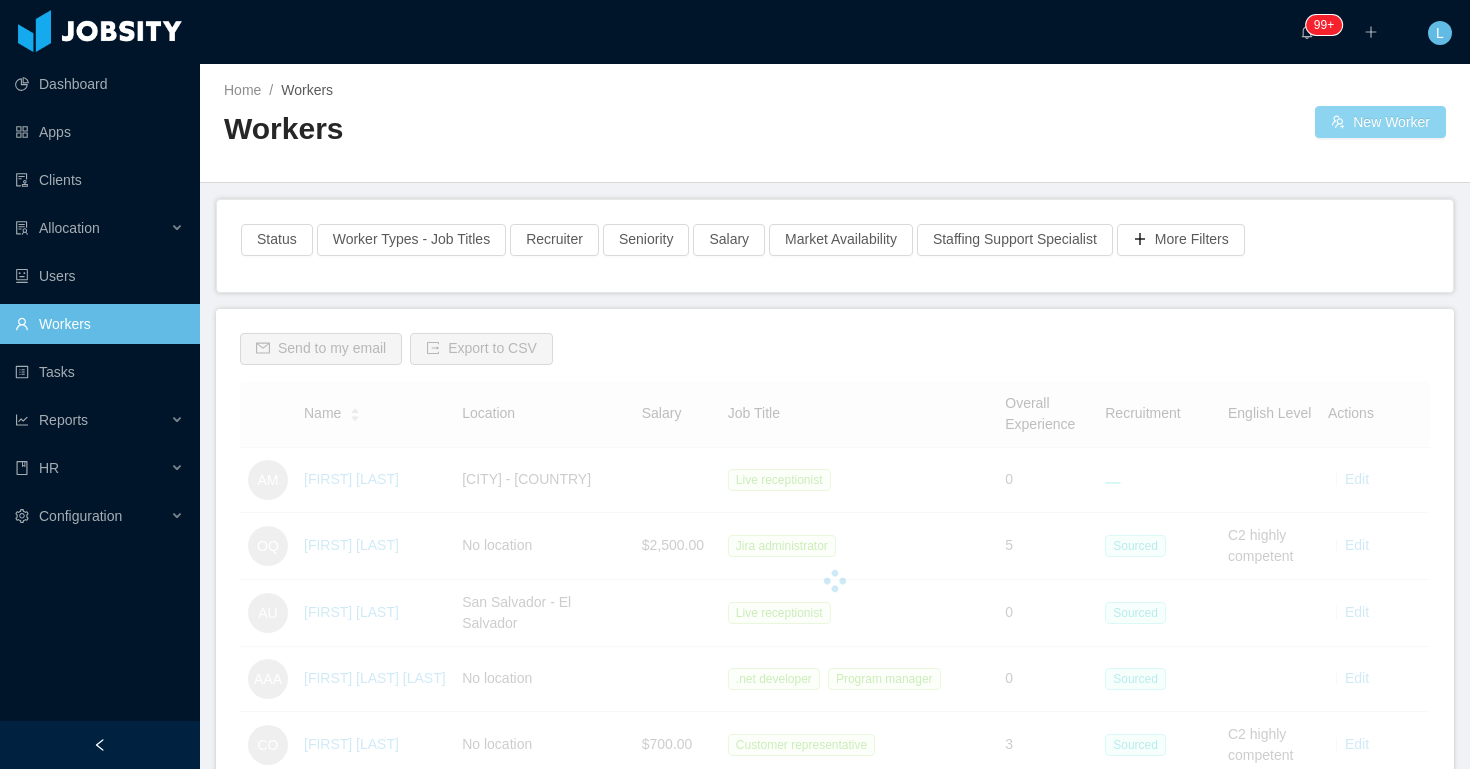 click on "New Worker" at bounding box center [1380, 122] 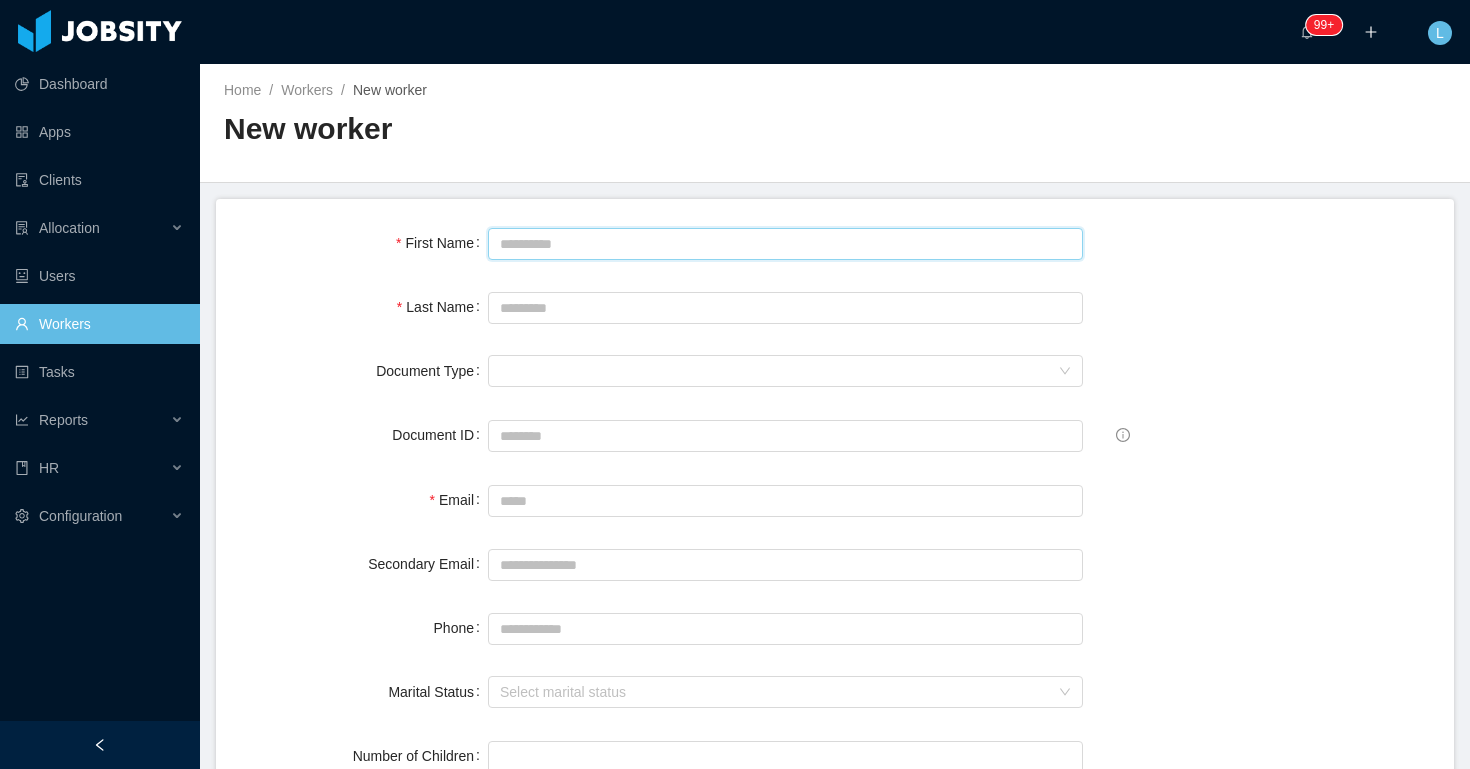 click on "First Name" at bounding box center (785, 244) 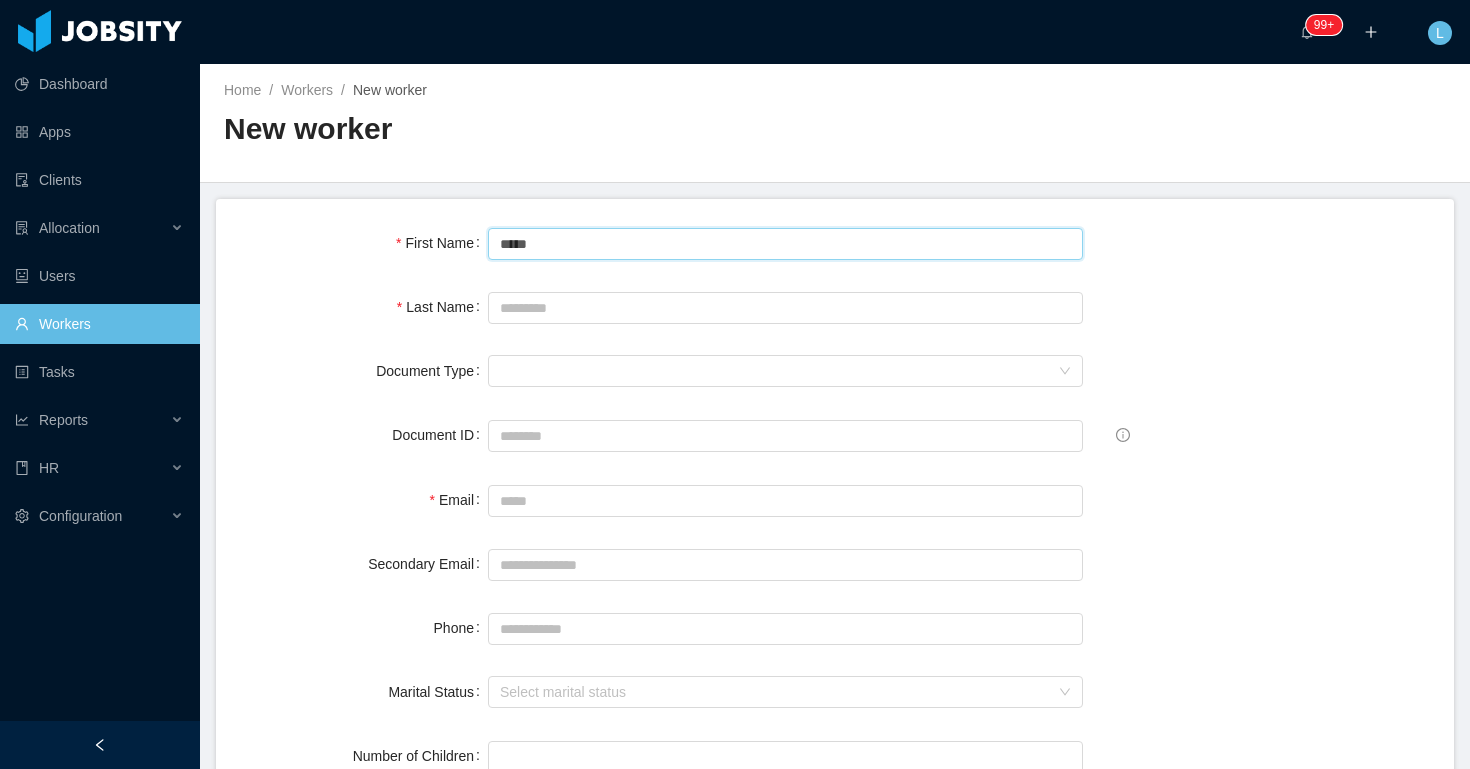 type on "*****" 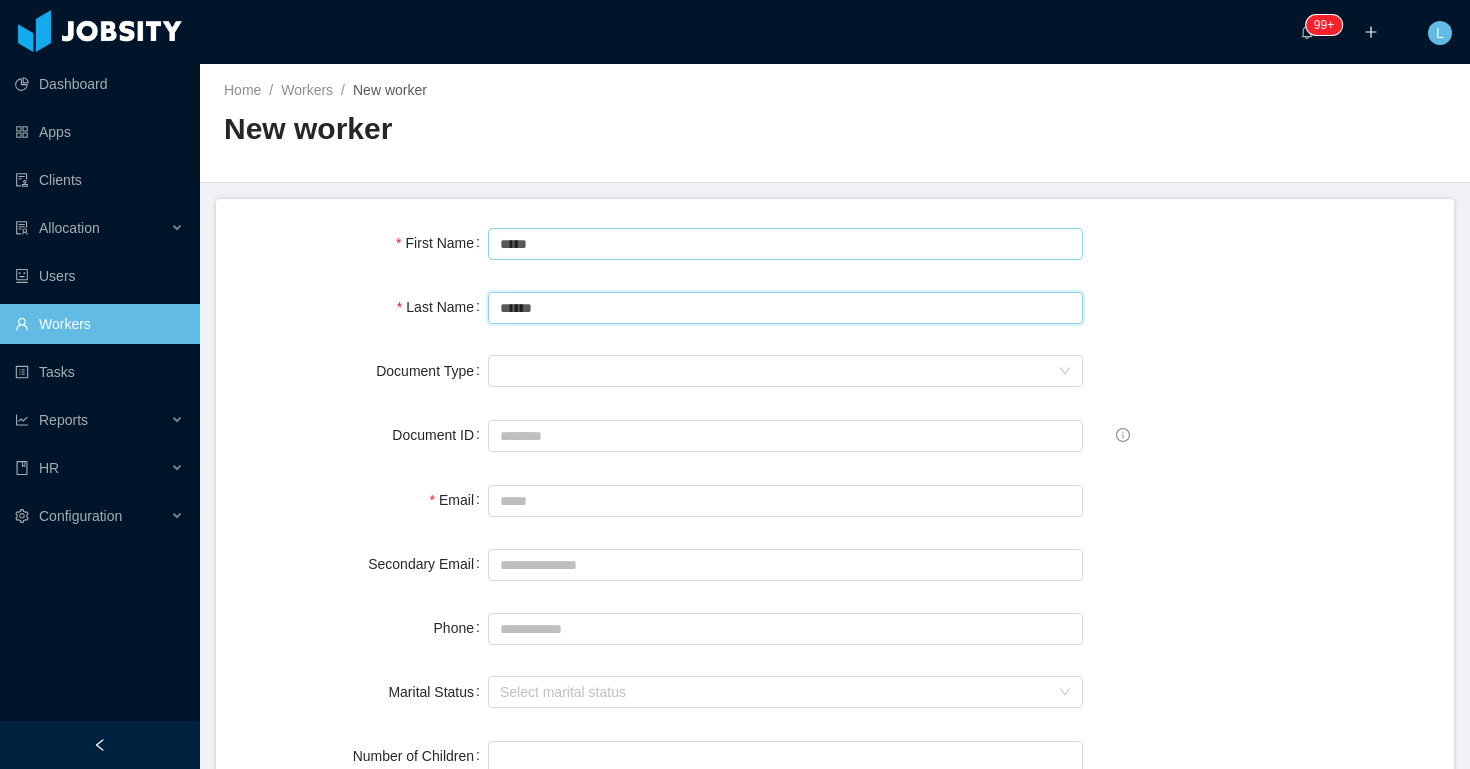 type on "******" 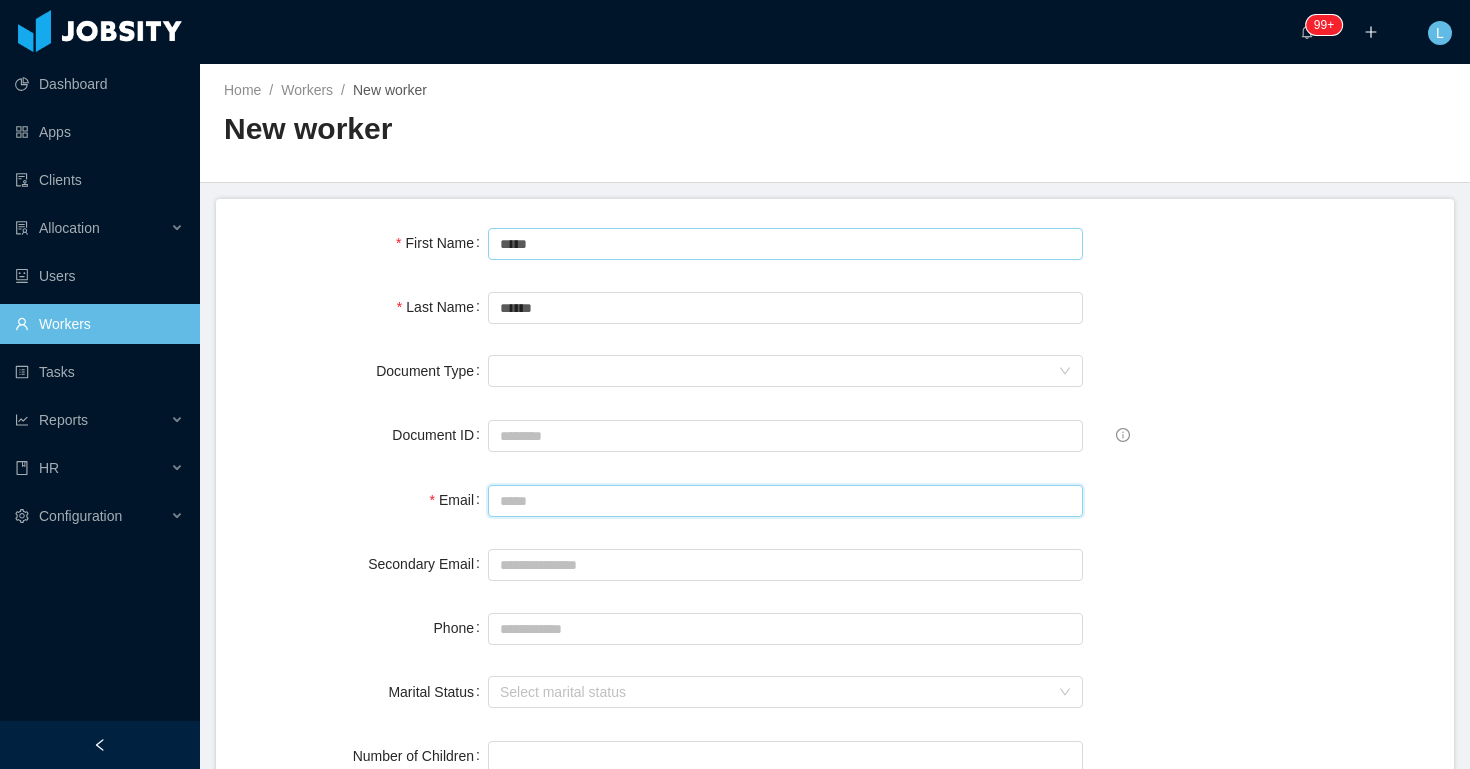 paste on "**********" 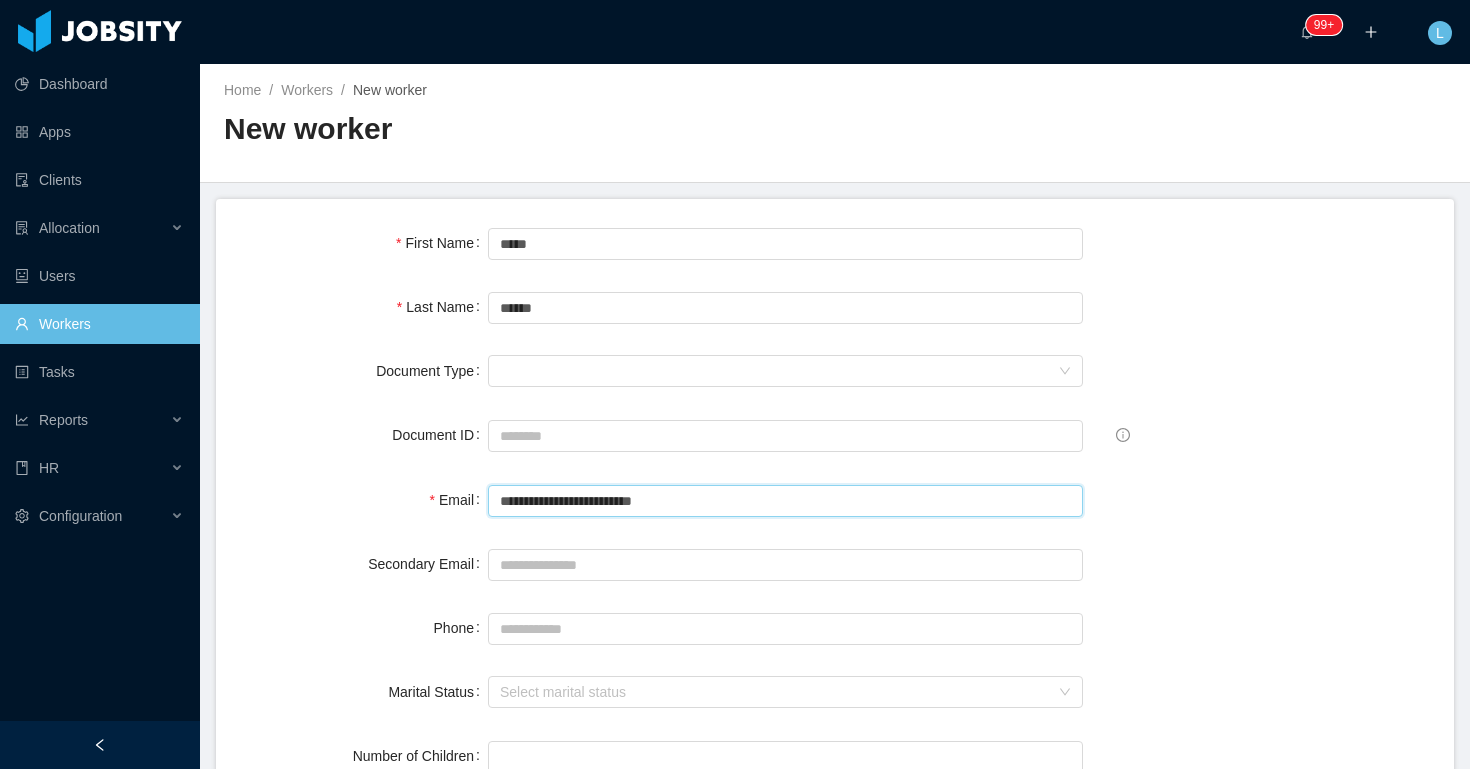 type on "**********" 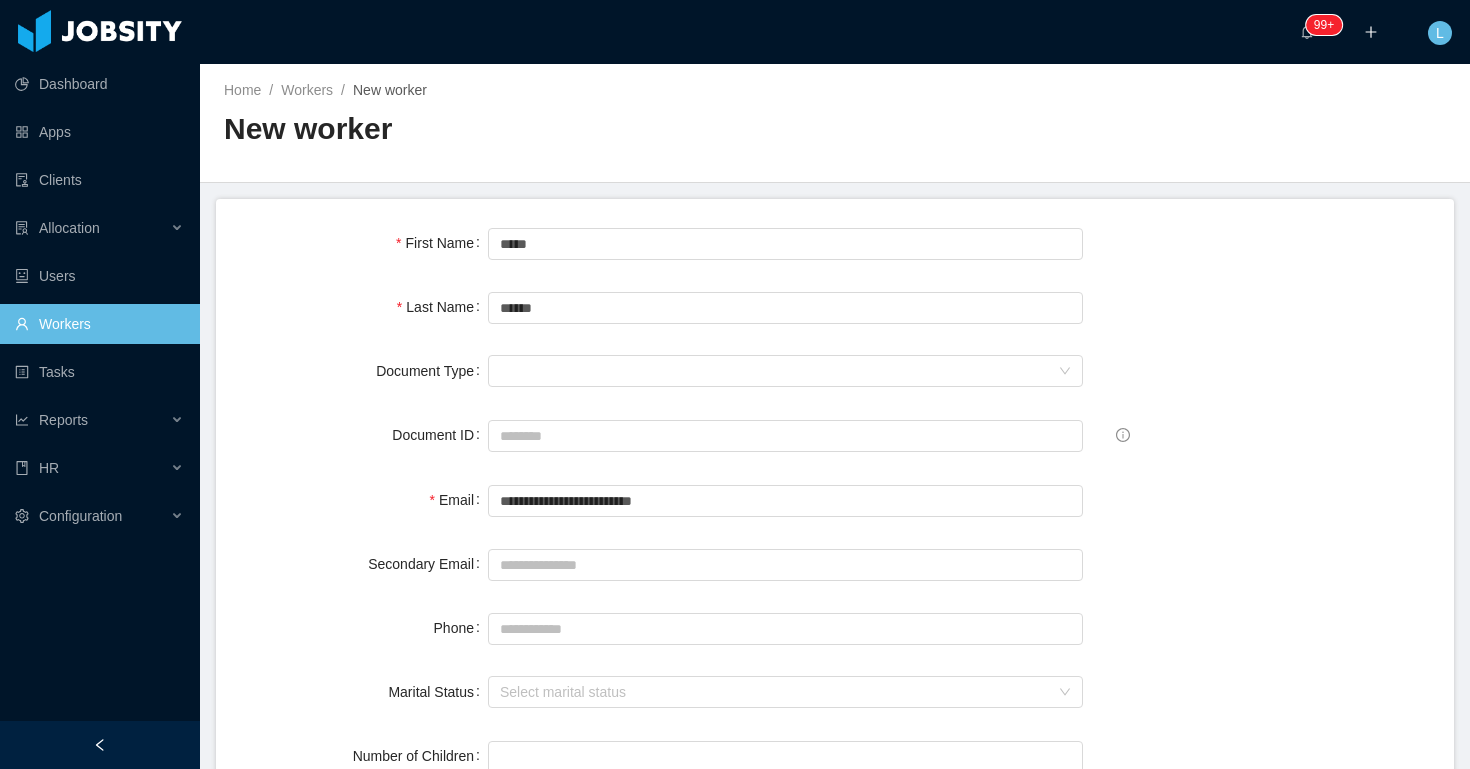 click on "**********" at bounding box center [835, 500] 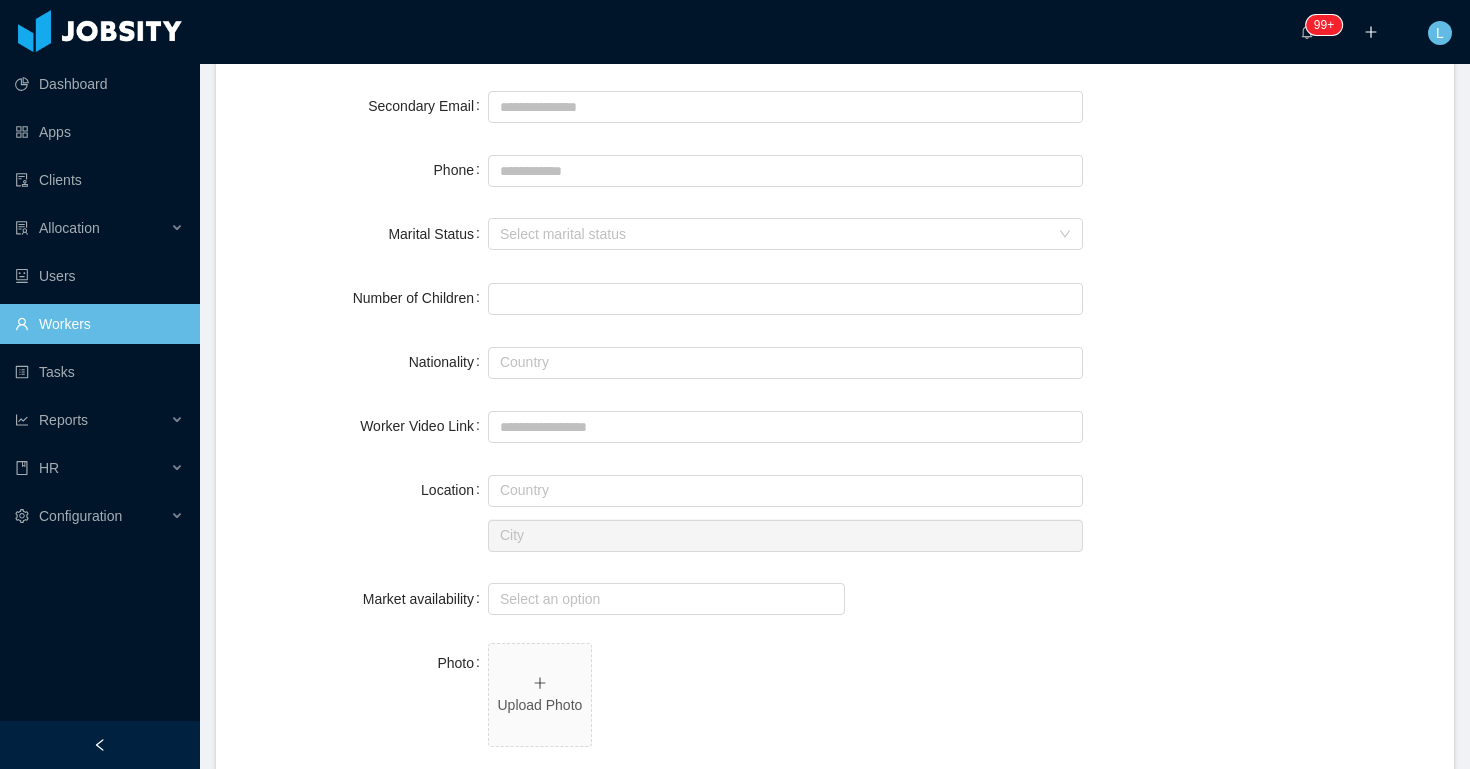 scroll, scrollTop: 460, scrollLeft: 0, axis: vertical 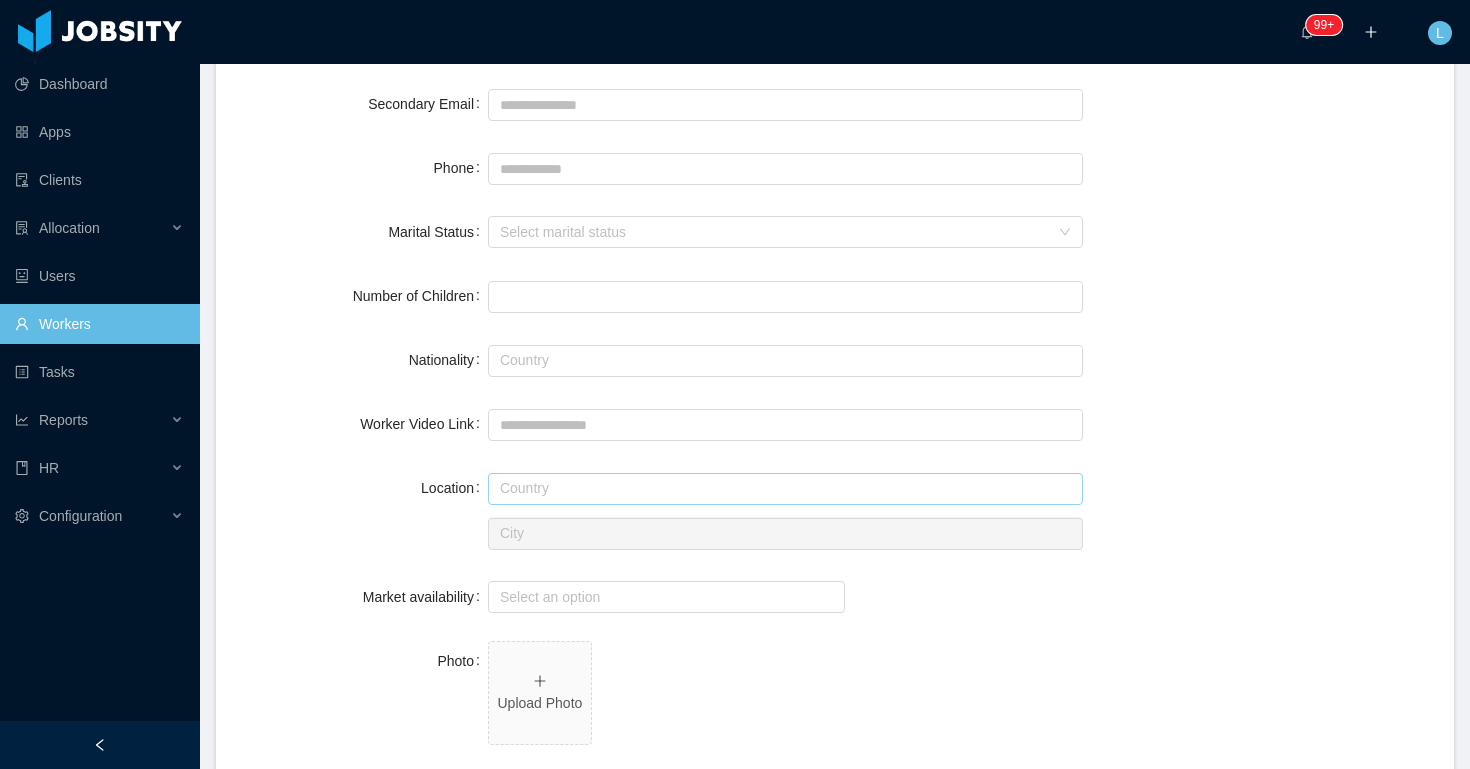 click at bounding box center [785, 489] 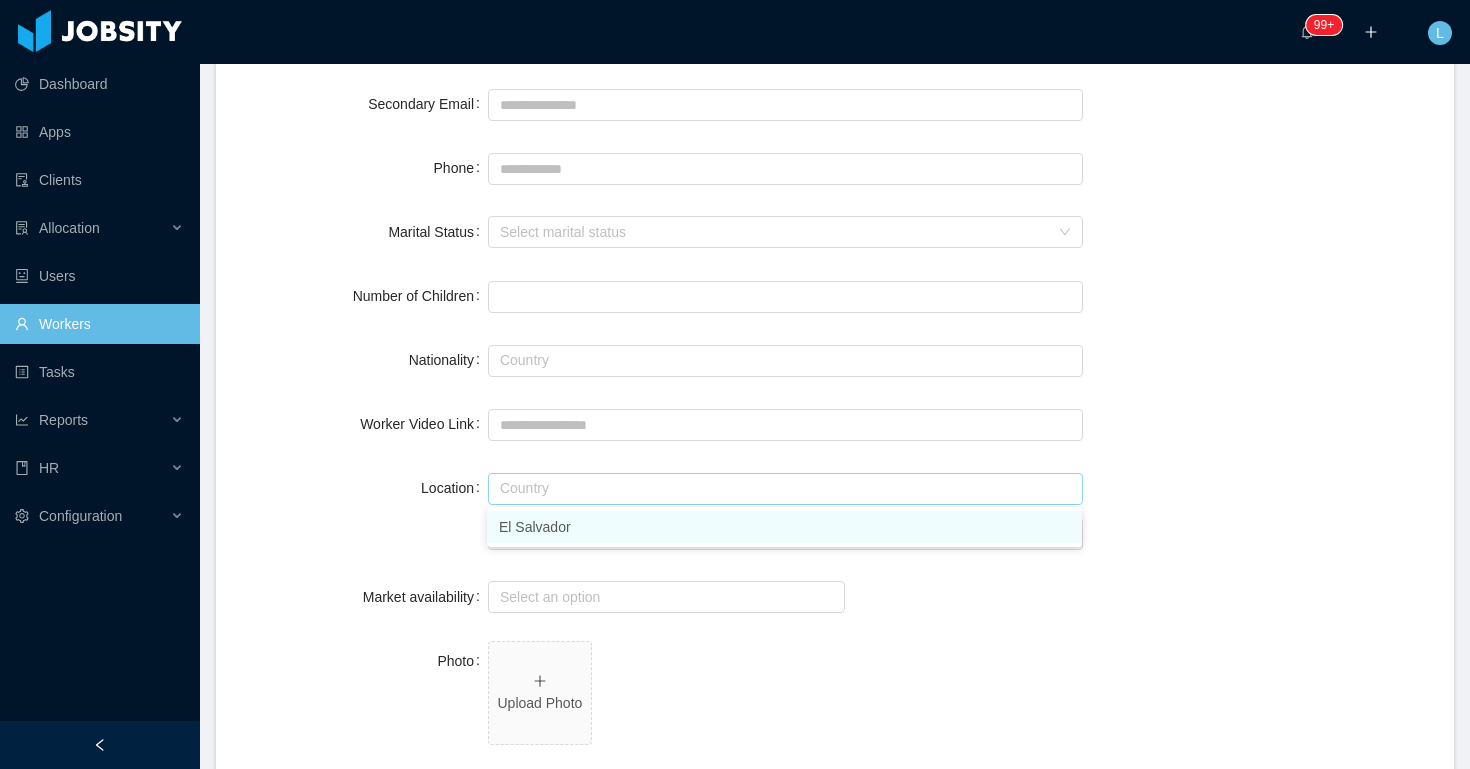 click on "El Salvador" at bounding box center (784, 527) 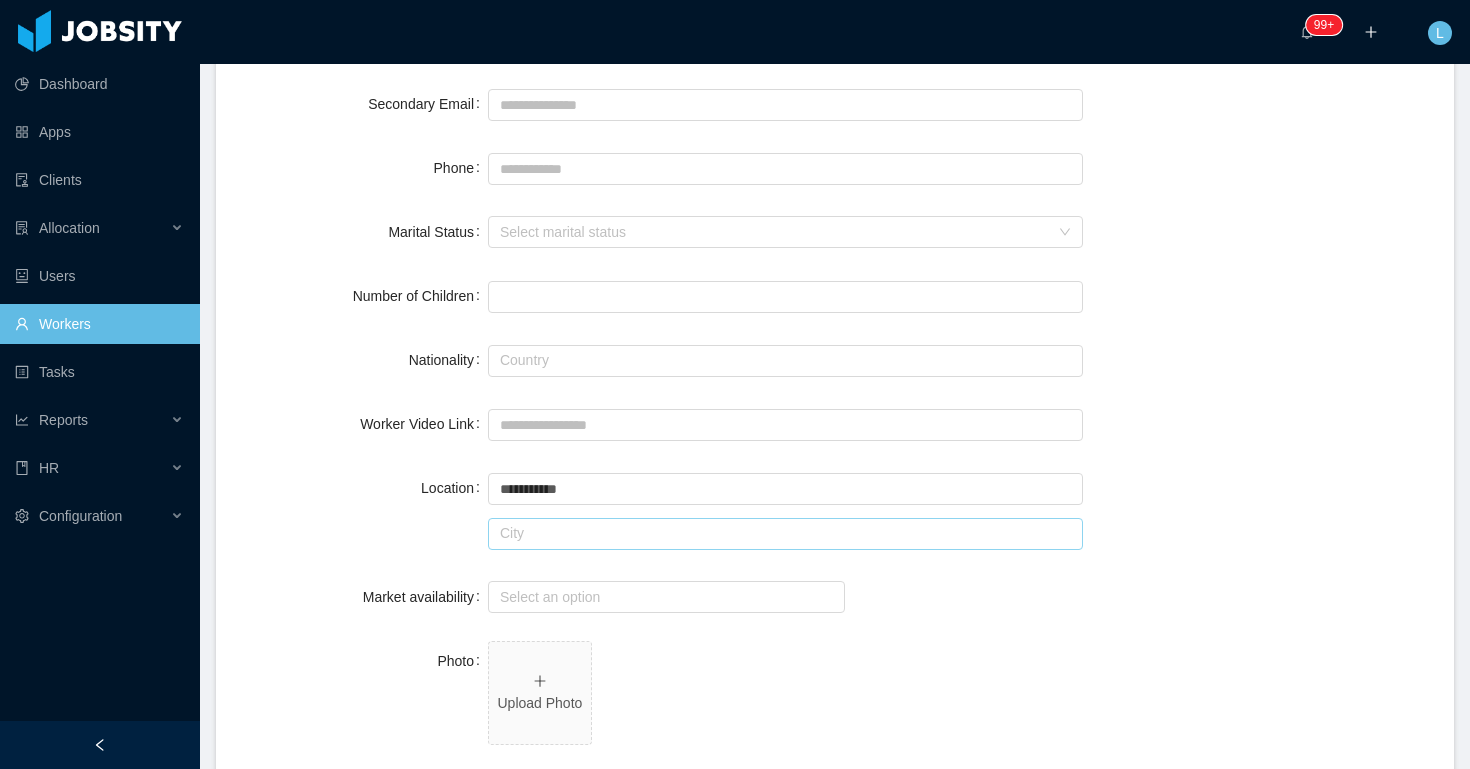 click at bounding box center [785, 534] 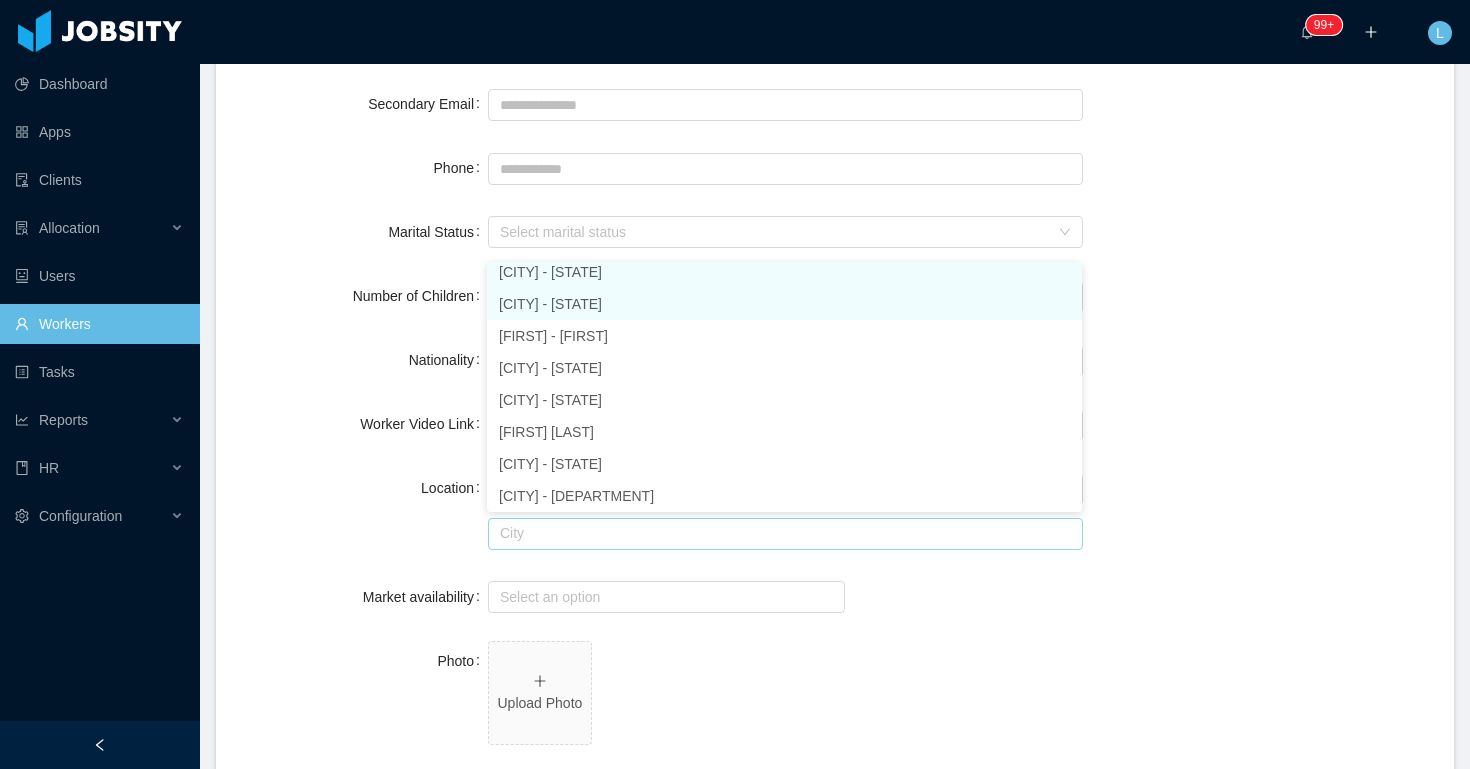 scroll, scrollTop: 4, scrollLeft: 0, axis: vertical 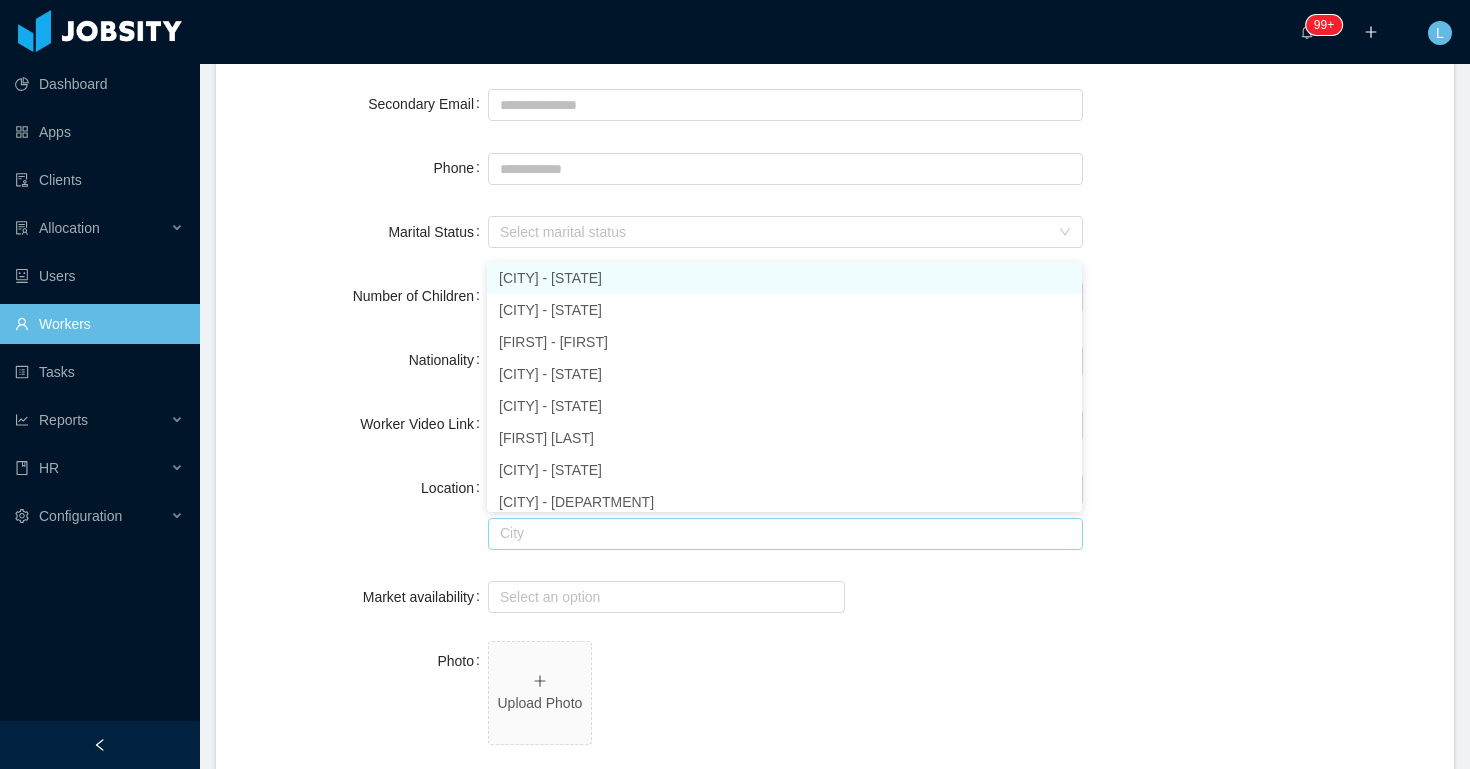 click on "[CITY] - [STATE]" at bounding box center [784, 278] 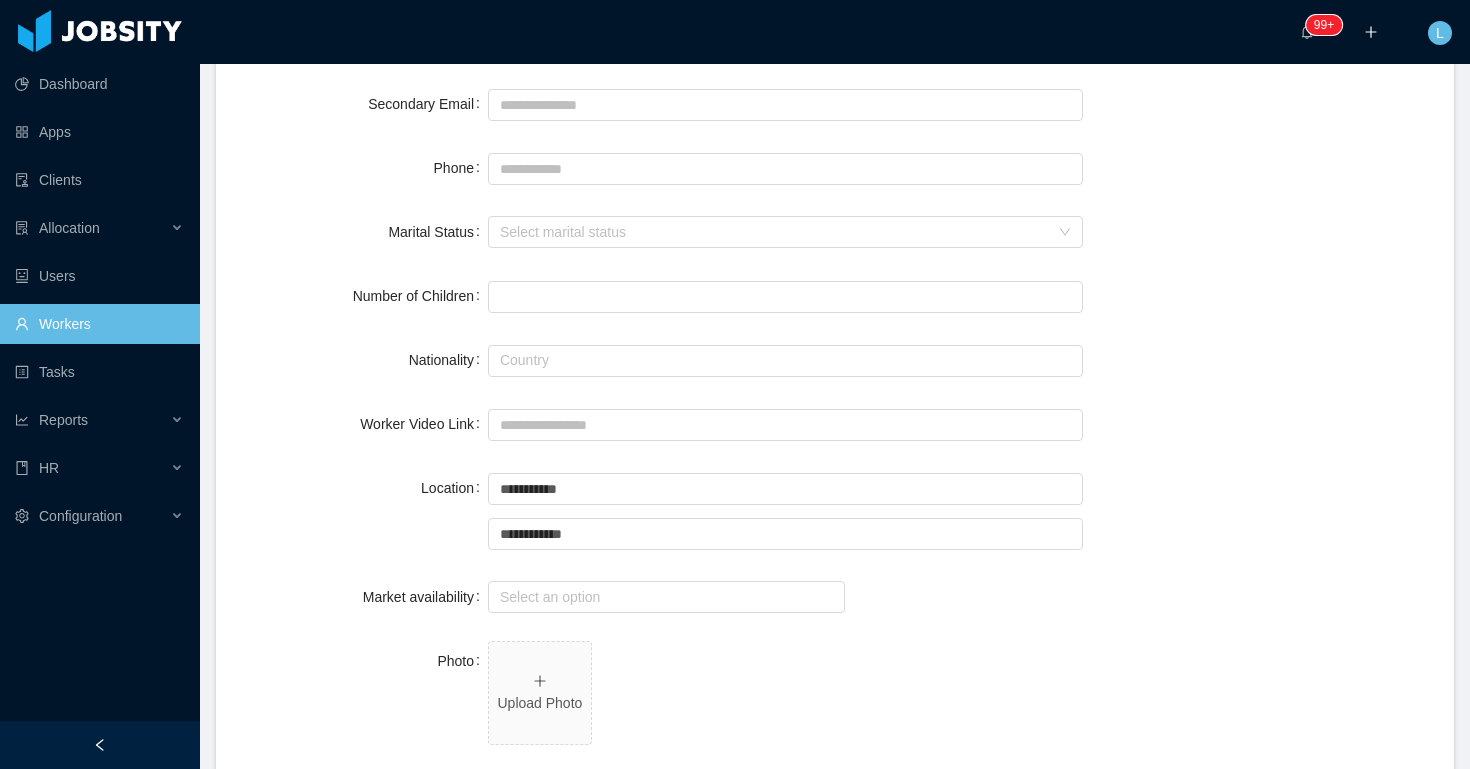 click on "**********" at bounding box center (835, 945) 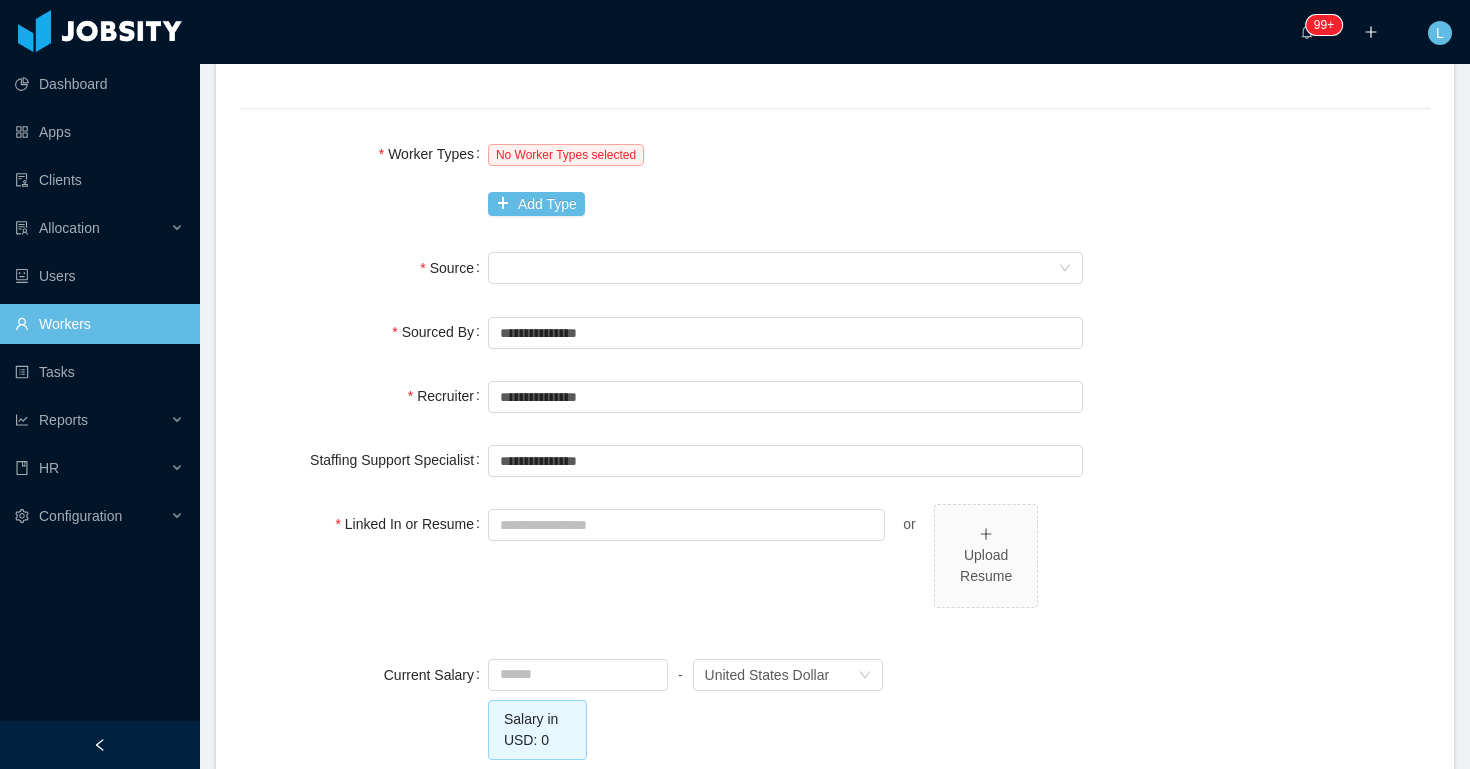 scroll, scrollTop: 1150, scrollLeft: 0, axis: vertical 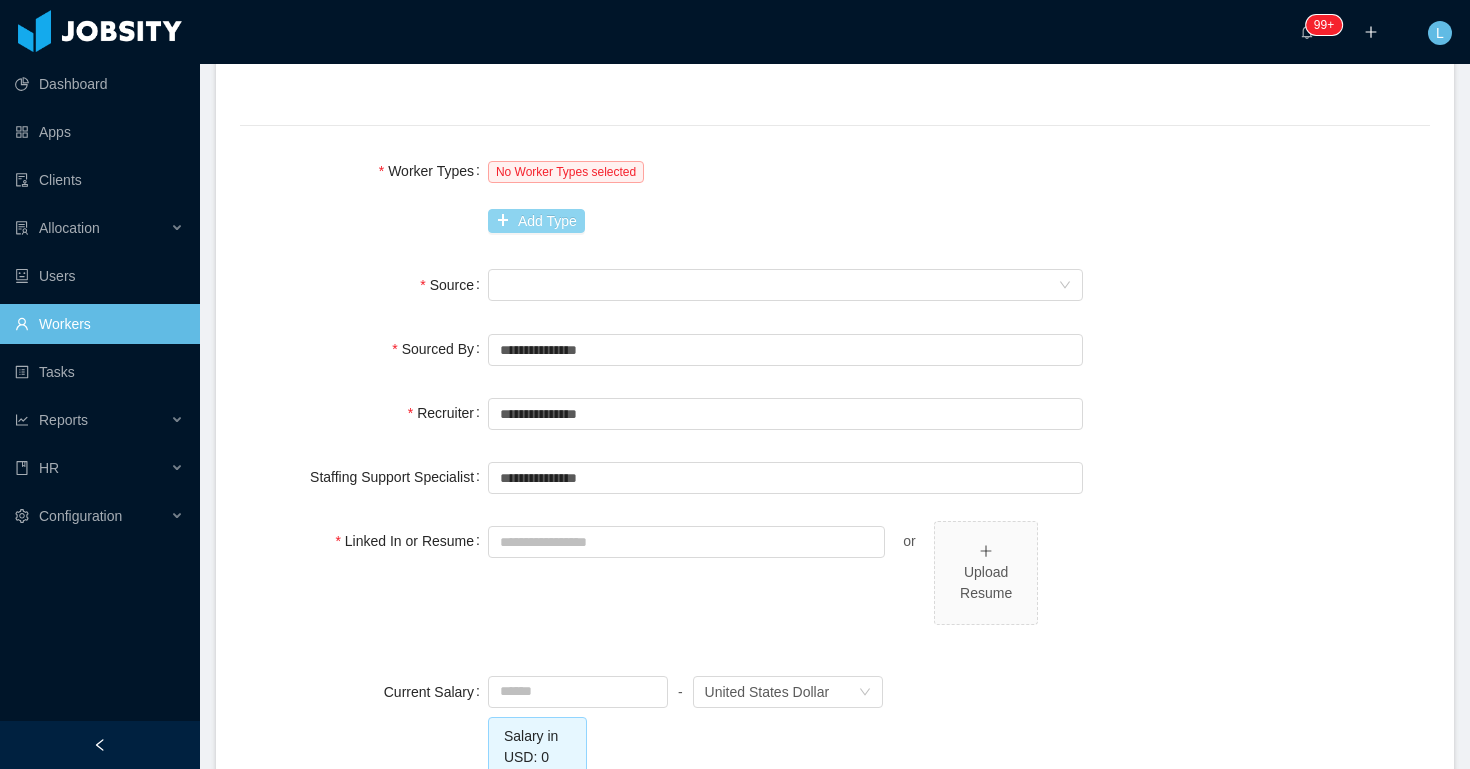 click on "Add Type" at bounding box center (536, 221) 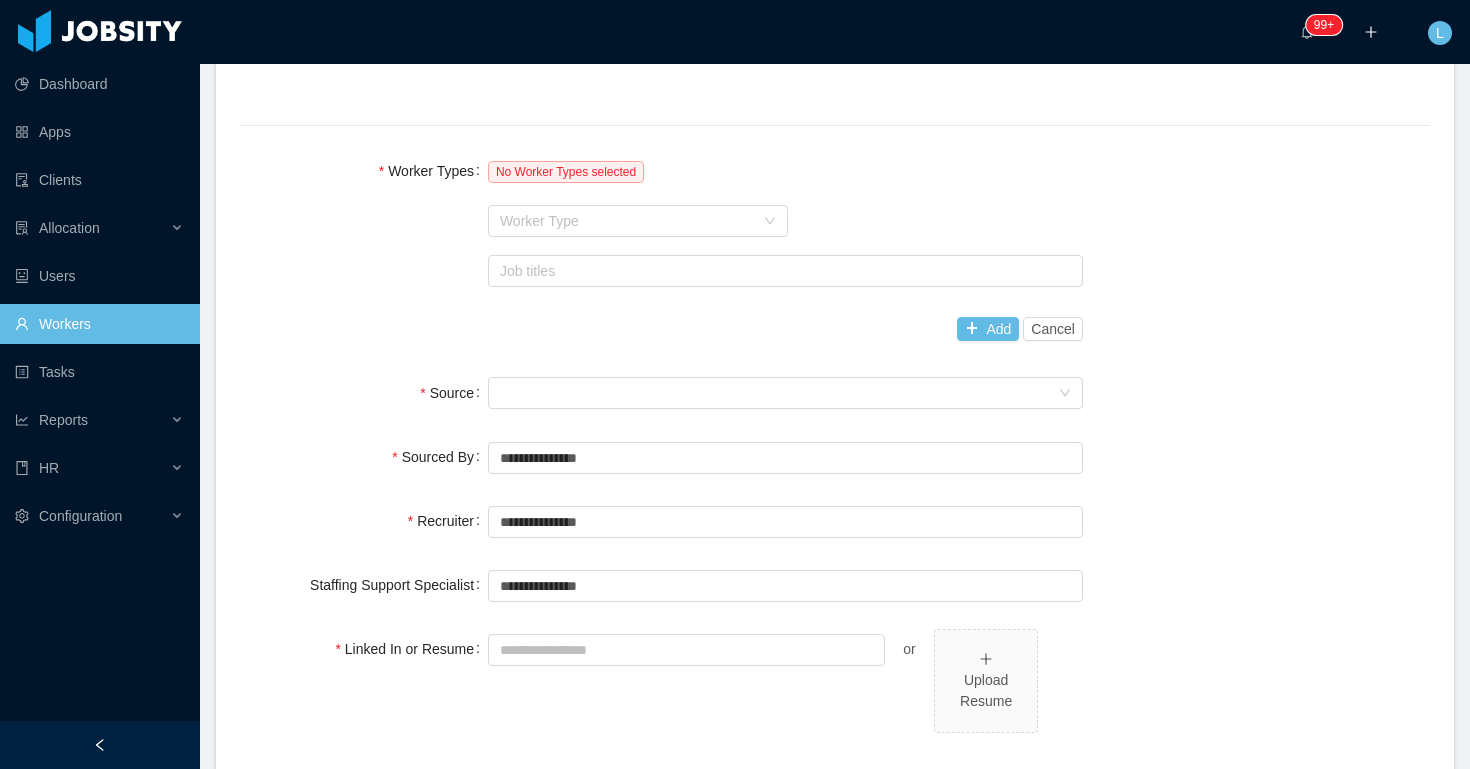 click on "Worker Type" at bounding box center [627, 221] 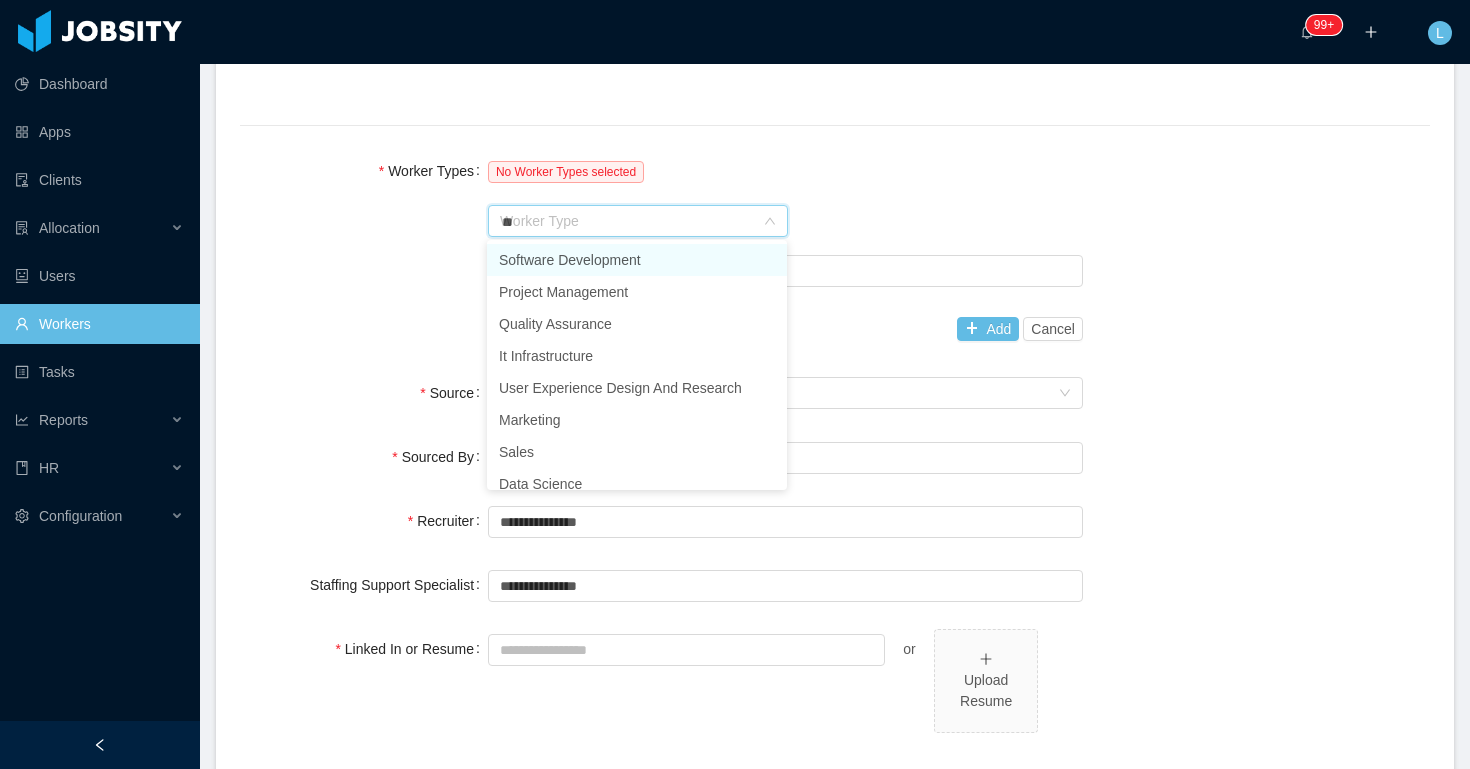 type on "***" 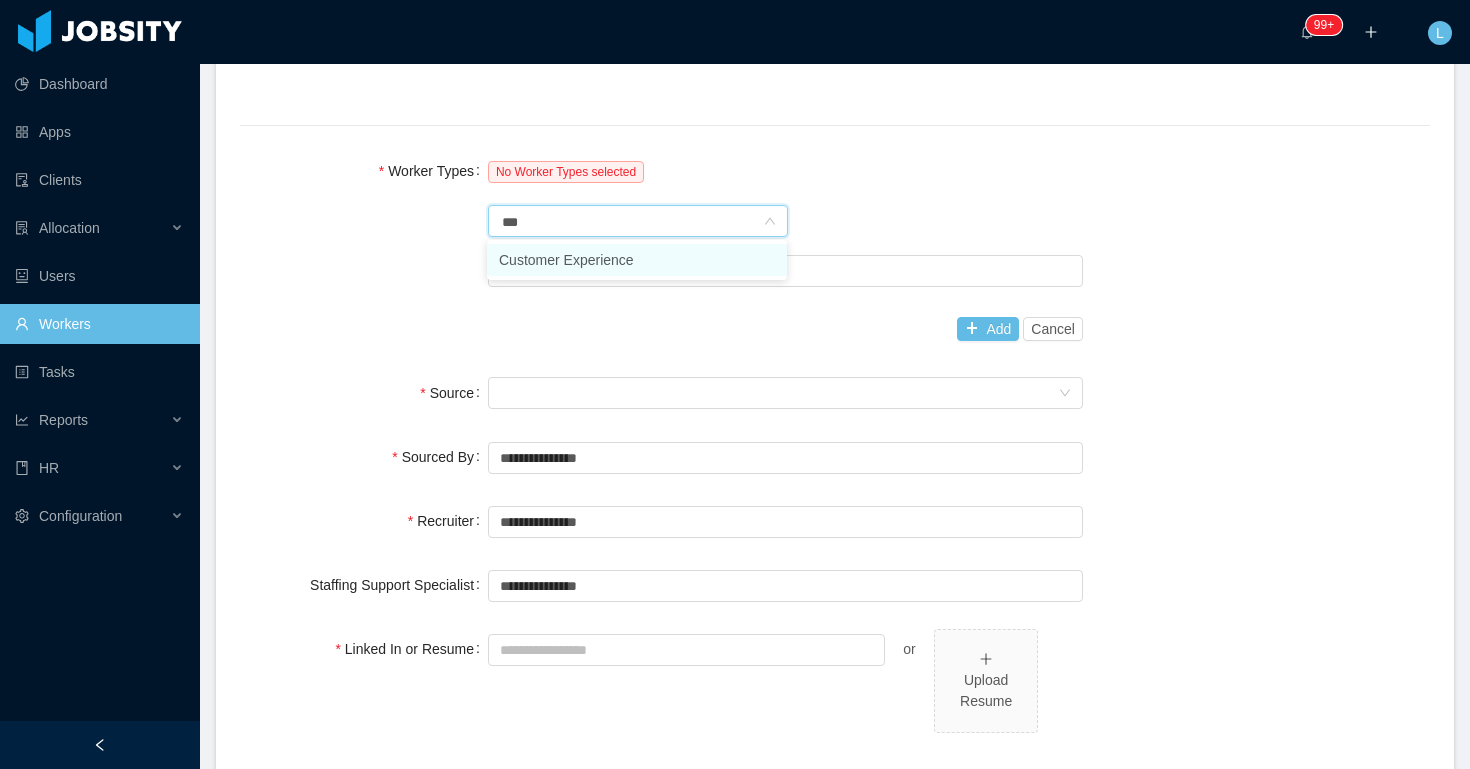 click on "Customer Experience" at bounding box center (637, 260) 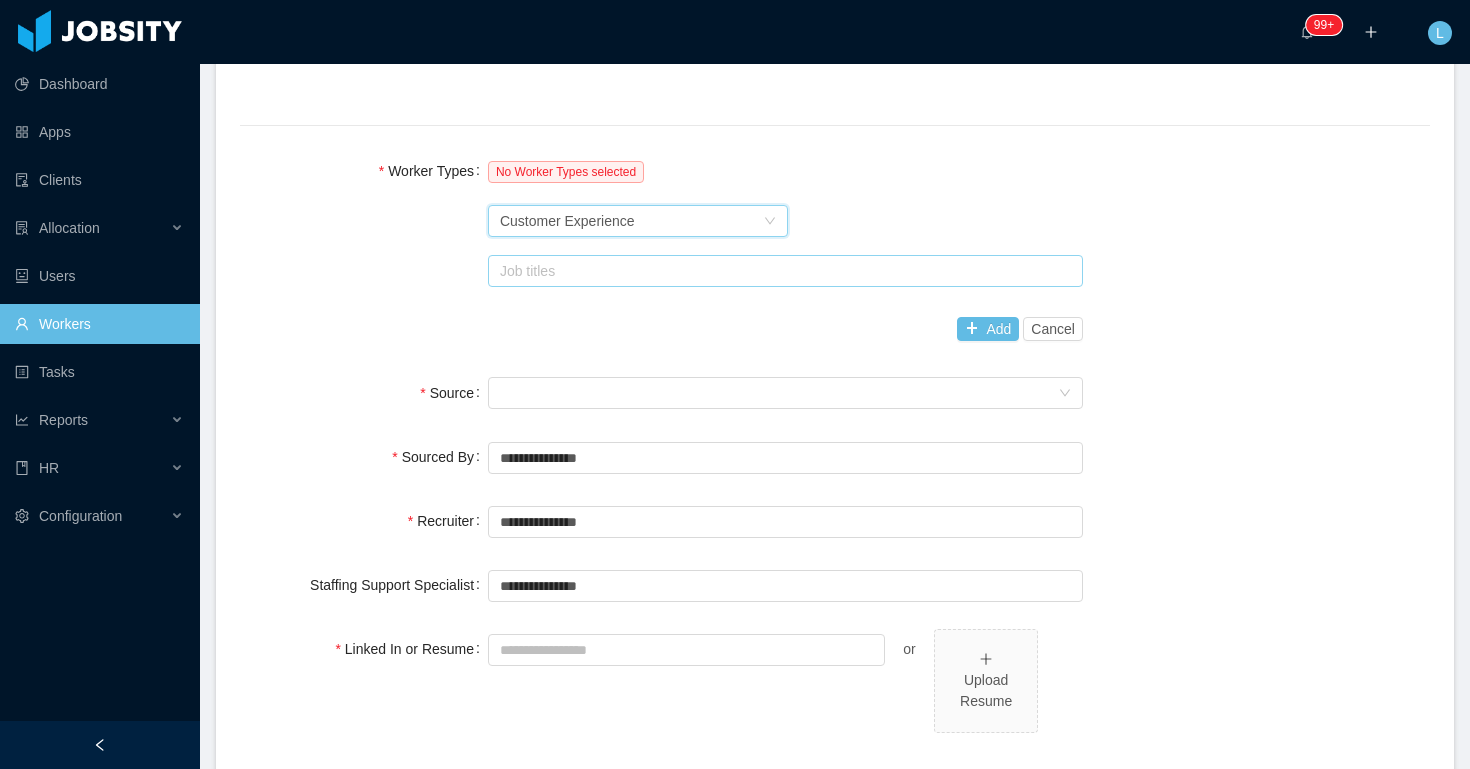 click on "Job titles" at bounding box center [781, 271] 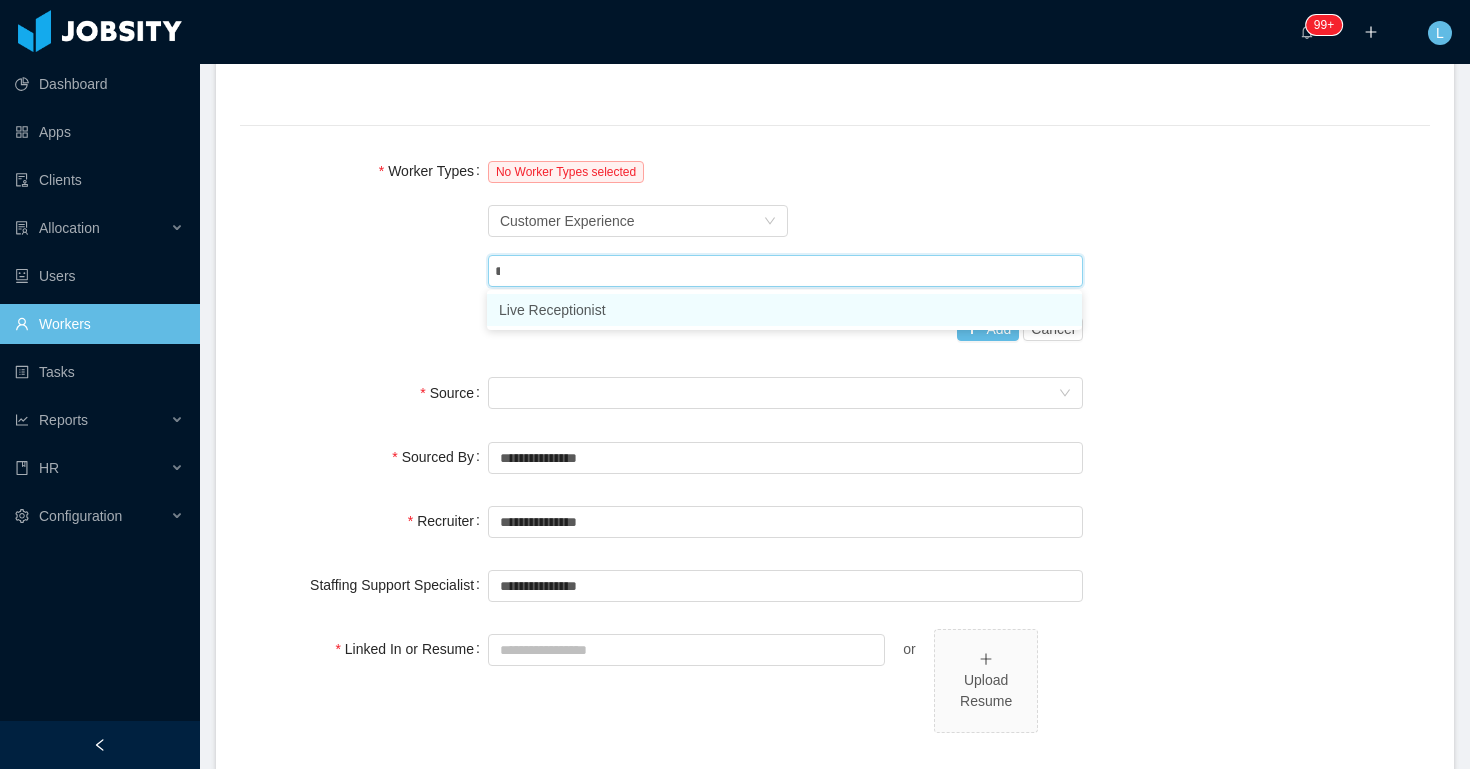 type on "**" 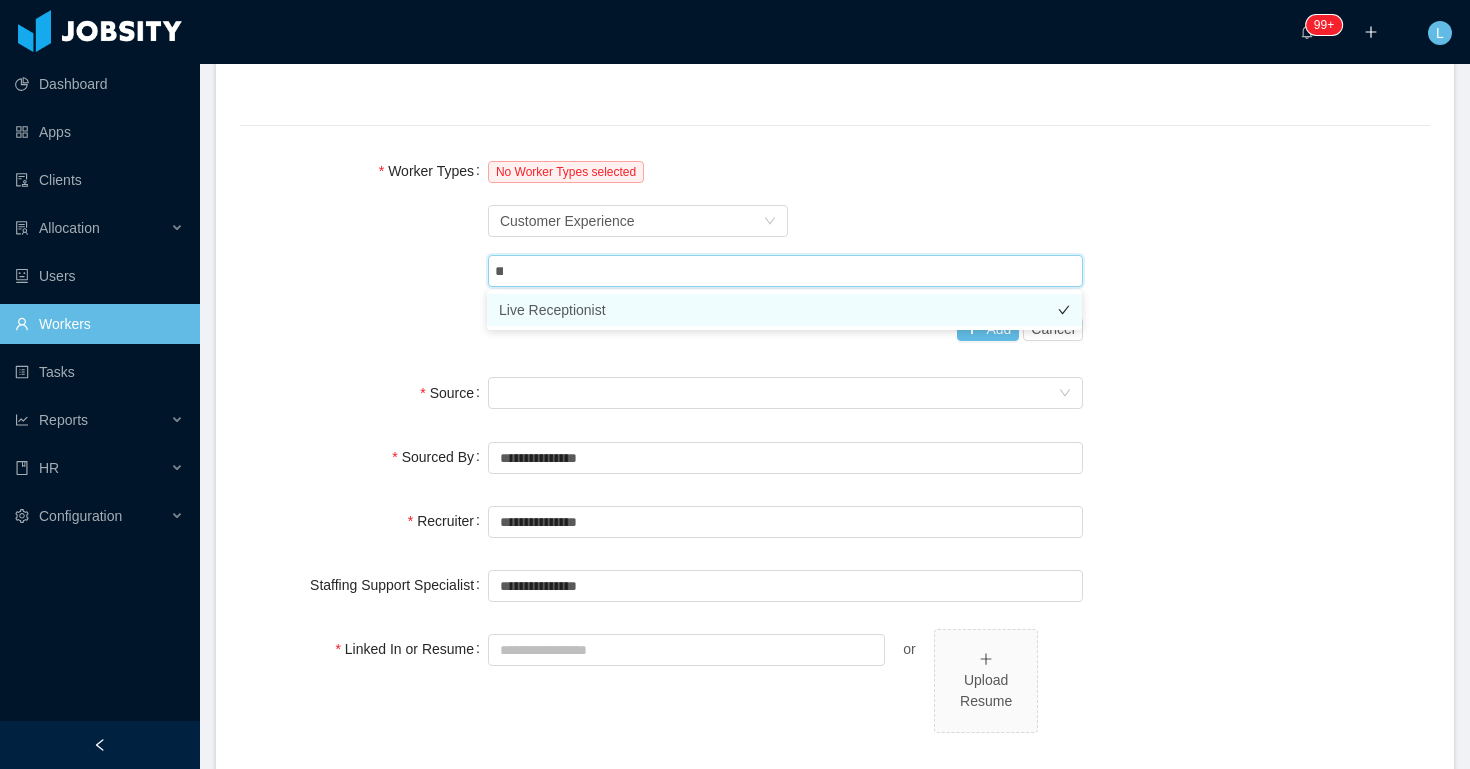 click on "Live Receptionist" at bounding box center [784, 310] 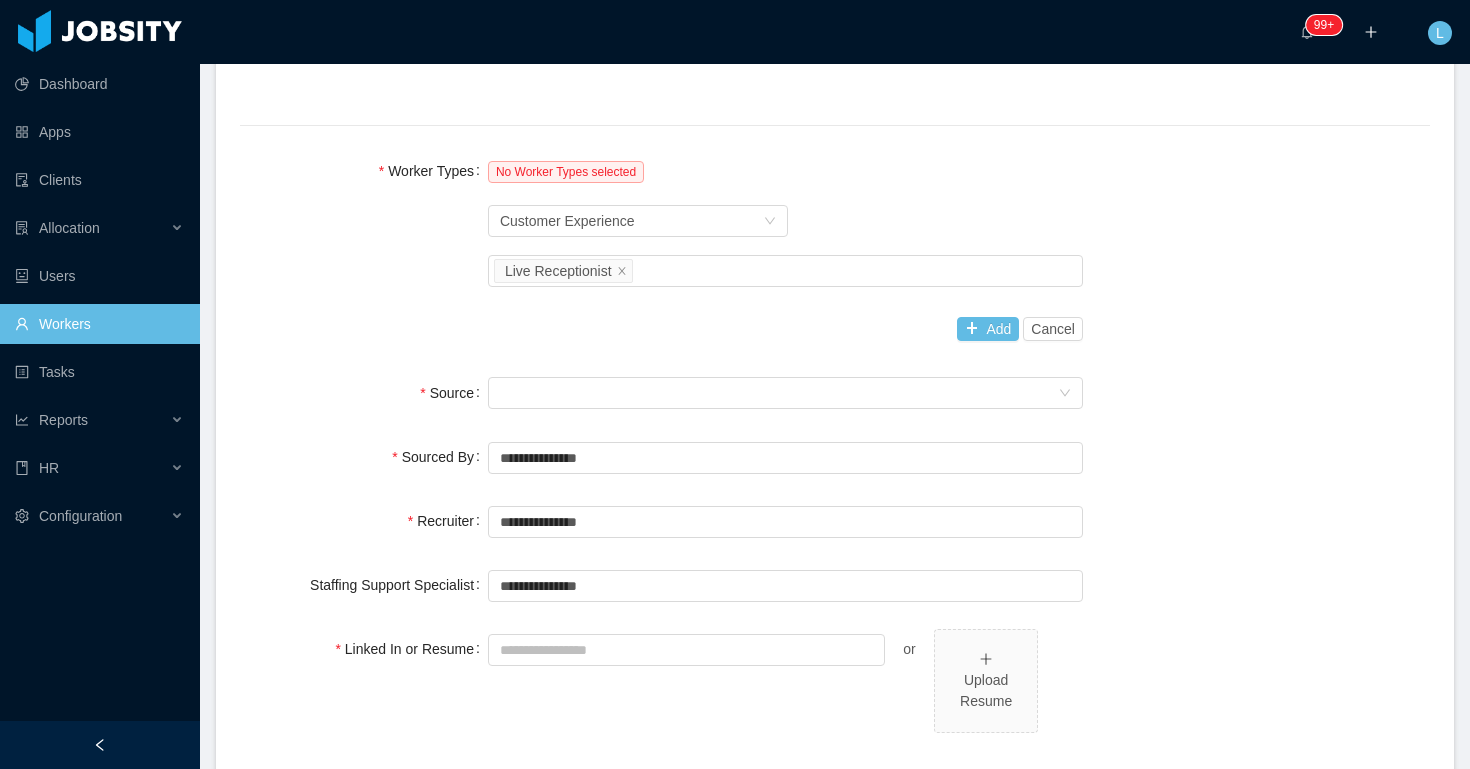 click on "Worker Type Customer Experience" at bounding box center [785, 221] 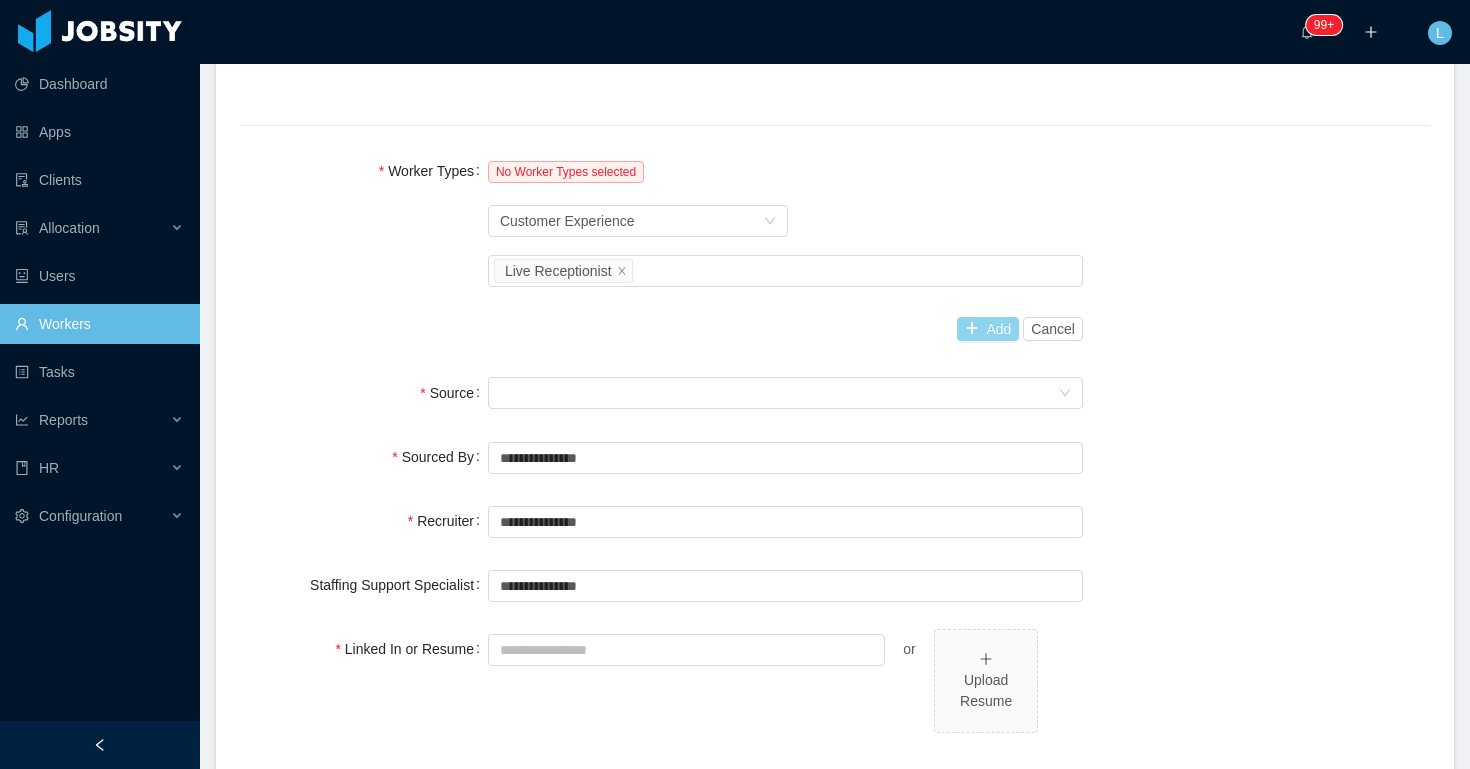 click on "Add" at bounding box center [988, 329] 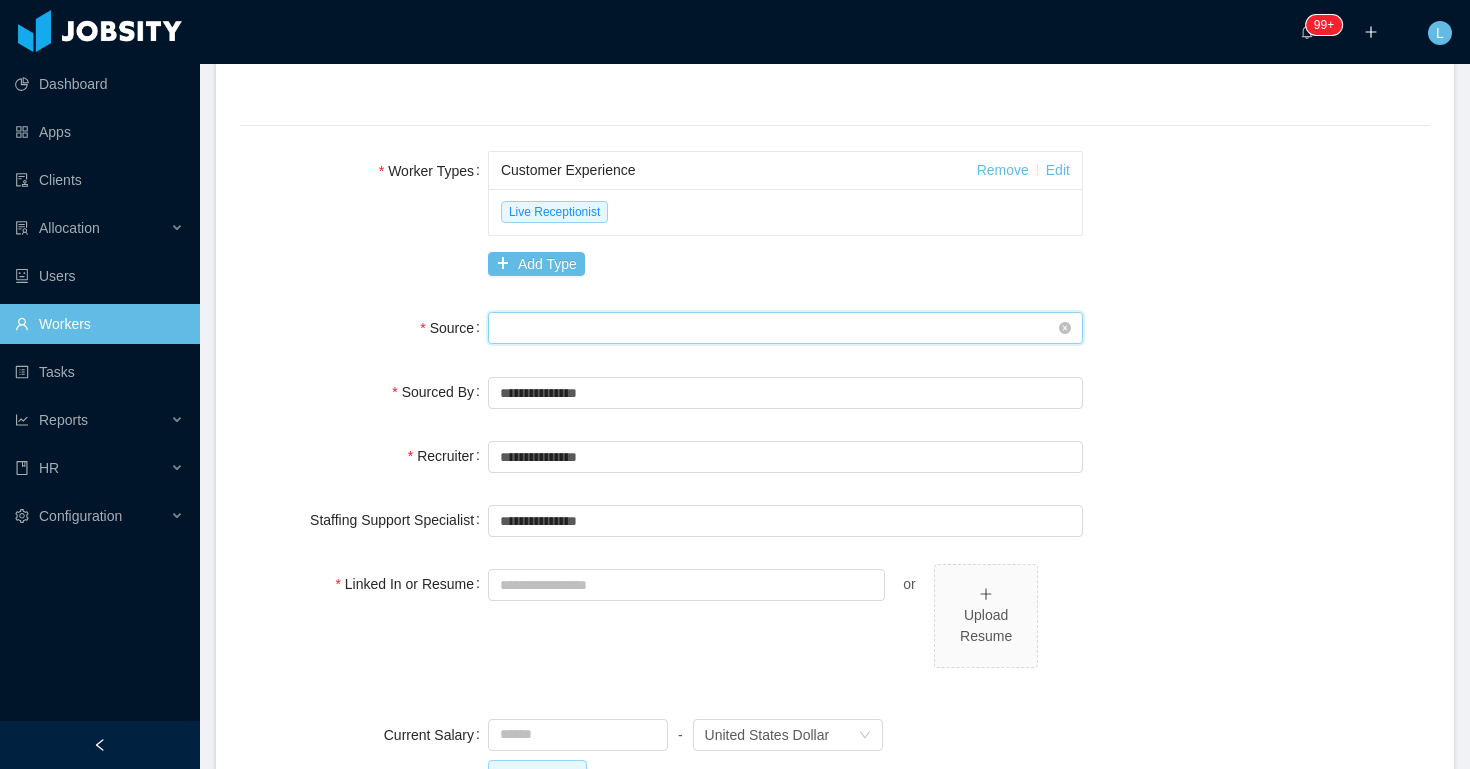 click on "Seniority" at bounding box center (779, 328) 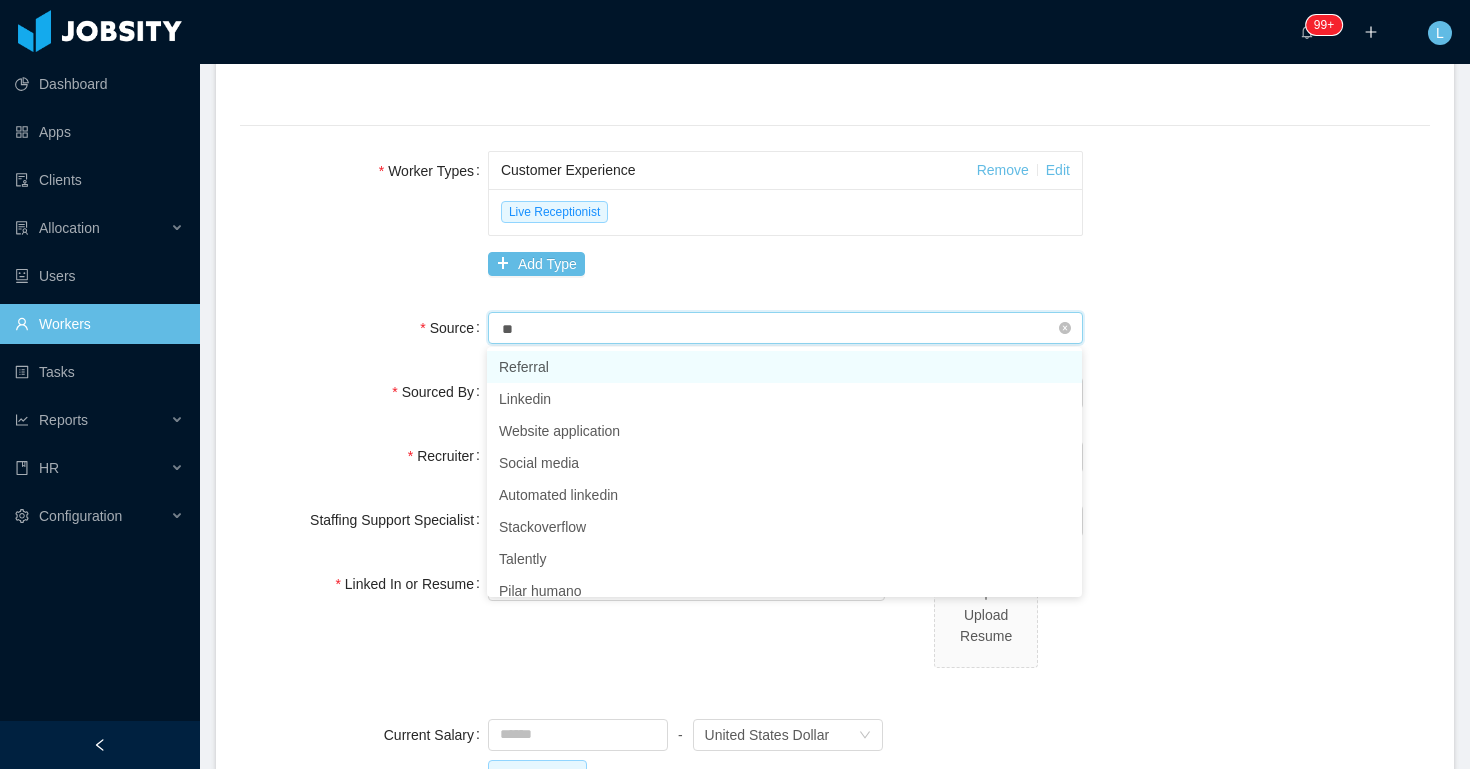 type on "***" 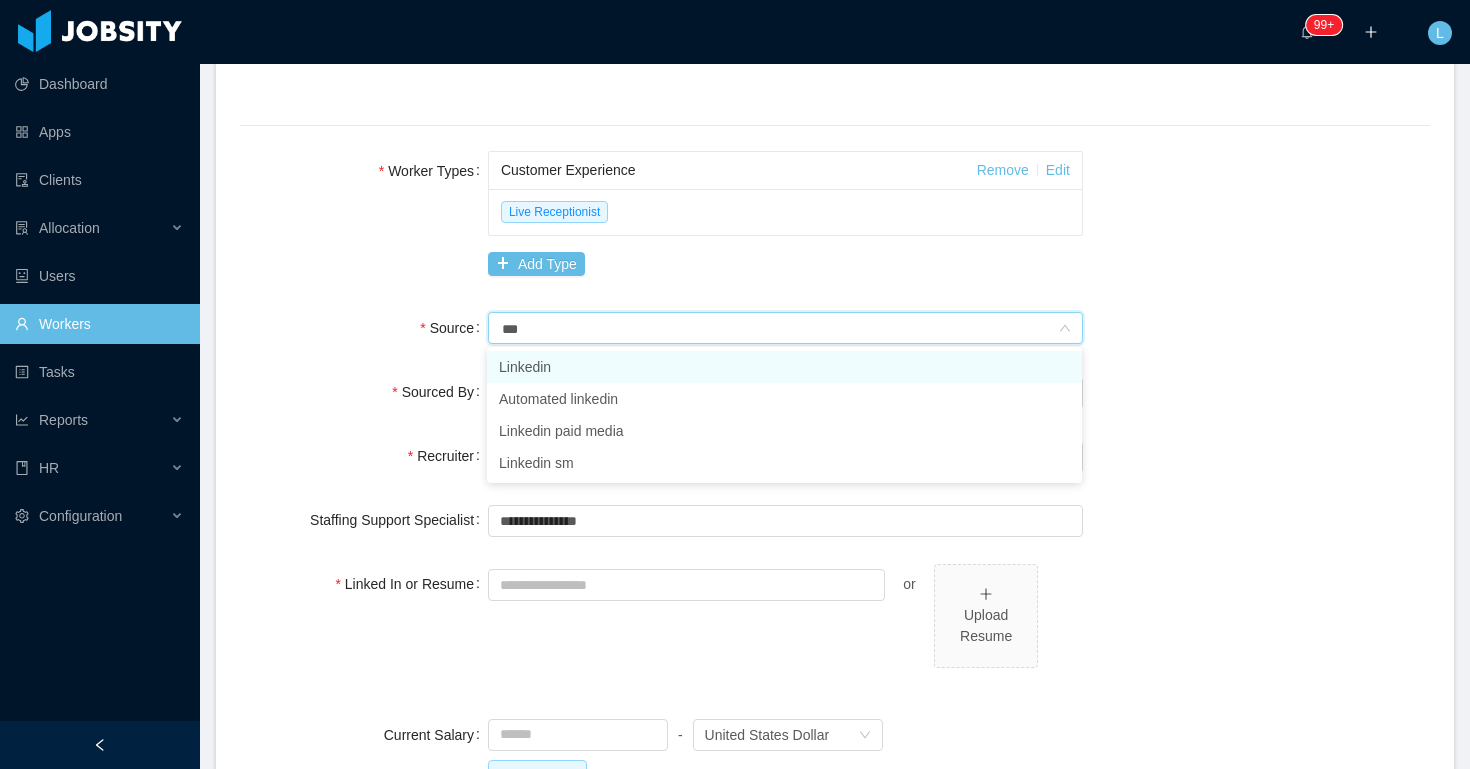 click on "Linkedin" at bounding box center [784, 367] 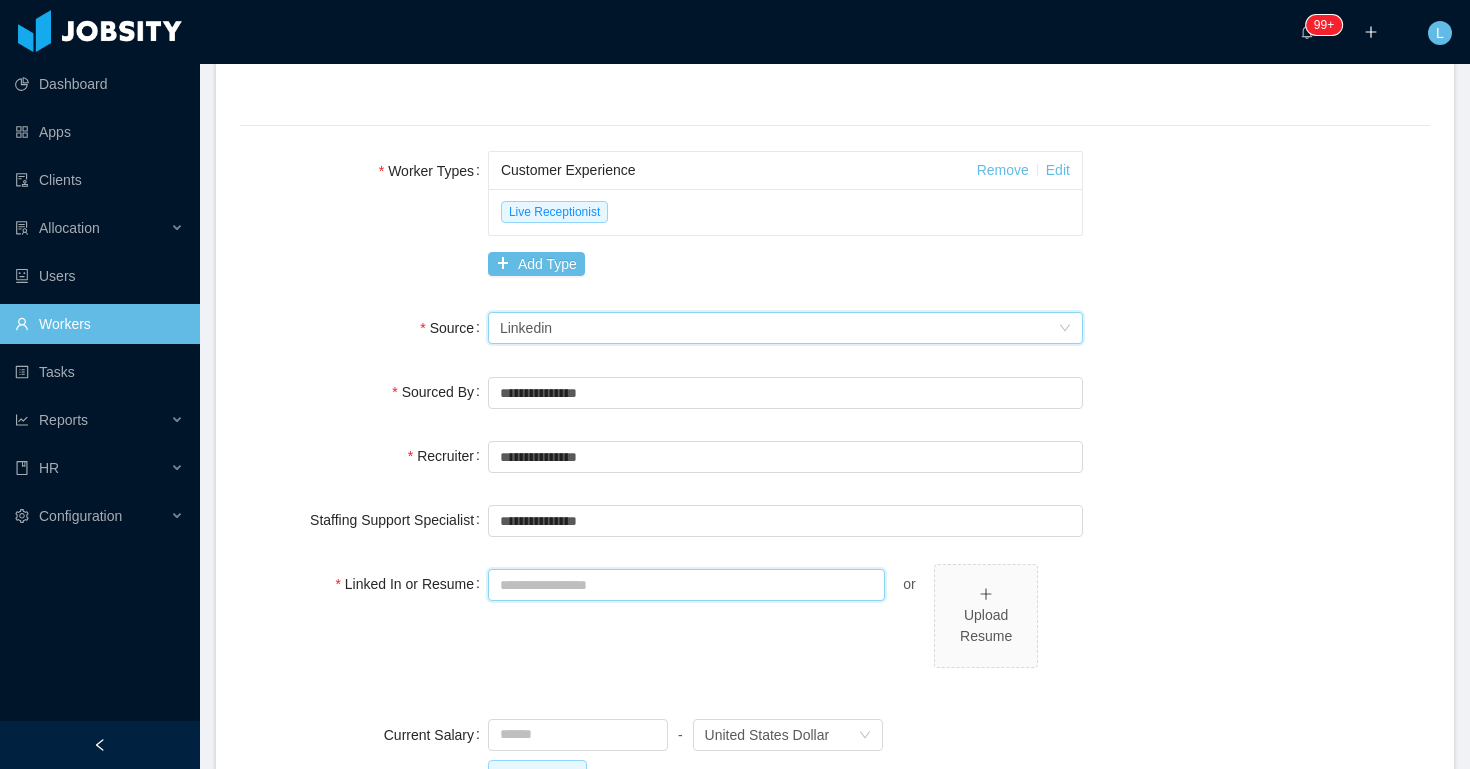 click on "Linked In or Resume" at bounding box center [686, 585] 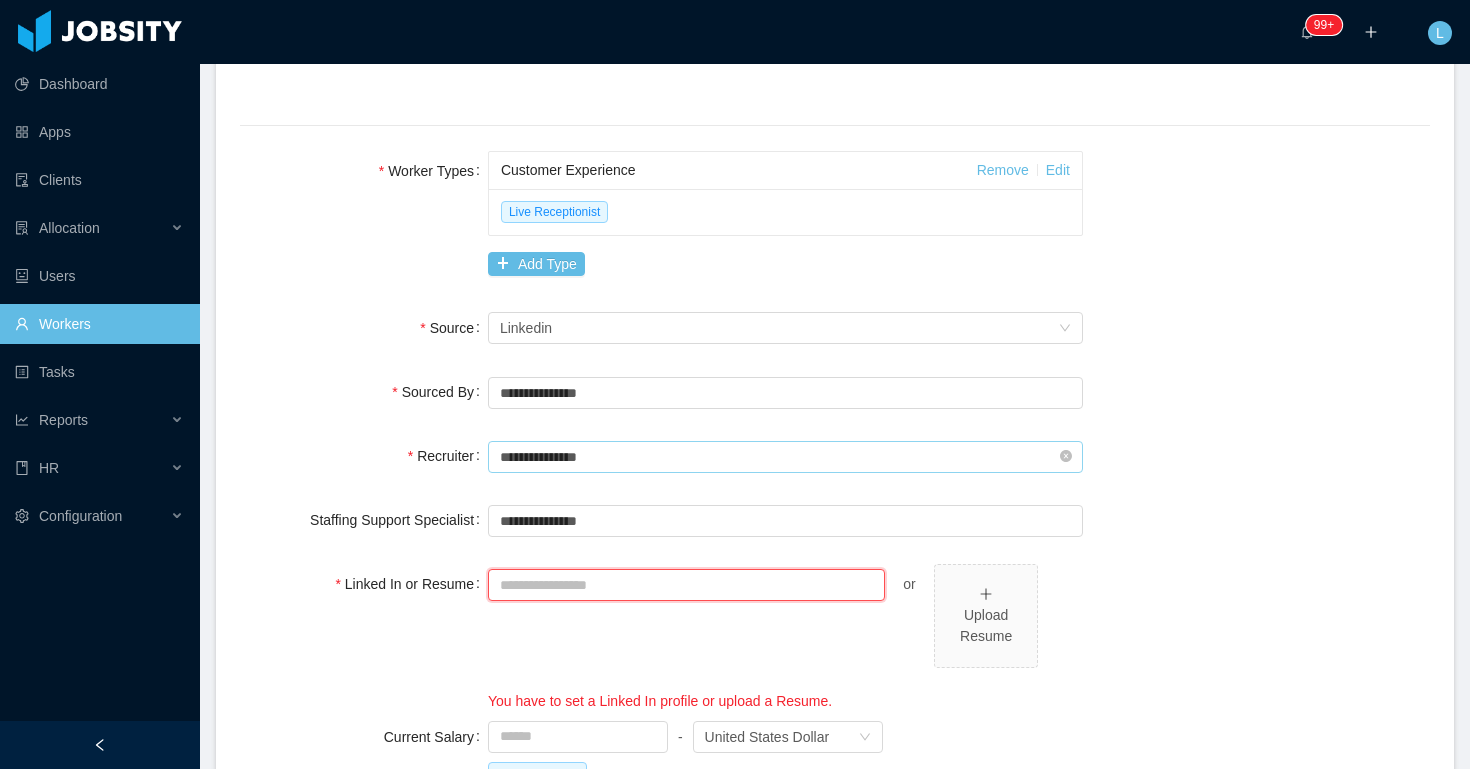 paste on "**********" 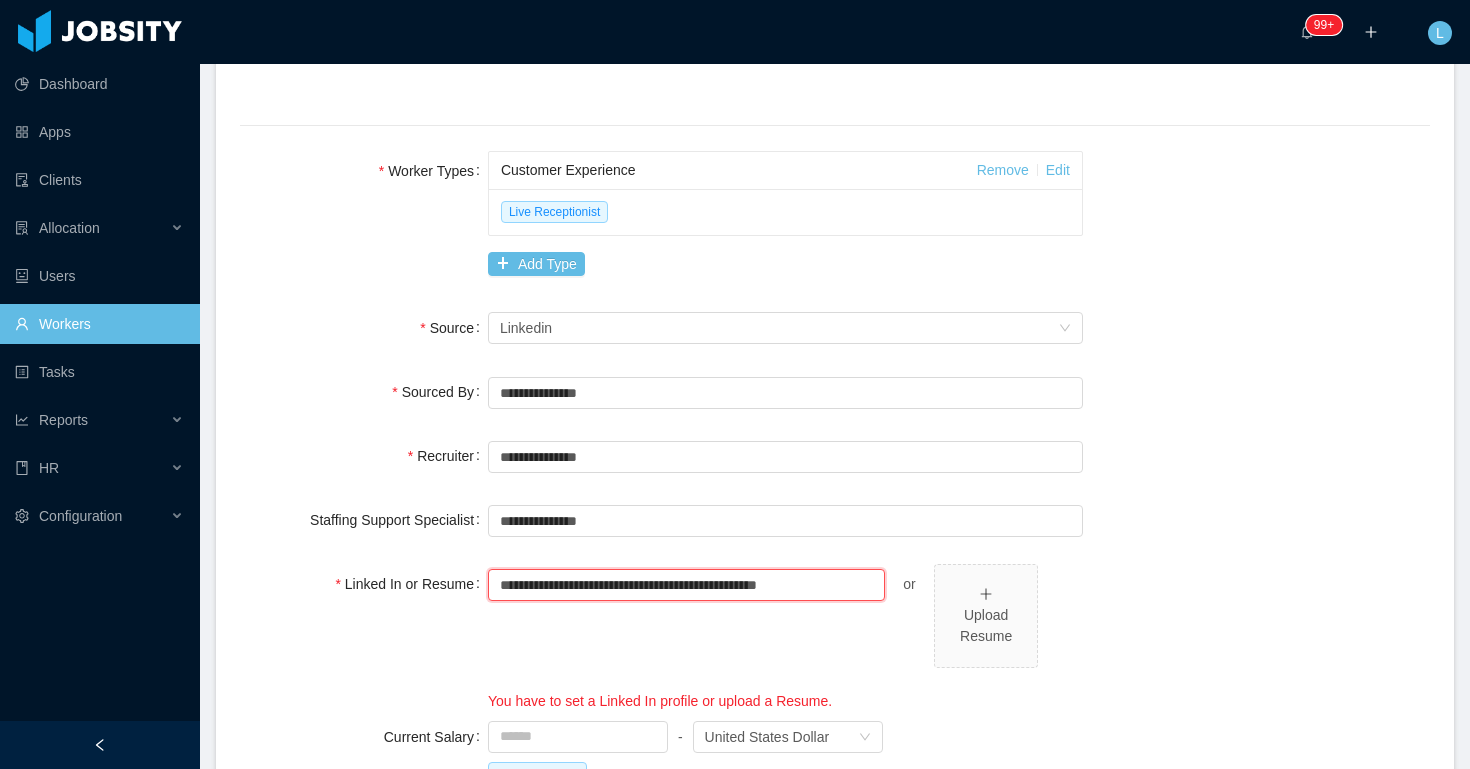 type on "**********" 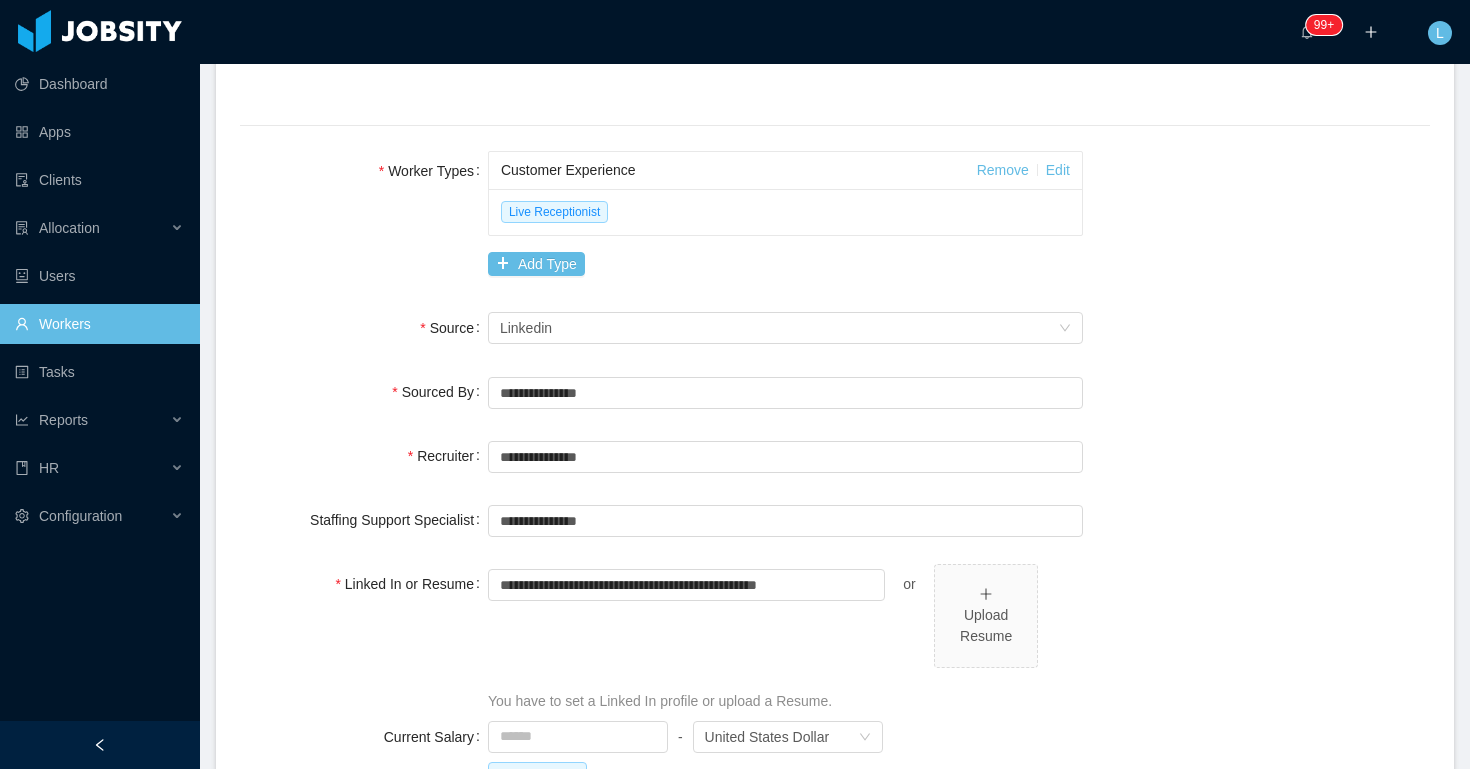 click on "**********" at bounding box center (785, 638) 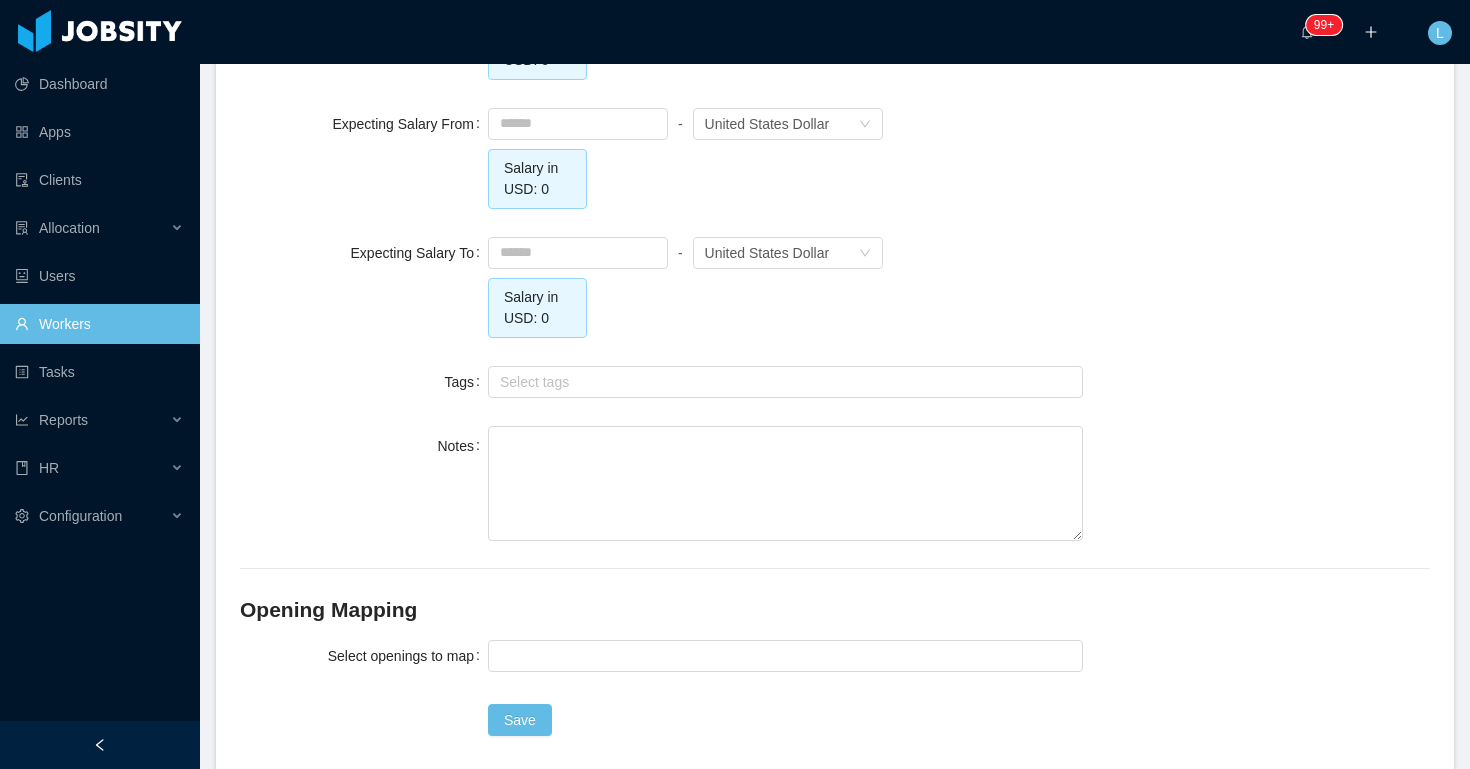 scroll, scrollTop: 1993, scrollLeft: 0, axis: vertical 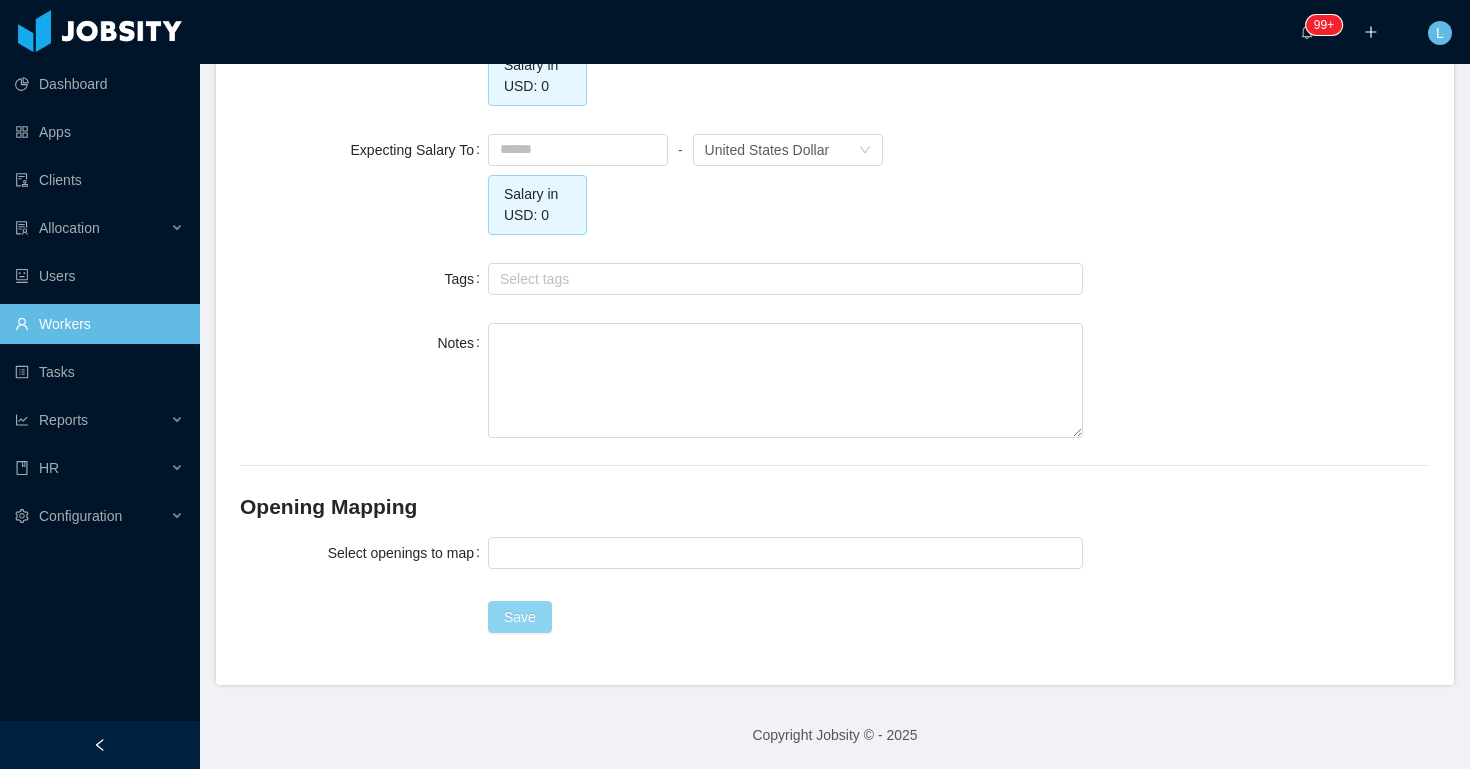 click on "Save" at bounding box center [520, 617] 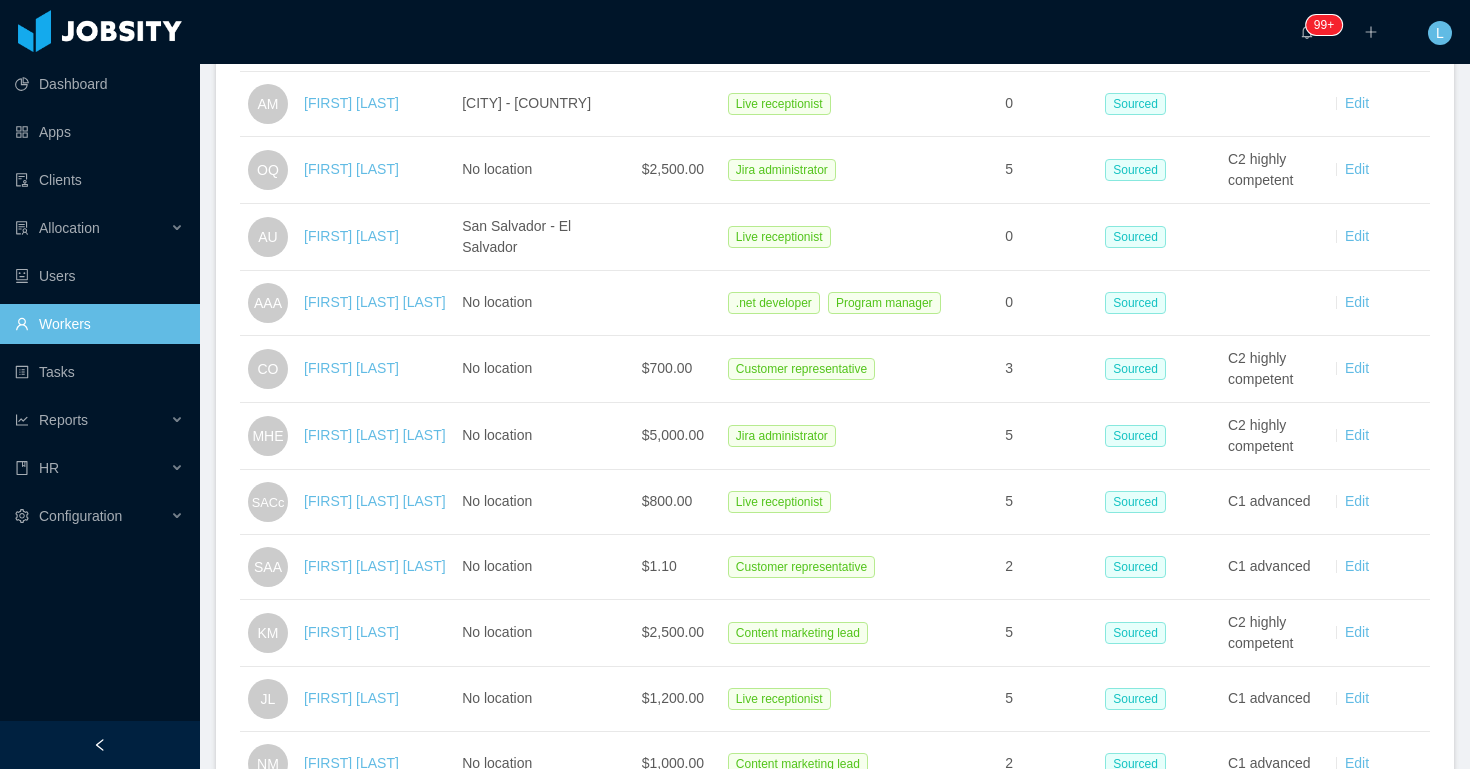 scroll, scrollTop: 0, scrollLeft: 0, axis: both 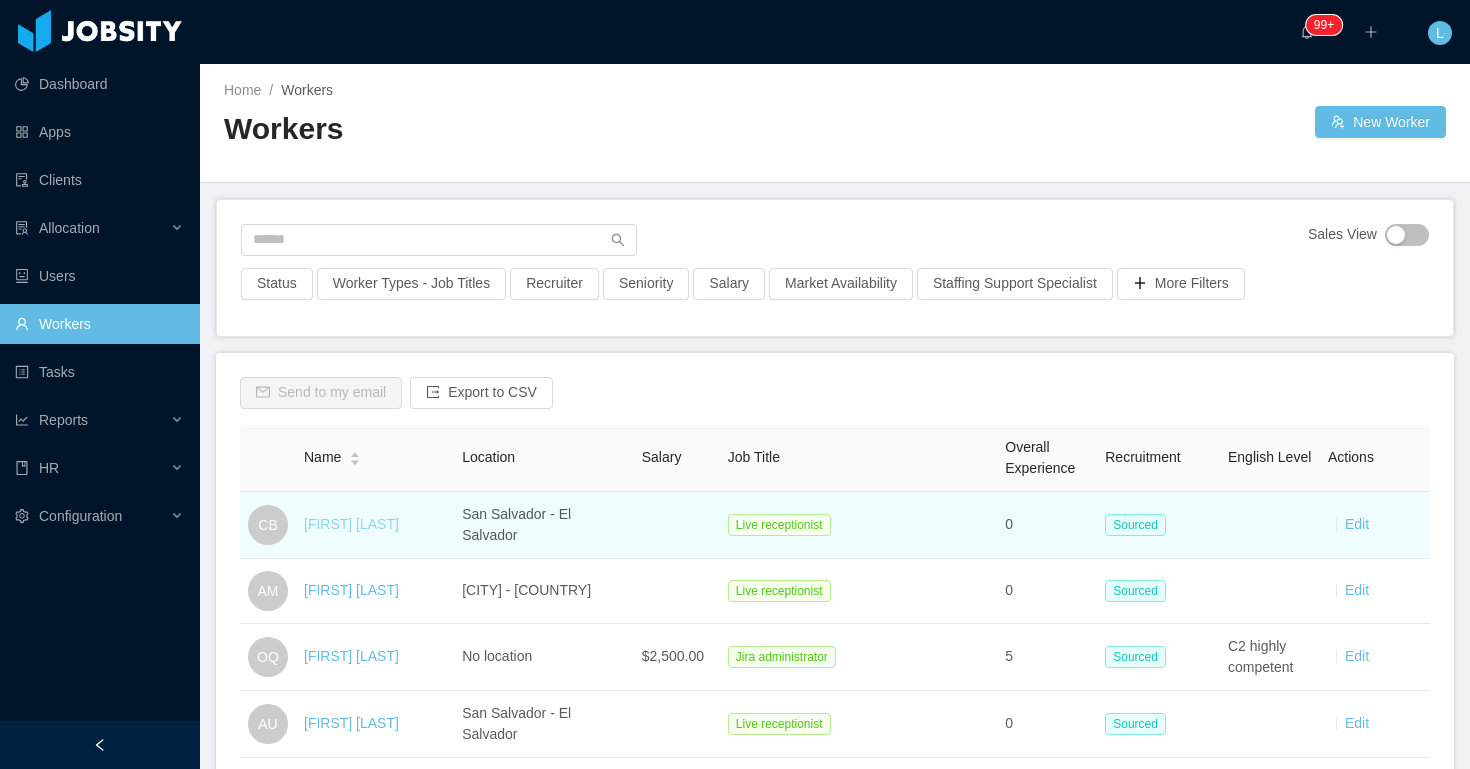 click on "[FIRST] [LAST]" at bounding box center [351, 524] 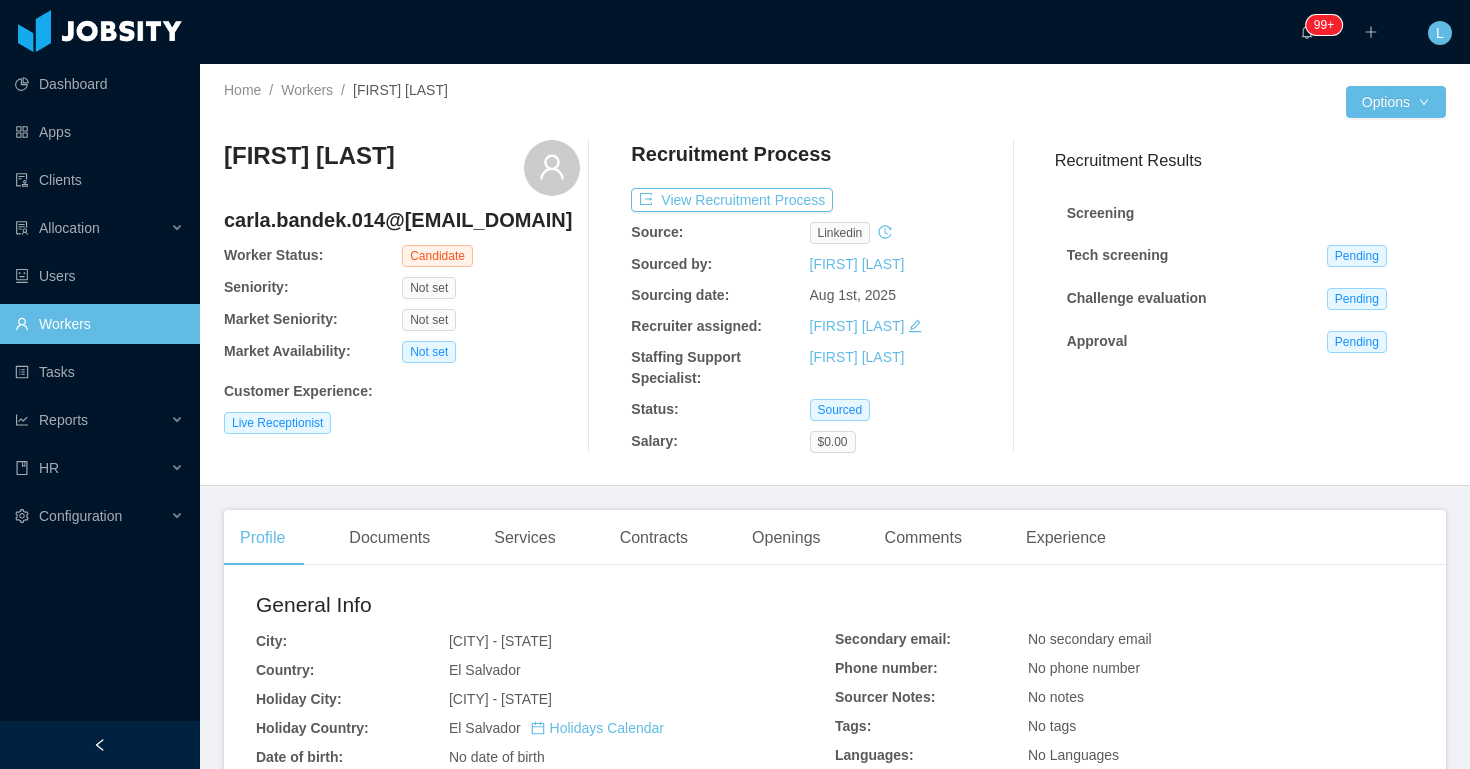 click on "carla.bandek.014@[EMAIL_DOMAIN]" at bounding box center [402, 220] 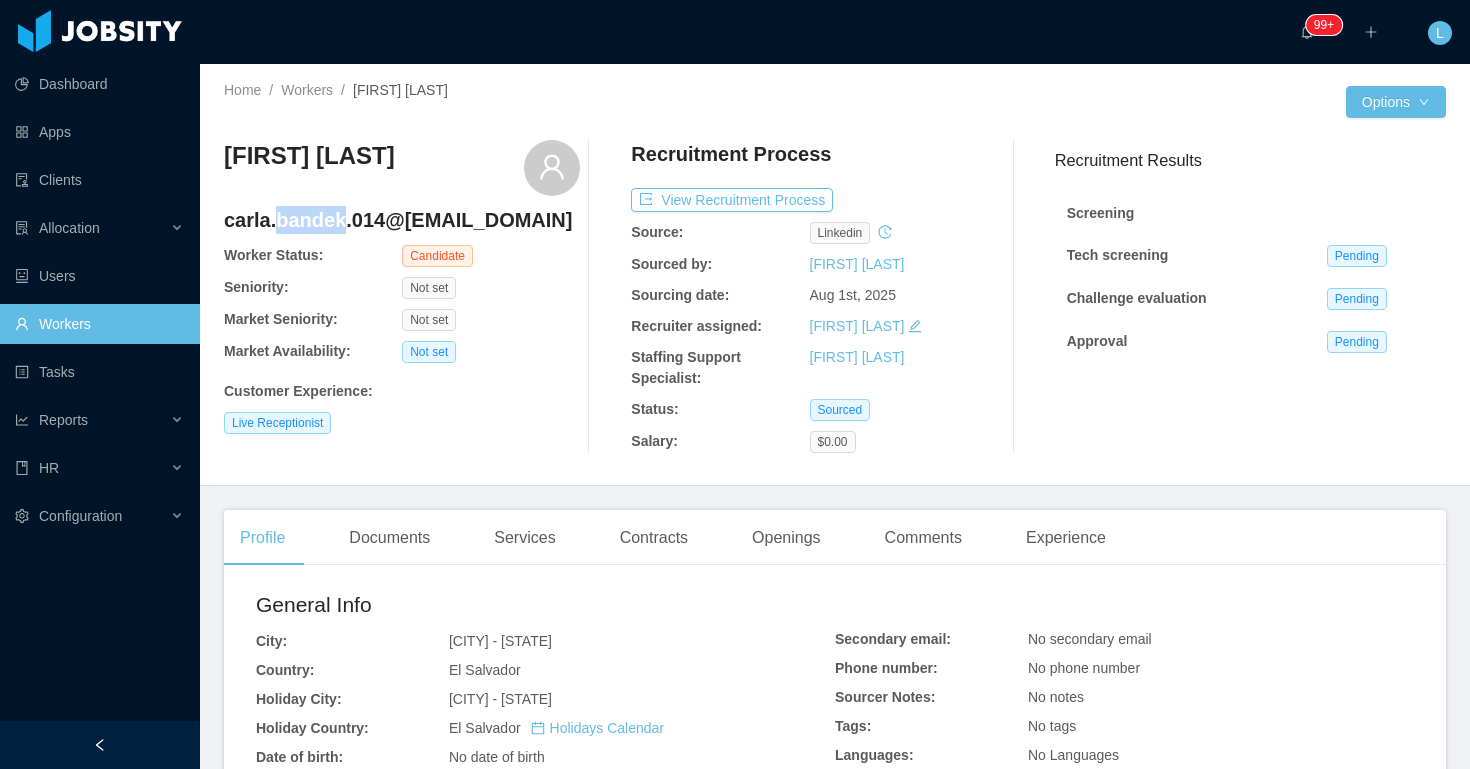 click on "carla.bandek.014@[EMAIL_DOMAIN]" at bounding box center [402, 220] 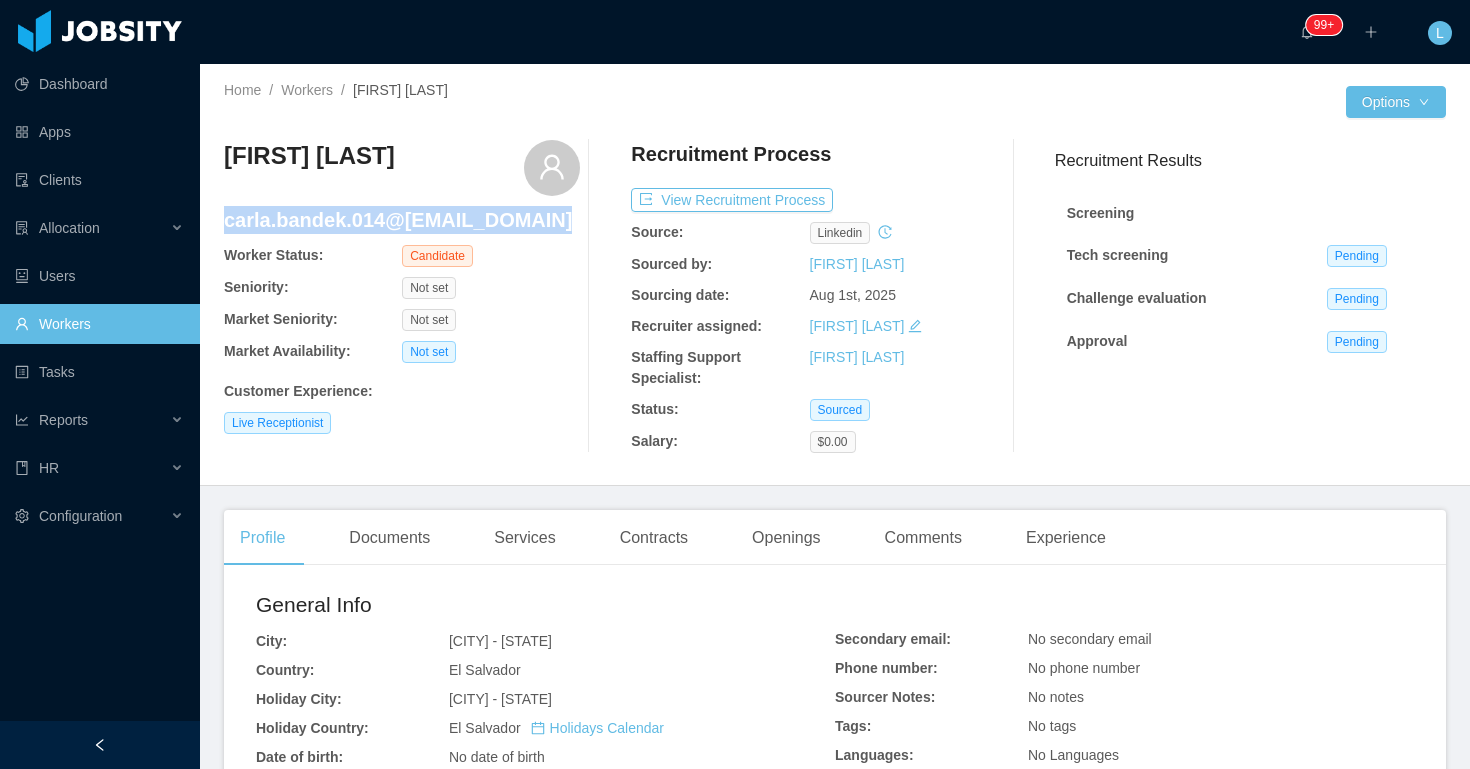 click on "carla.bandek.014@[EMAIL_DOMAIN]" at bounding box center [402, 220] 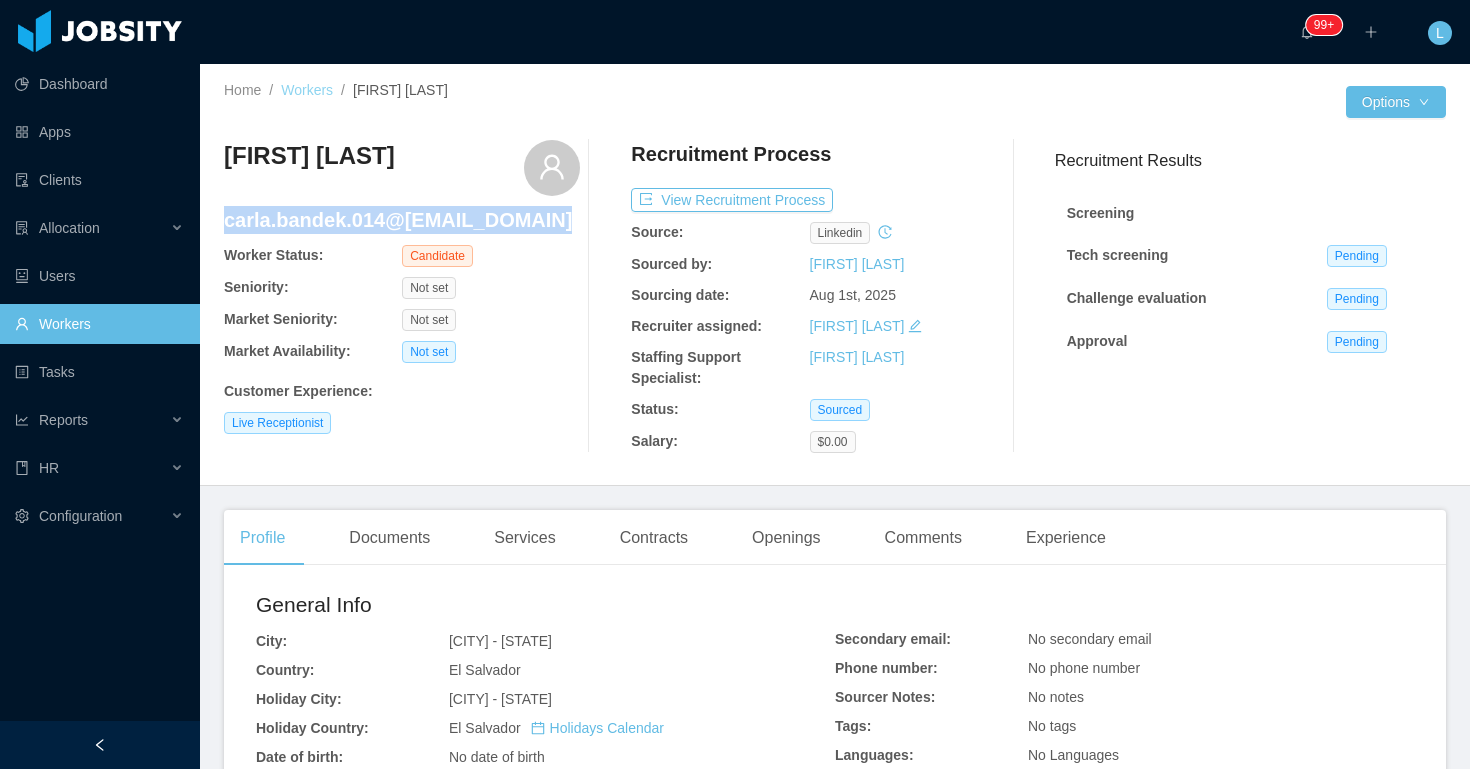 click on "Workers" at bounding box center [307, 90] 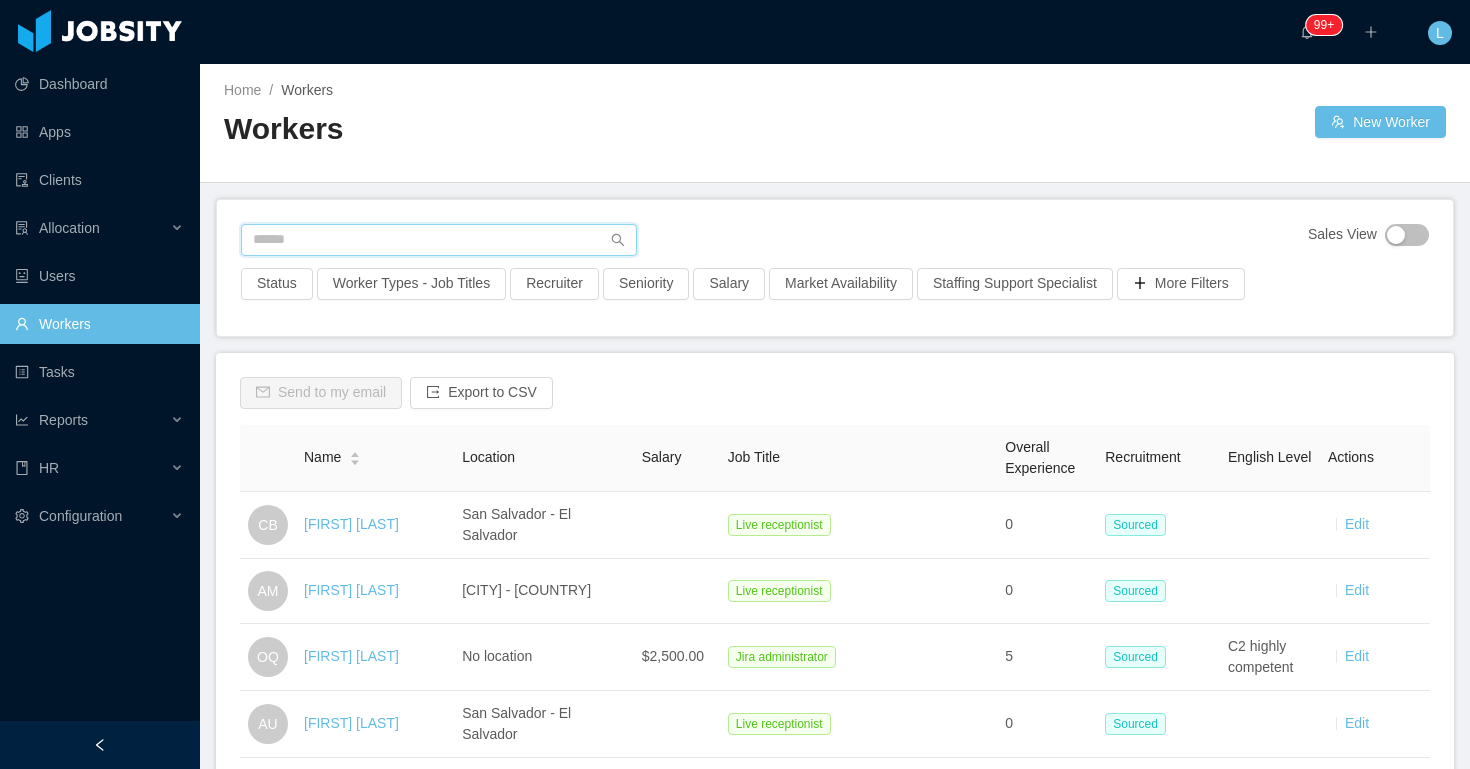 click at bounding box center (439, 240) 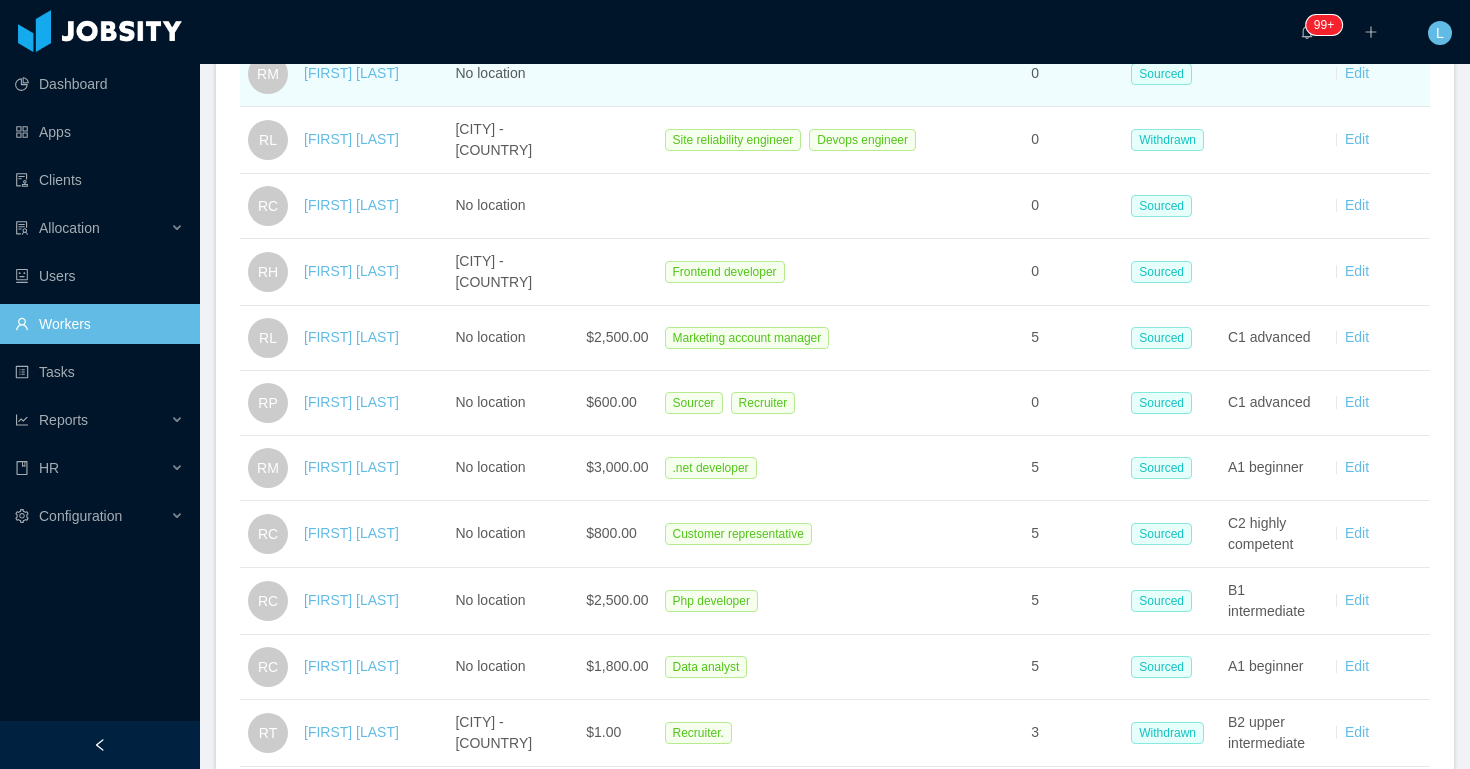 scroll, scrollTop: 778, scrollLeft: 0, axis: vertical 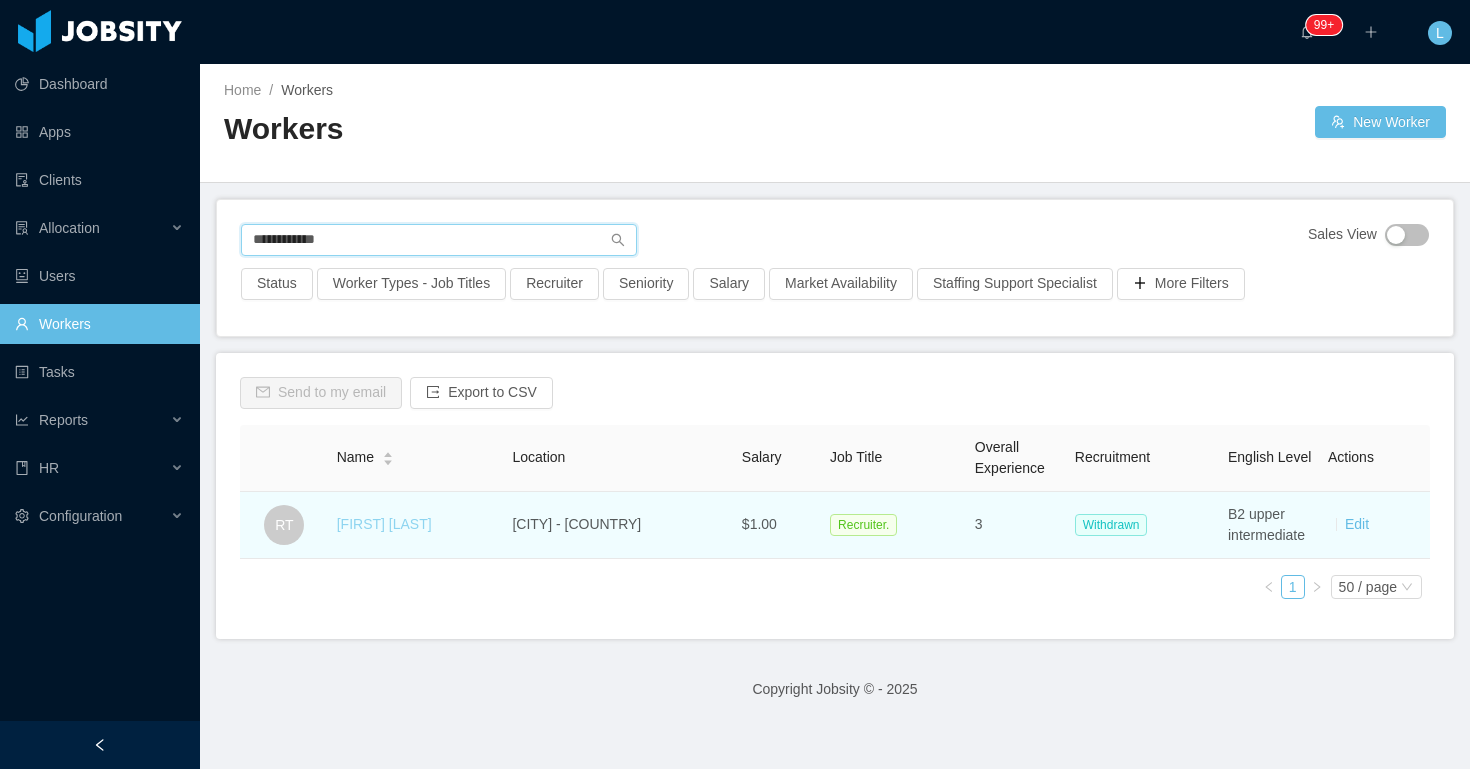 type on "**********" 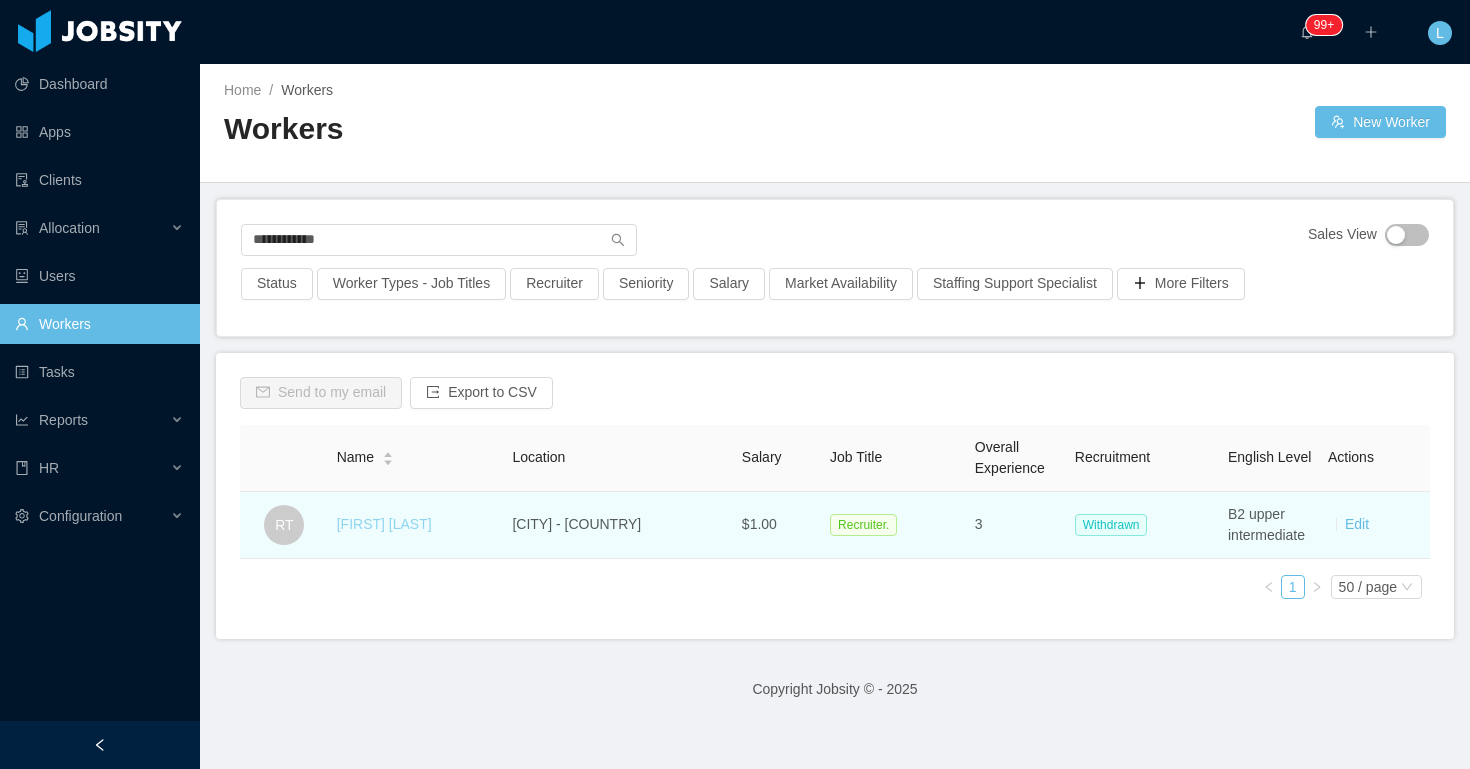 click on "[FIRST] [LAST]" at bounding box center [384, 524] 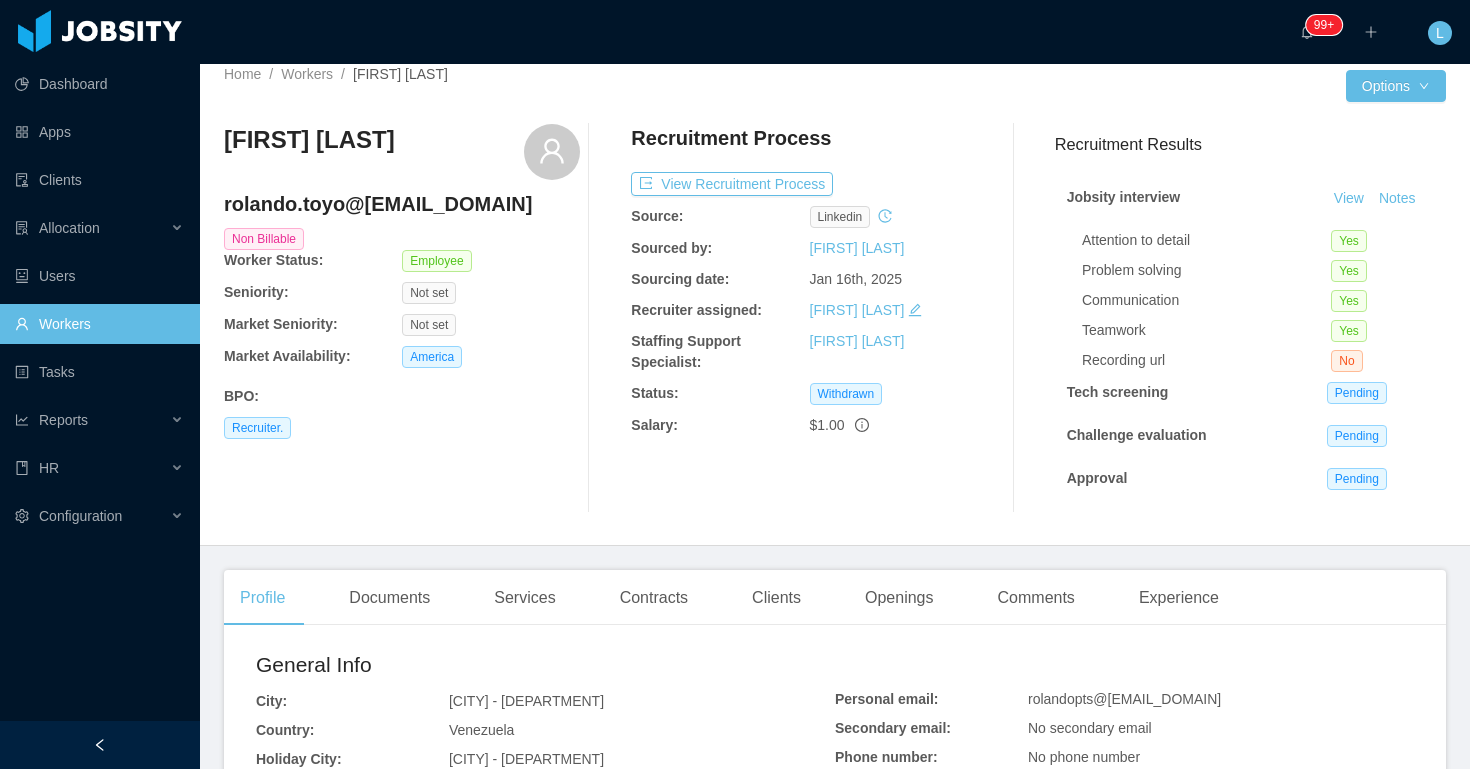 scroll, scrollTop: 0, scrollLeft: 0, axis: both 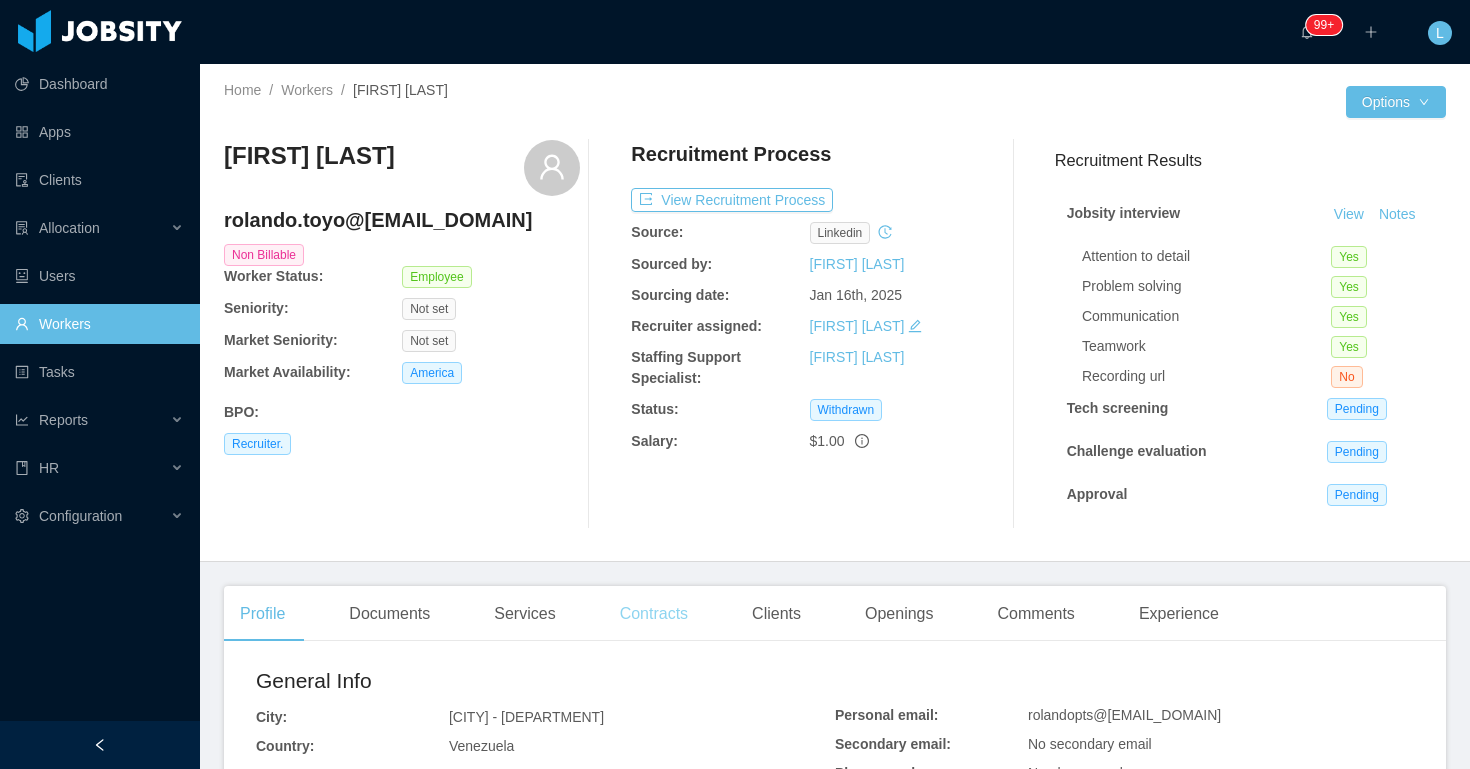 click on "Contracts" at bounding box center (654, 614) 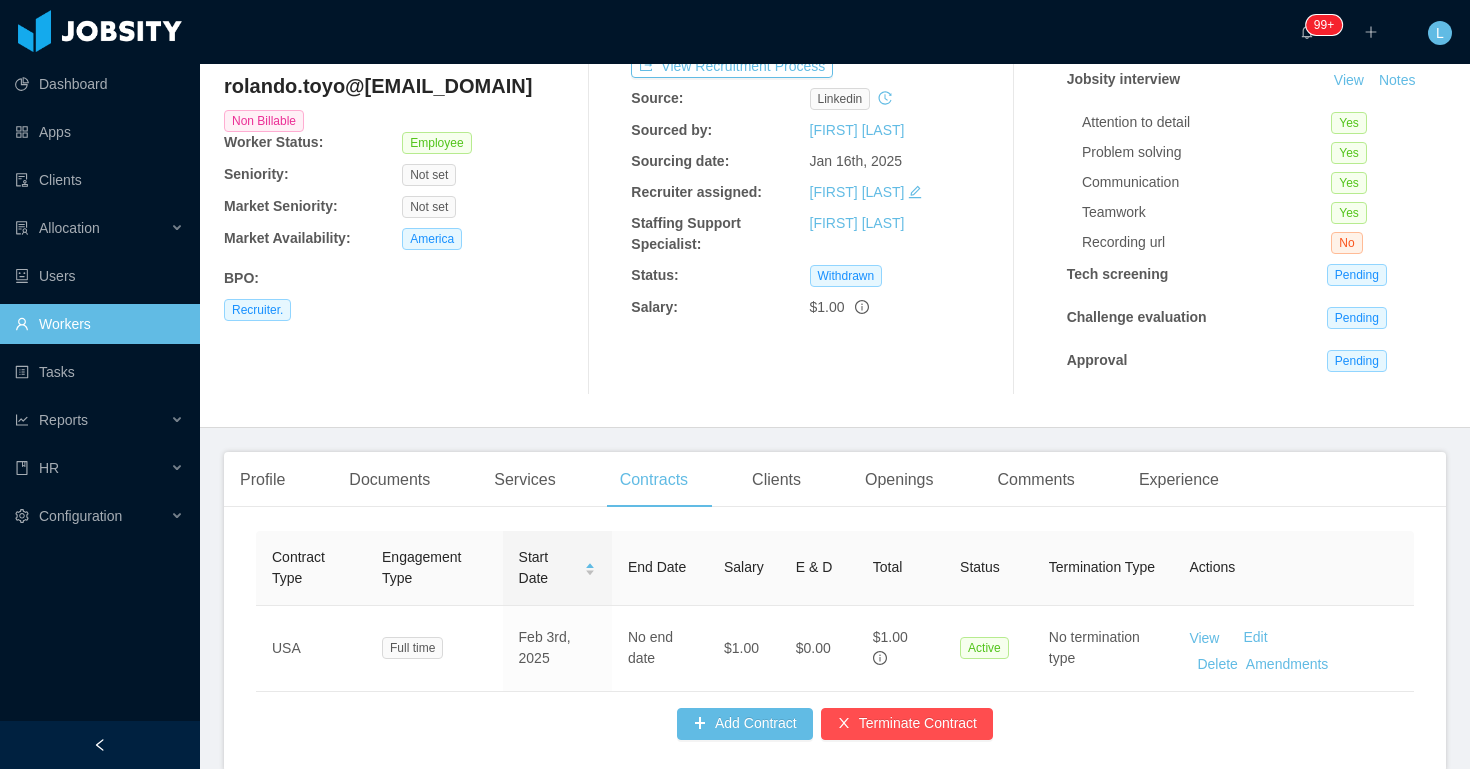 scroll, scrollTop: 230, scrollLeft: 0, axis: vertical 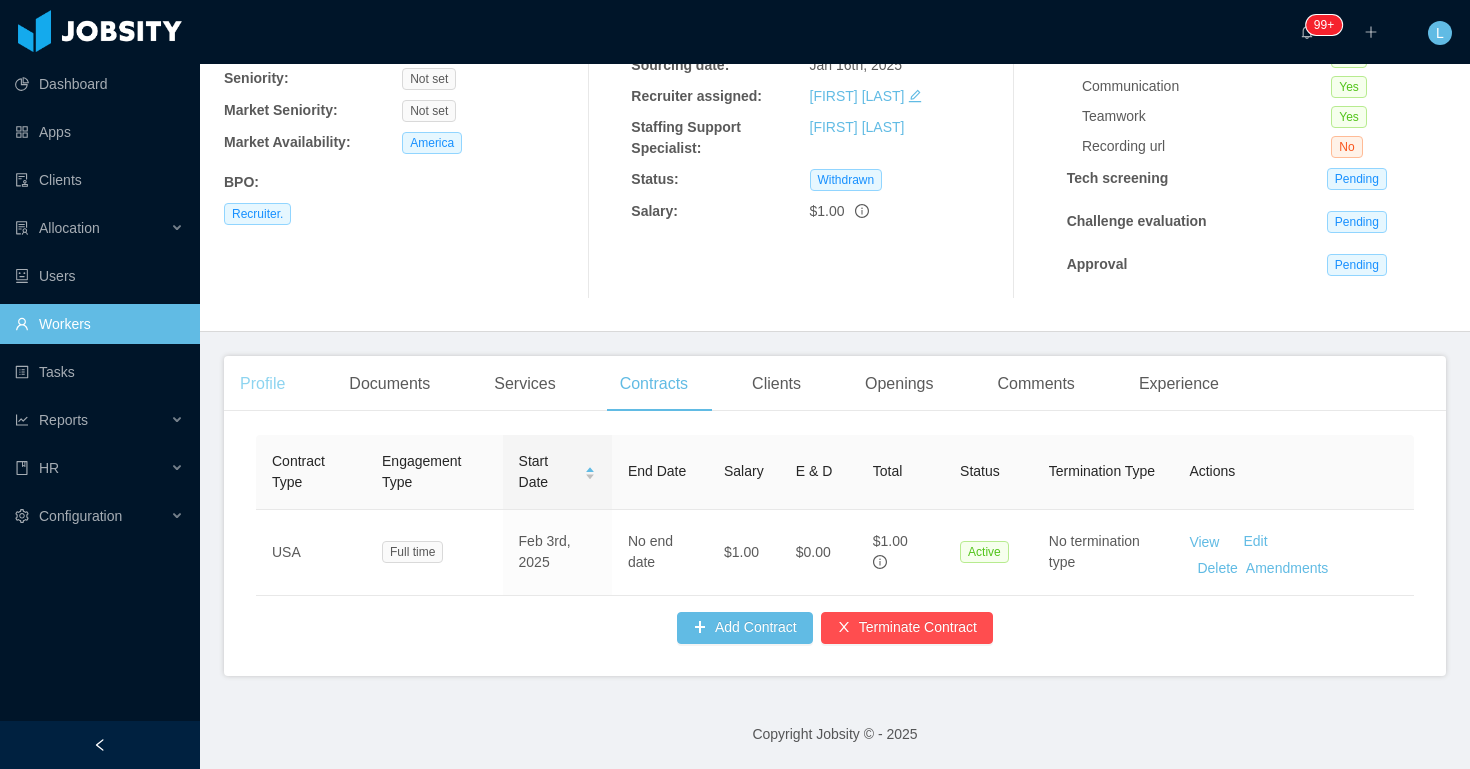 click on "Profile" at bounding box center [262, 384] 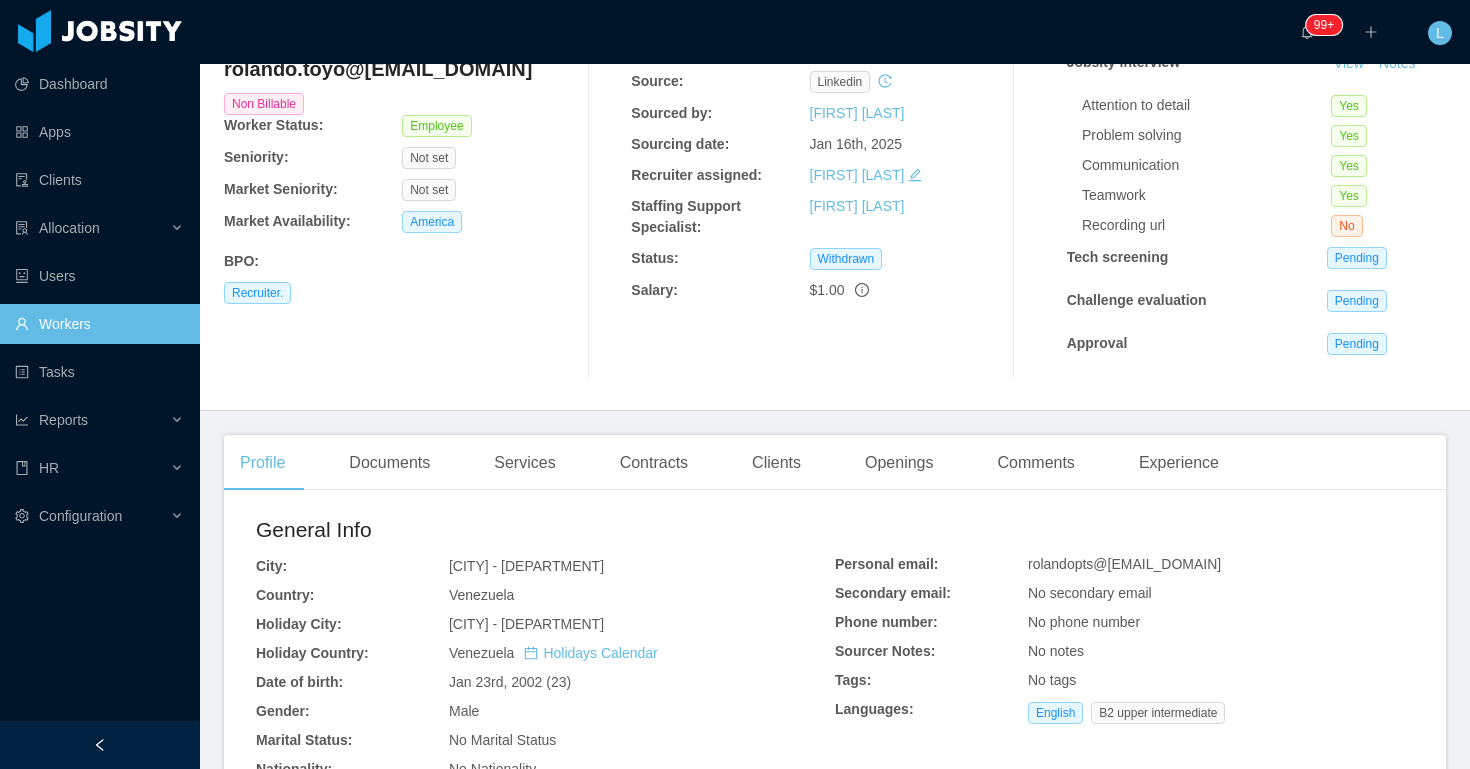 scroll, scrollTop: 39, scrollLeft: 0, axis: vertical 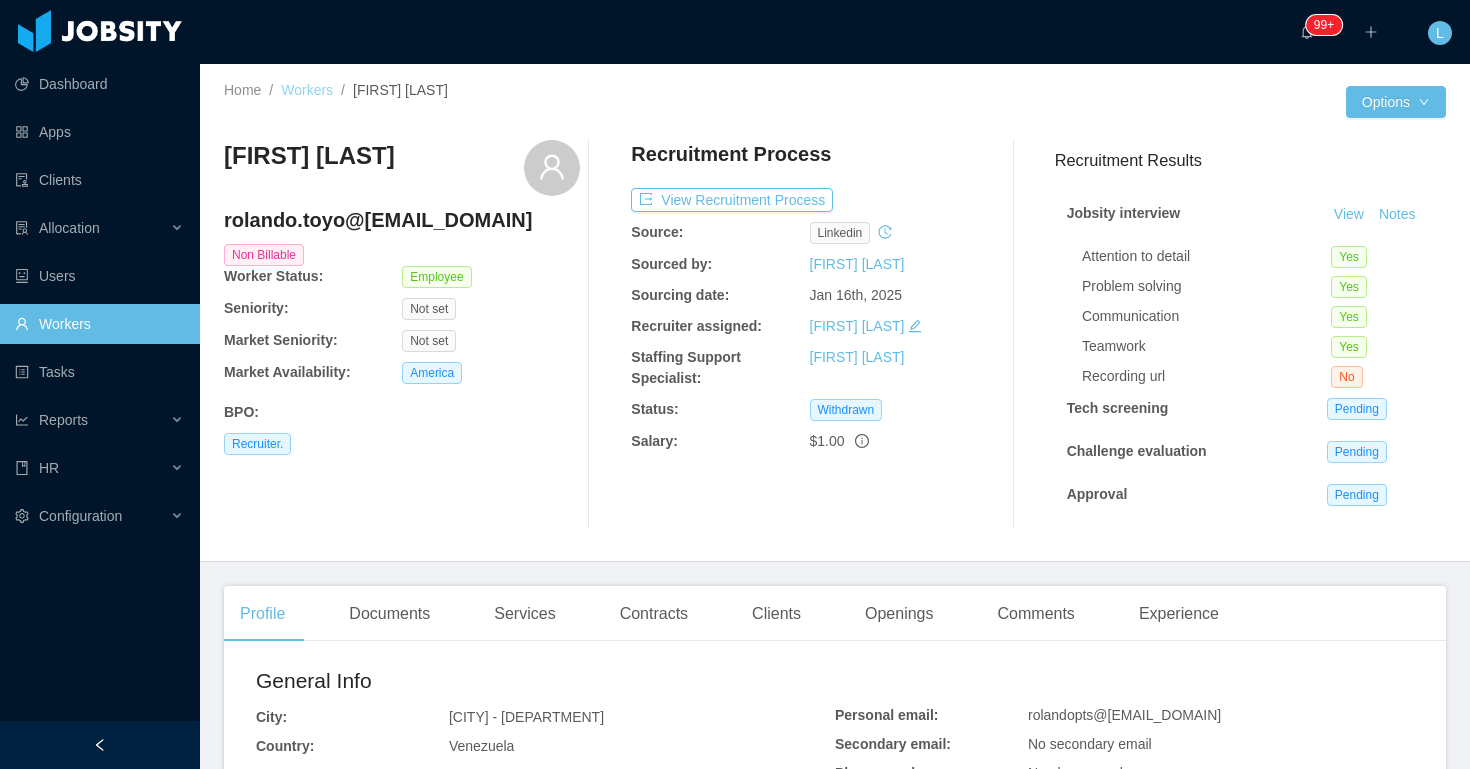 click on "Workers" at bounding box center [307, 90] 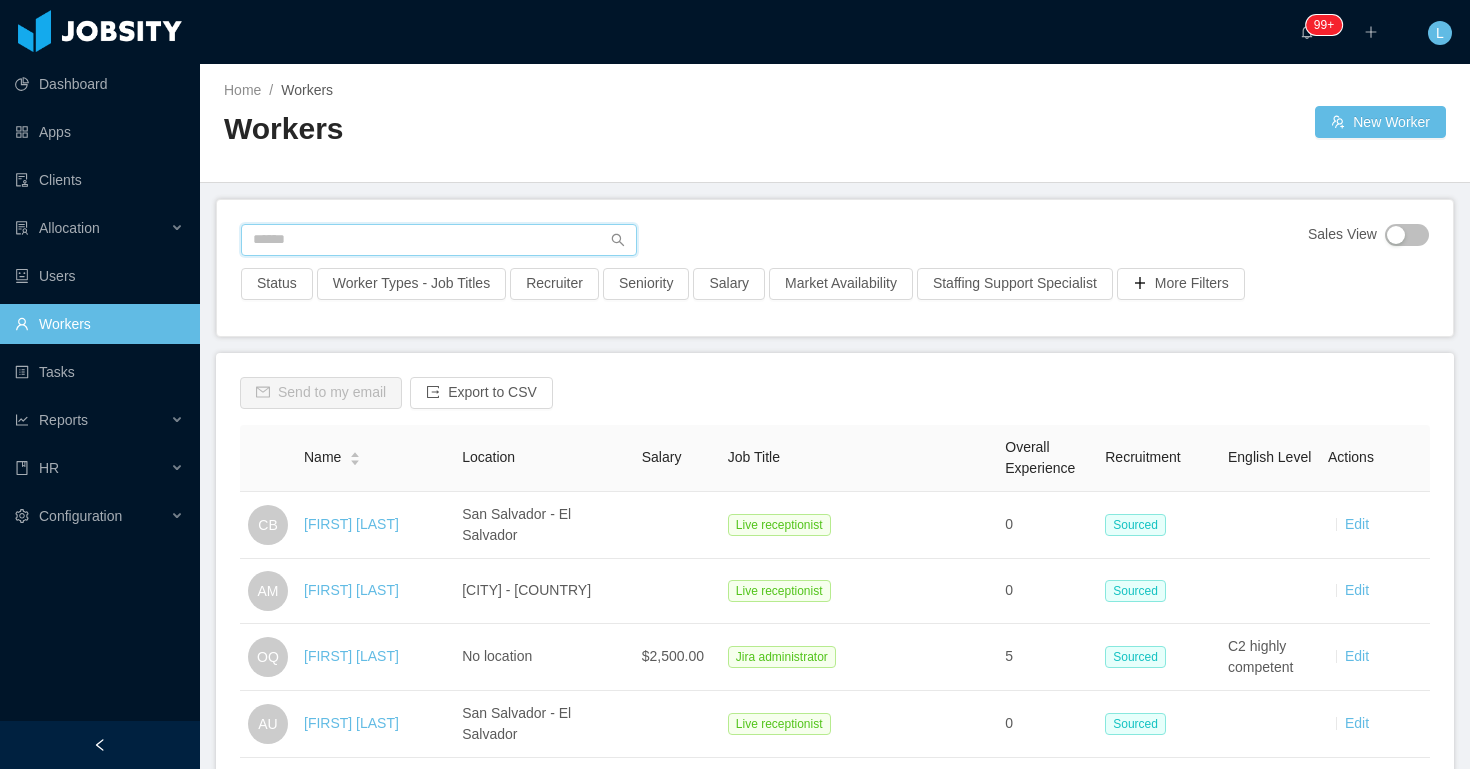 click at bounding box center [439, 240] 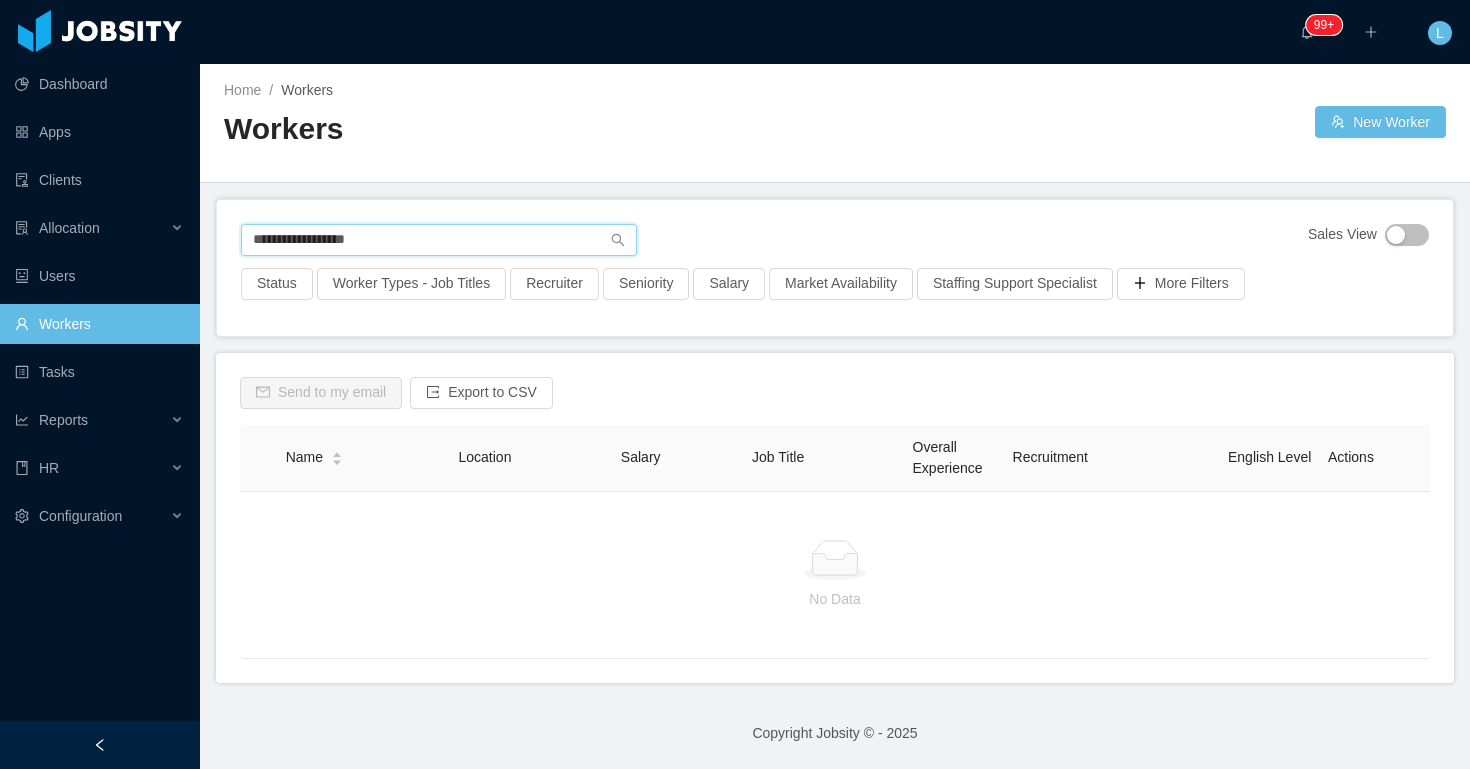 click on "**********" at bounding box center [439, 240] 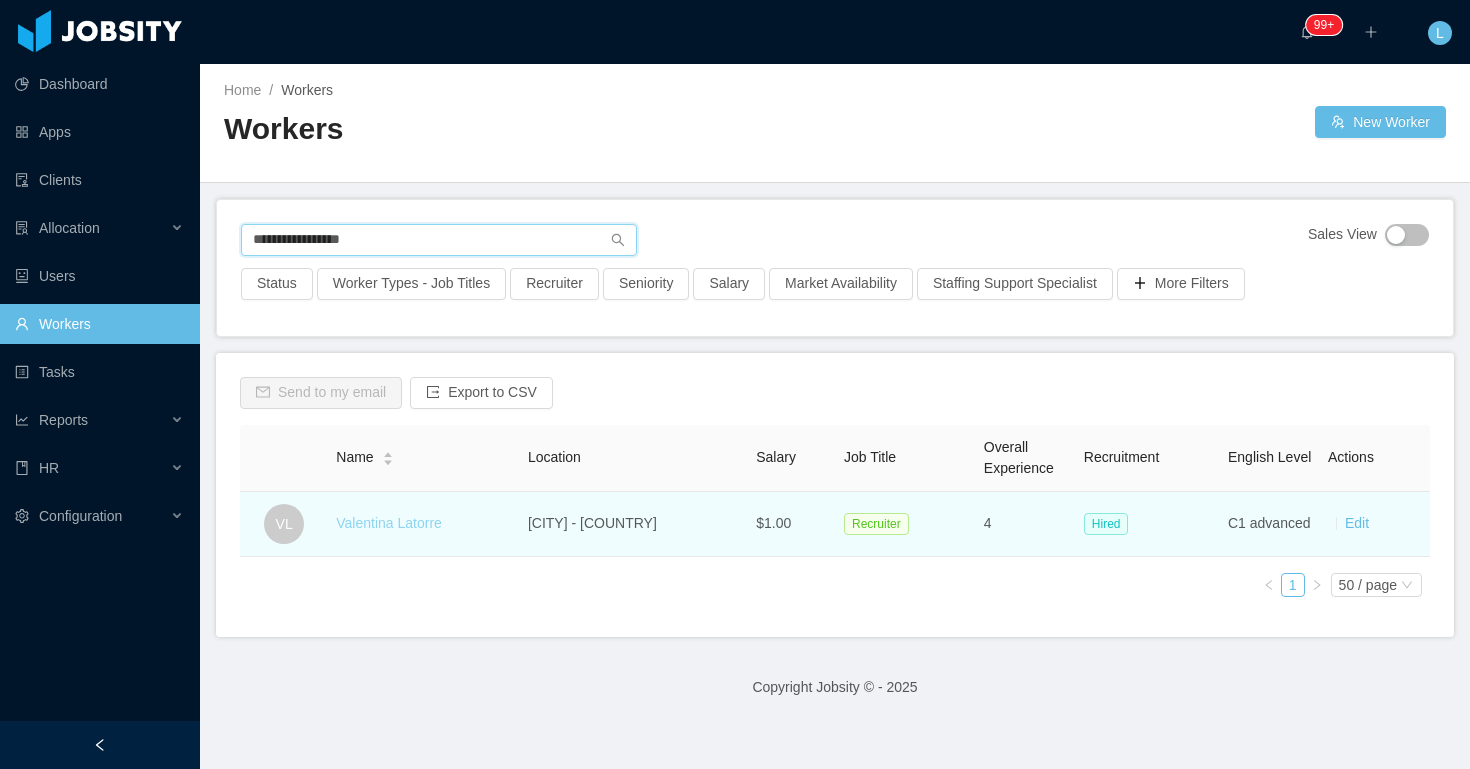 type on "**********" 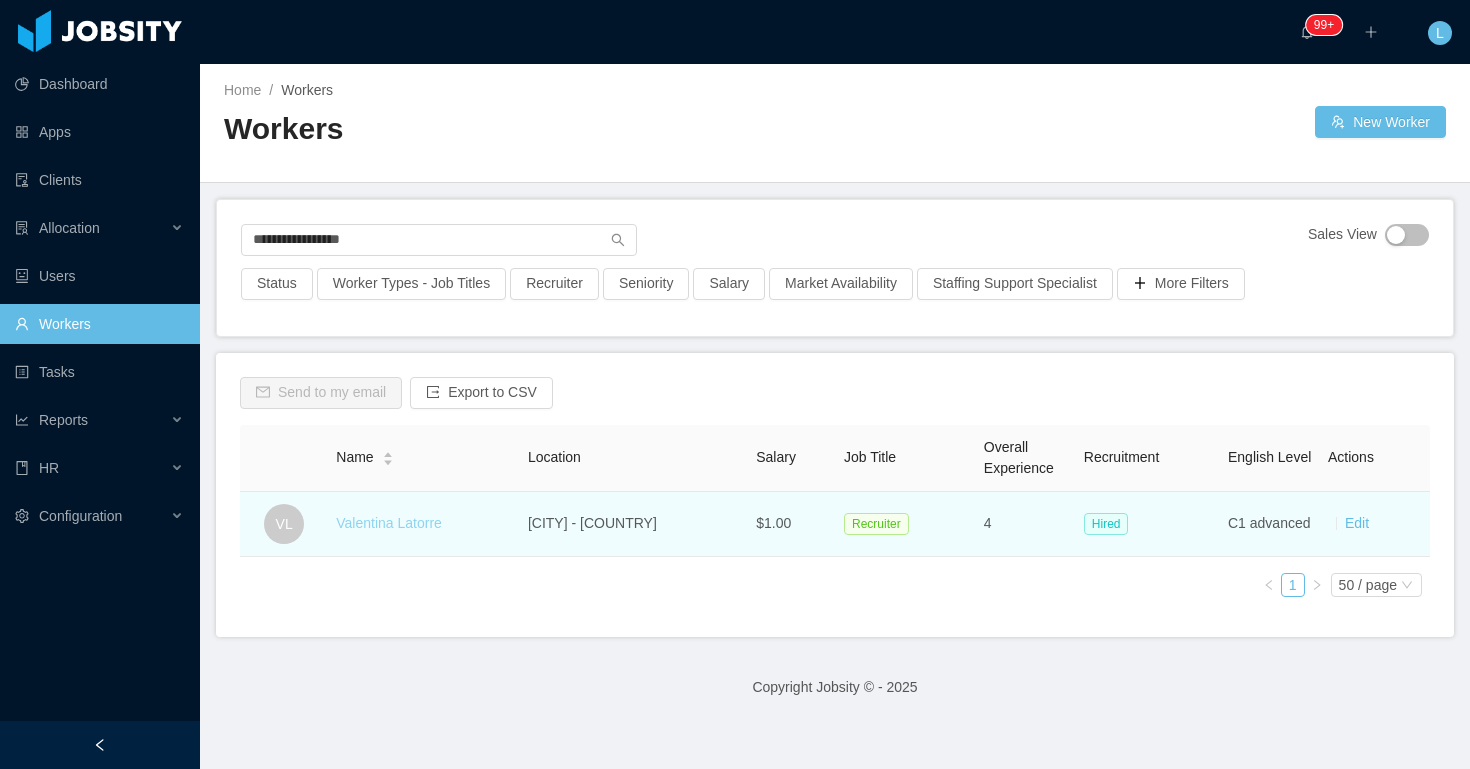 click on "Valentina Latorre" at bounding box center [389, 523] 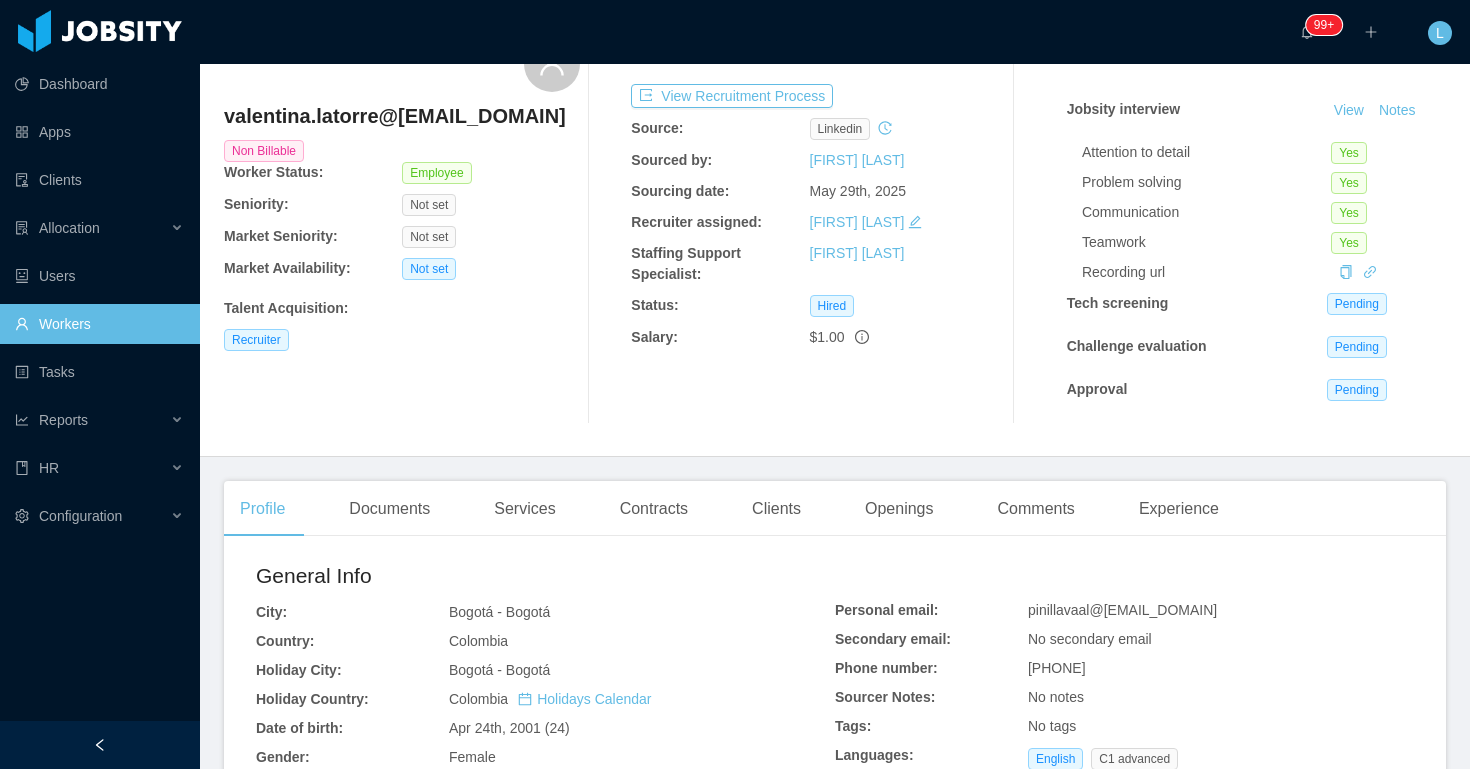 scroll, scrollTop: 0, scrollLeft: 0, axis: both 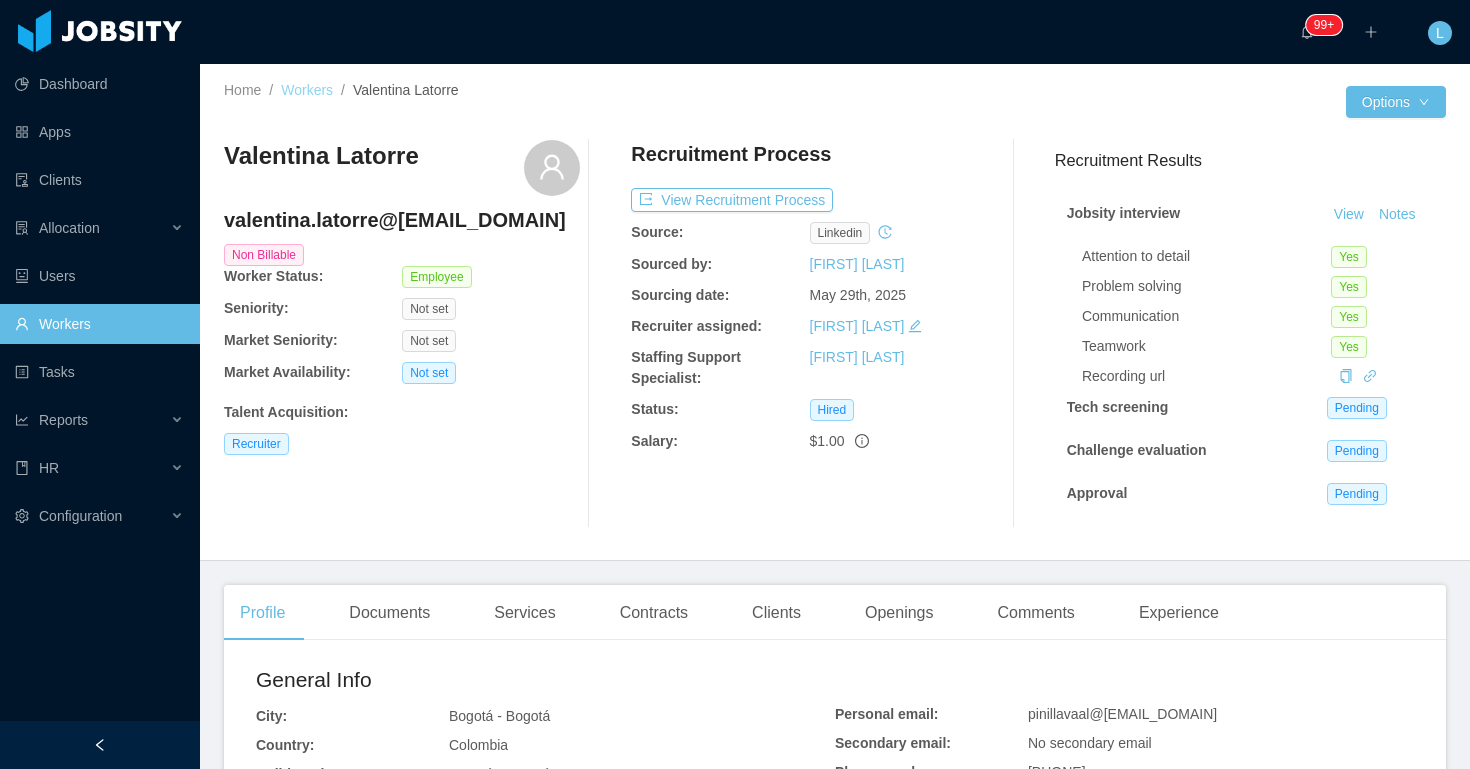 click on "Workers" at bounding box center (307, 90) 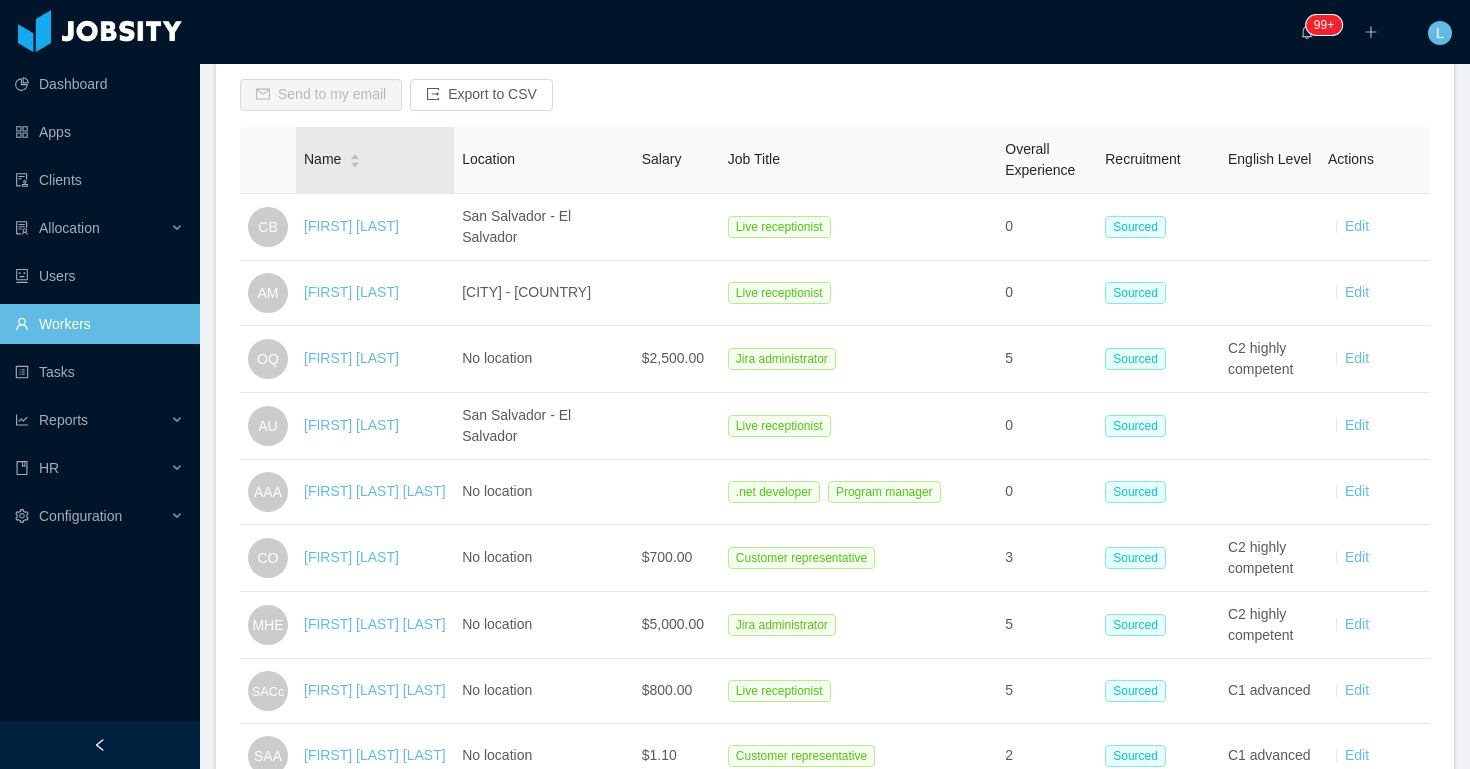 scroll, scrollTop: 0, scrollLeft: 0, axis: both 